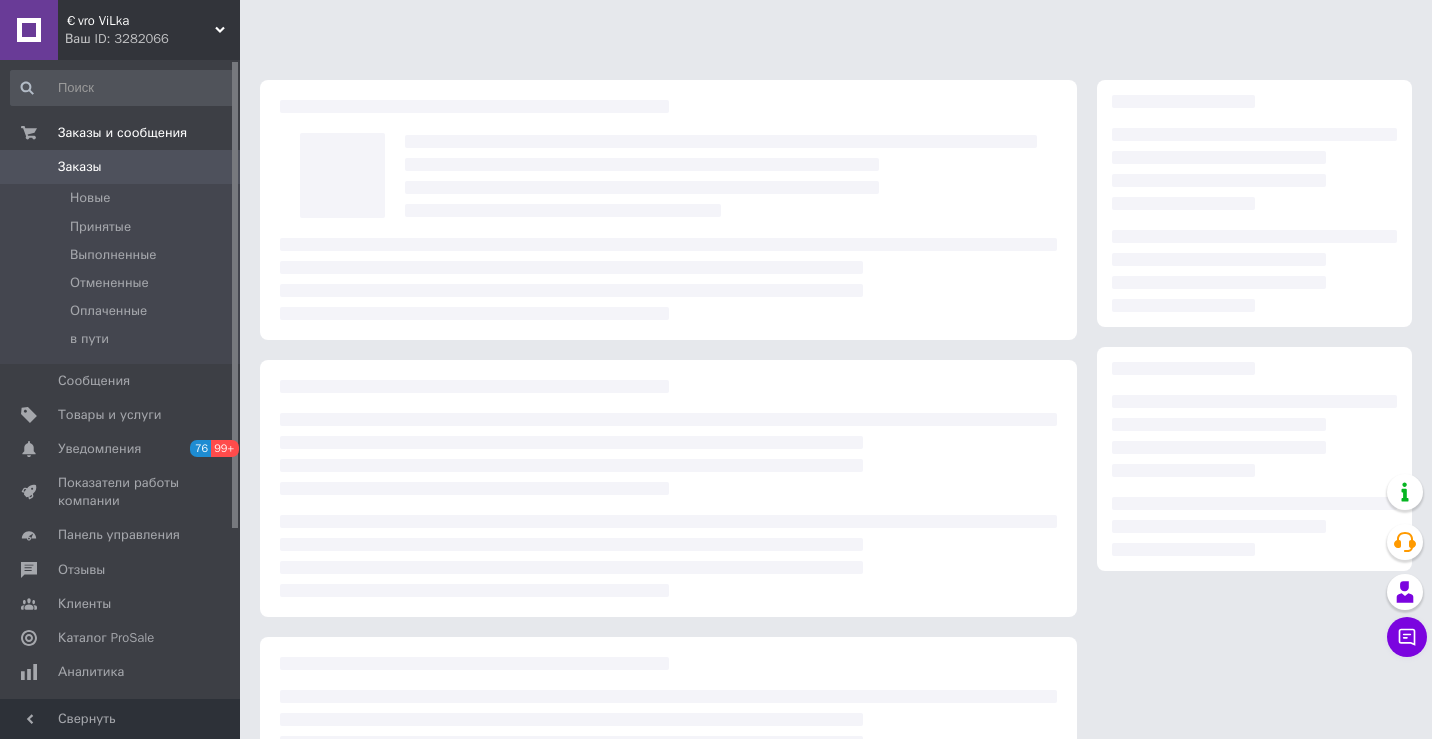 scroll, scrollTop: 0, scrollLeft: 0, axis: both 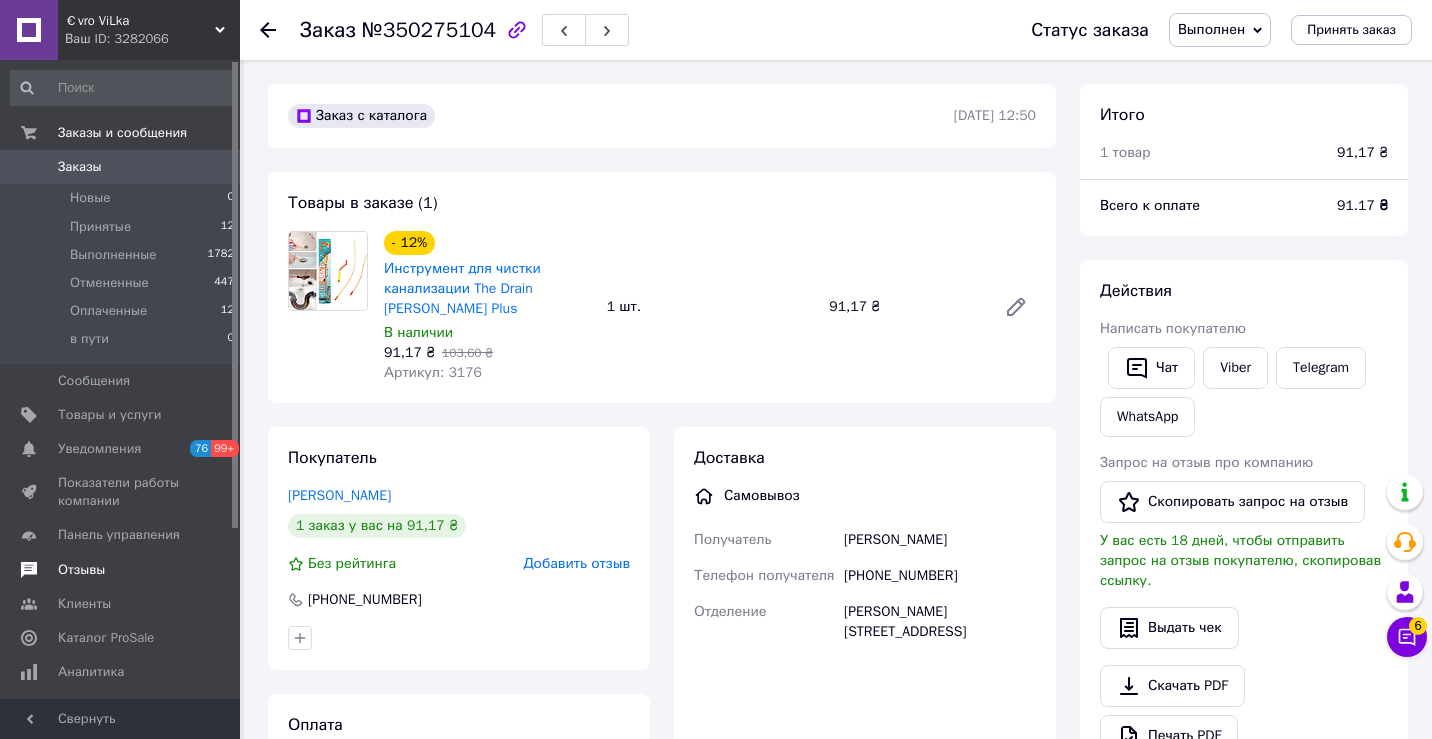 click on "Отзывы" at bounding box center (121, 570) 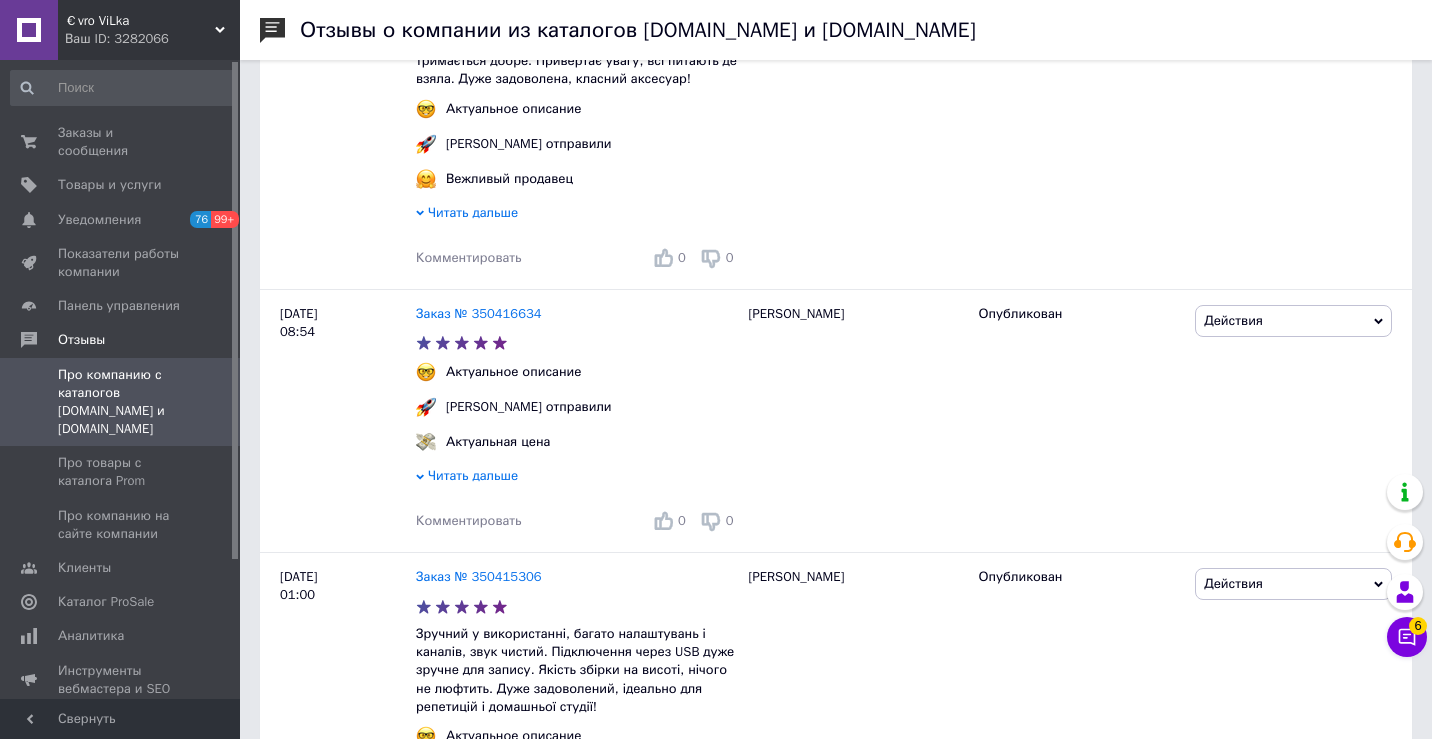 scroll, scrollTop: 1250, scrollLeft: 0, axis: vertical 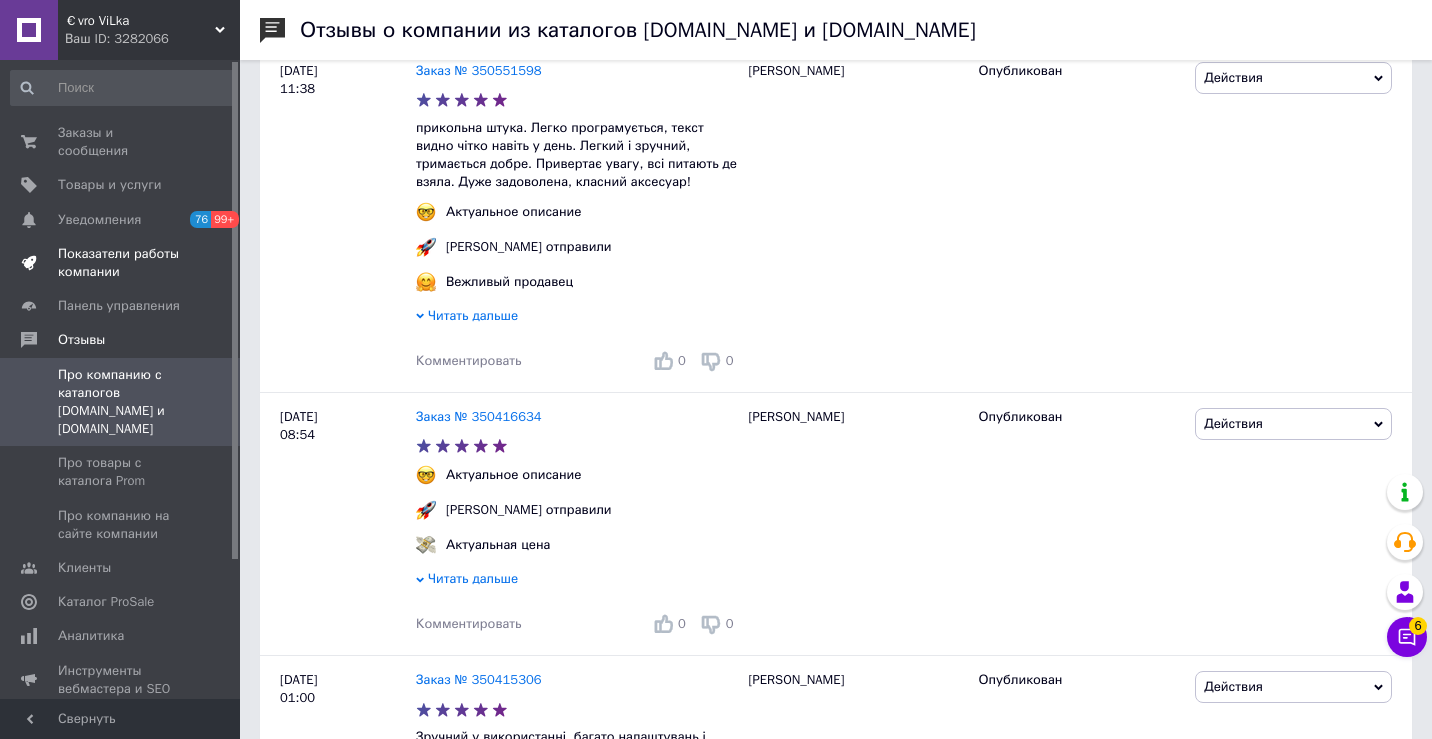 click on "Показатели работы компании" at bounding box center (121, 263) 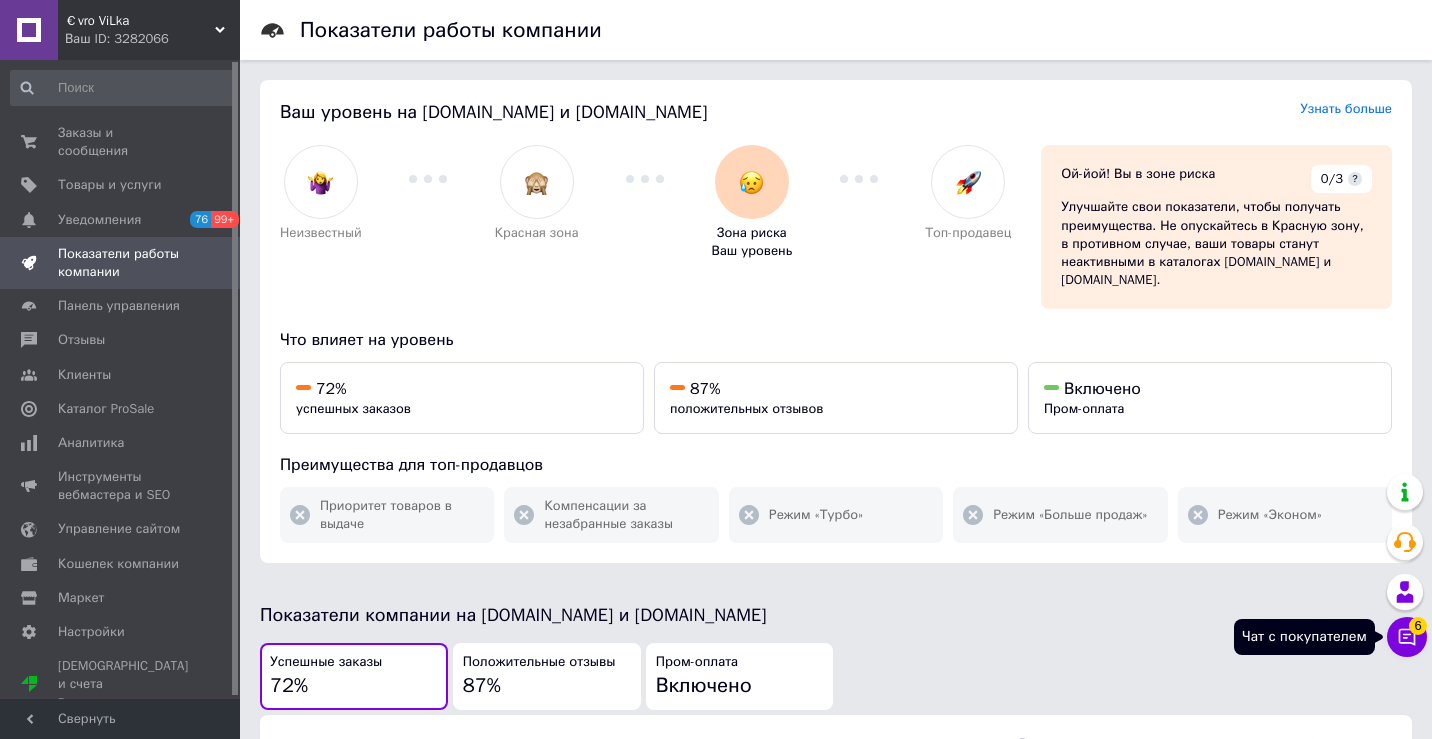 click 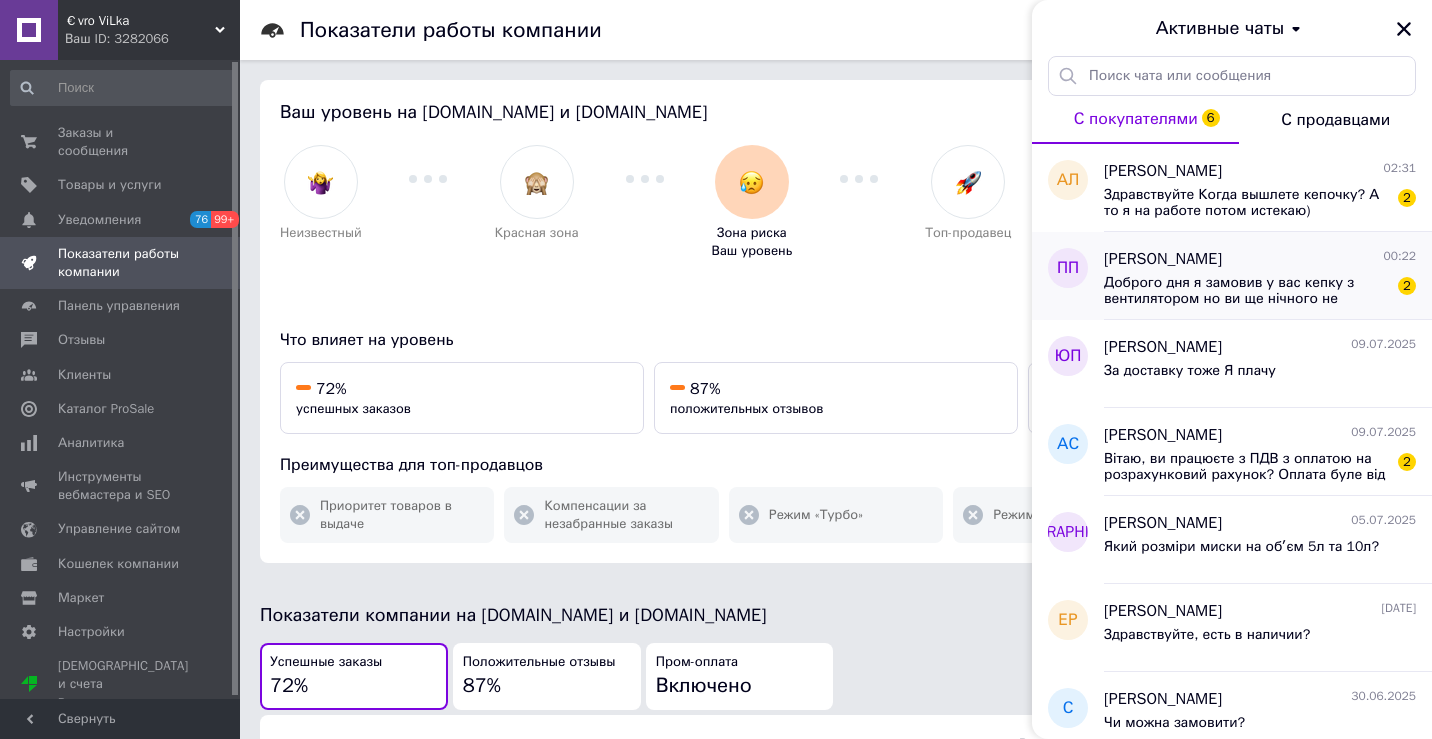 click on "Доброго дня я замовив у вас кепку з вентилятором но ви ще нічного не робили за 2 дні тому, у вас якись збій чи що?" at bounding box center (1246, 291) 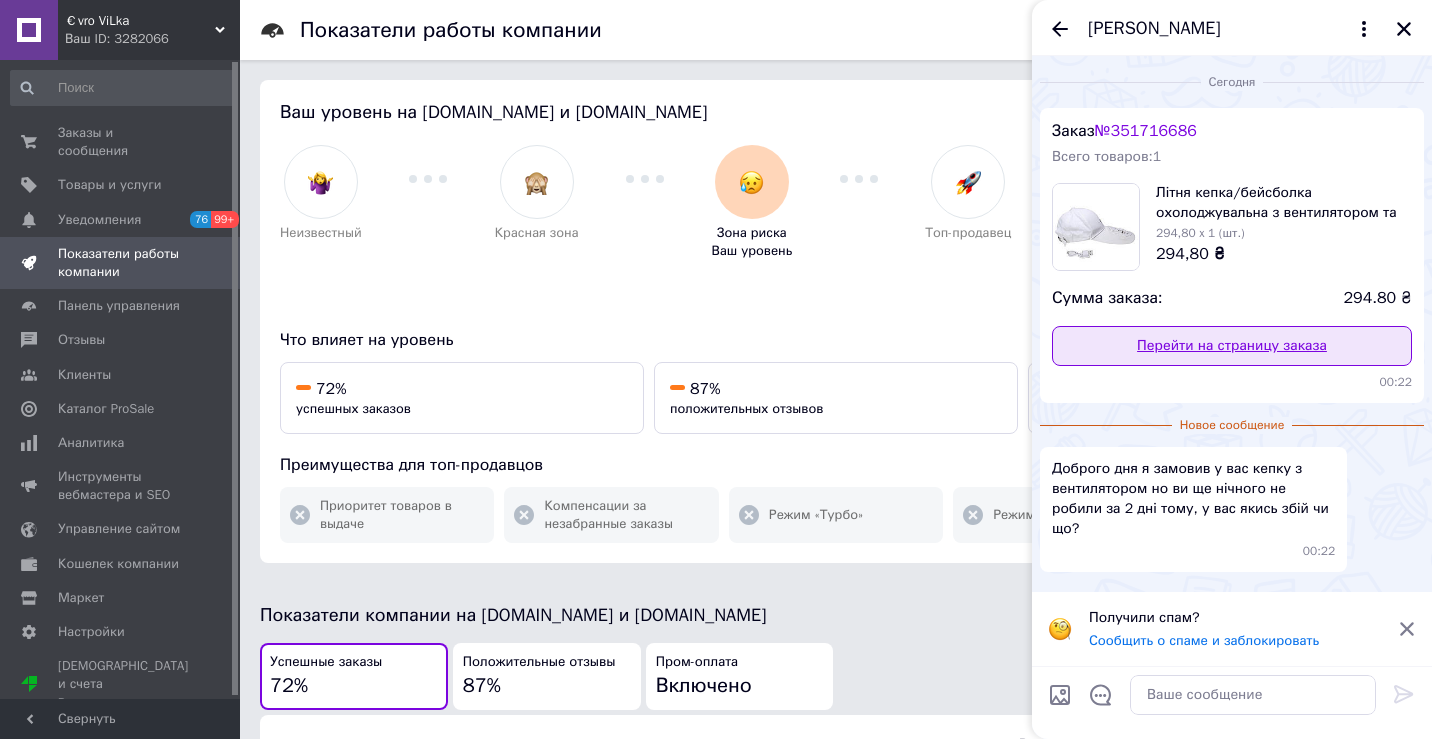 click on "Перейти на страницу заказа" at bounding box center (1232, 346) 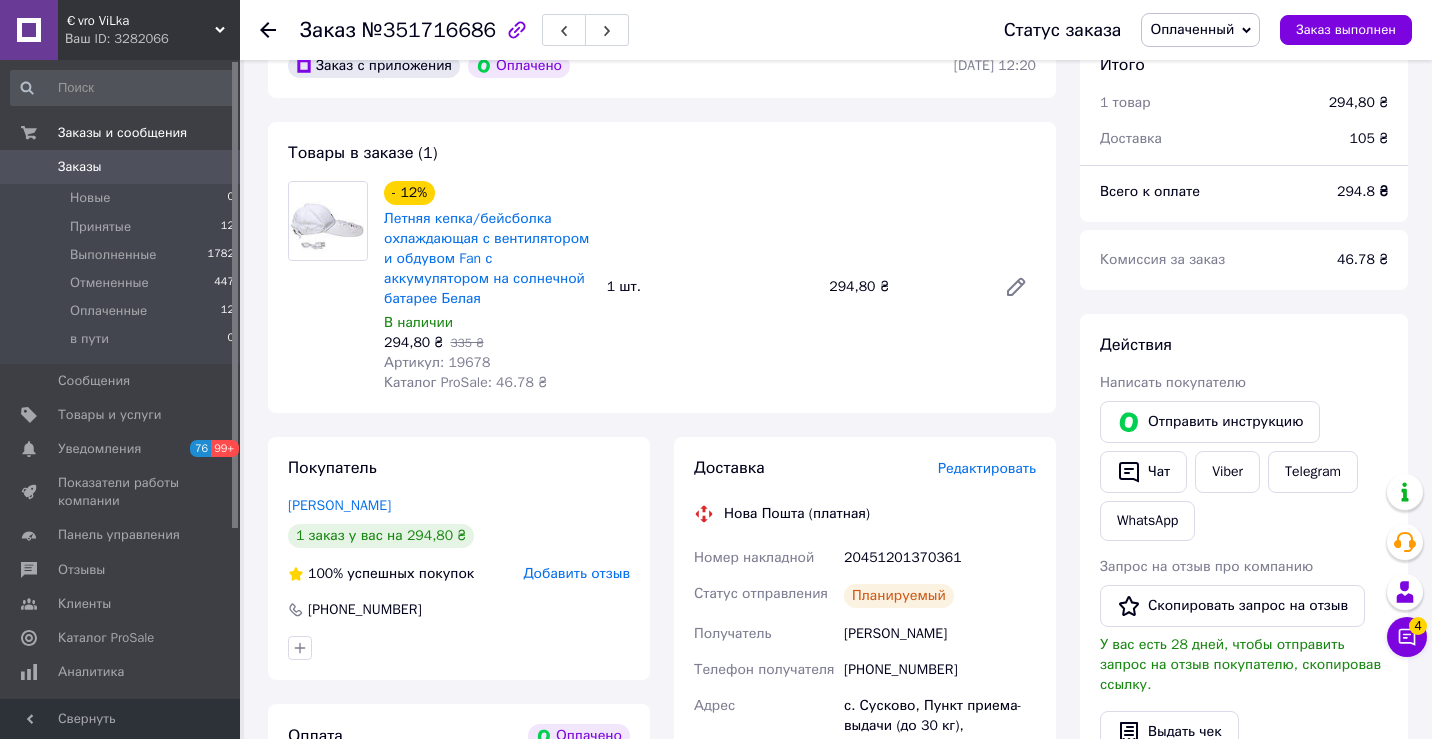 scroll, scrollTop: 689, scrollLeft: 0, axis: vertical 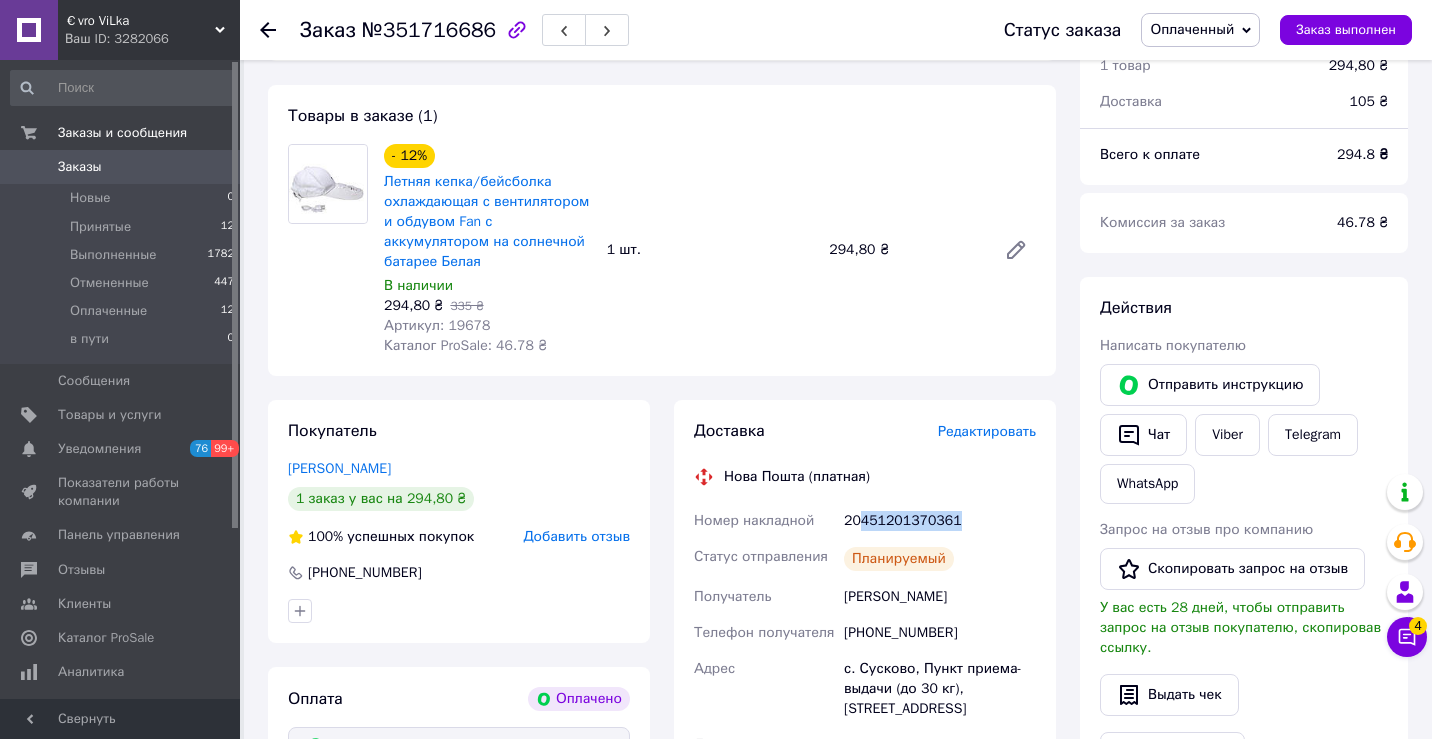 drag, startPoint x: 968, startPoint y: 522, endPoint x: 857, endPoint y: 524, distance: 111.01801 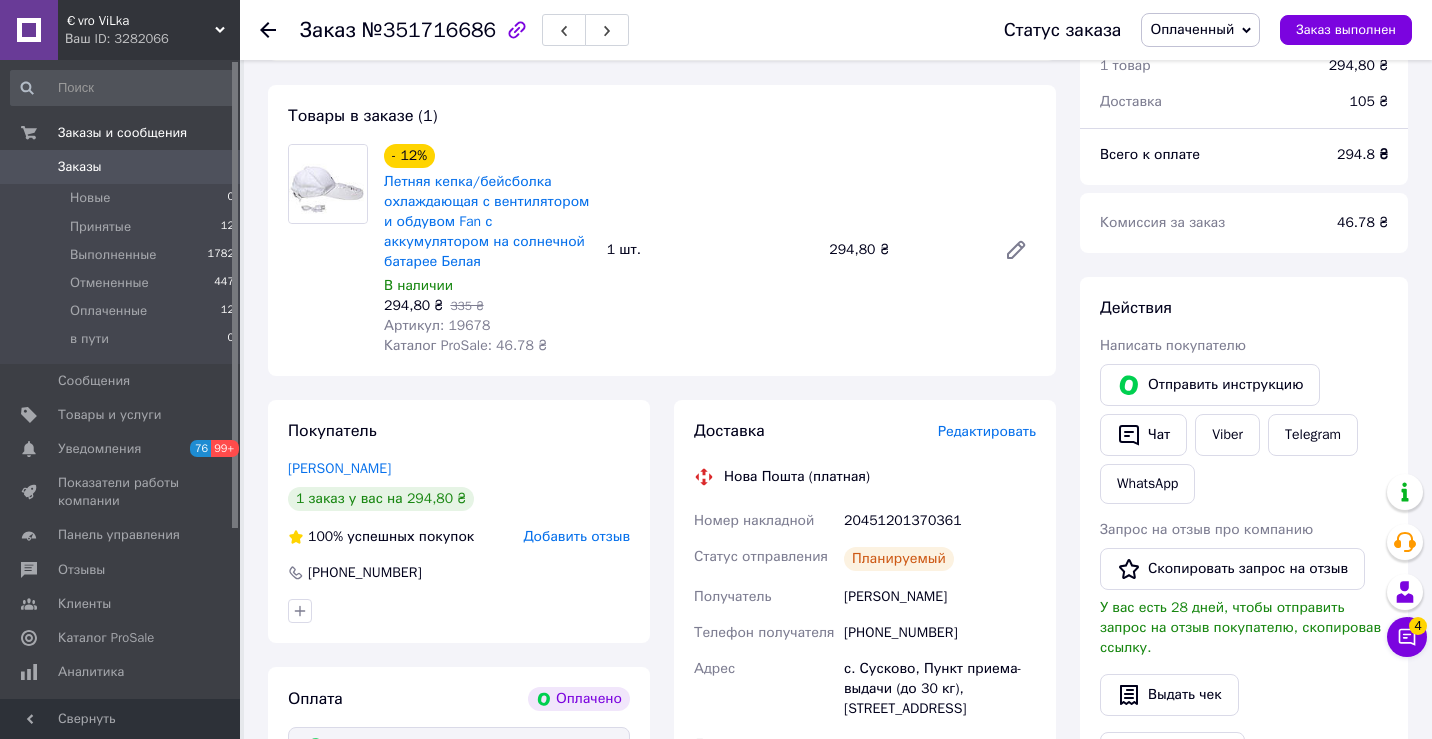 click on "20451201370361" at bounding box center [940, 521] 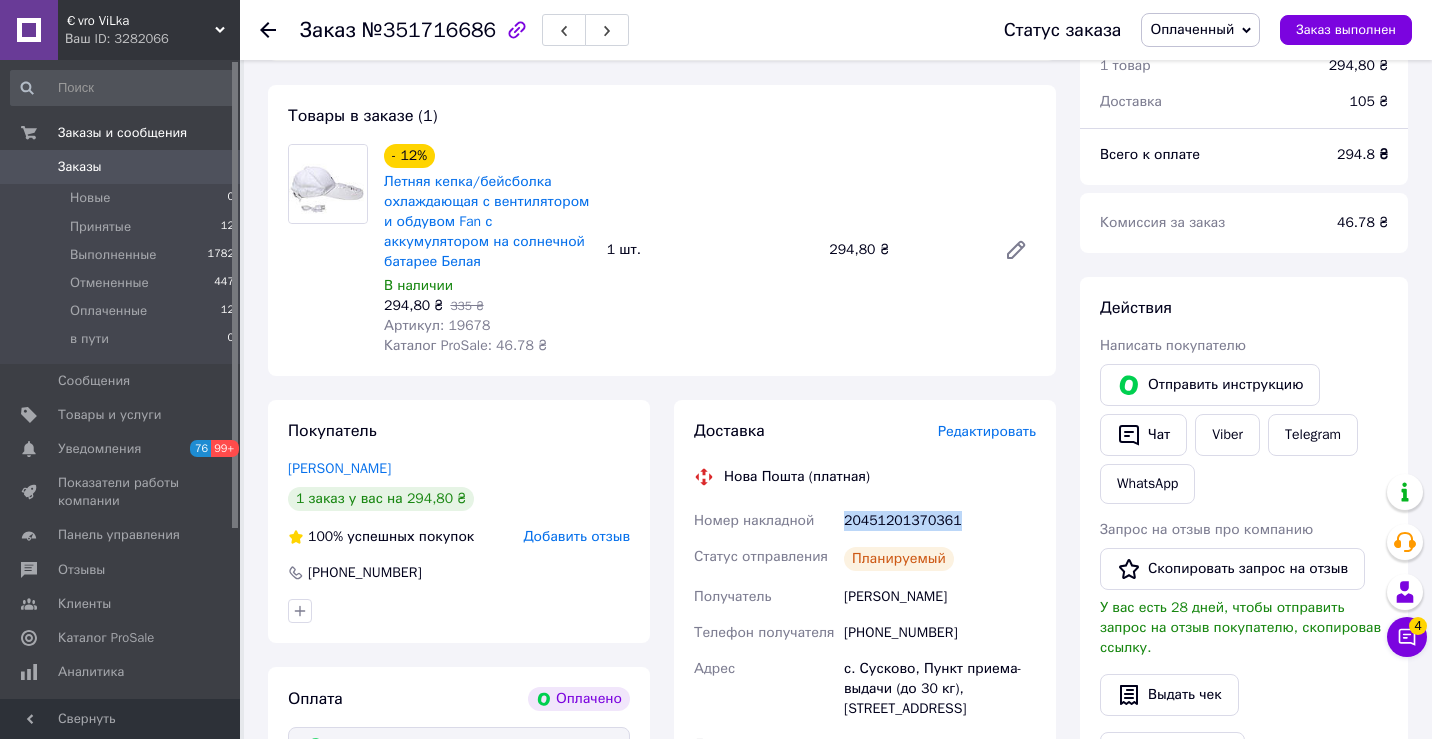 copy on "20451201370361" 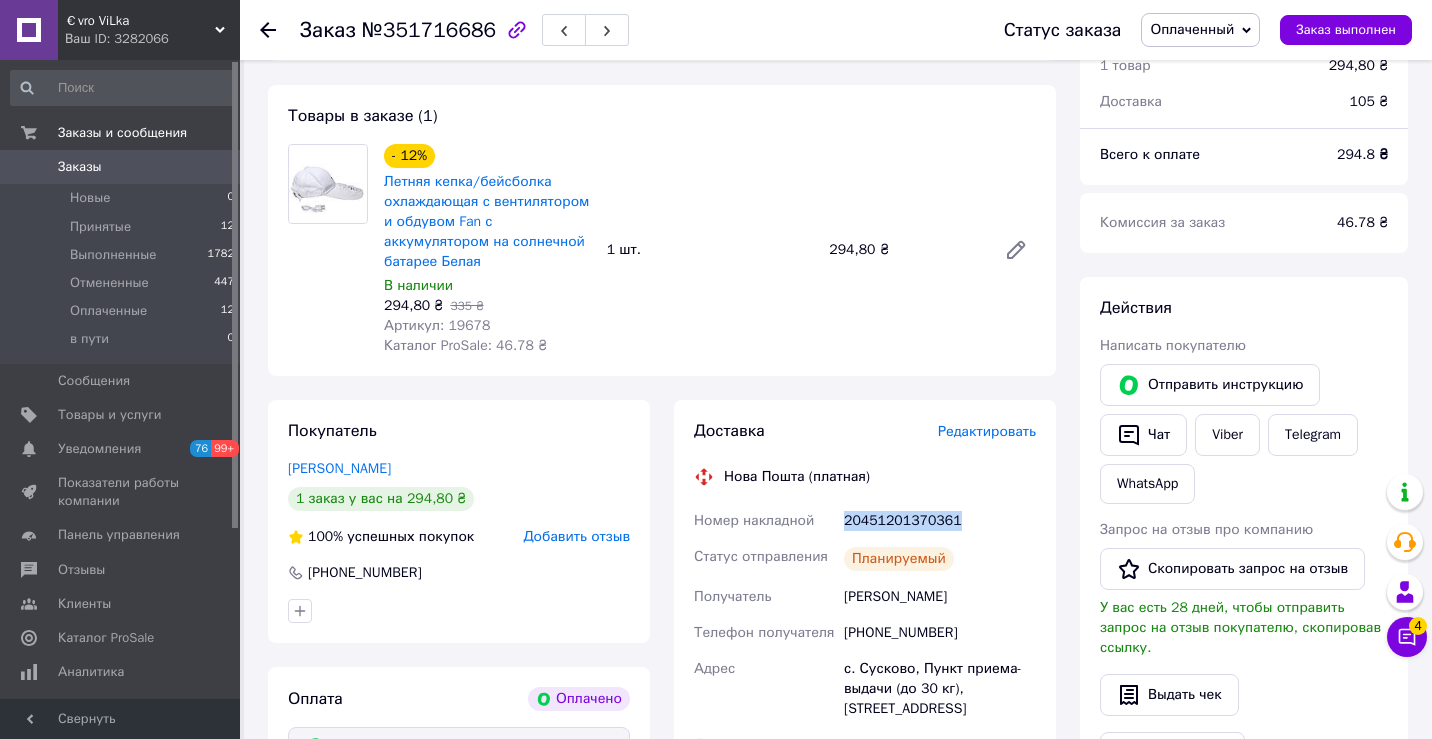 drag, startPoint x: 967, startPoint y: 519, endPoint x: 844, endPoint y: 519, distance: 123 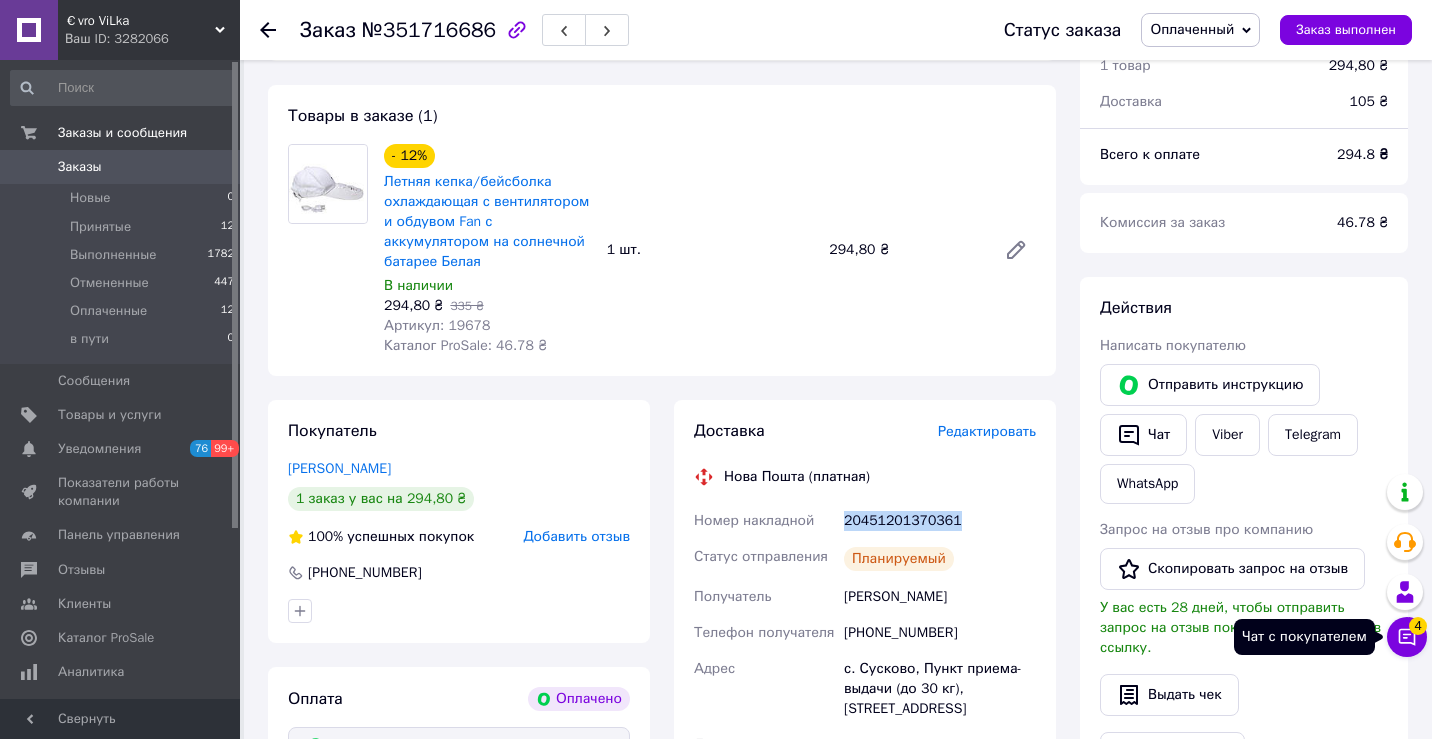 click 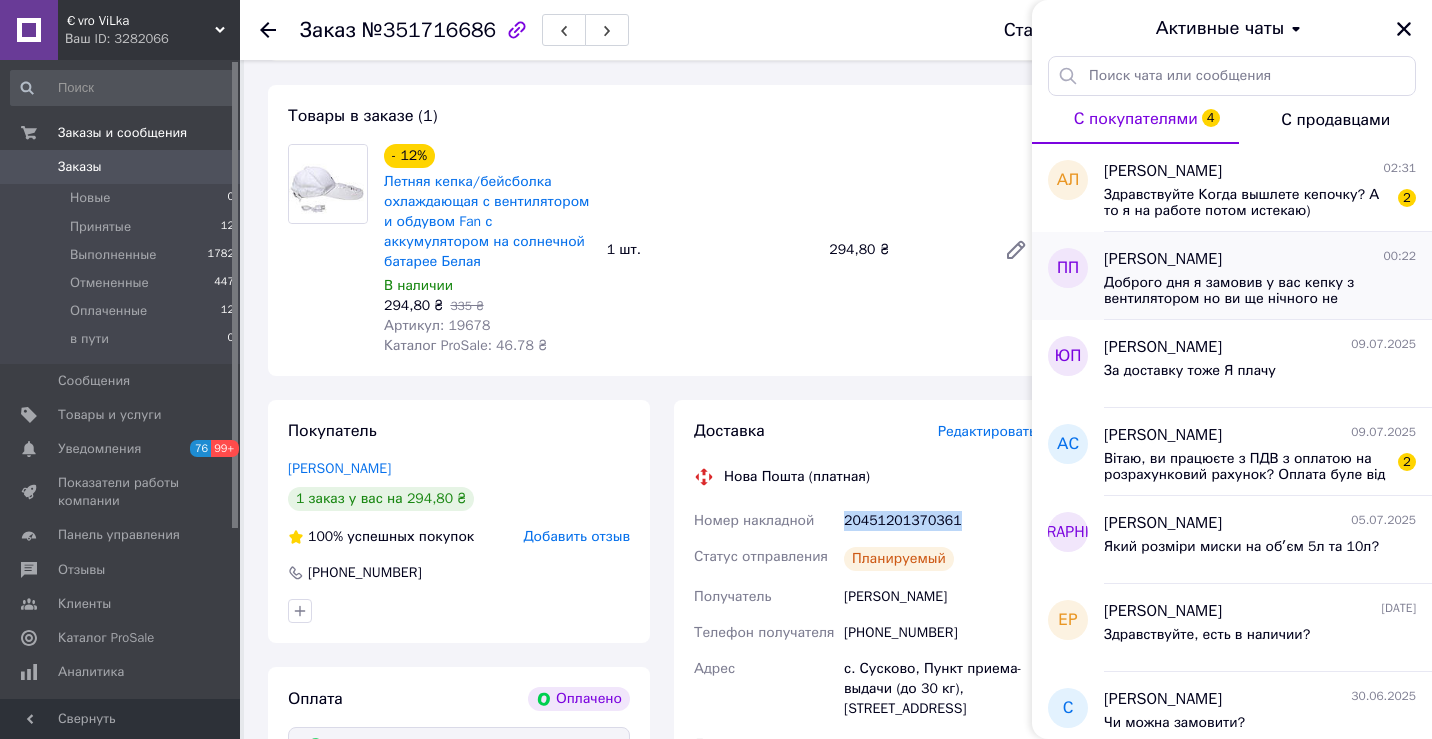 click on "Доброго дня я замовив у вас кепку з вентилятором но ви ще нічного не робили за 2 дні тому, у вас якись збій чи що?" at bounding box center (1246, 291) 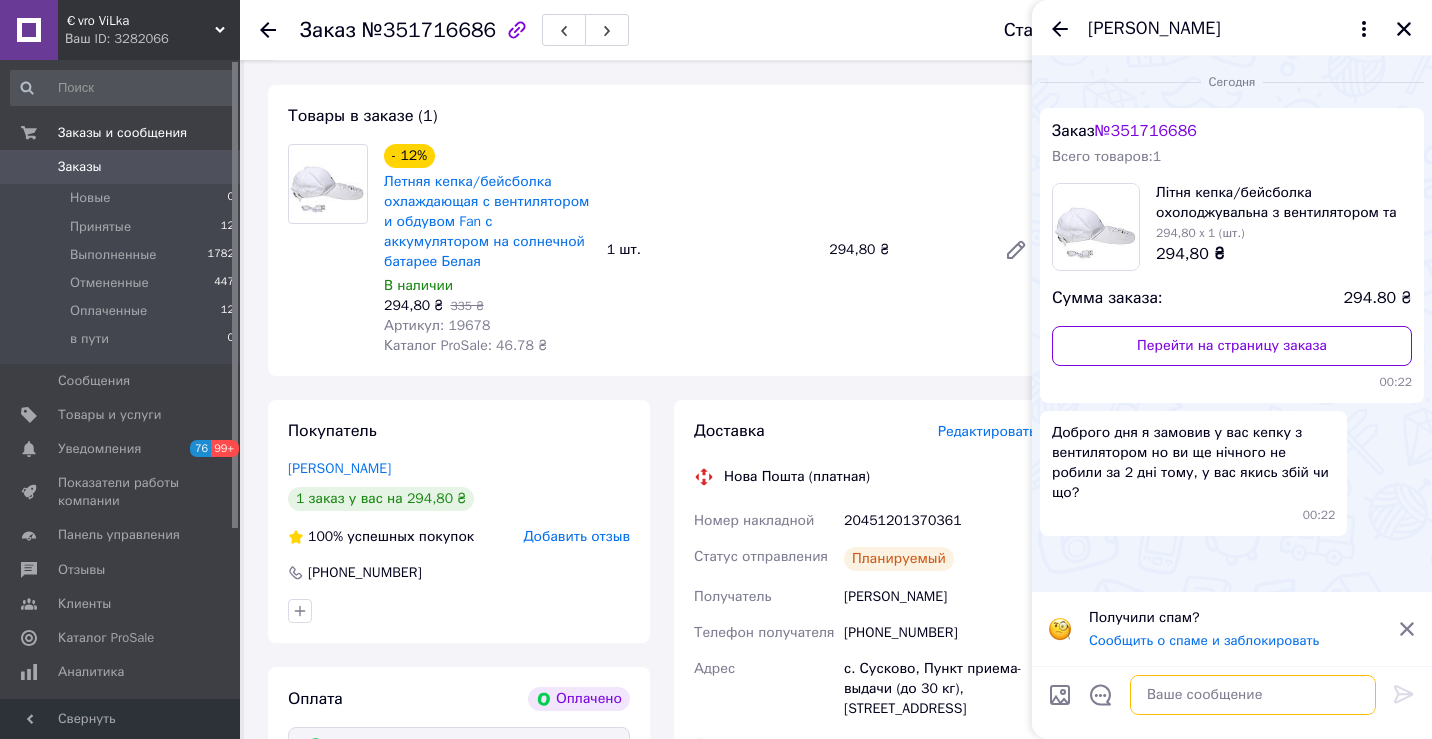 click at bounding box center [1253, 695] 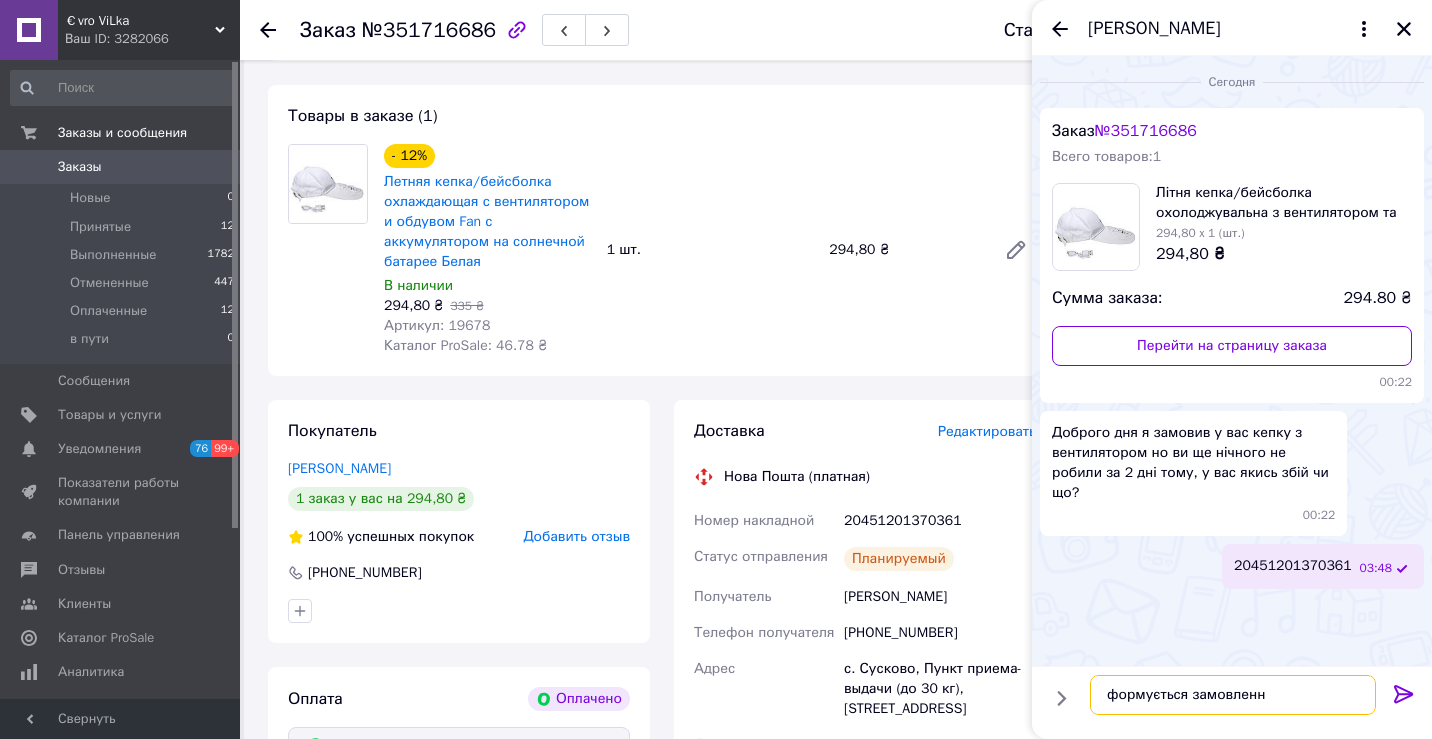 type on "формується замовлення" 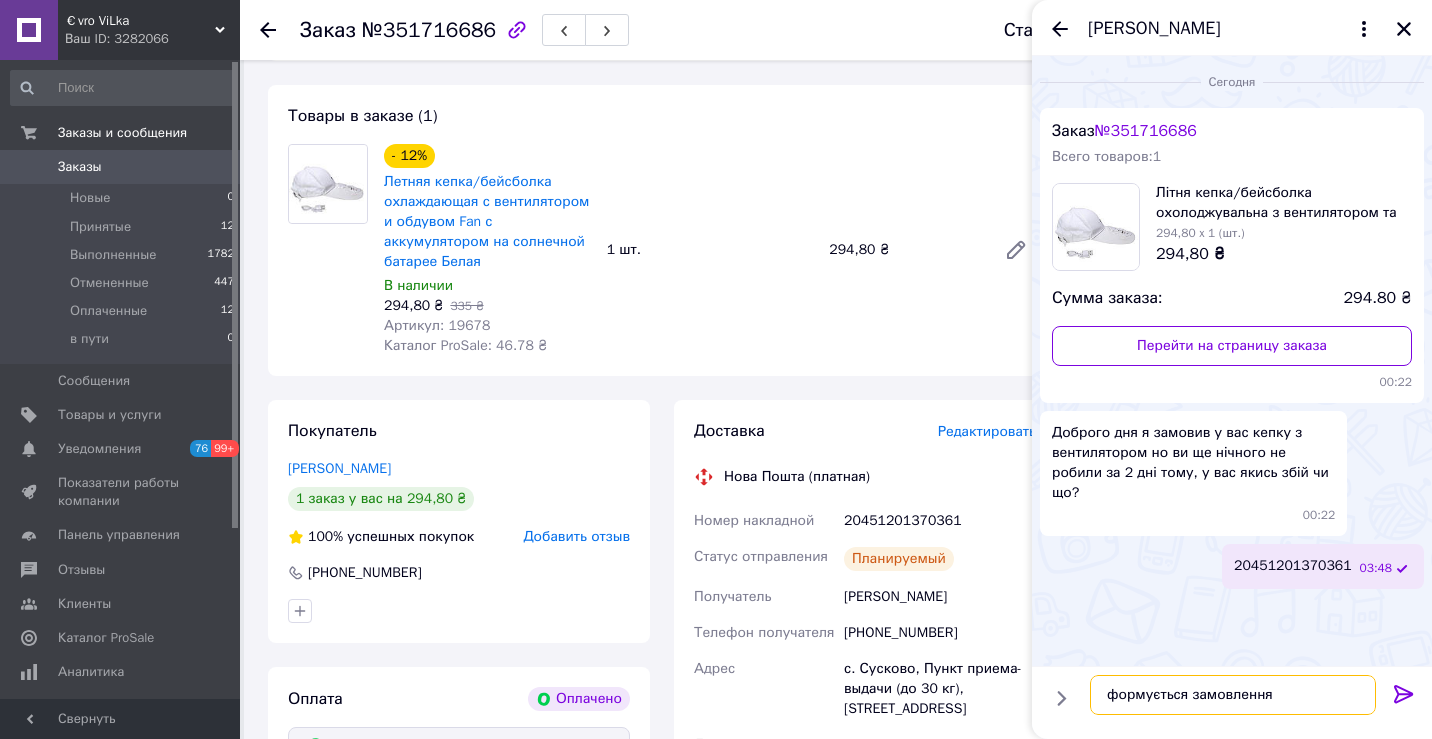 type 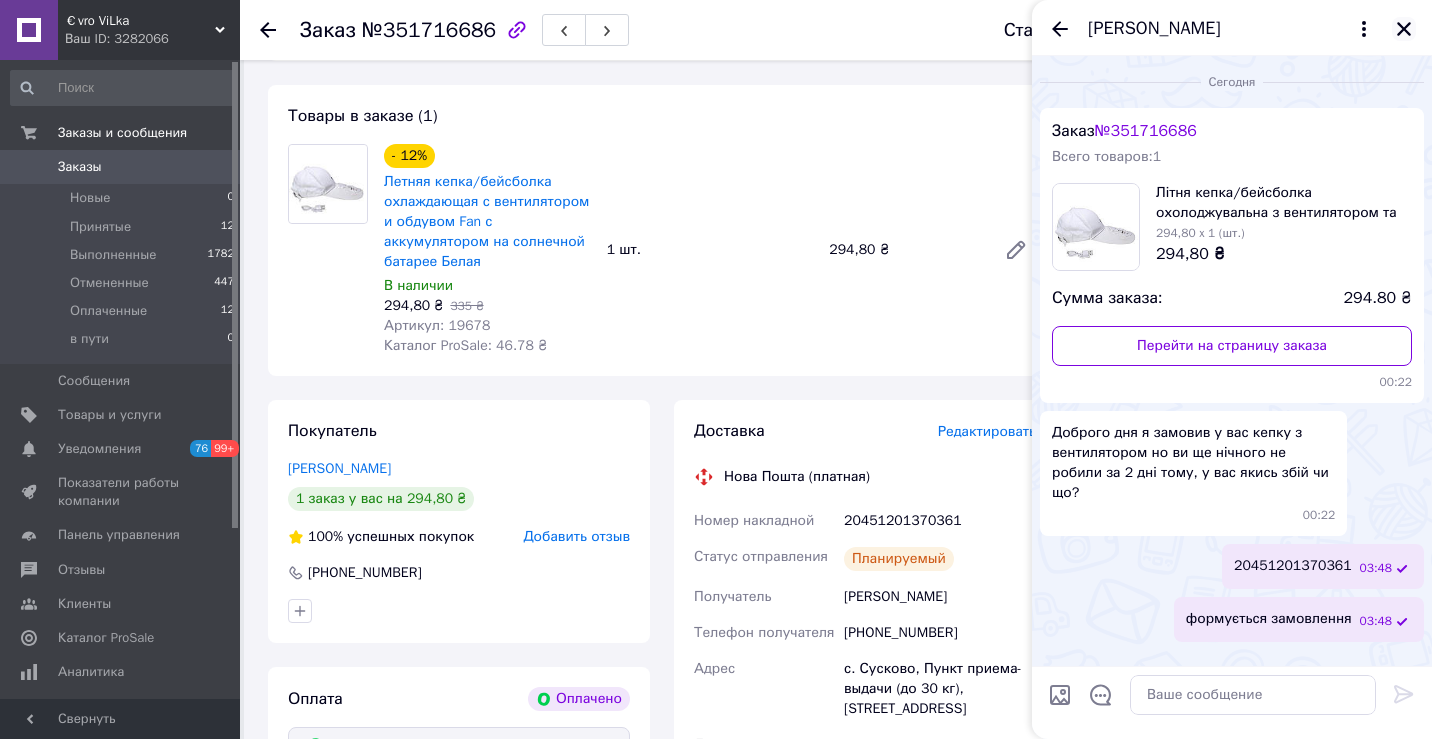 click 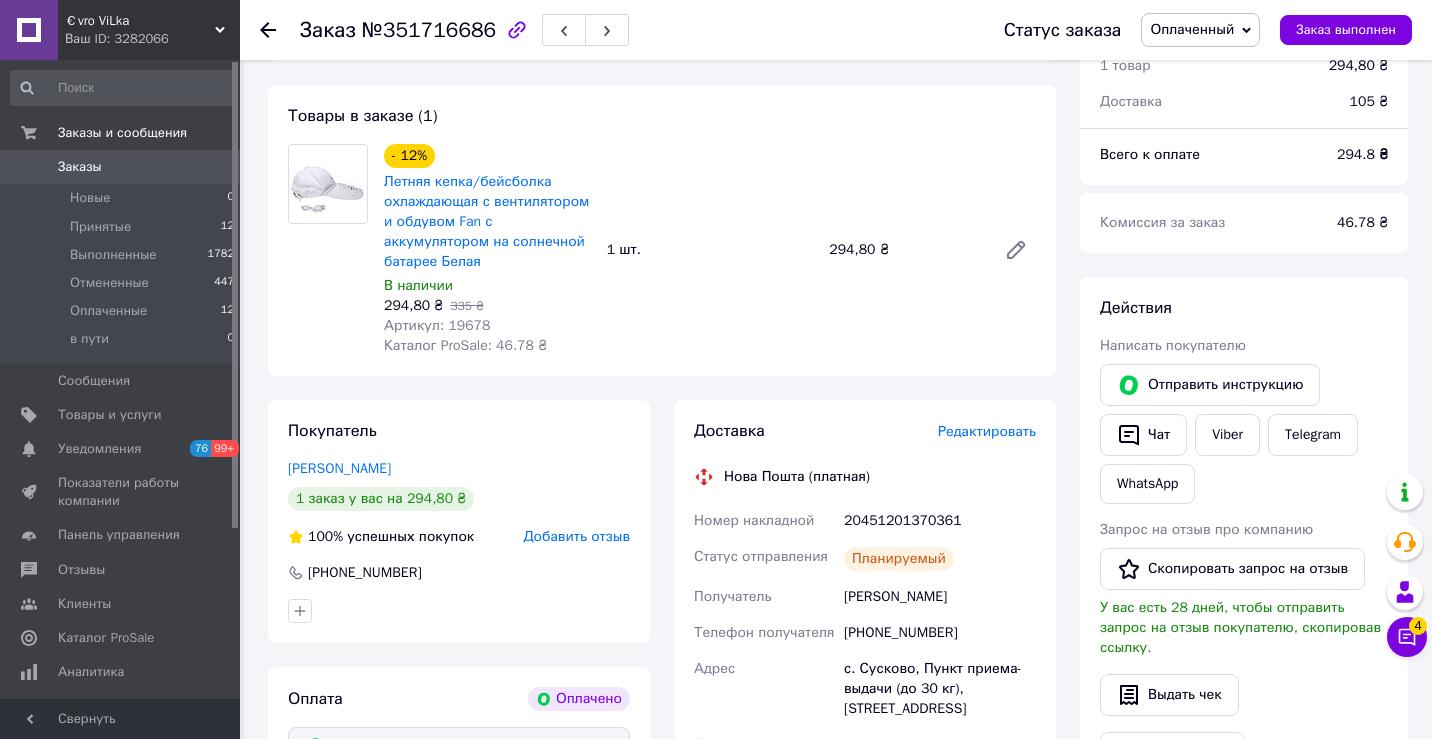 click 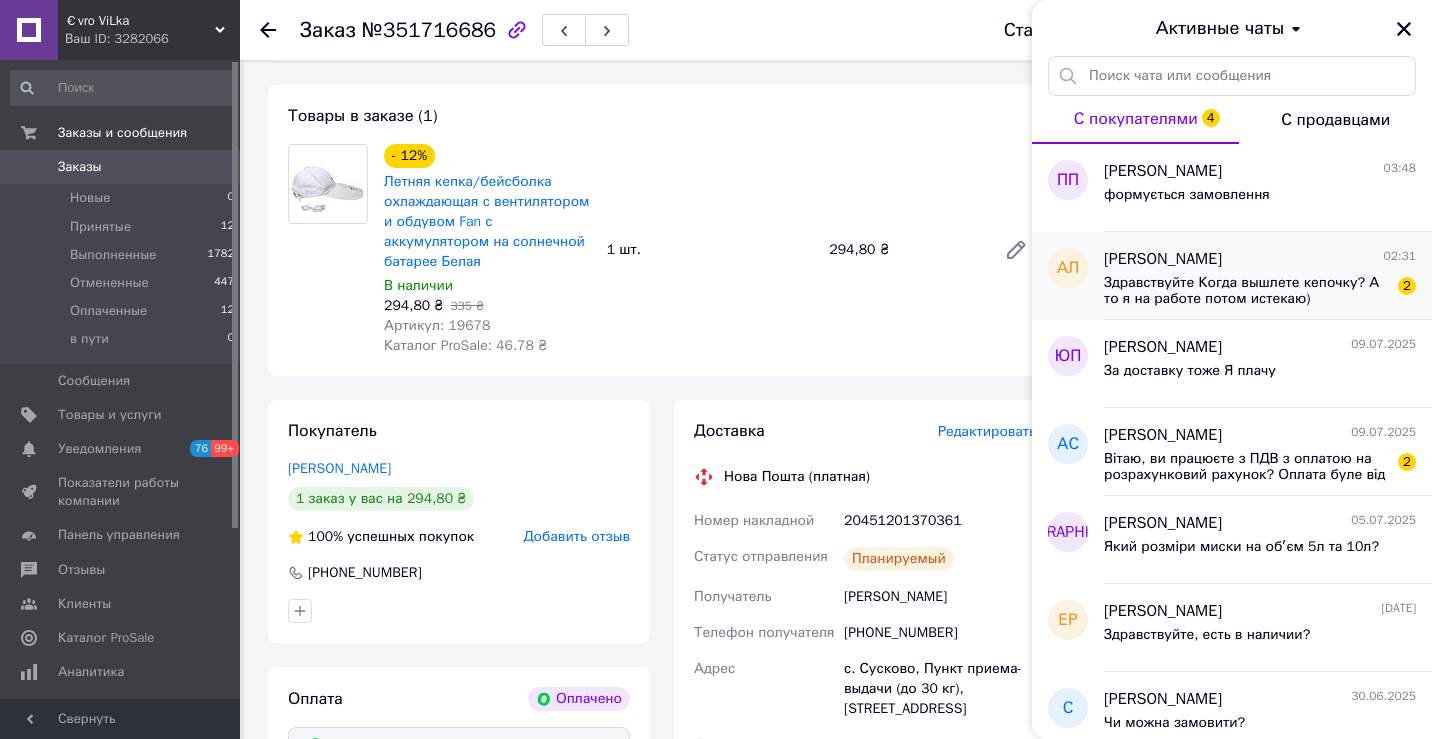 click on "Здравствуйте
Когда вышлете кепочку?
А то я на работе потом истекаю)" at bounding box center [1246, 291] 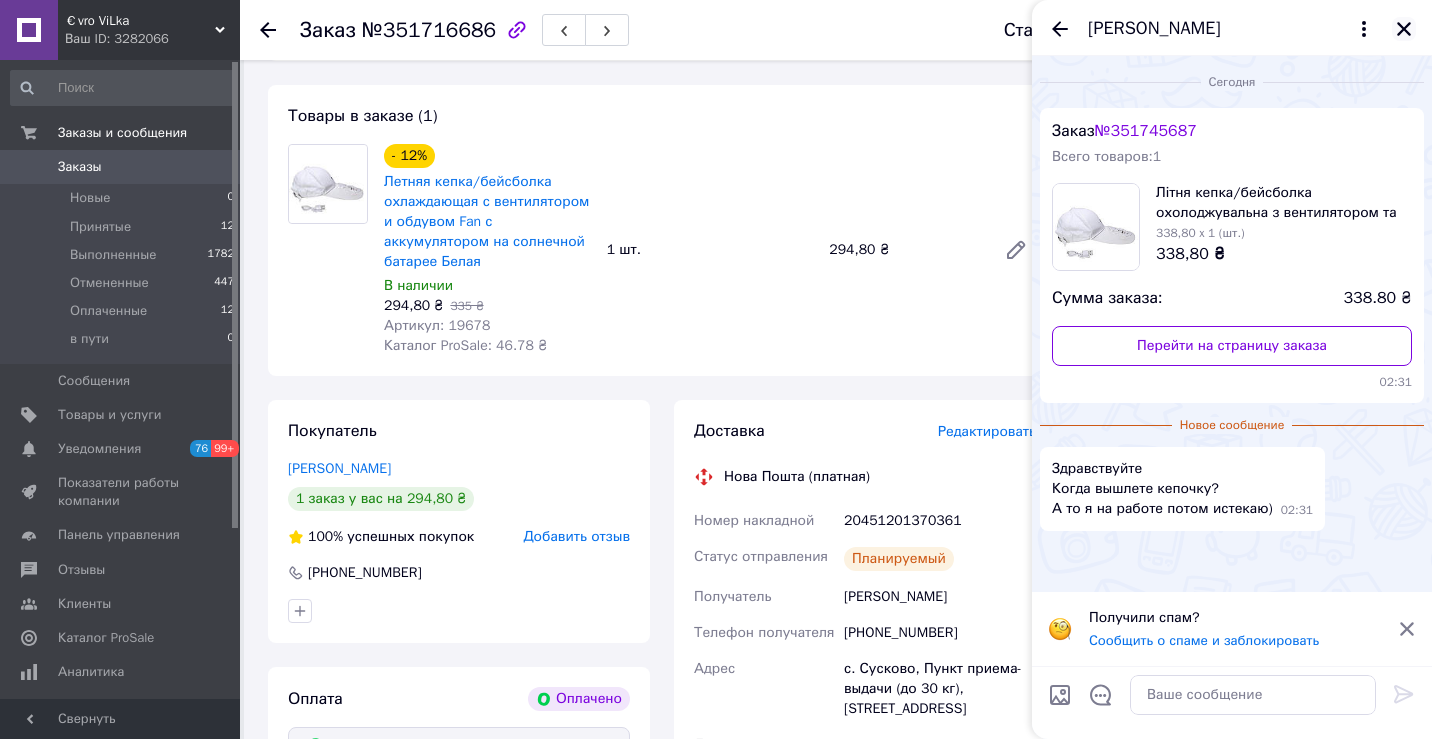 click 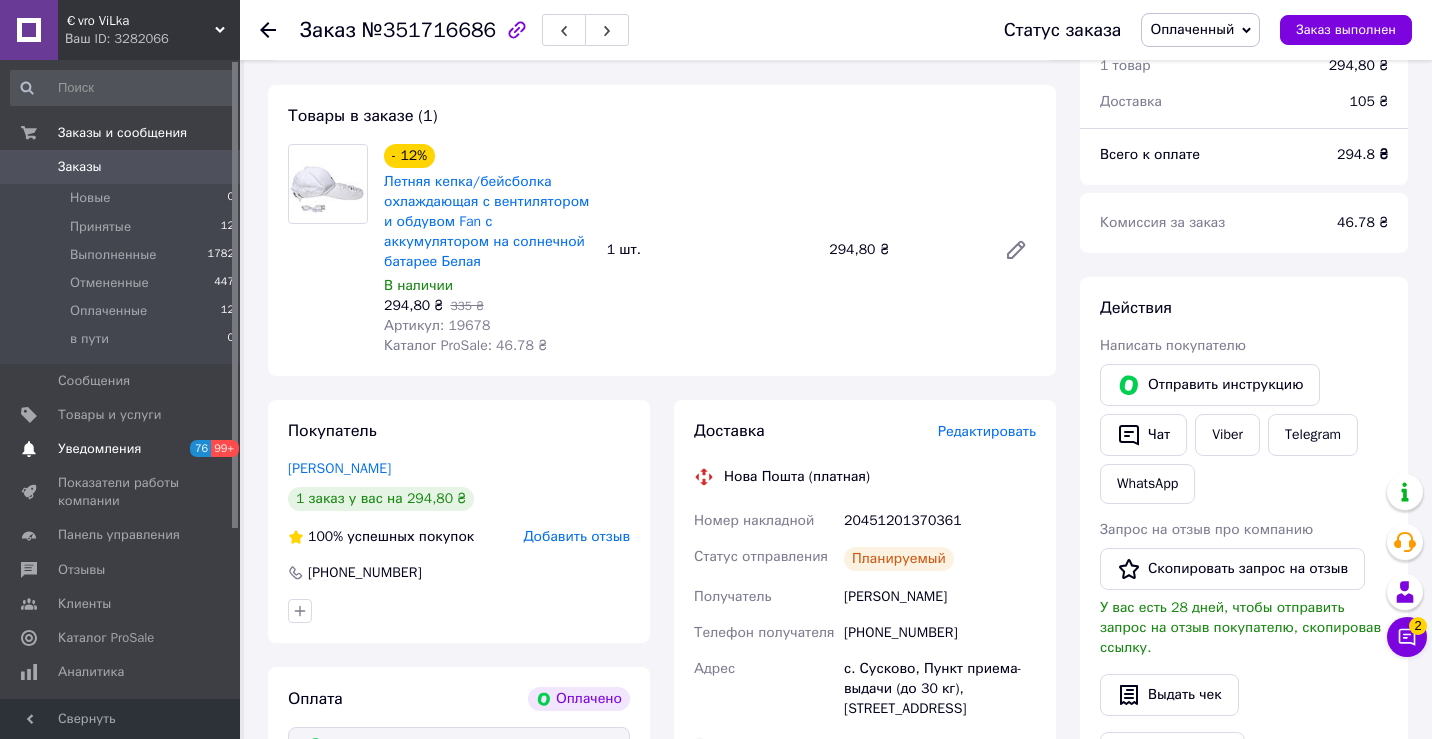 click on "Уведомления" at bounding box center (121, 449) 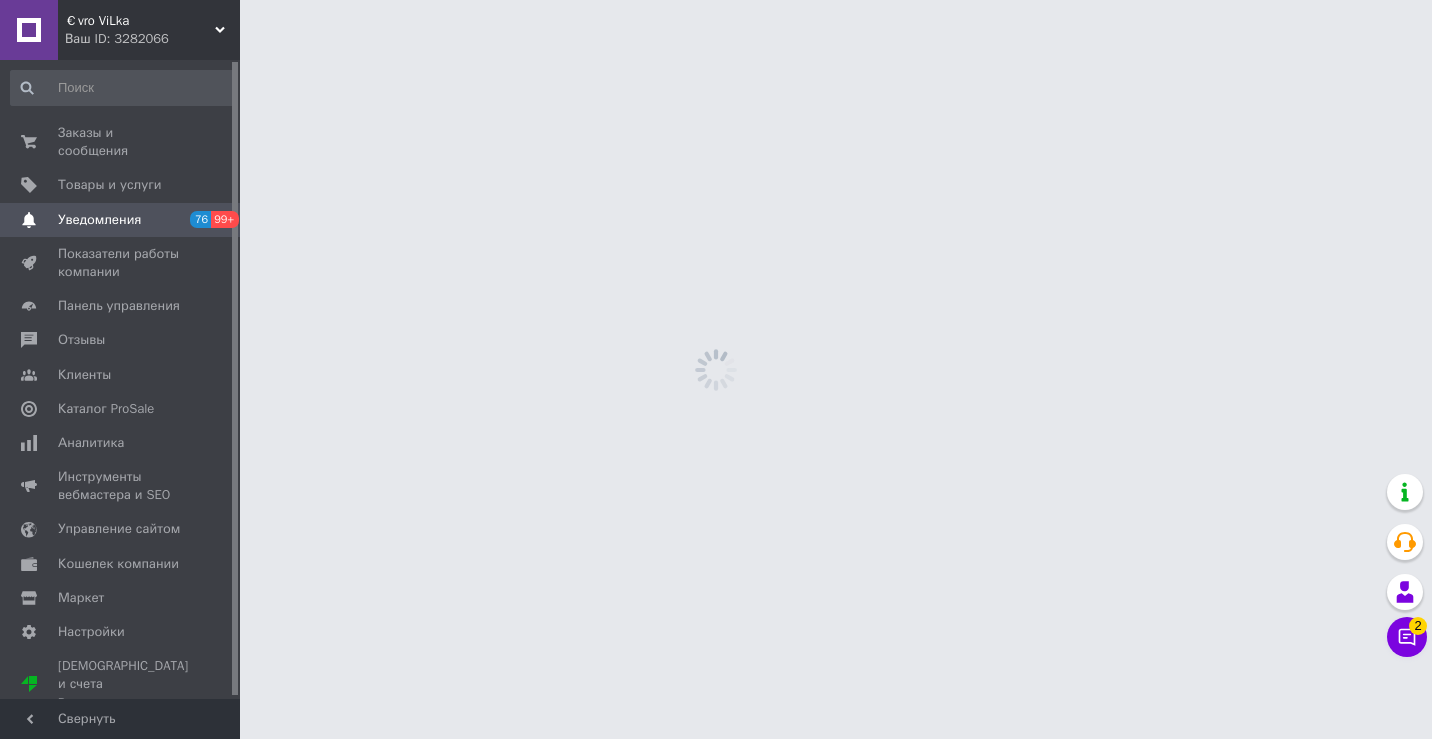 scroll, scrollTop: 0, scrollLeft: 0, axis: both 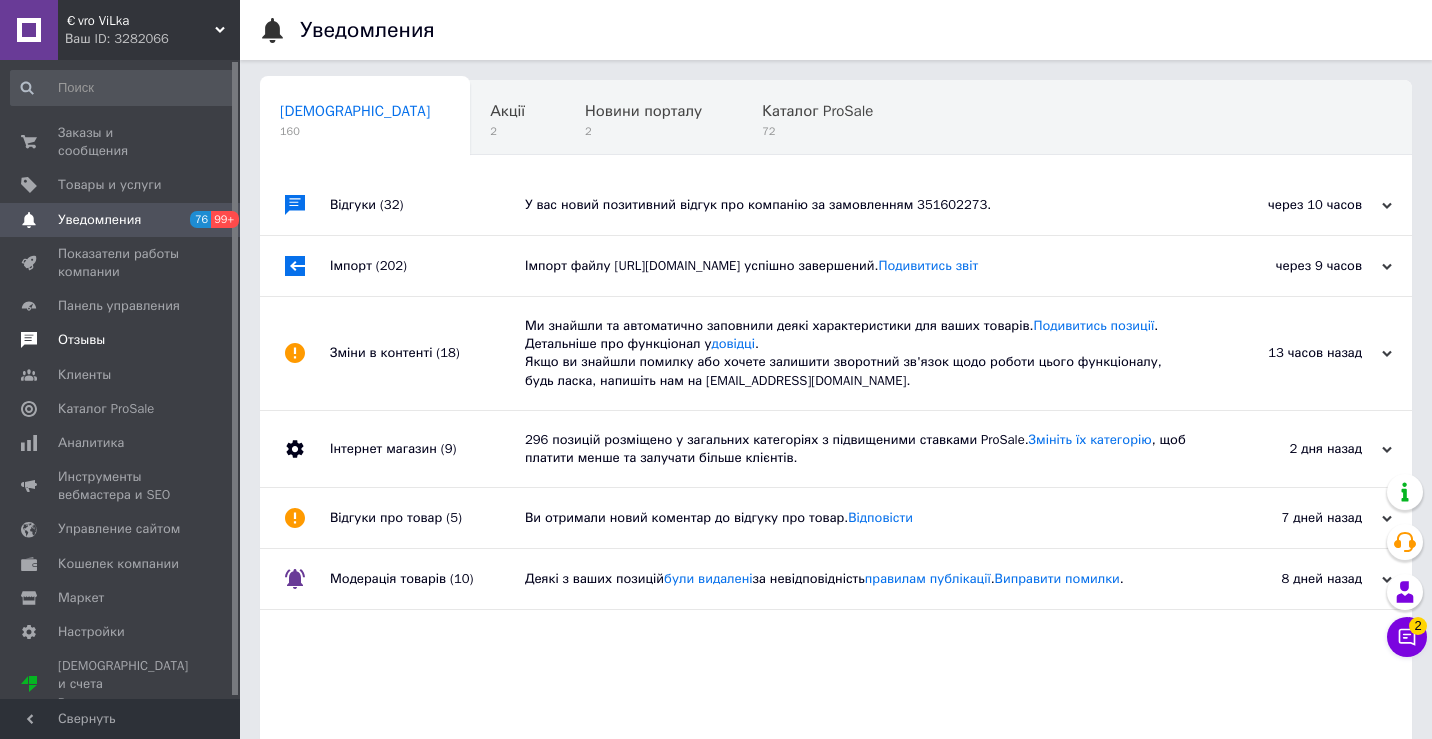 click on "Отзывы" at bounding box center (121, 340) 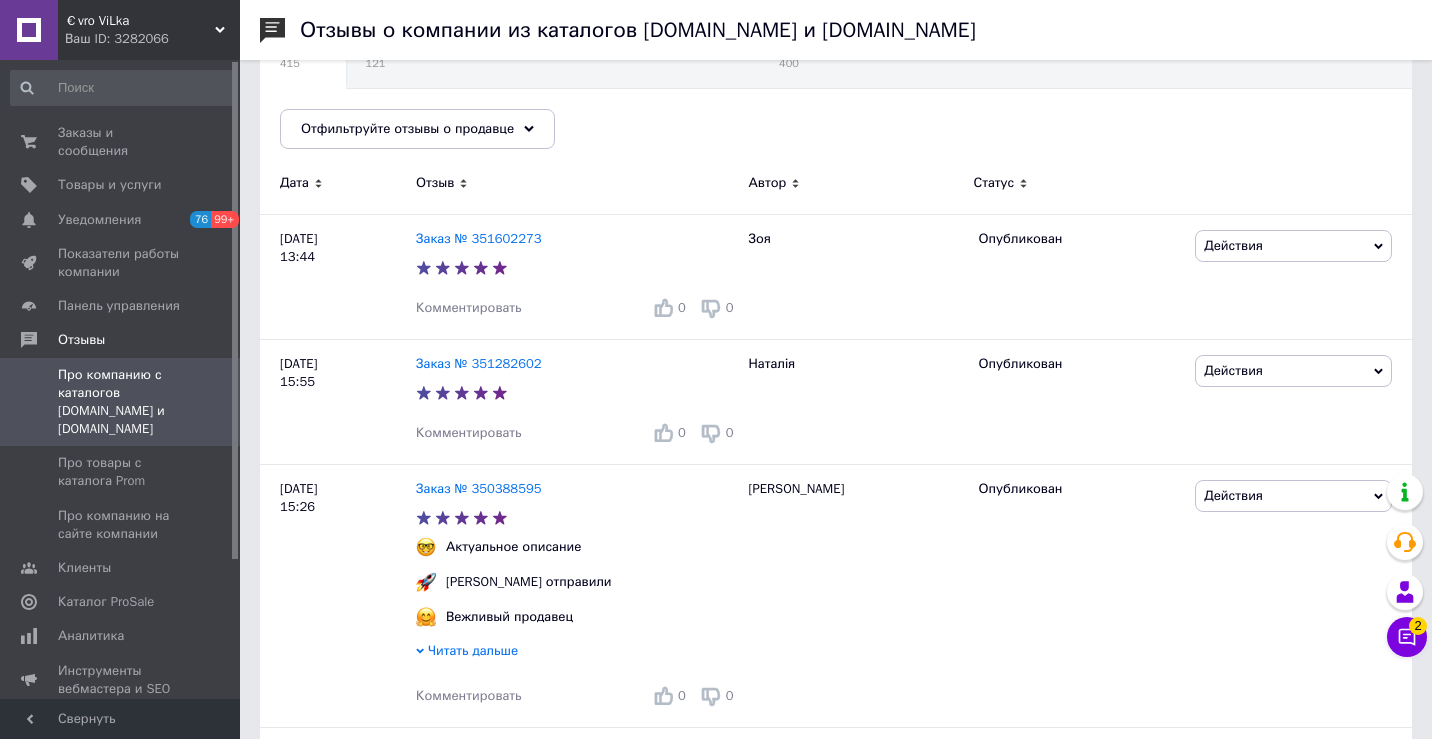 scroll, scrollTop: 0, scrollLeft: 0, axis: both 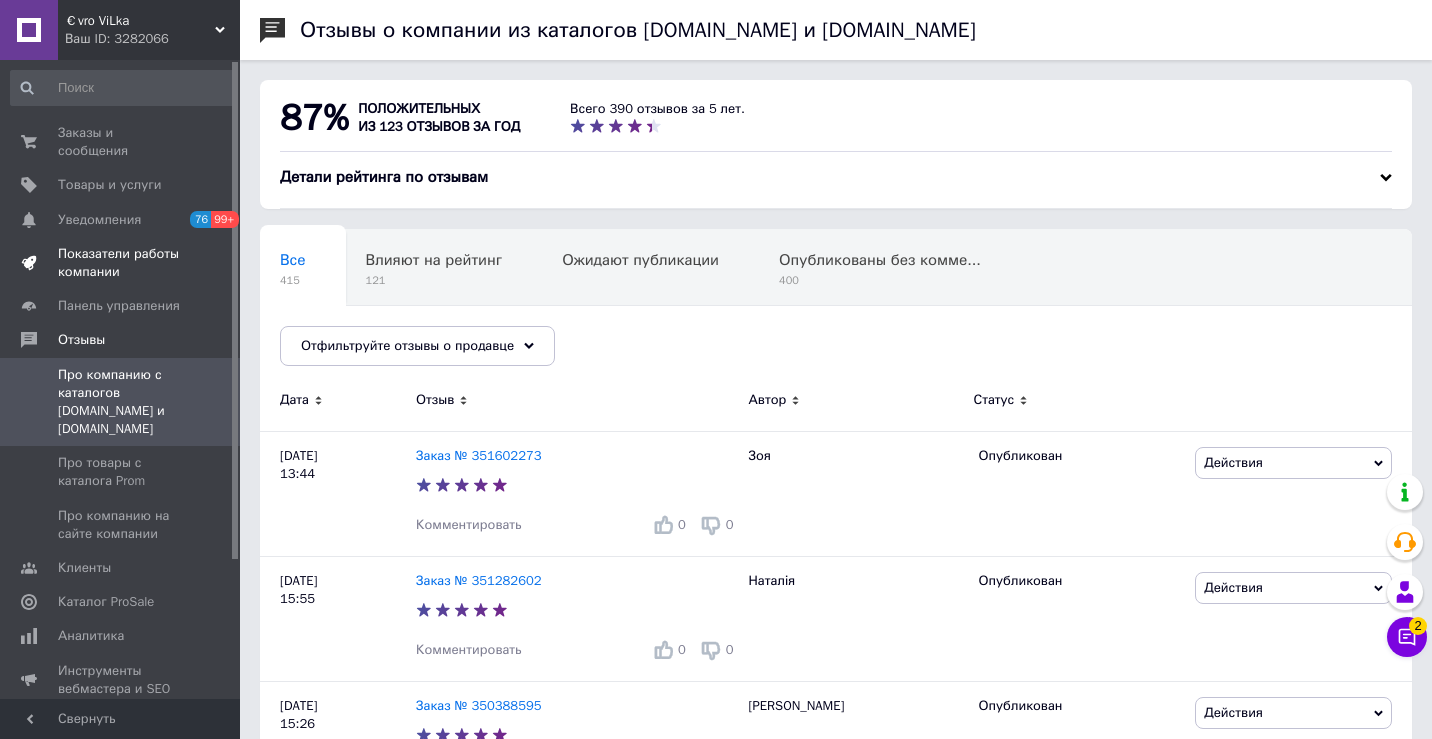 click on "Показатели работы компании" at bounding box center (121, 263) 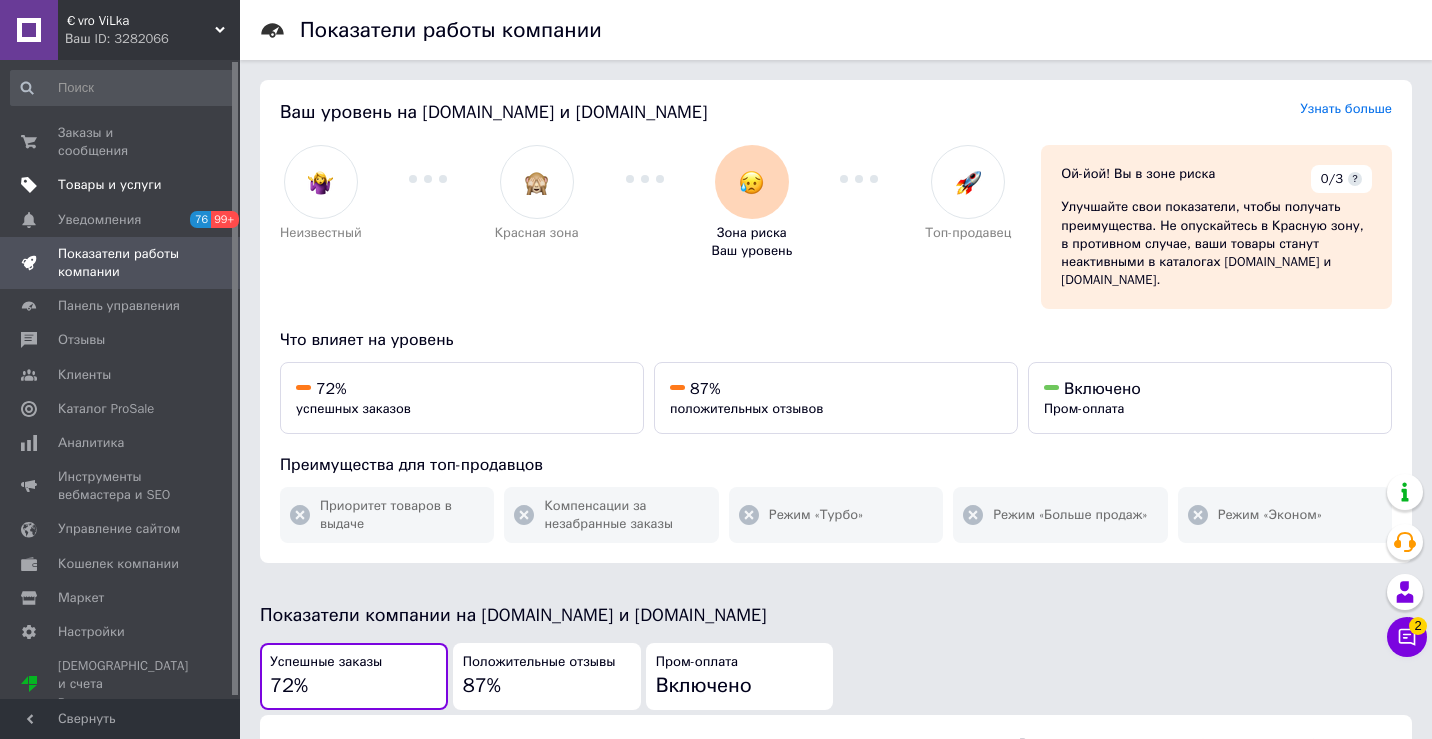 click on "Товары и услуги" at bounding box center [110, 185] 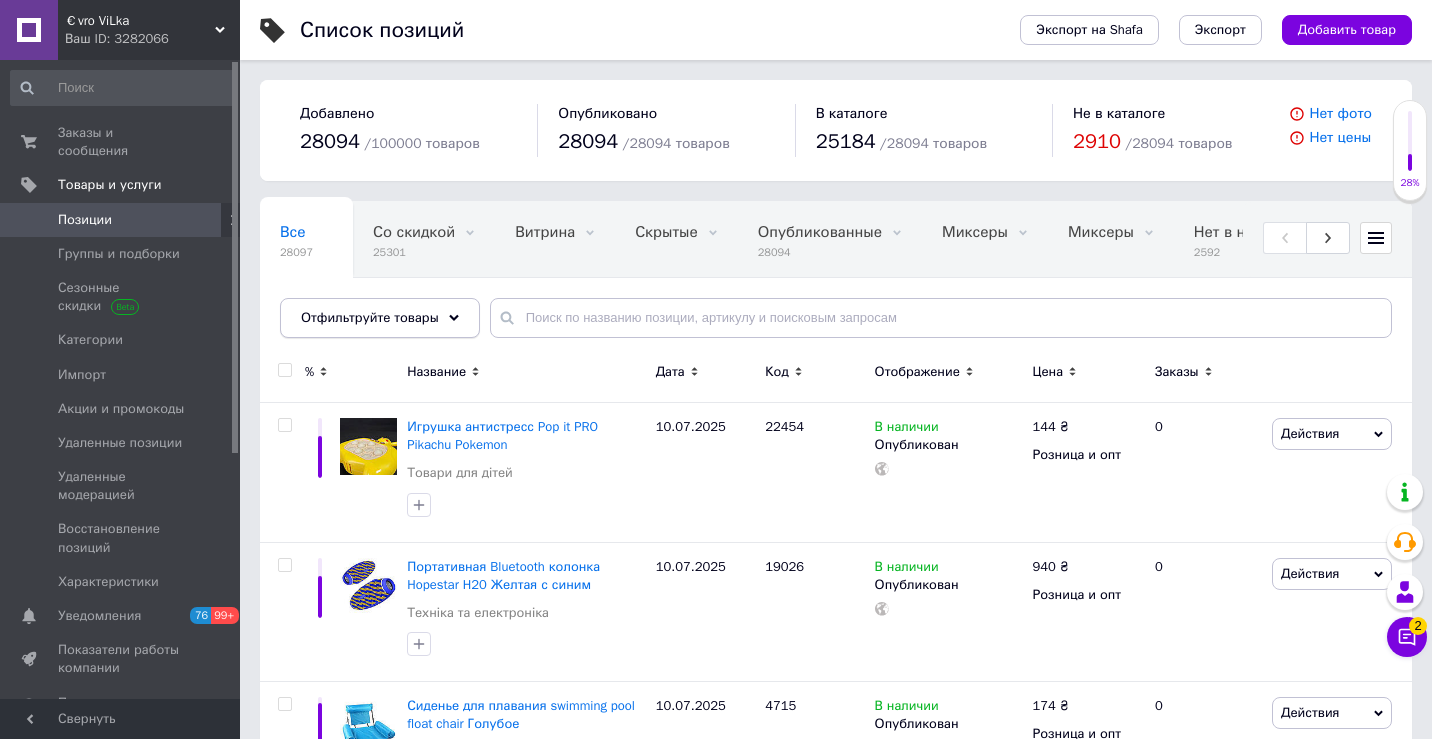 click on "Отфильтруйте товары" at bounding box center (370, 317) 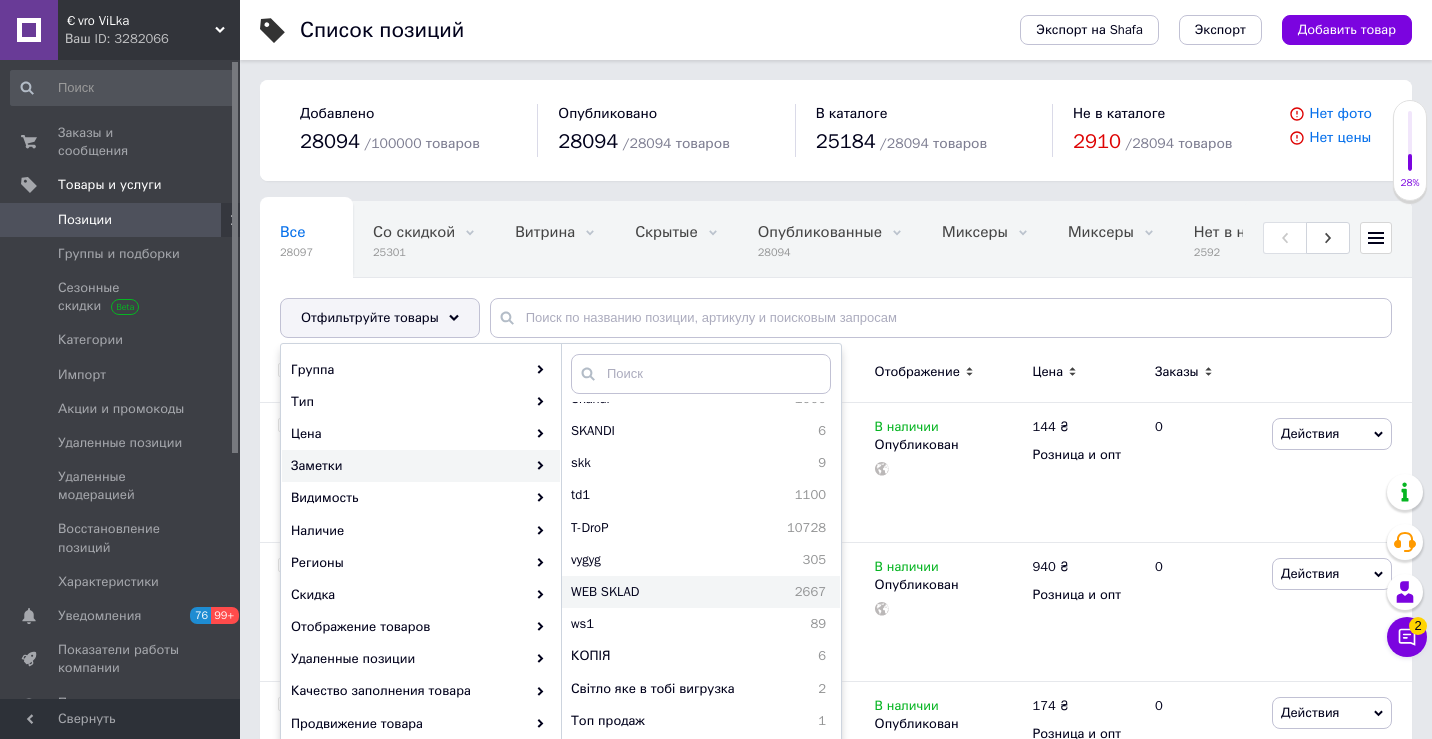 scroll, scrollTop: 2251, scrollLeft: 0, axis: vertical 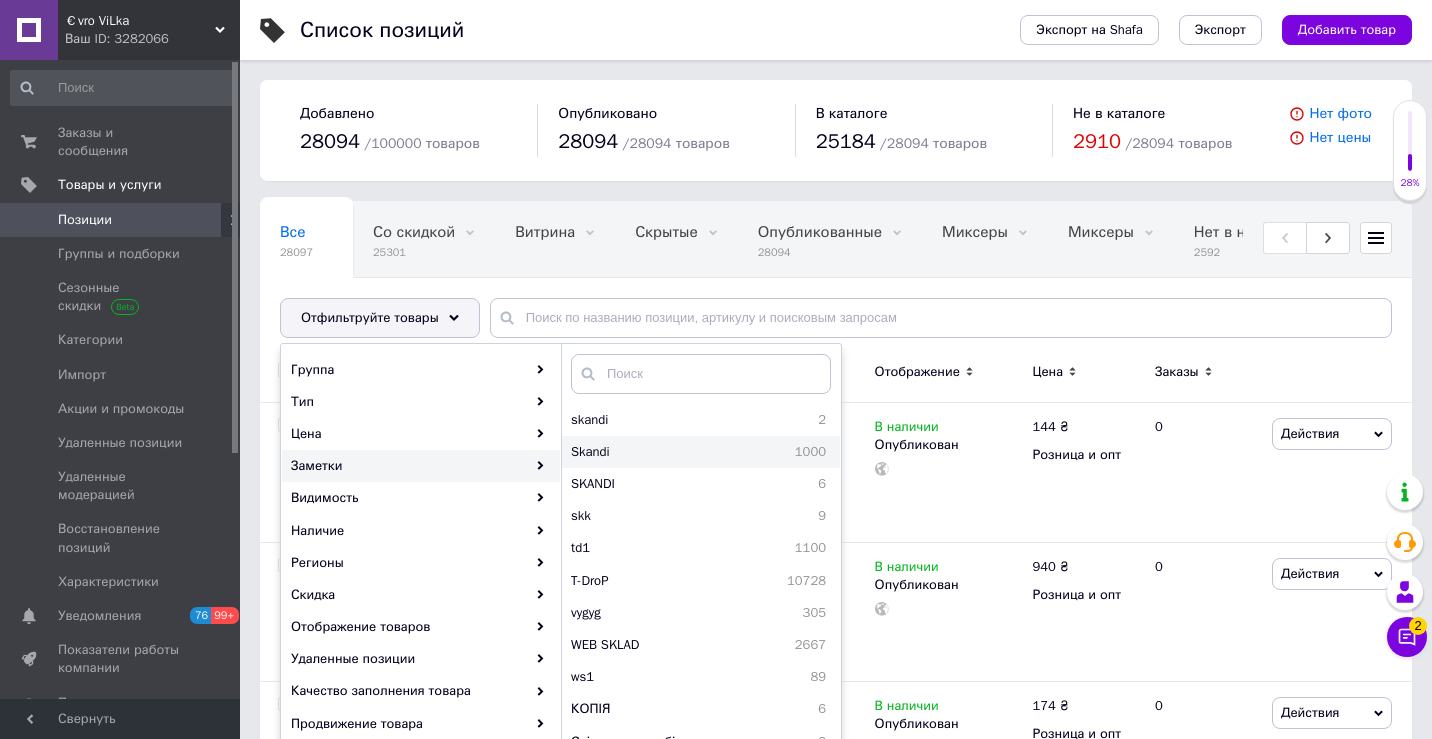 click on "Skandi" at bounding box center (633, 452) 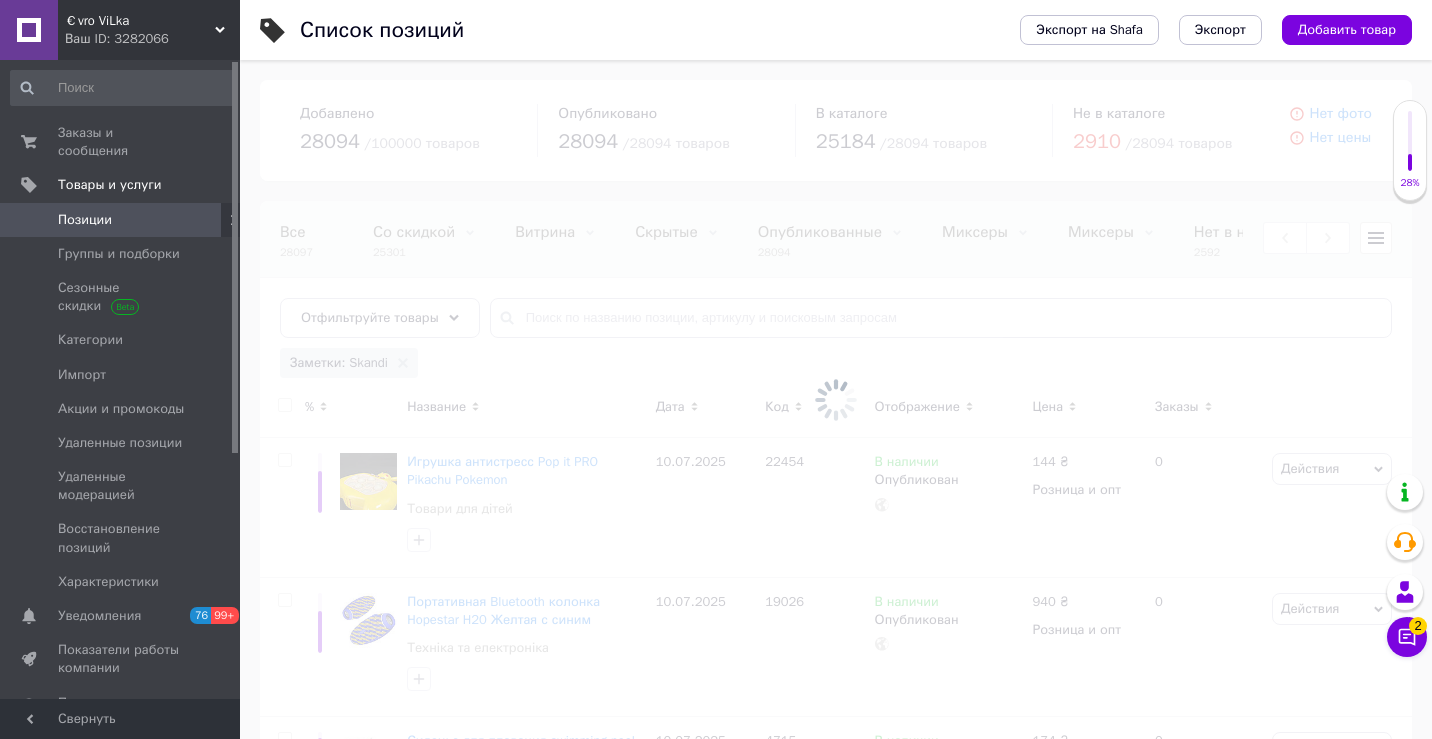 scroll, scrollTop: 0, scrollLeft: 645, axis: horizontal 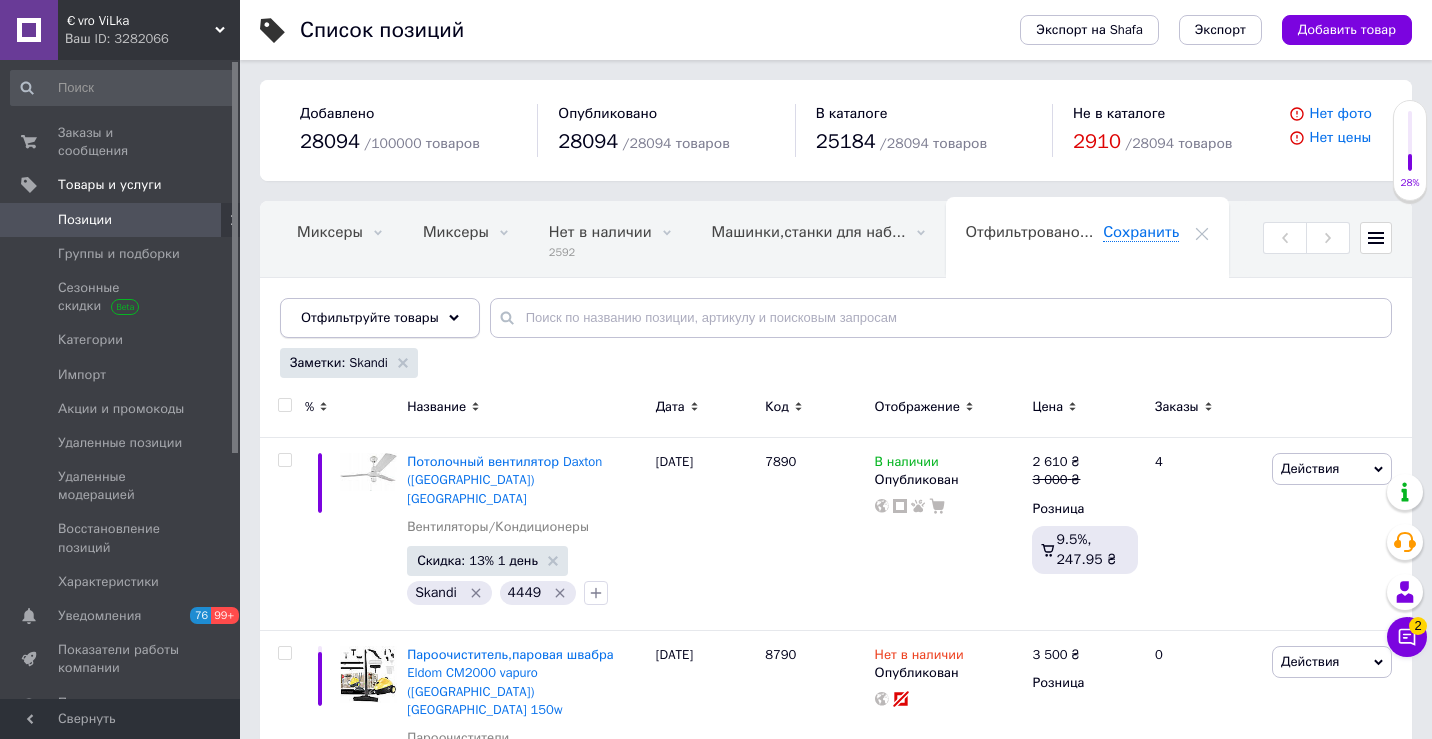 click on "Отфильтруйте товары" at bounding box center [370, 317] 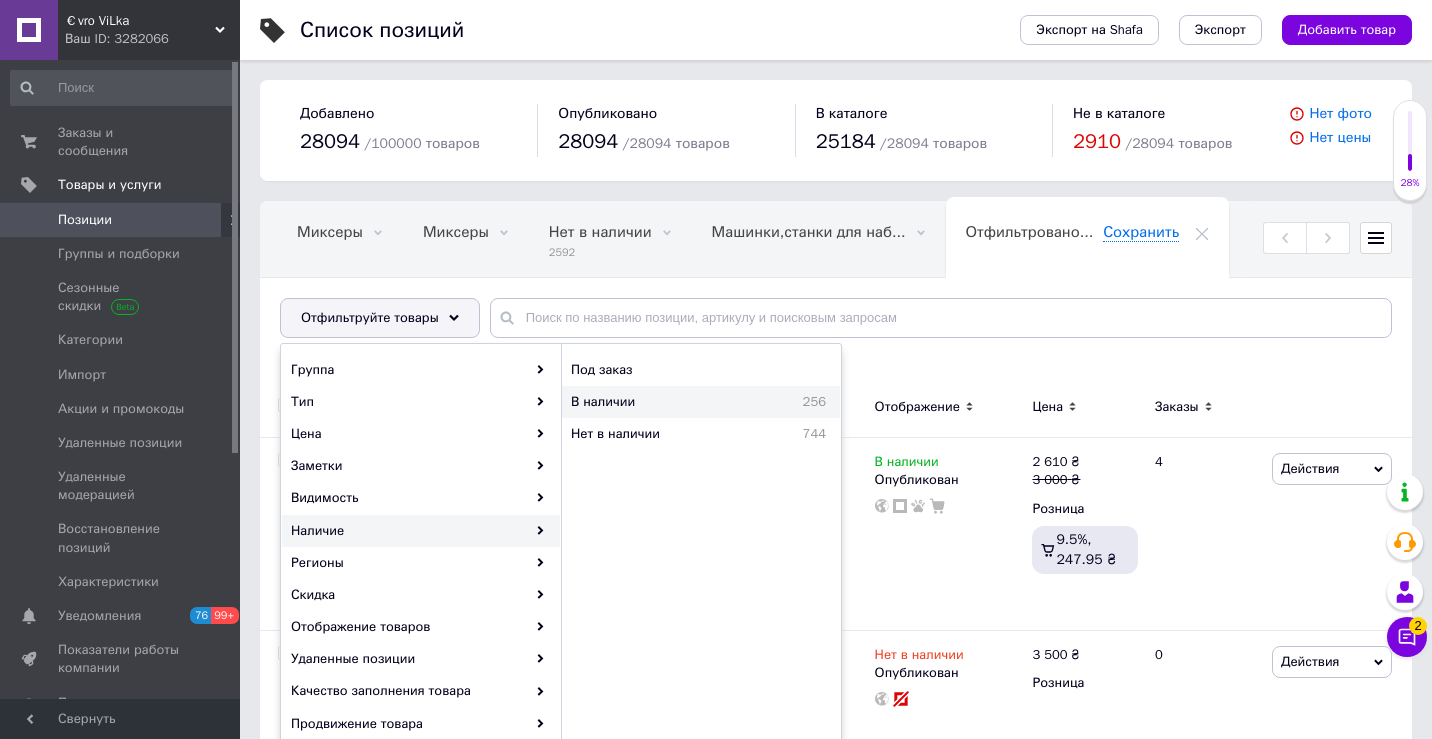 click on "В наличии" at bounding box center (655, 402) 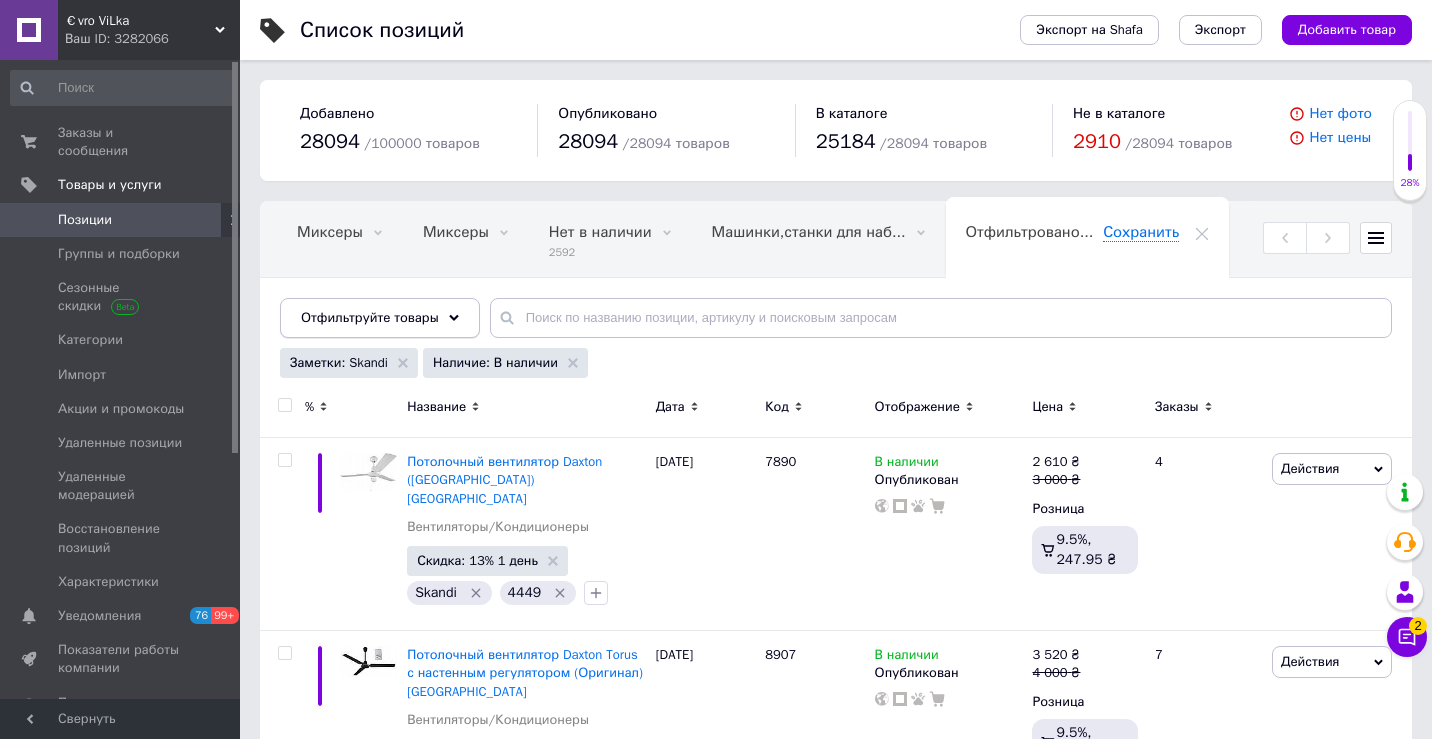 click on "Отфильтруйте товары" at bounding box center (380, 318) 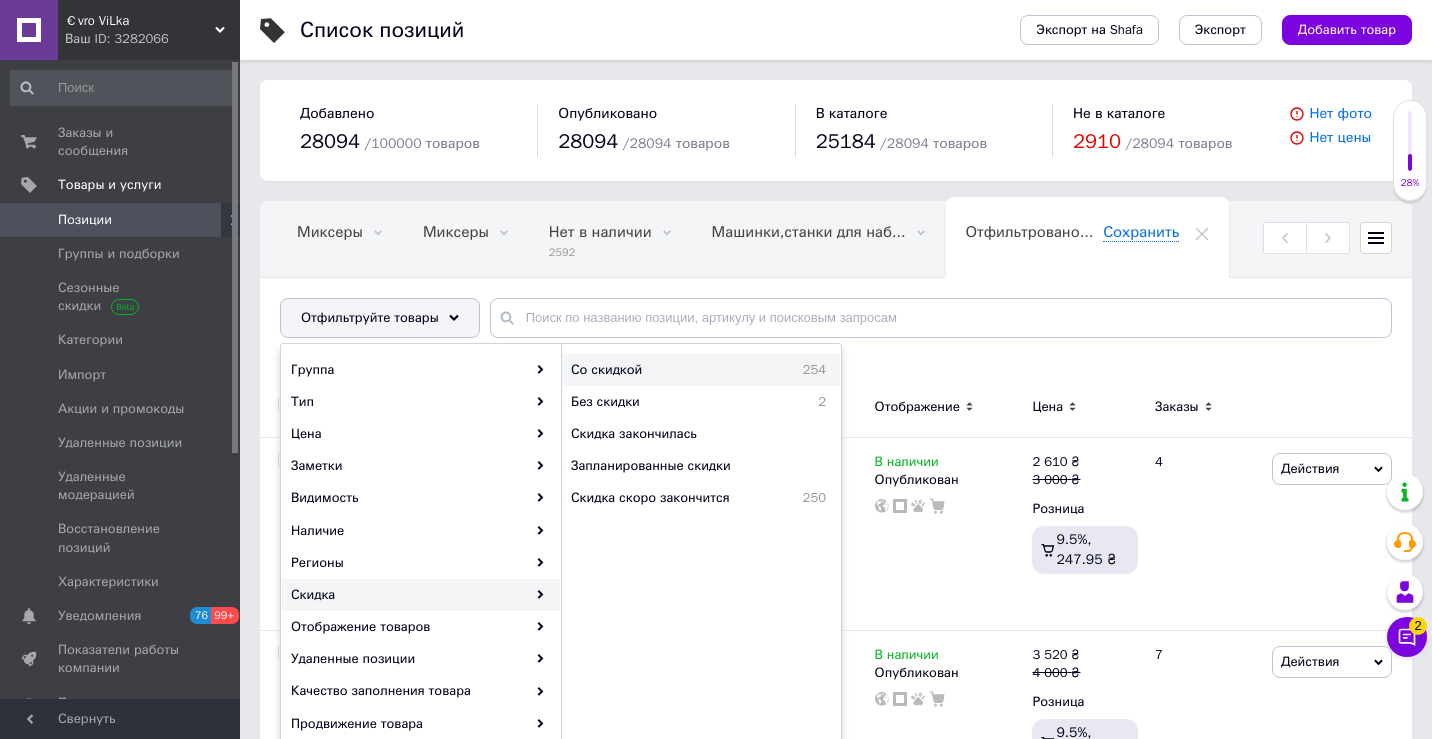 click on "Со скидкой" at bounding box center [658, 370] 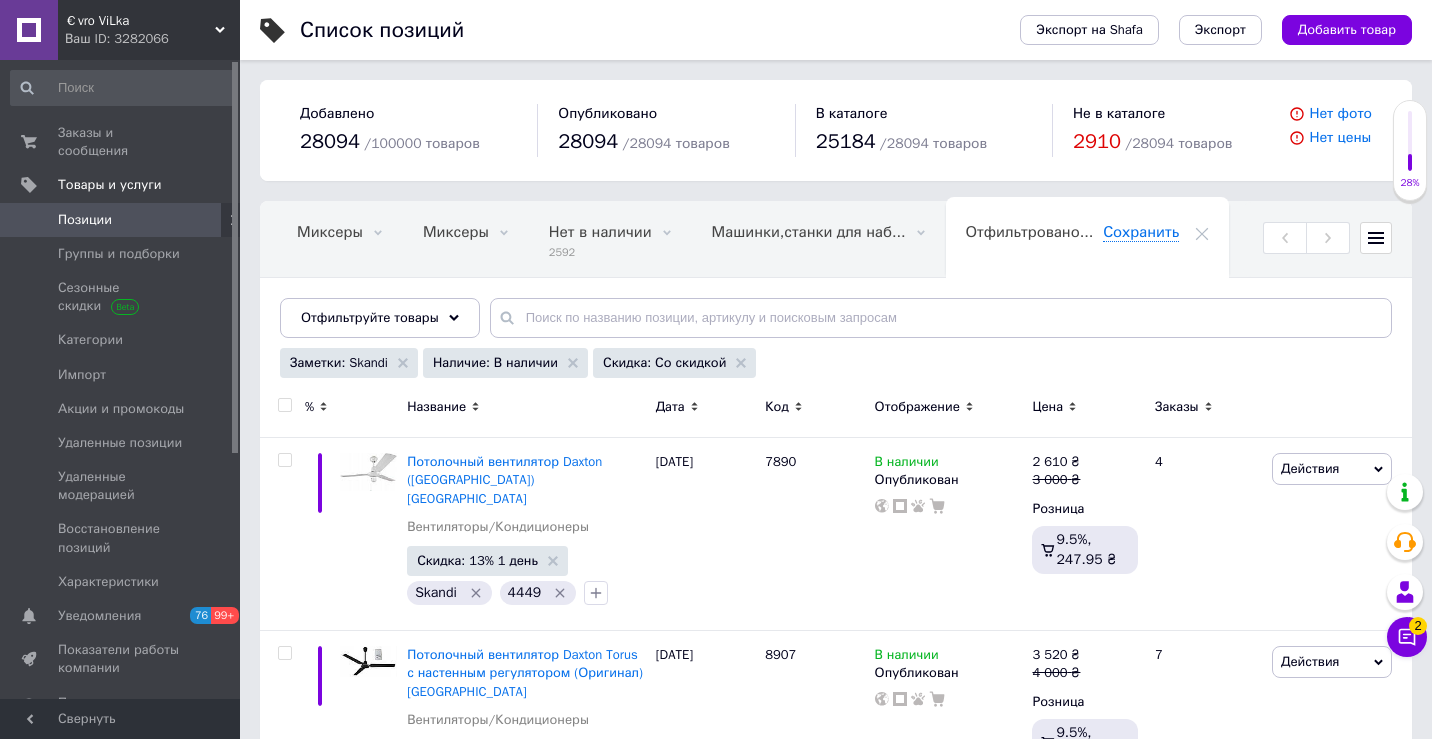 click at bounding box center [284, 405] 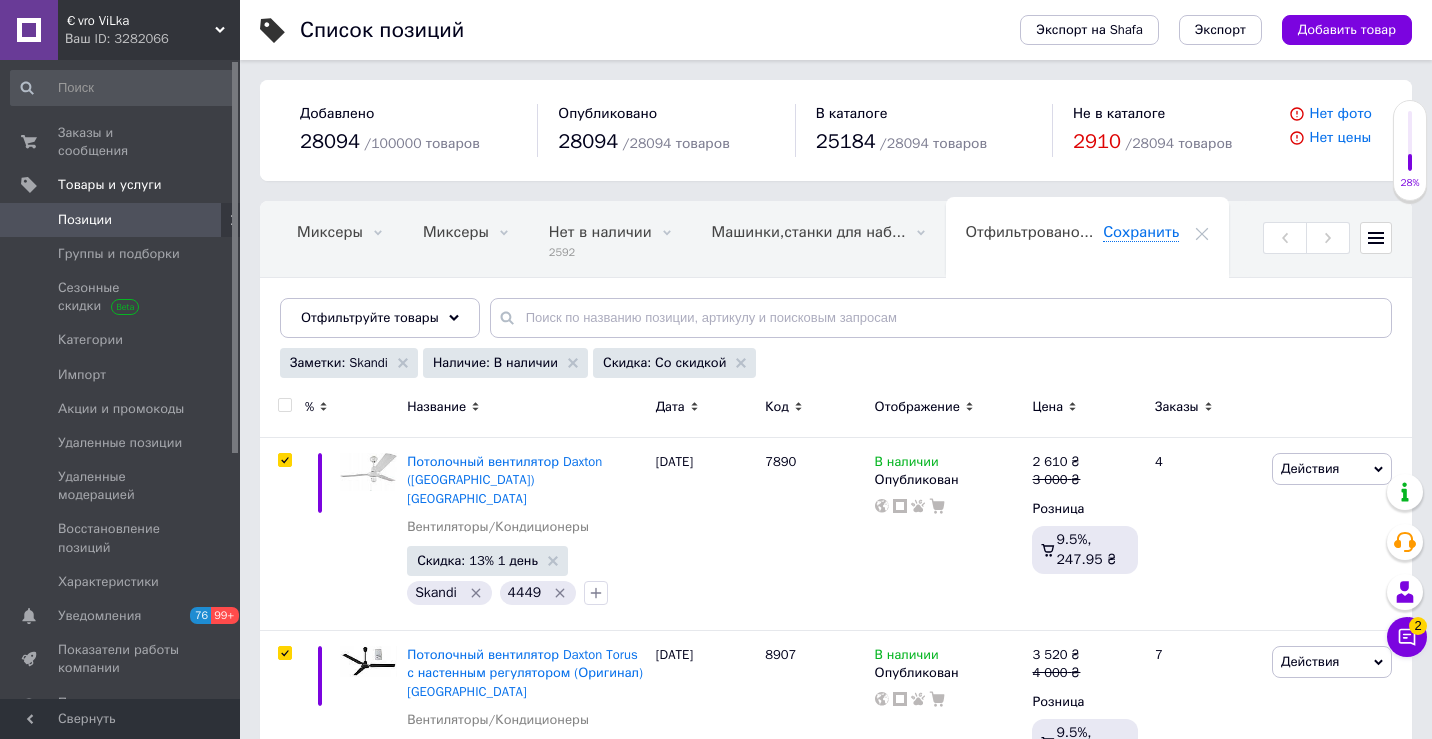 checkbox on "true" 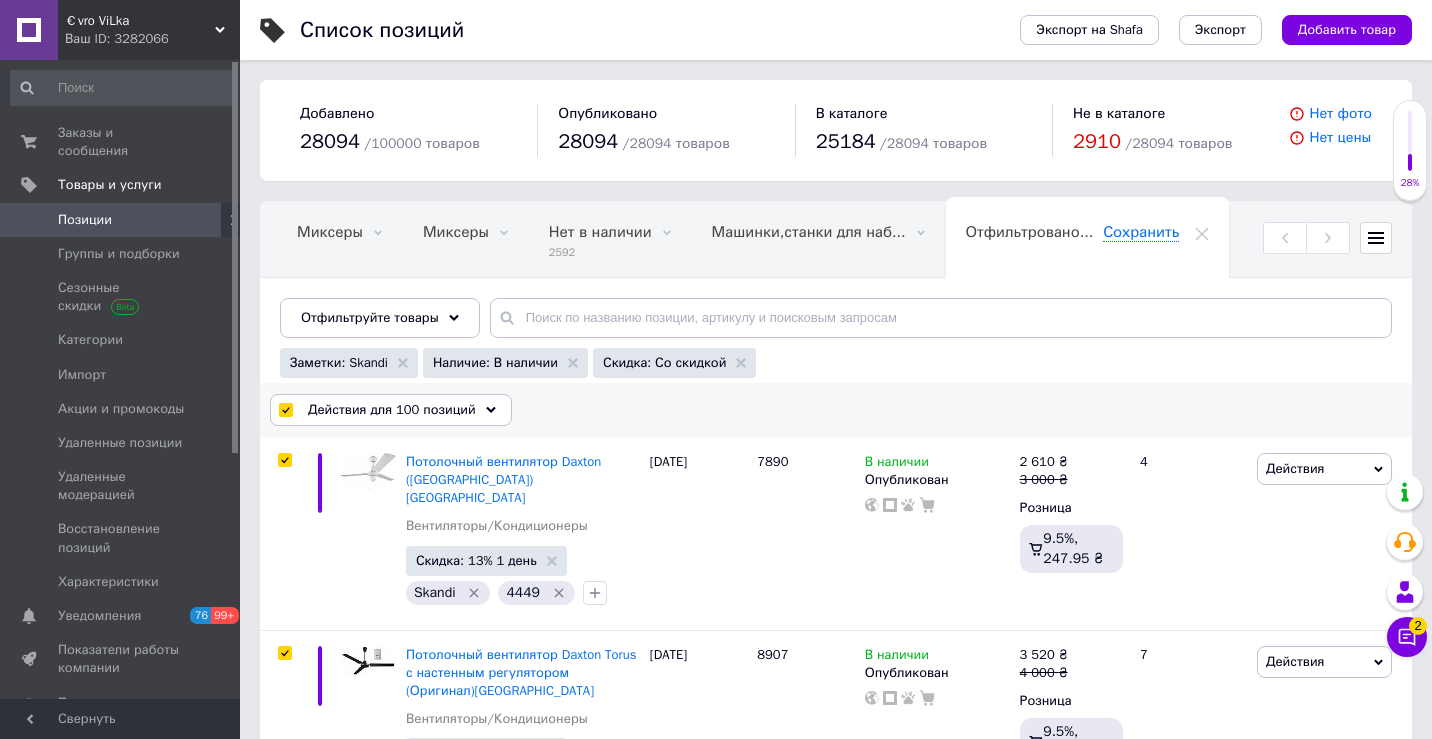 click on "Действия для 100 позиций" at bounding box center [392, 410] 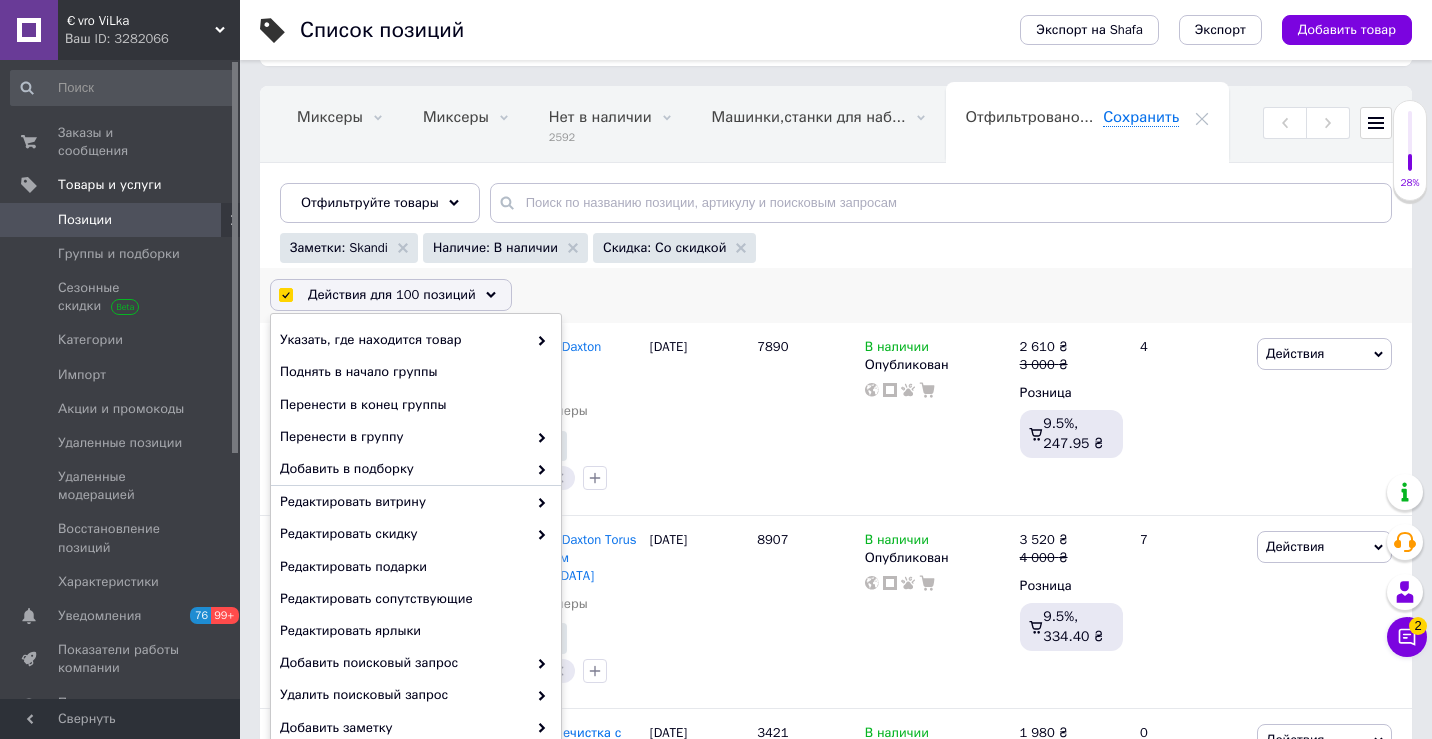 scroll, scrollTop: 119, scrollLeft: 0, axis: vertical 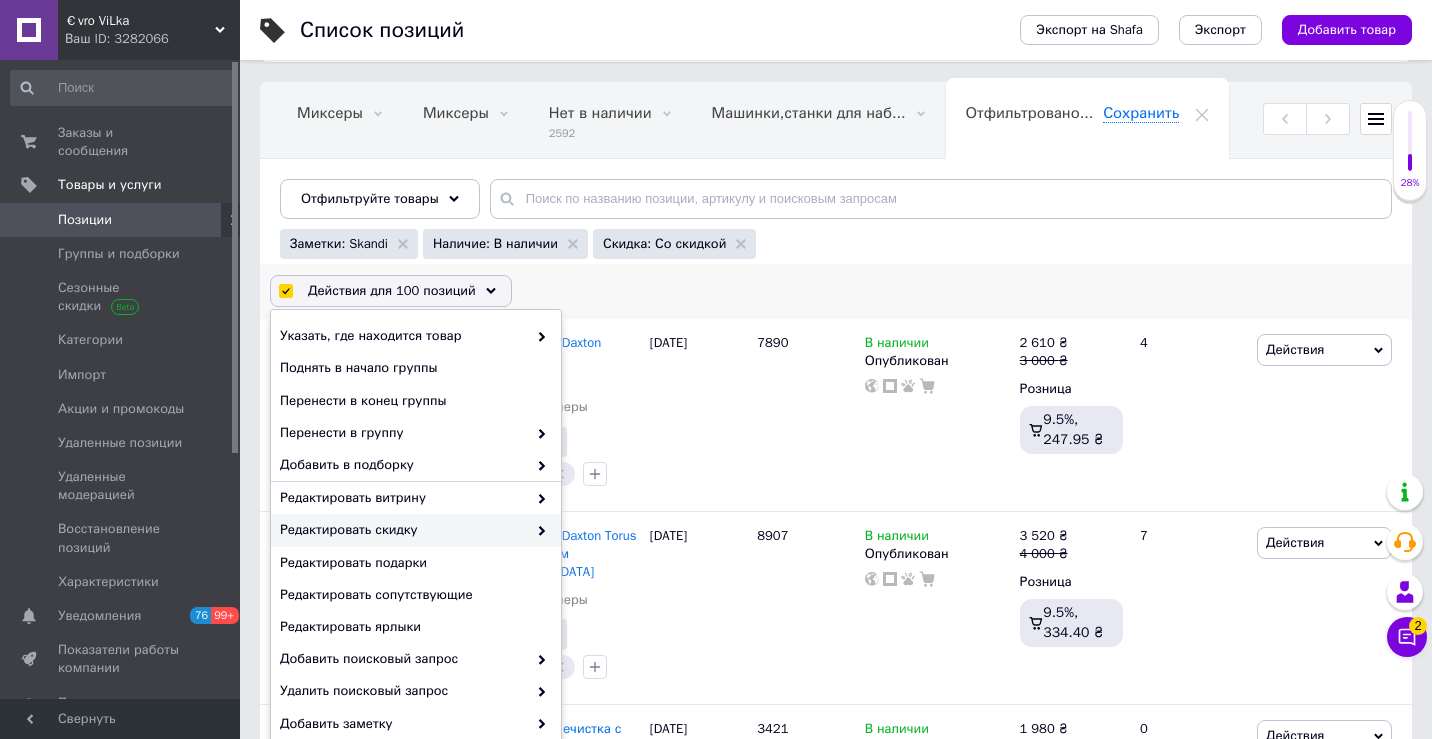 click on "Редактировать скидку" at bounding box center [403, 530] 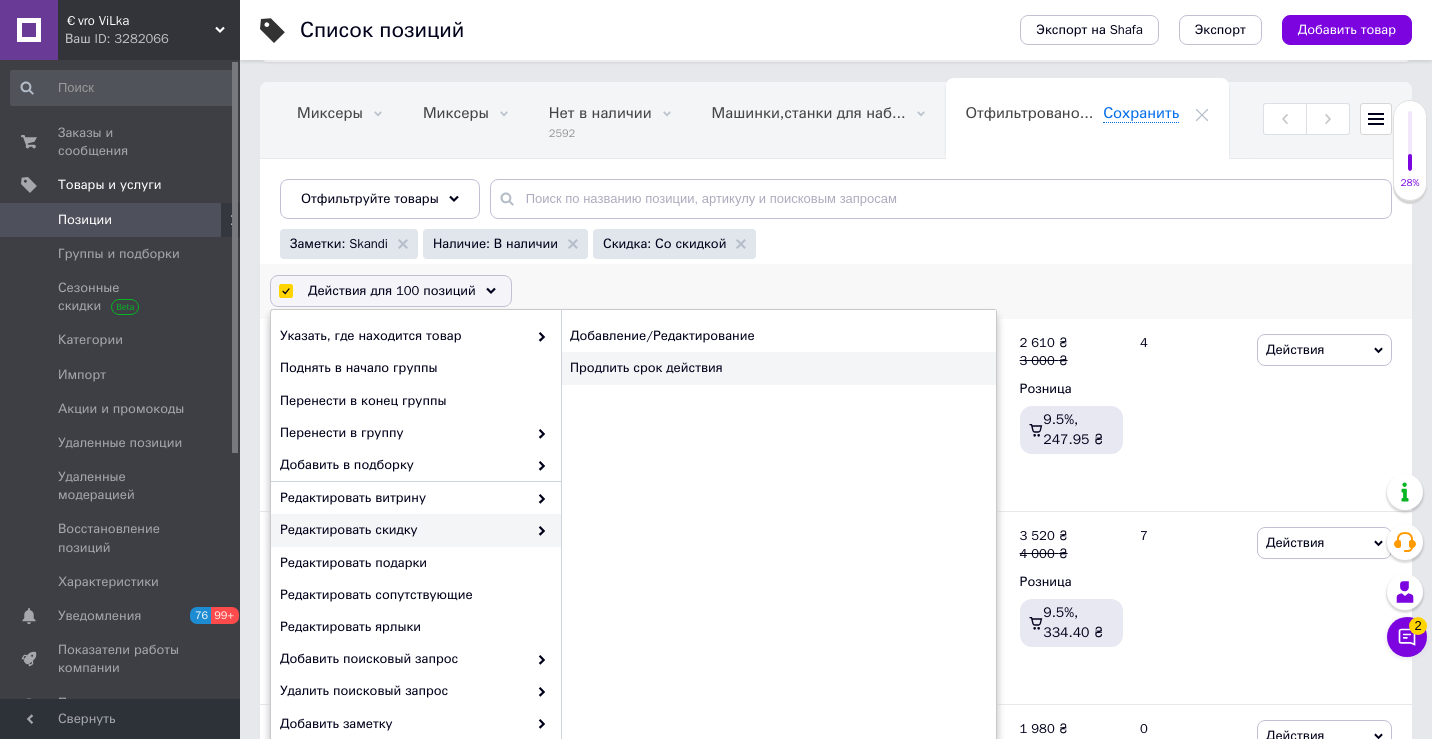 click on "Продлить срок действия" at bounding box center [778, 368] 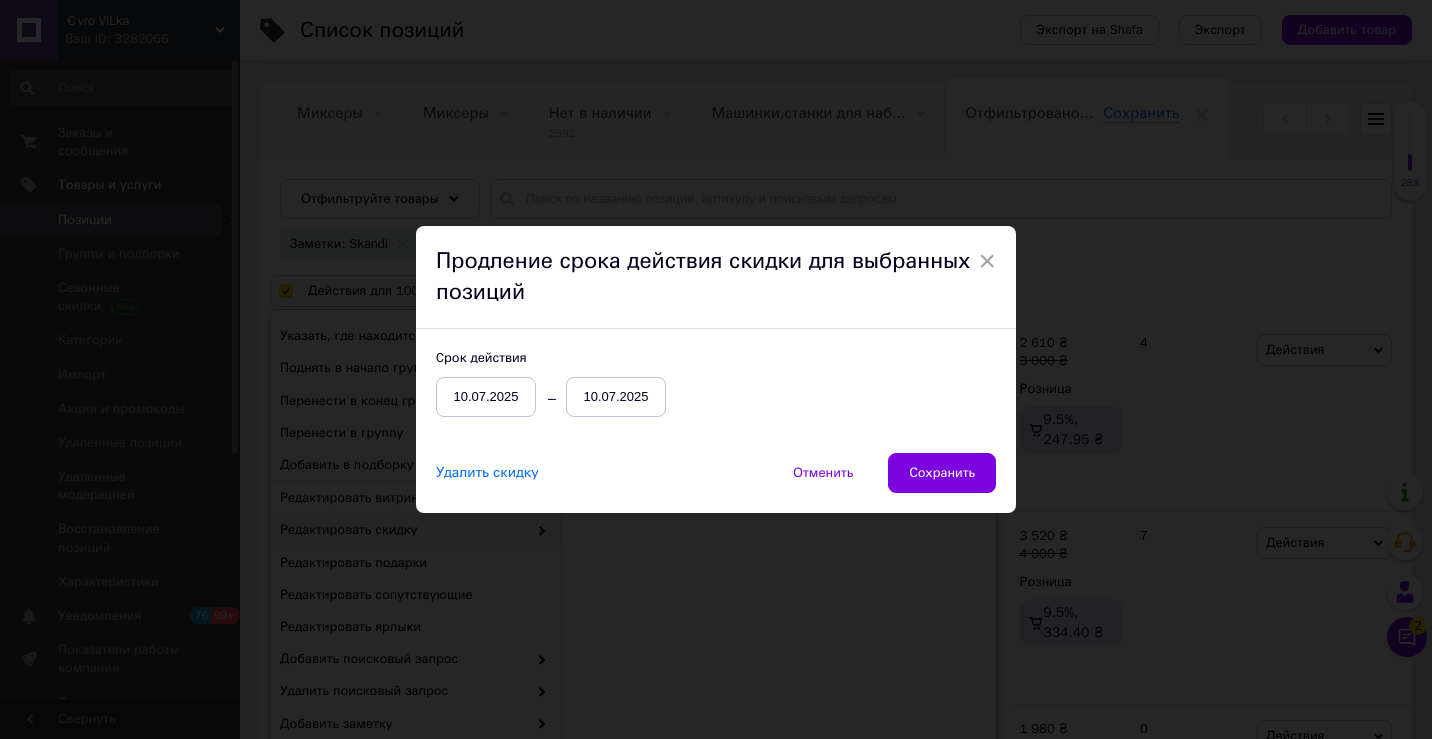 click on "10.07.2025" at bounding box center [616, 397] 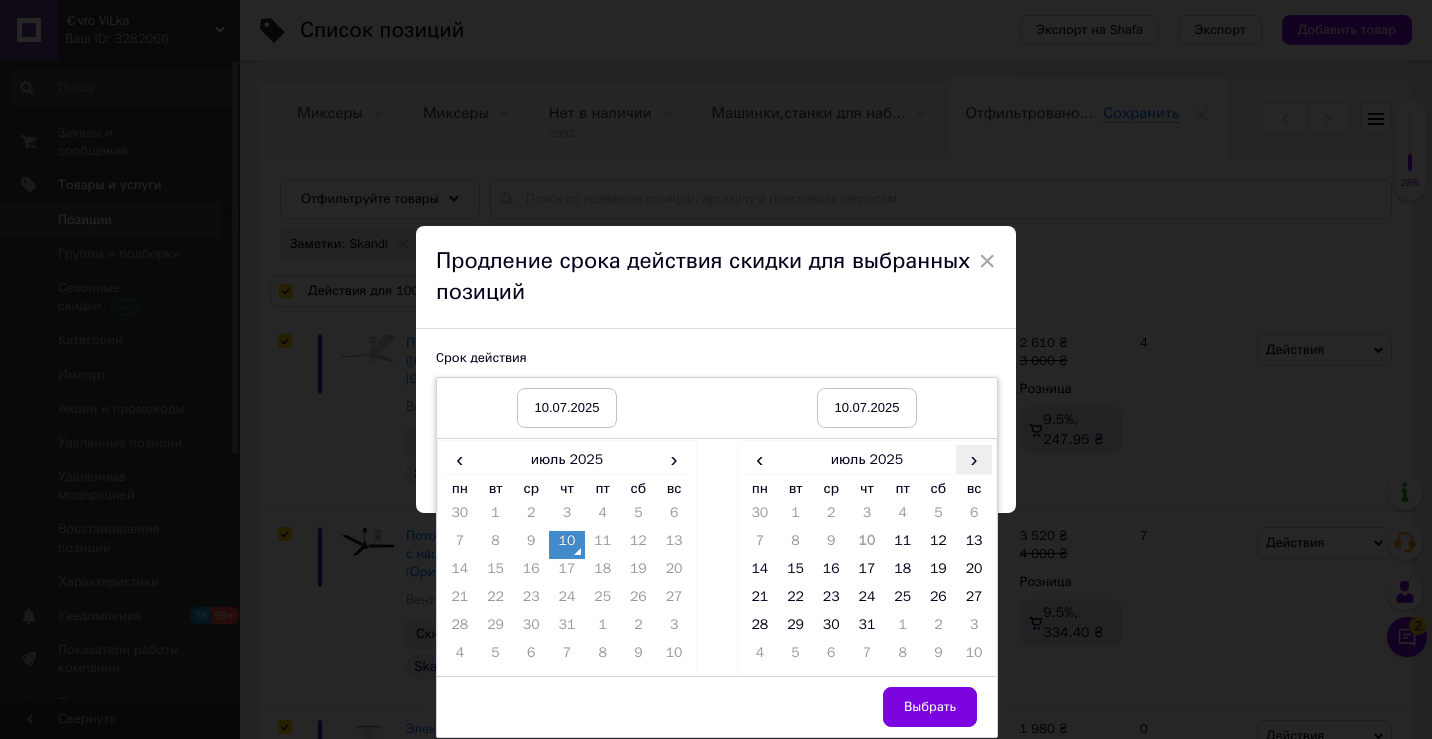 click on "›" at bounding box center (974, 459) 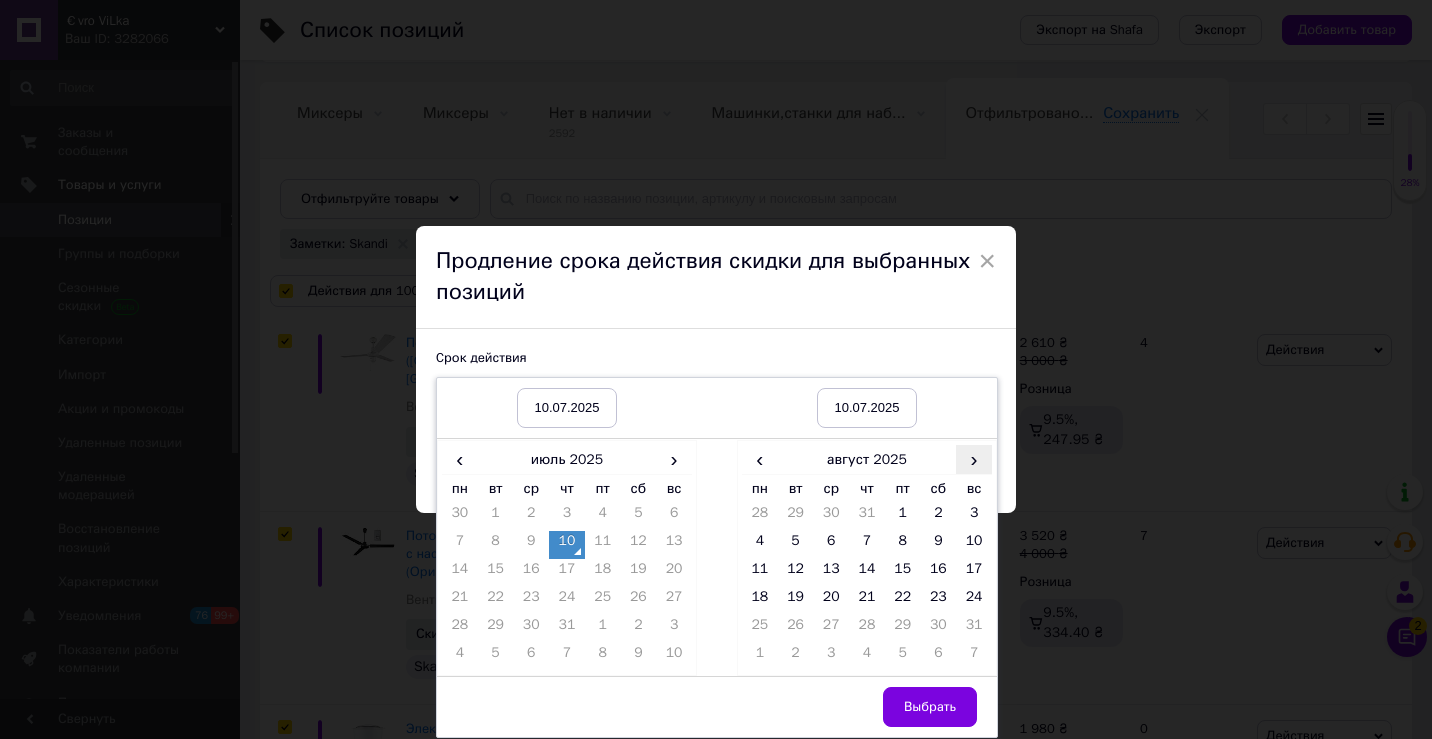 click on "›" at bounding box center [974, 459] 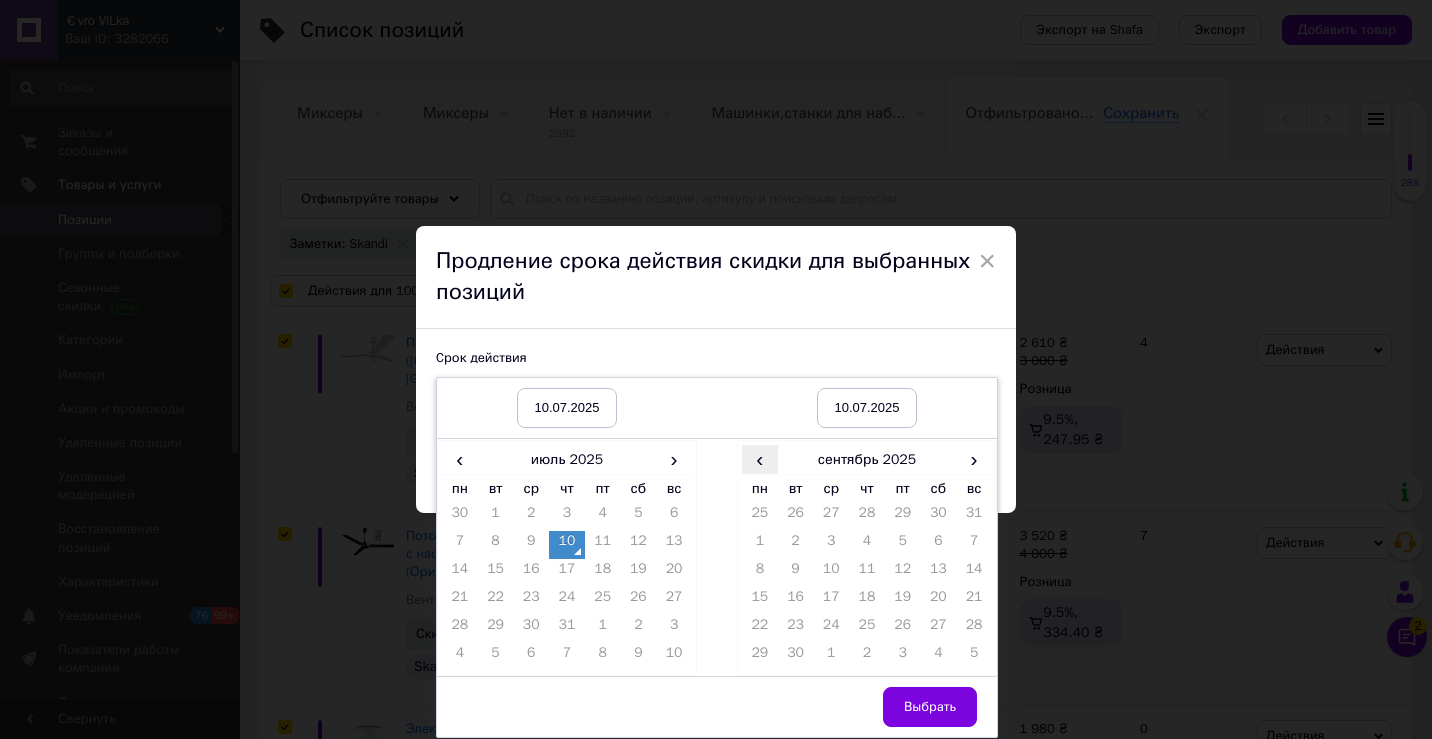 click on "‹" at bounding box center (760, 459) 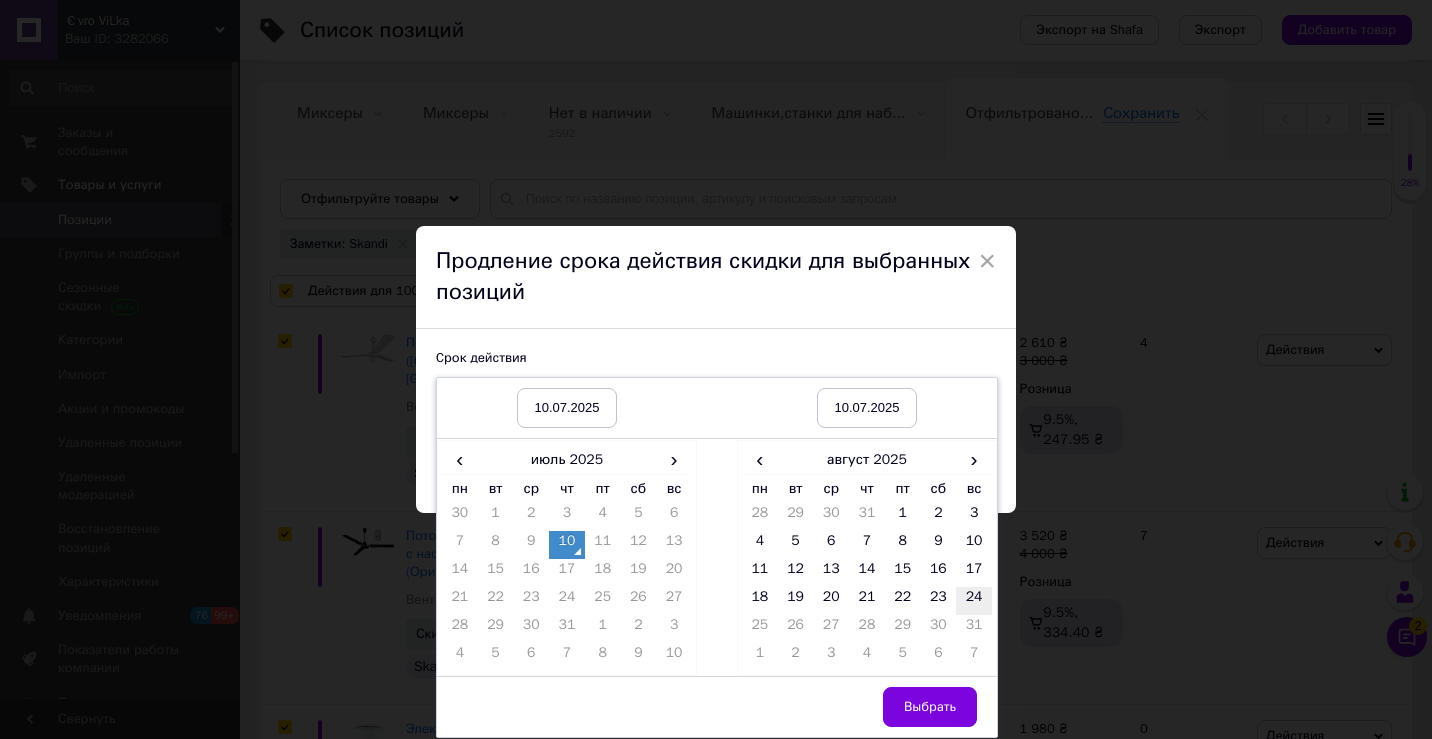 click on "24" at bounding box center [974, 601] 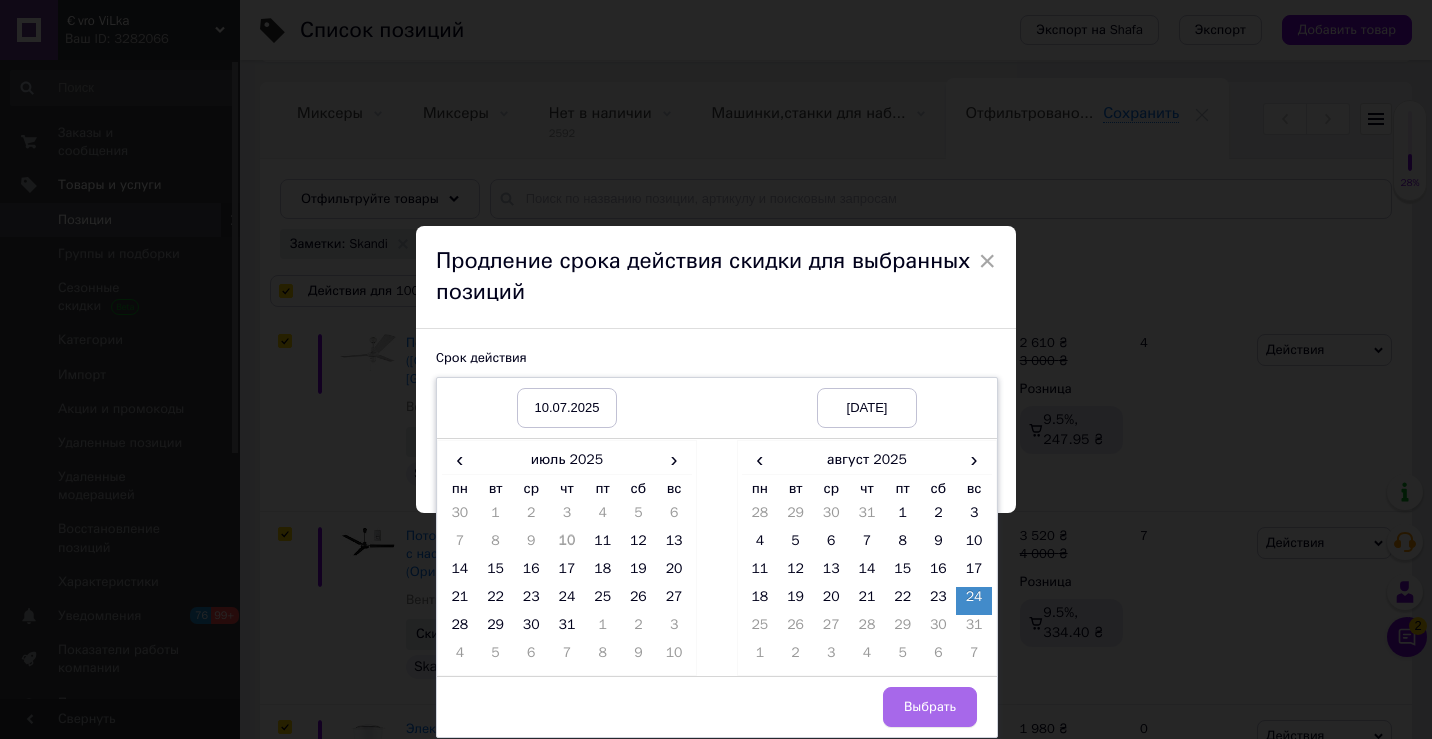 click on "Выбрать" at bounding box center (930, 707) 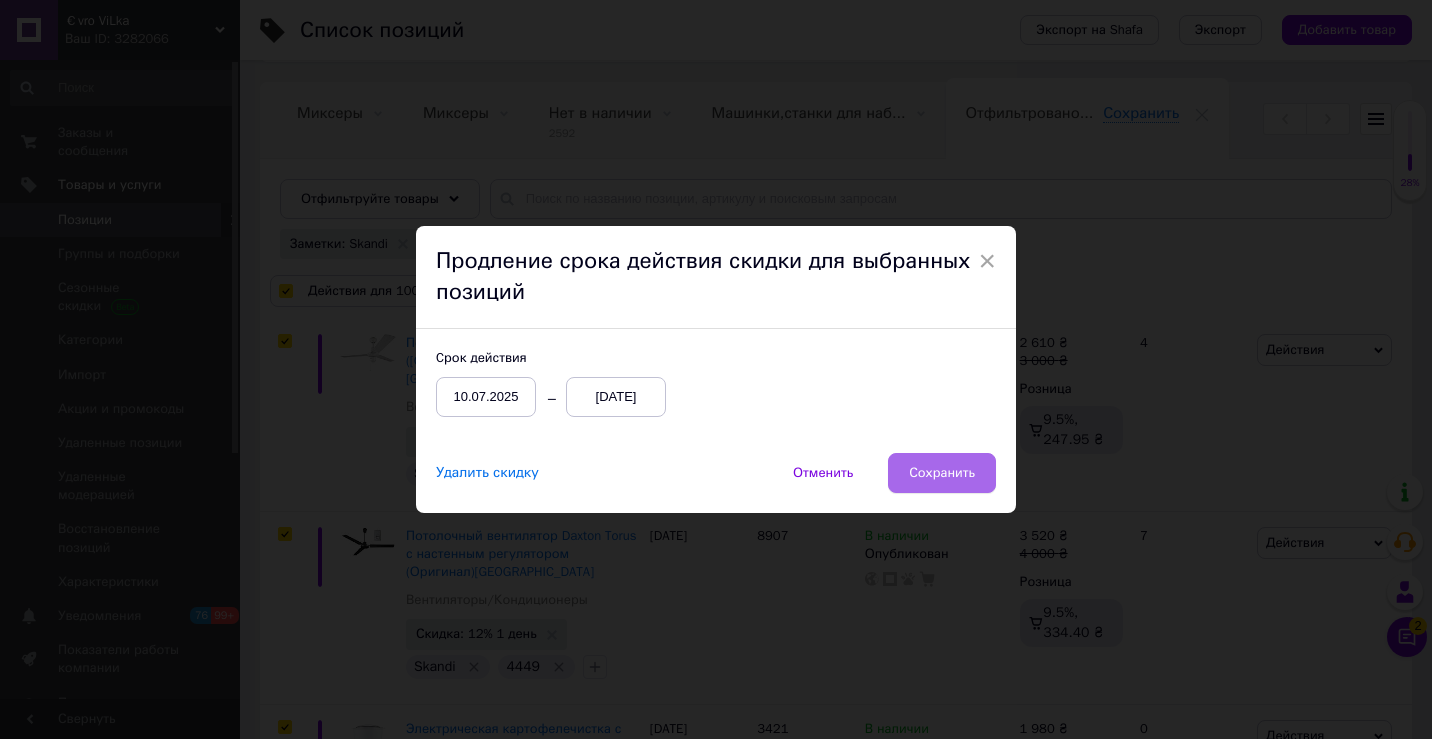 click on "Сохранить" at bounding box center (942, 473) 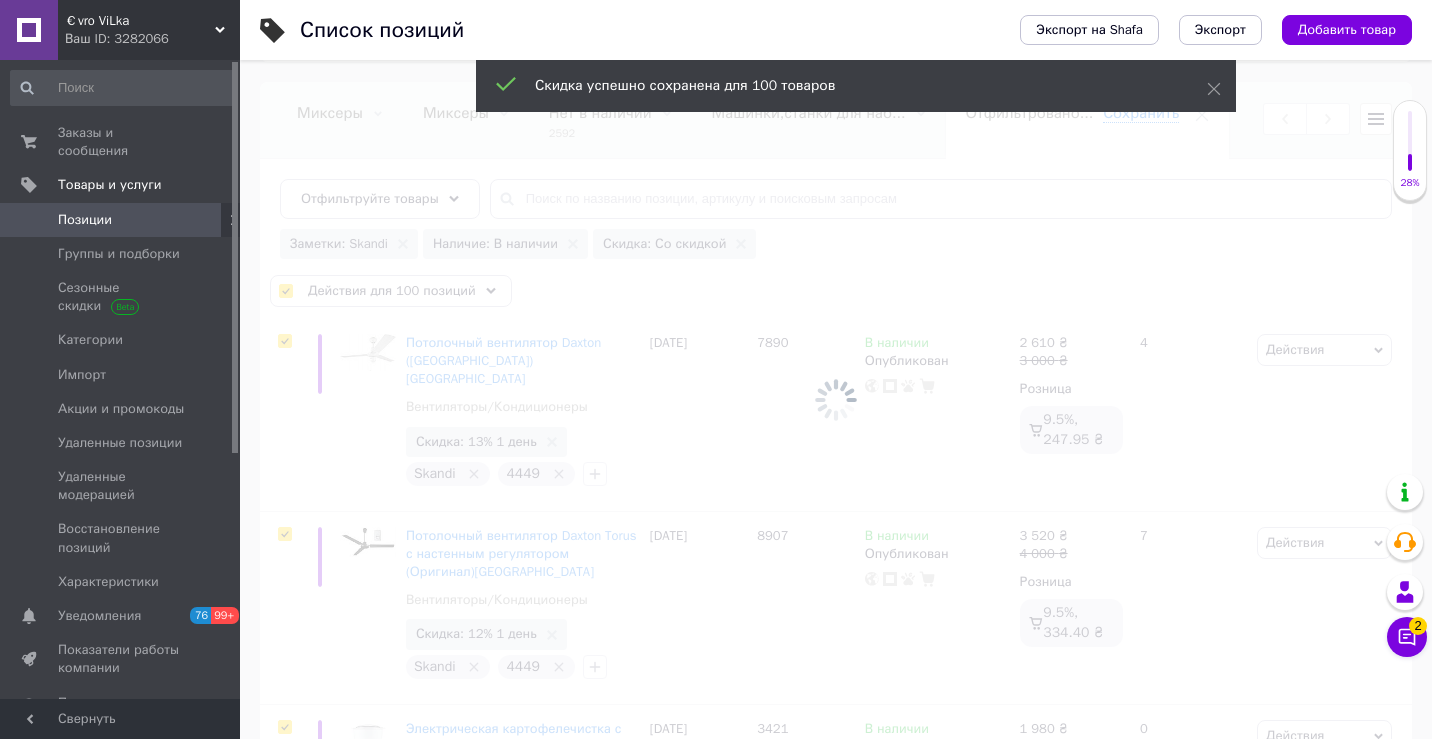 click at bounding box center [836, 399] 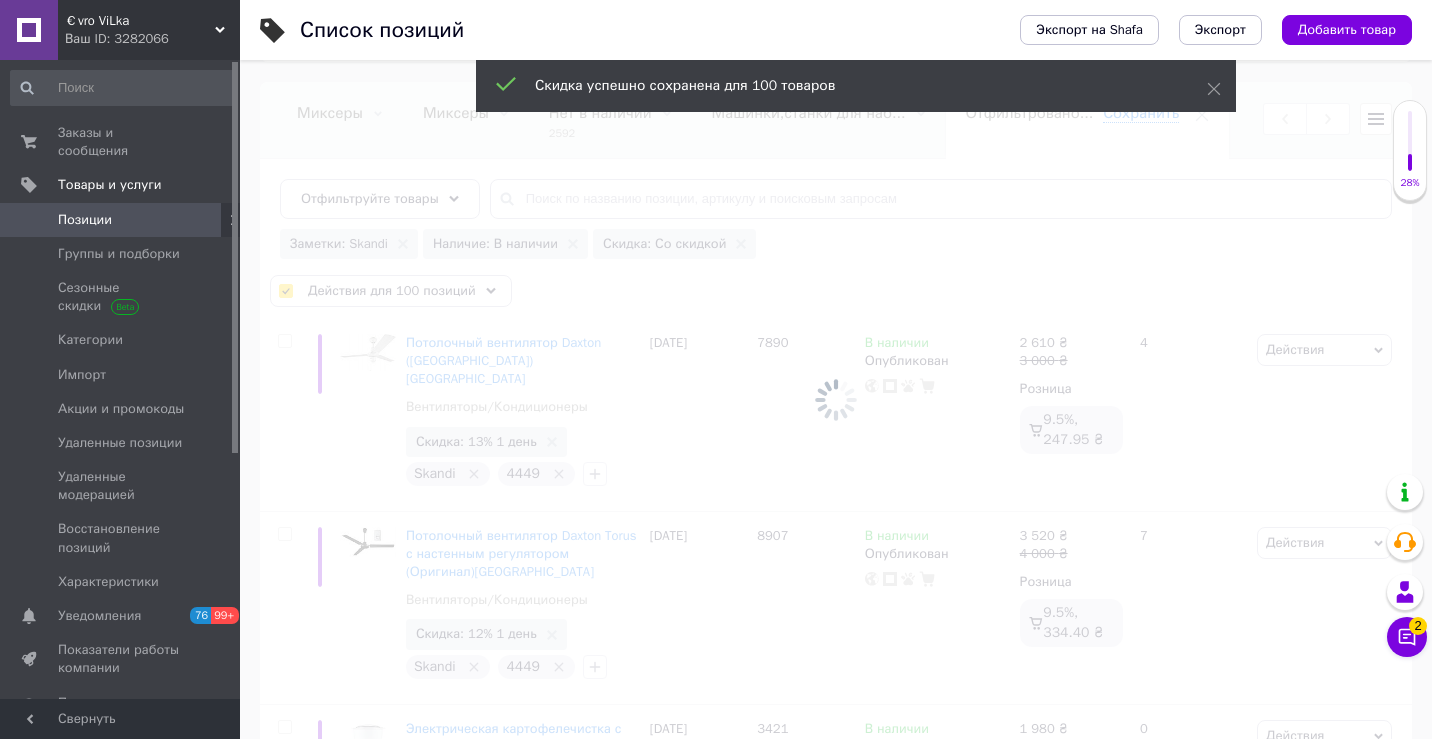 checkbox on "false" 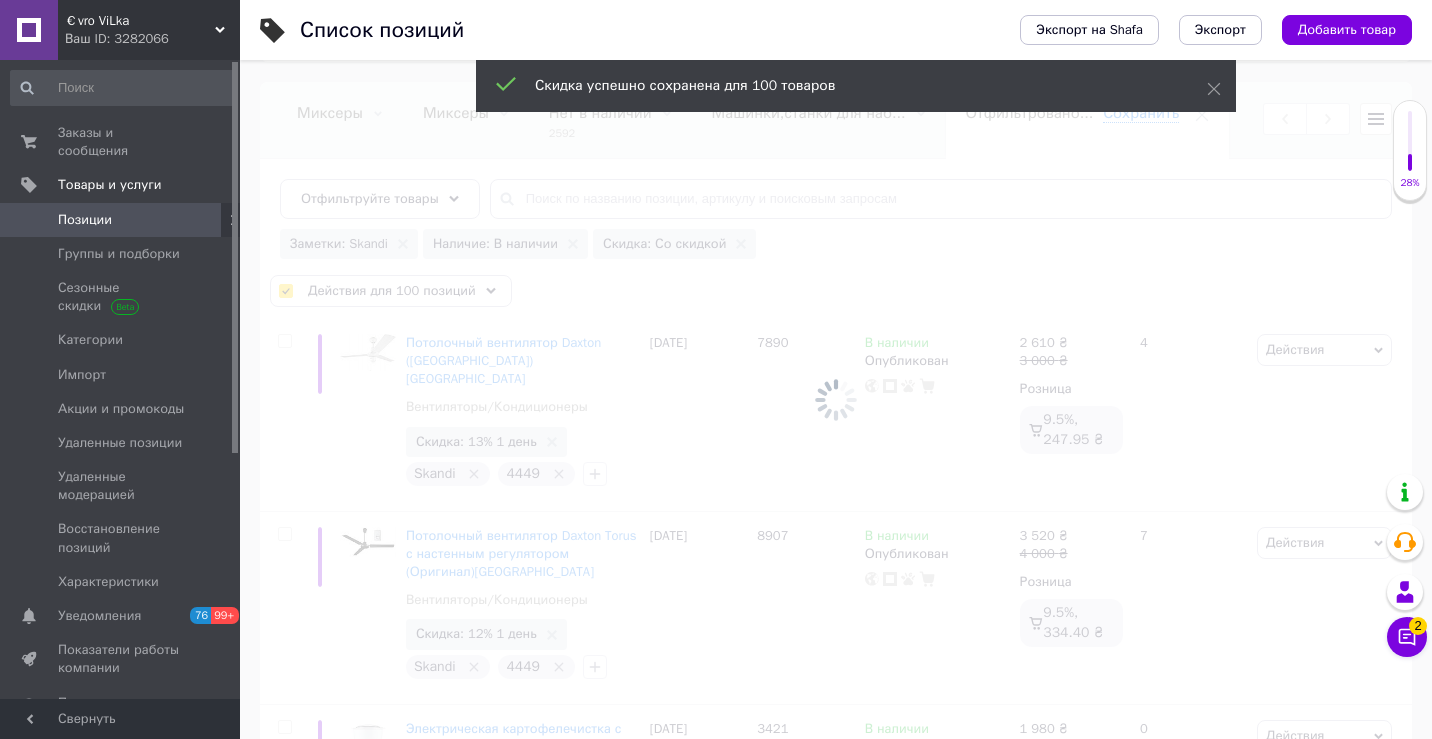 checkbox on "false" 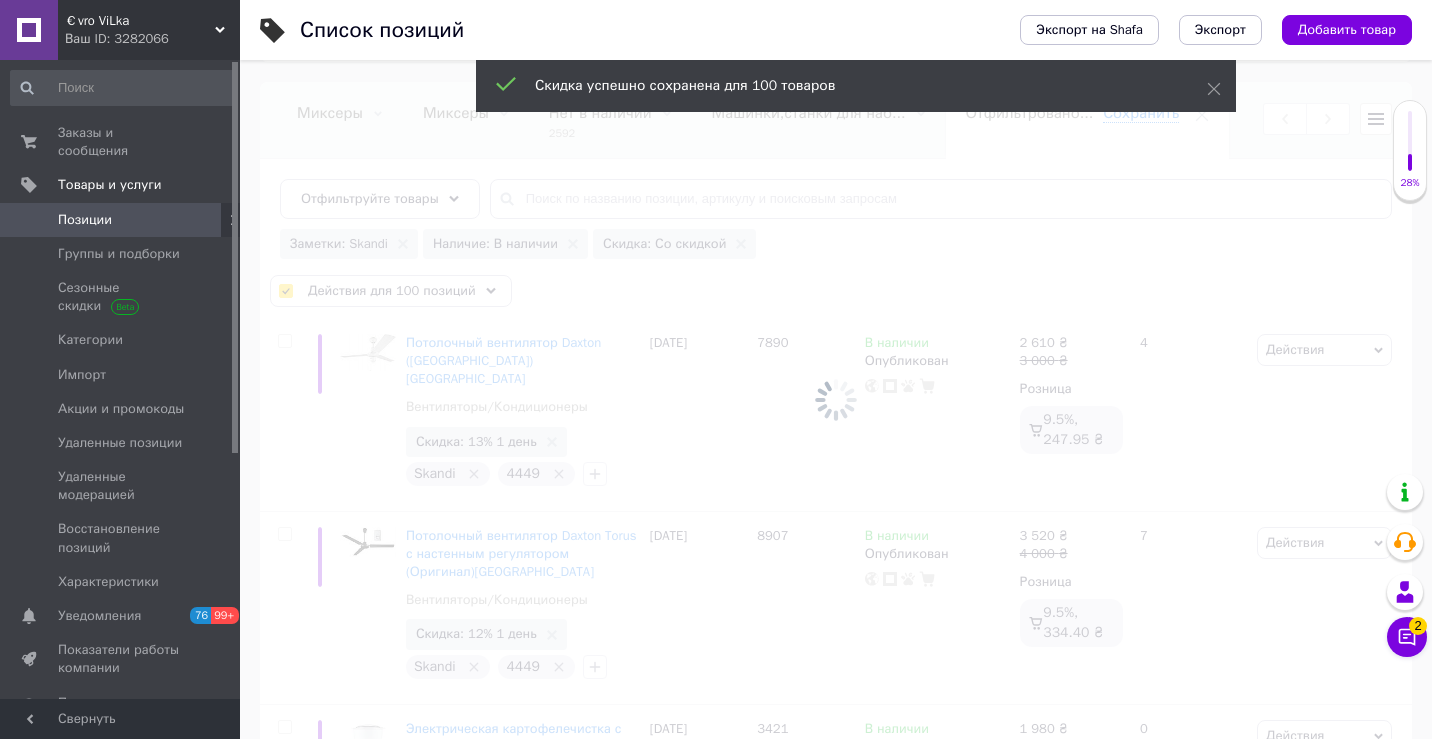 checkbox on "false" 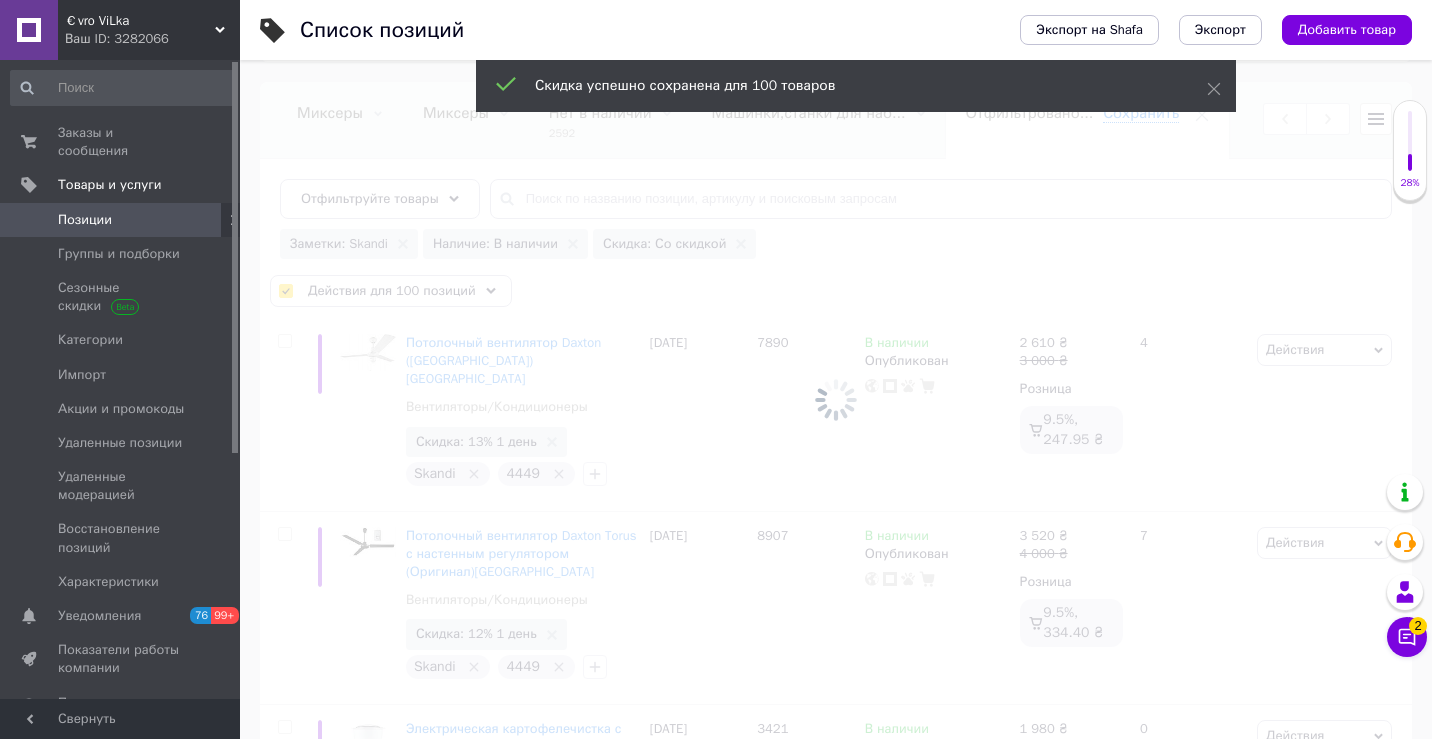 checkbox on "false" 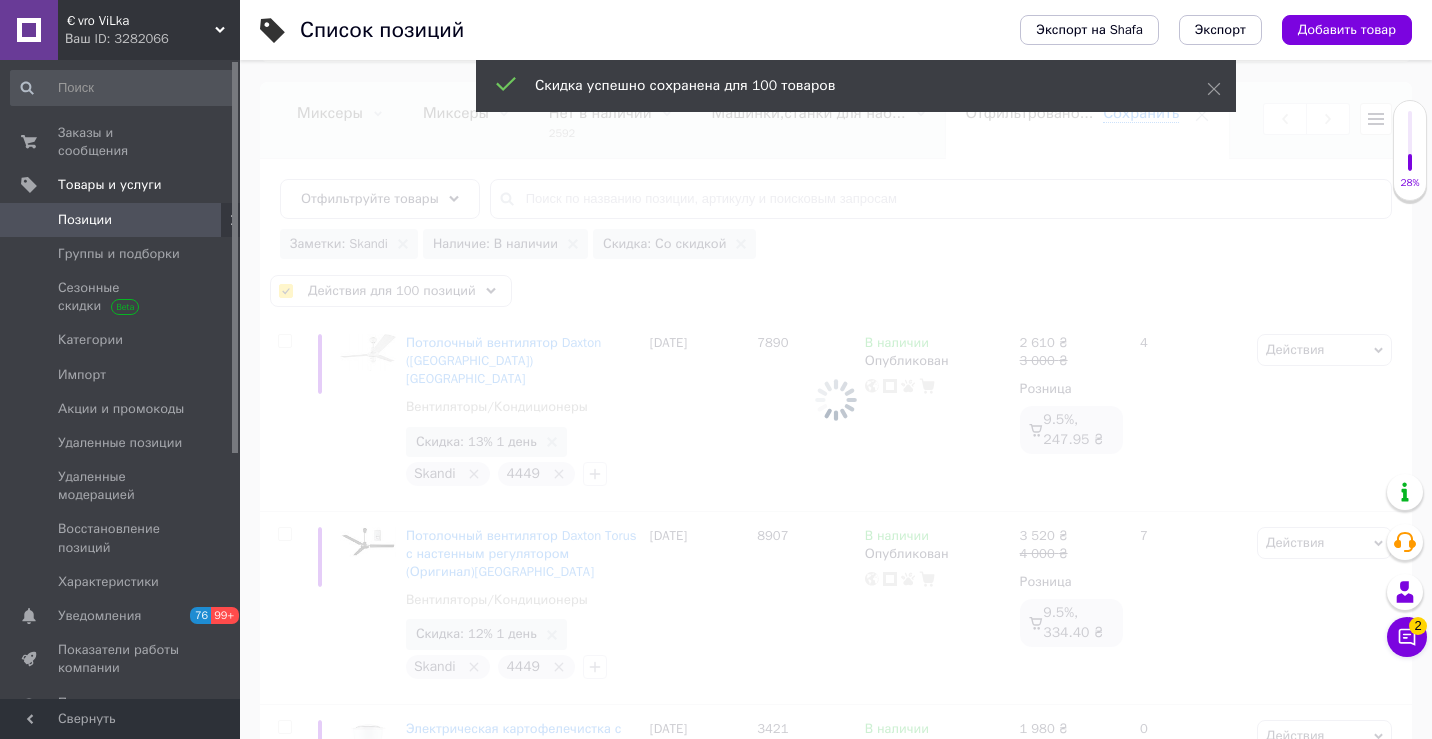 checkbox on "false" 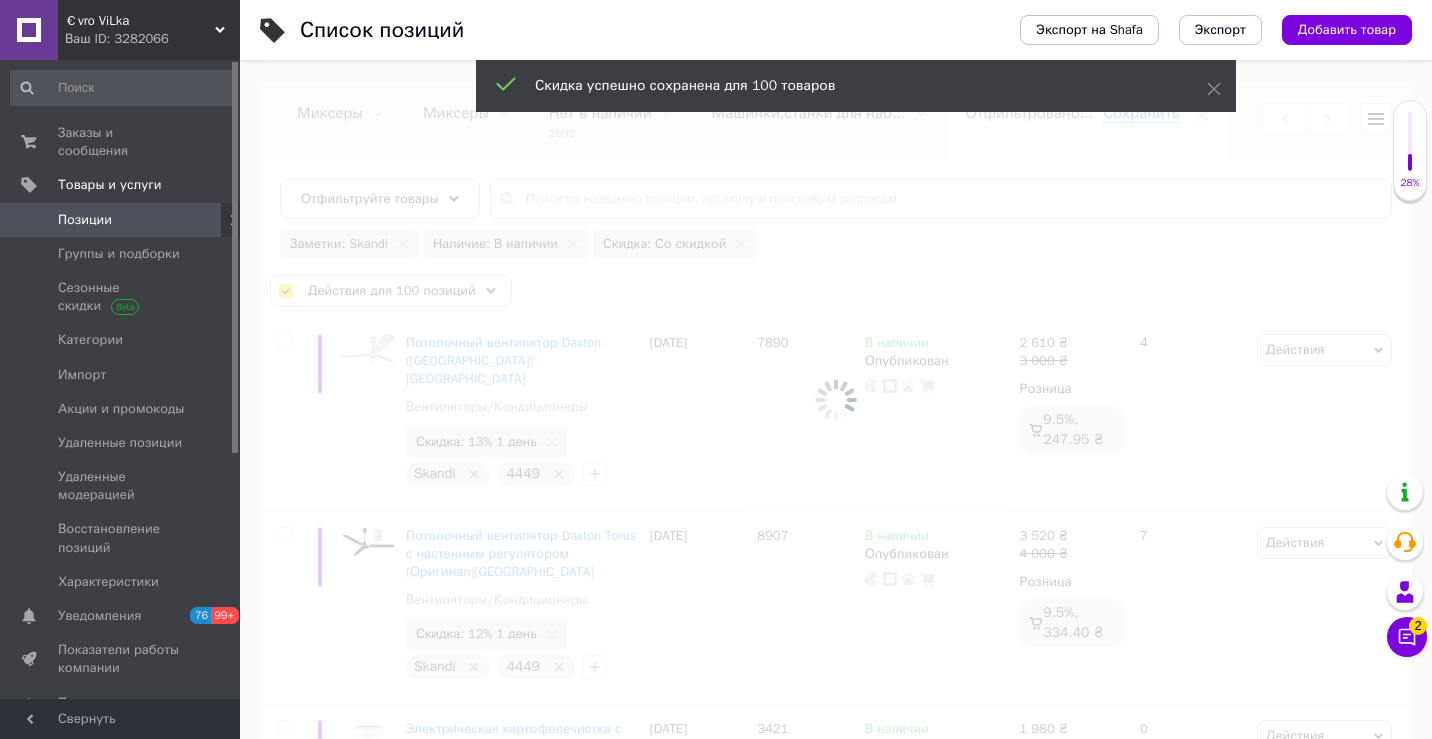 checkbox on "false" 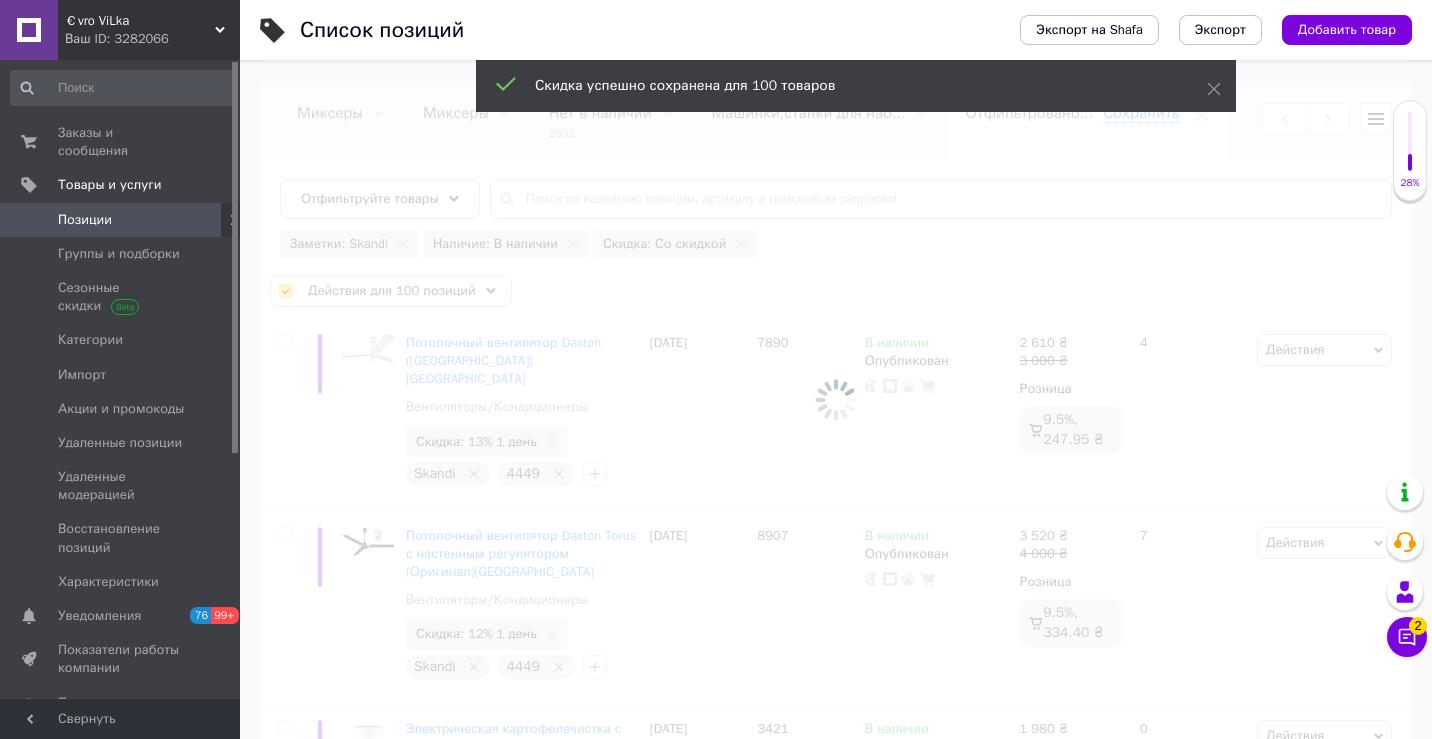 checkbox on "false" 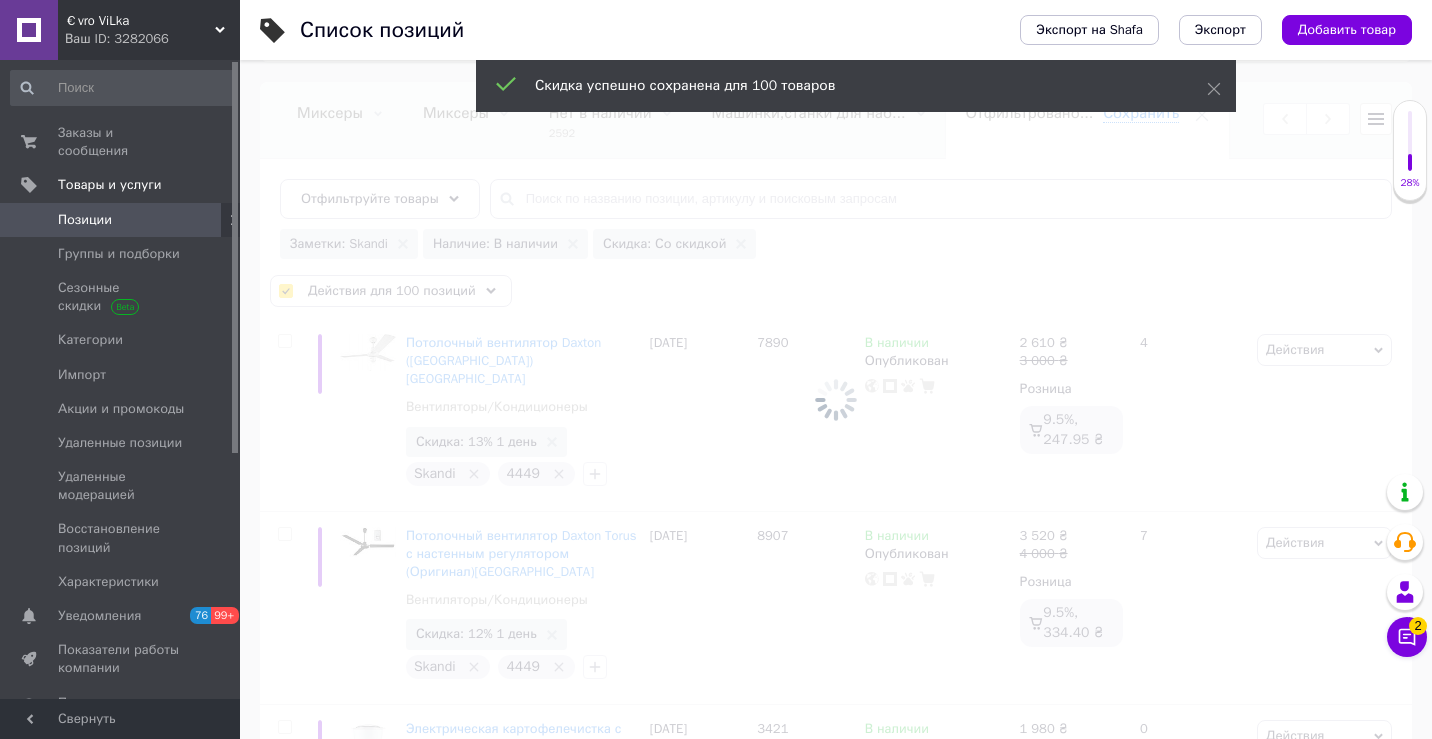 checkbox on "false" 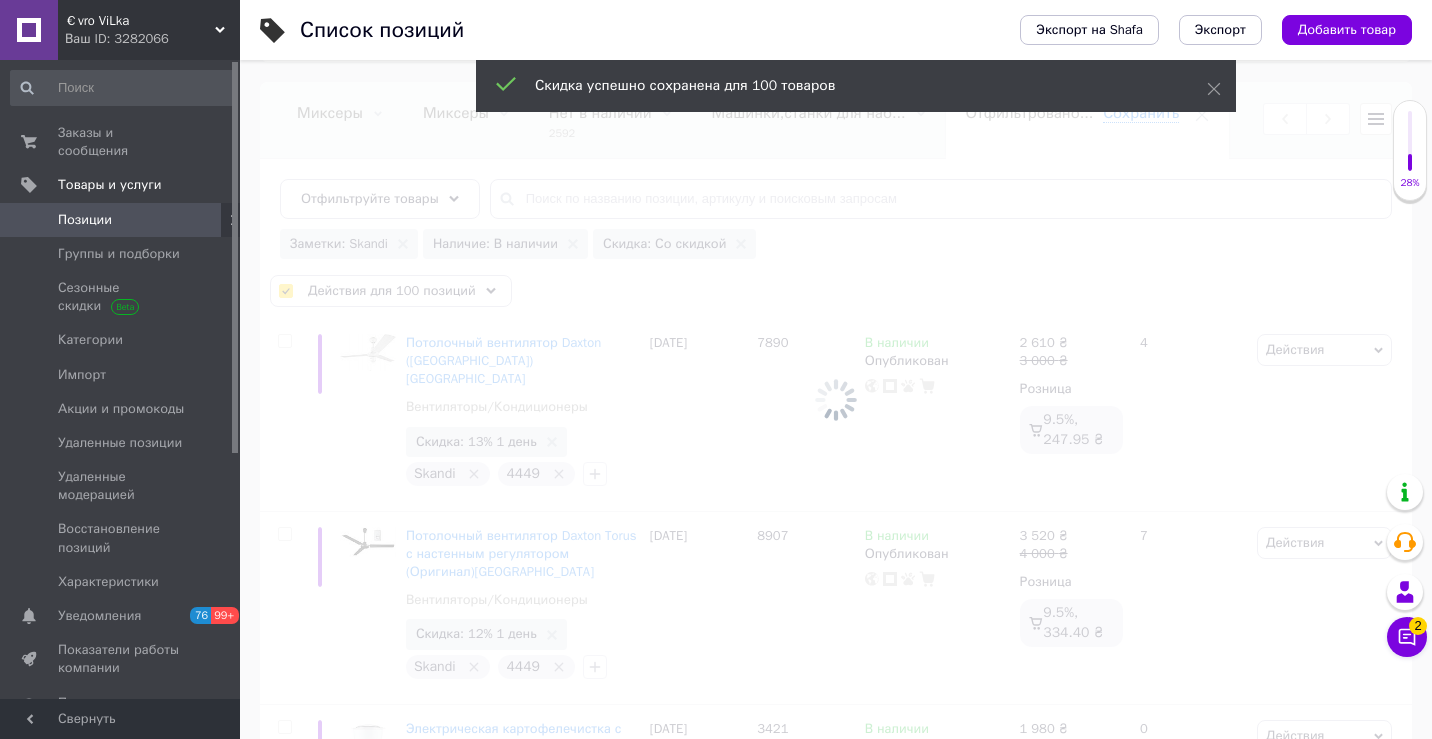 checkbox on "false" 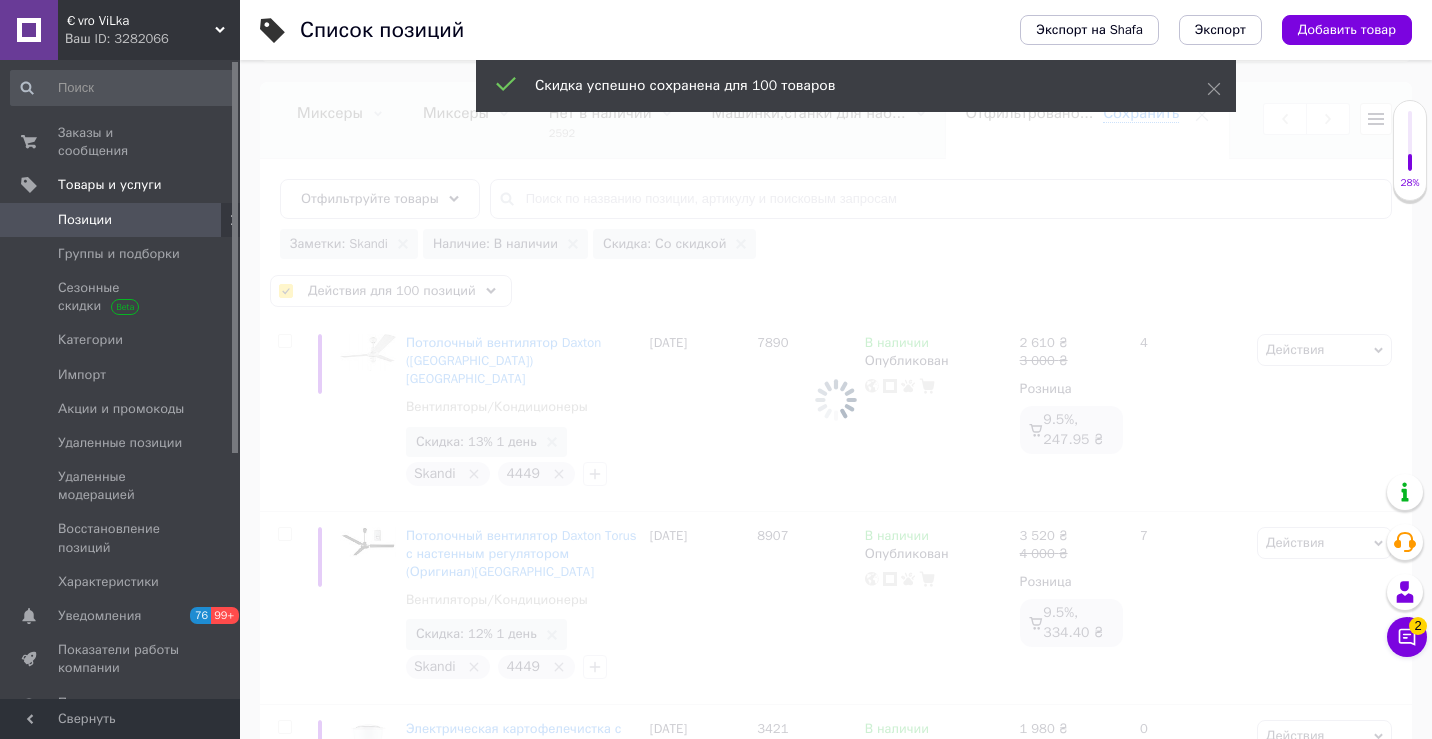 checkbox on "false" 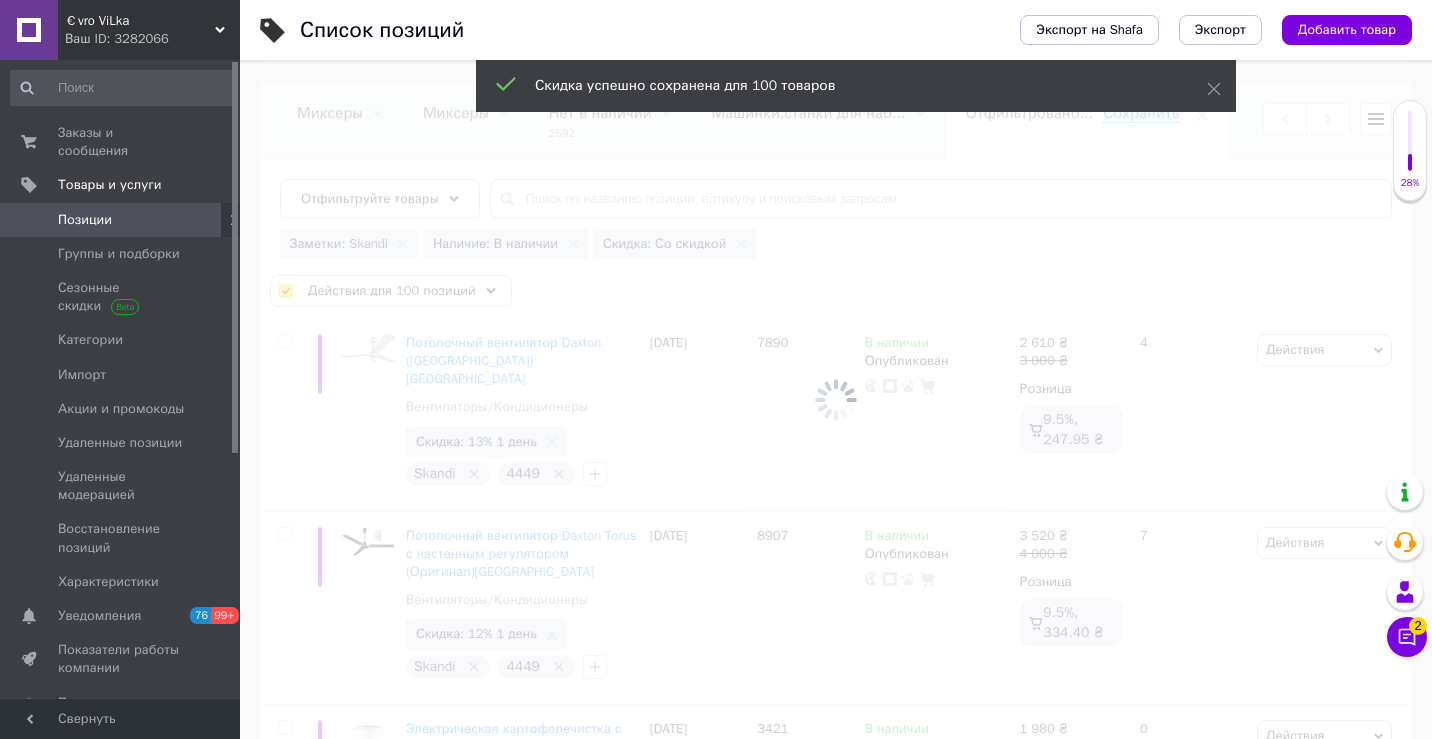 checkbox on "false" 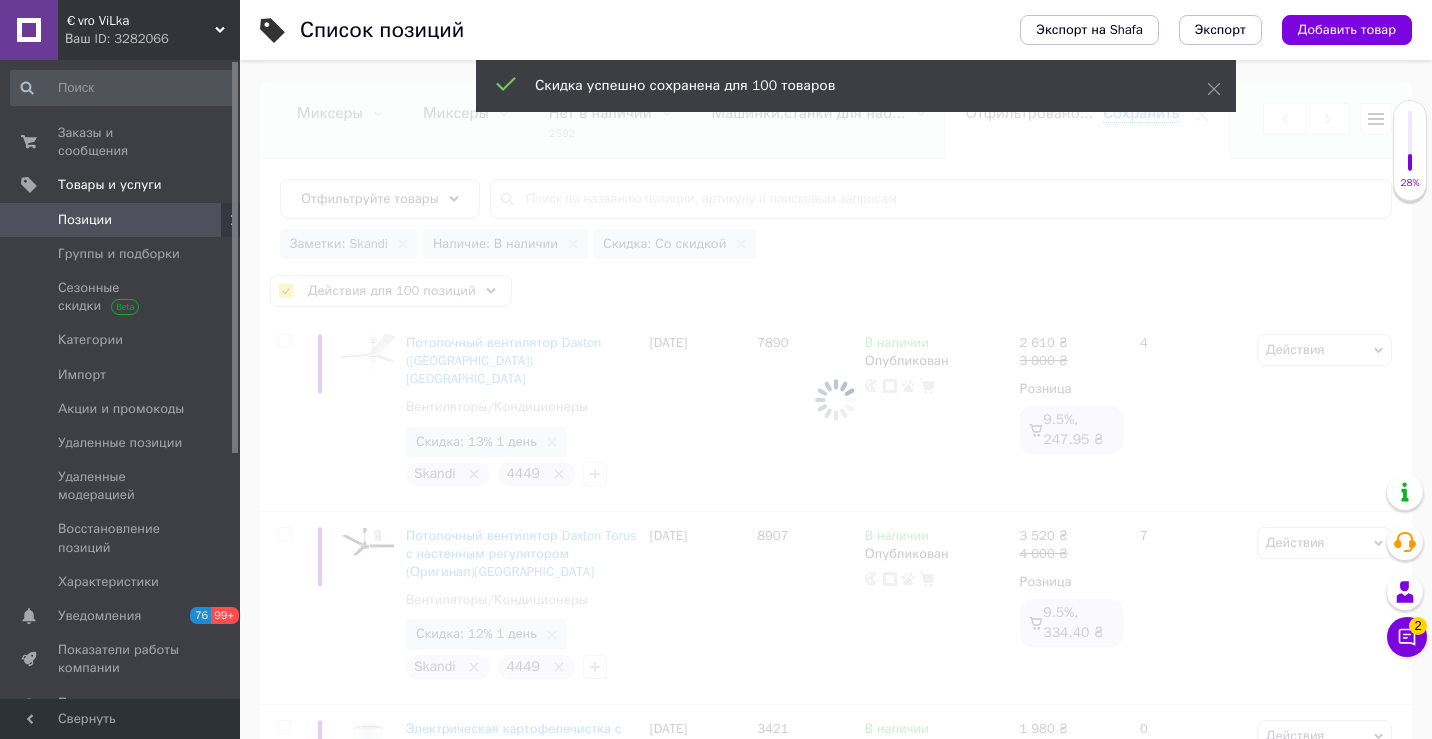 checkbox on "false" 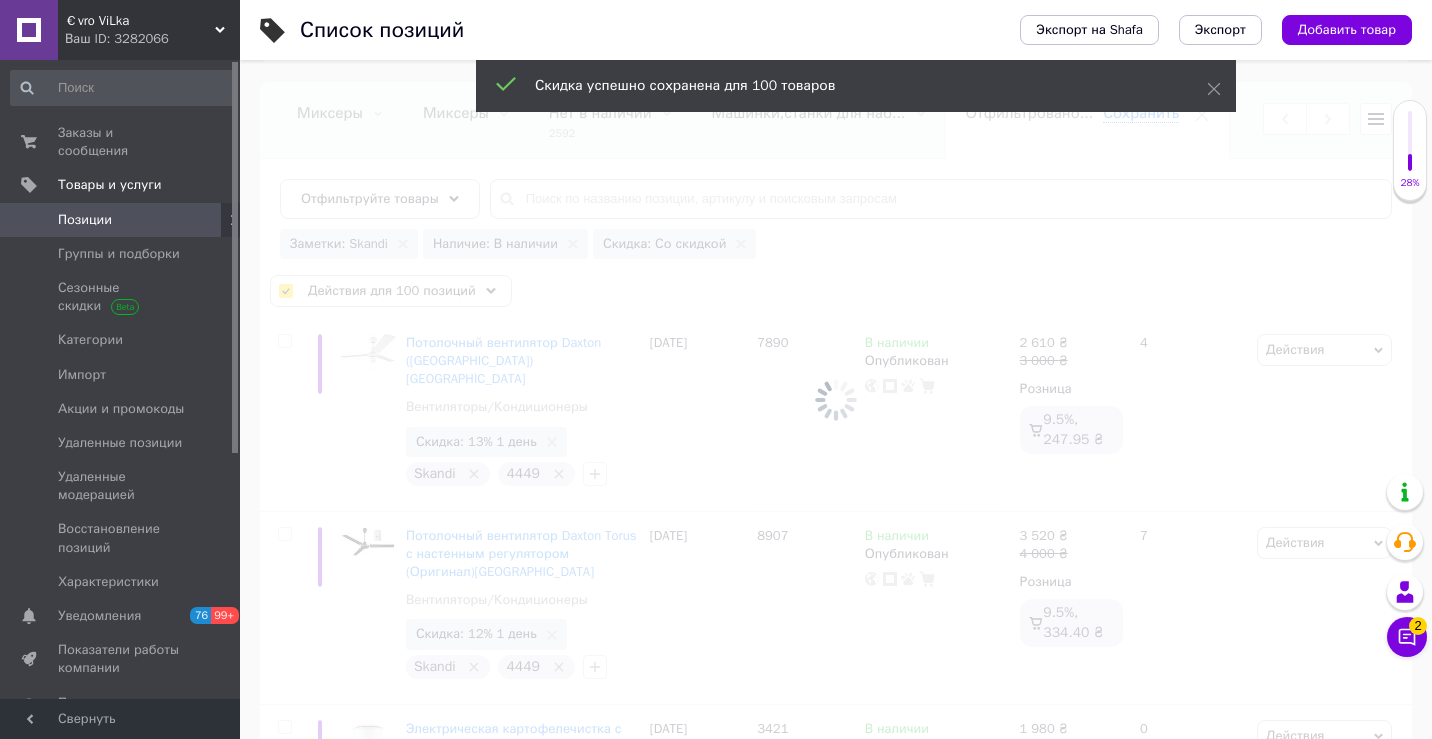 checkbox on "false" 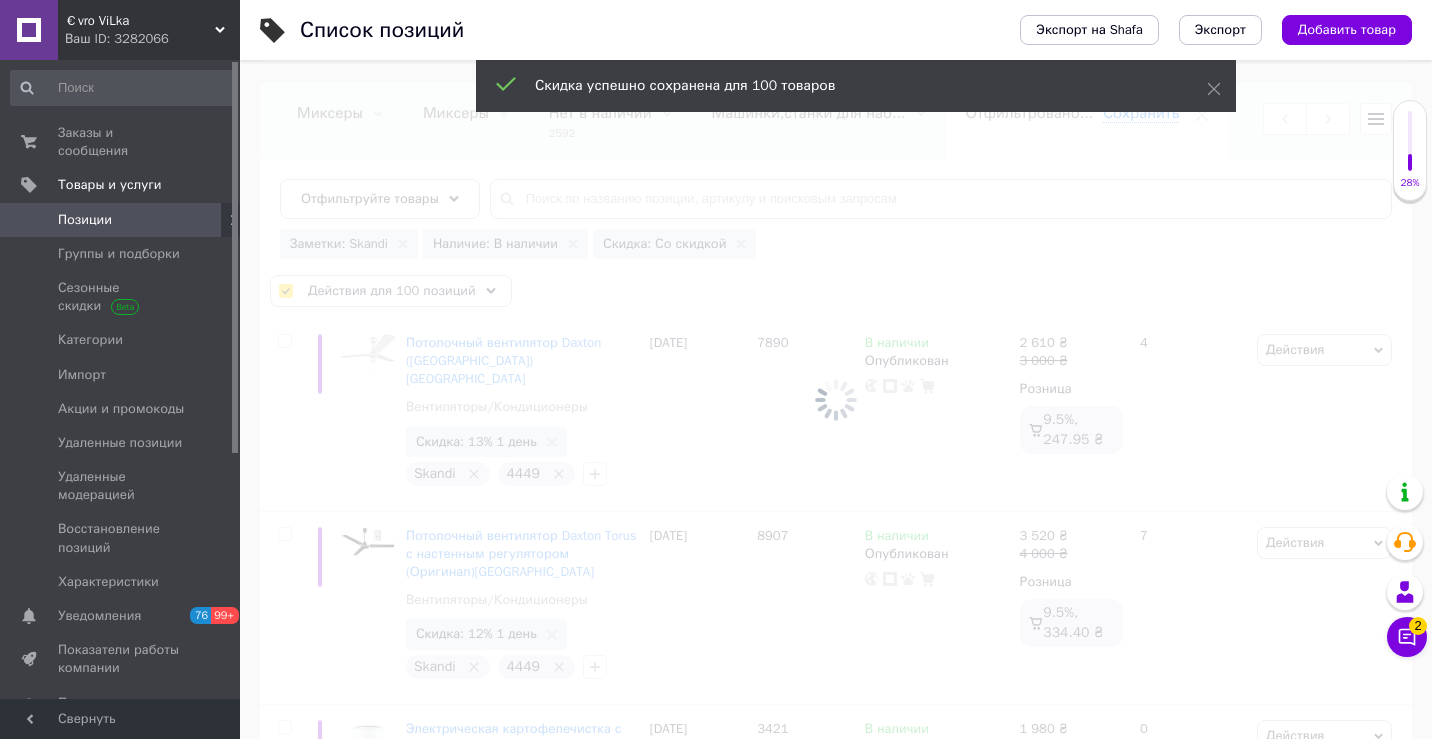 checkbox on "false" 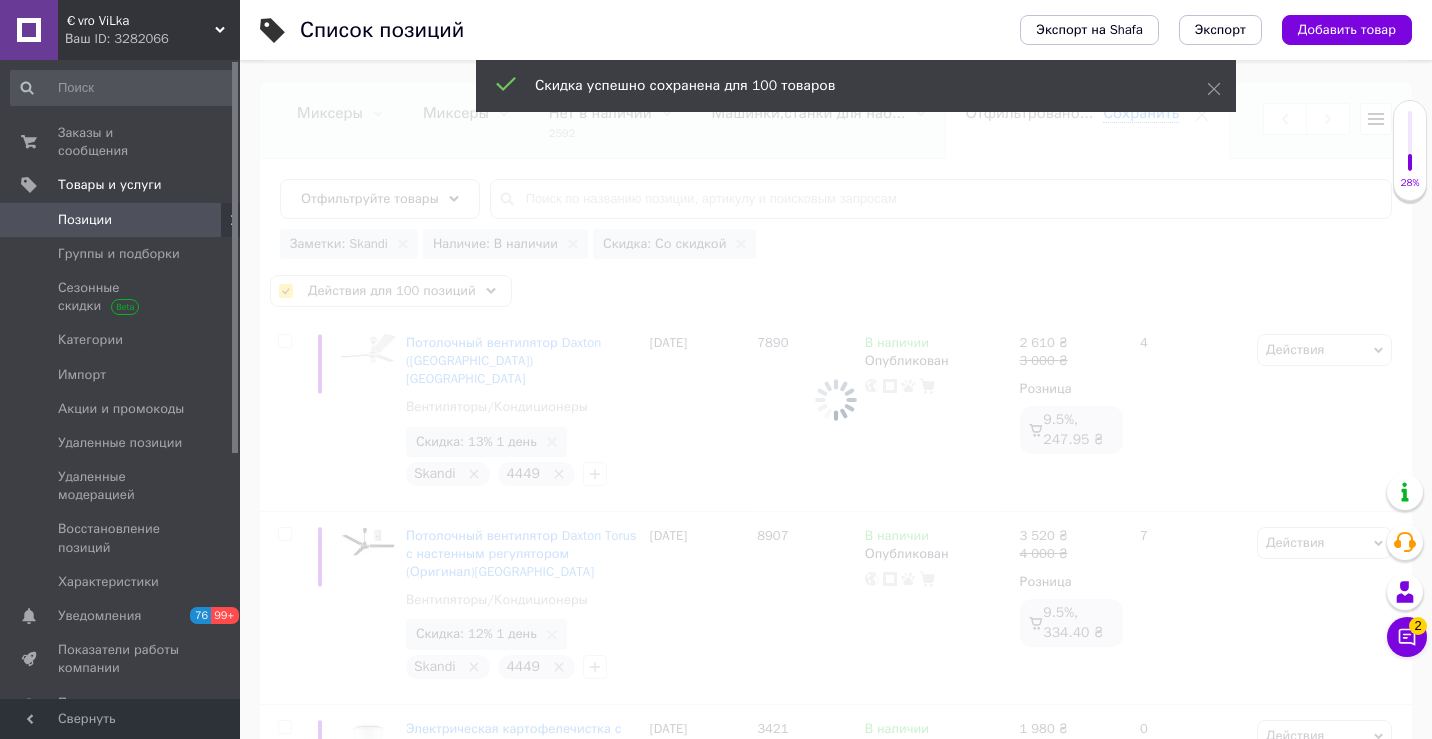 checkbox on "false" 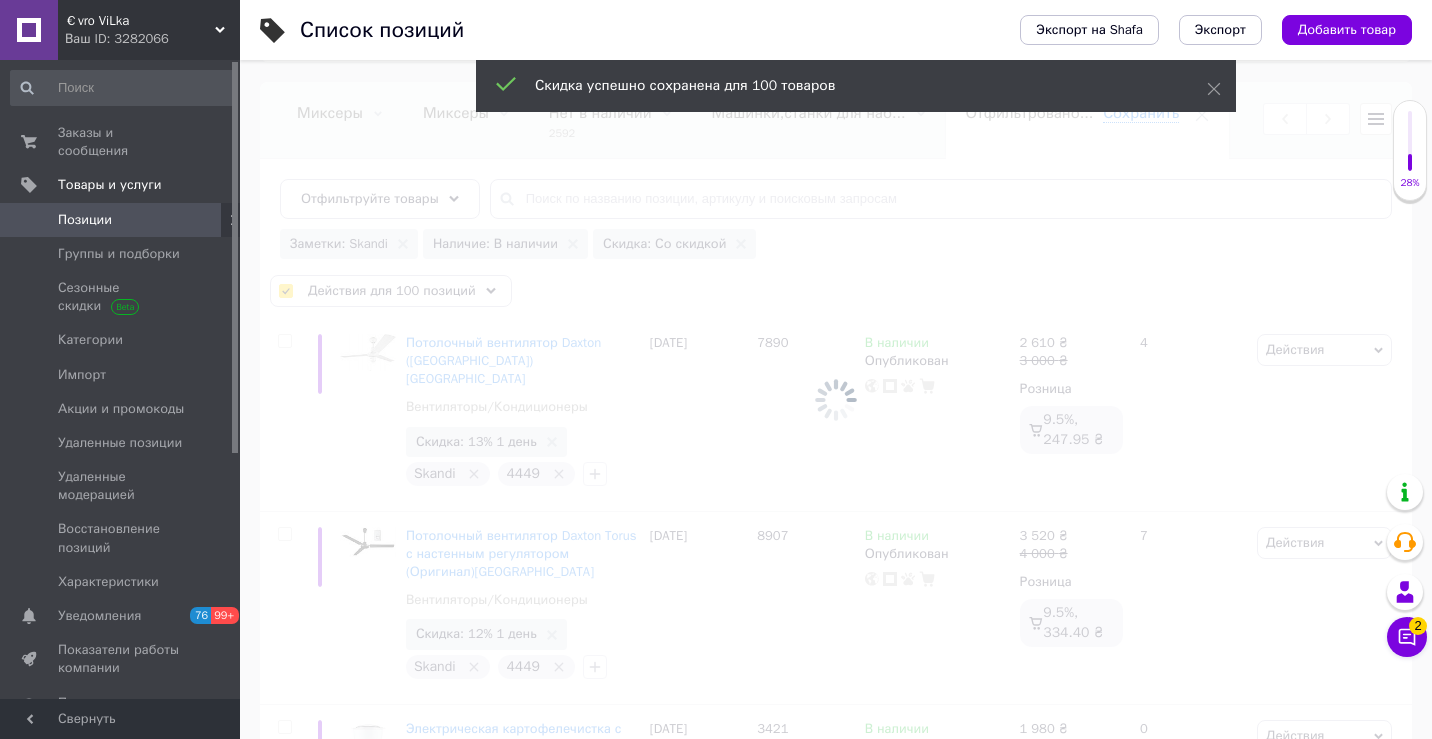 checkbox on "false" 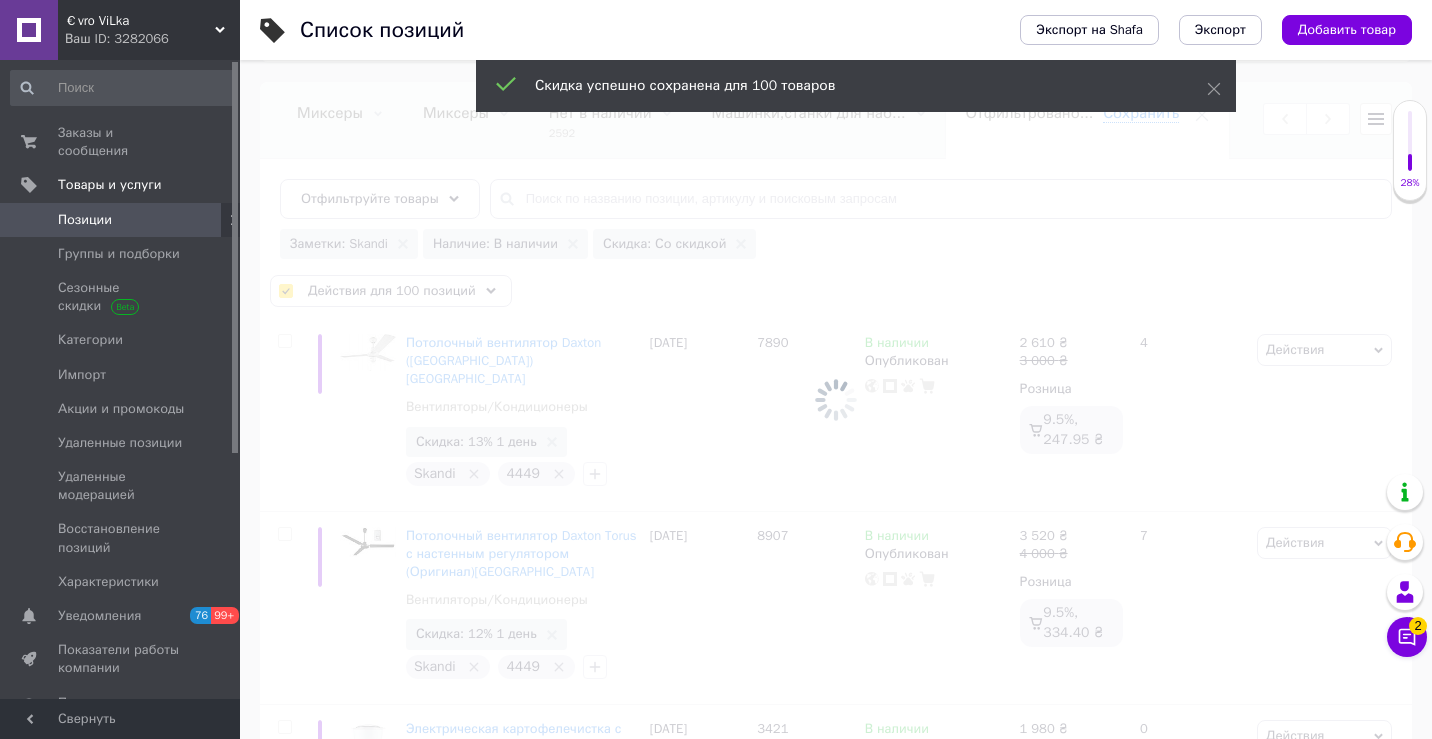 checkbox on "false" 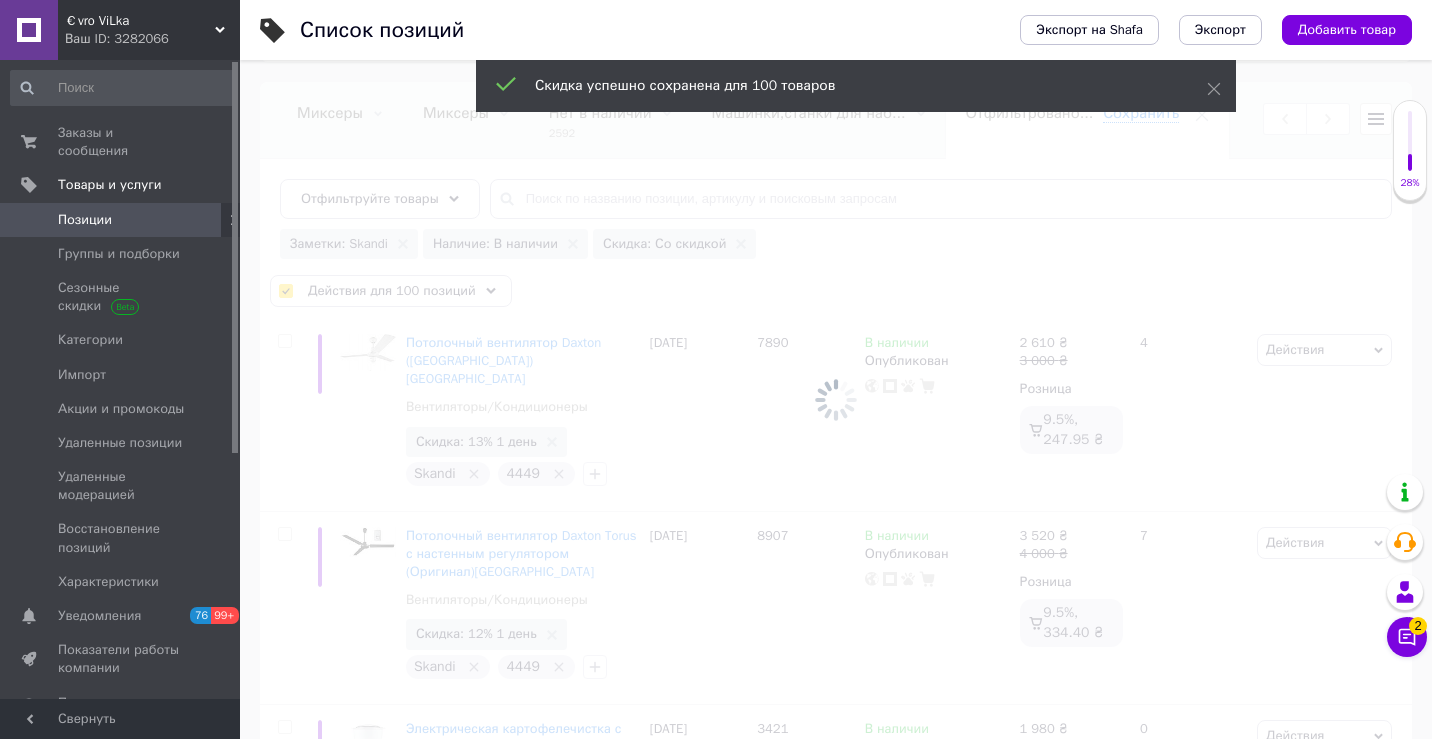 checkbox on "false" 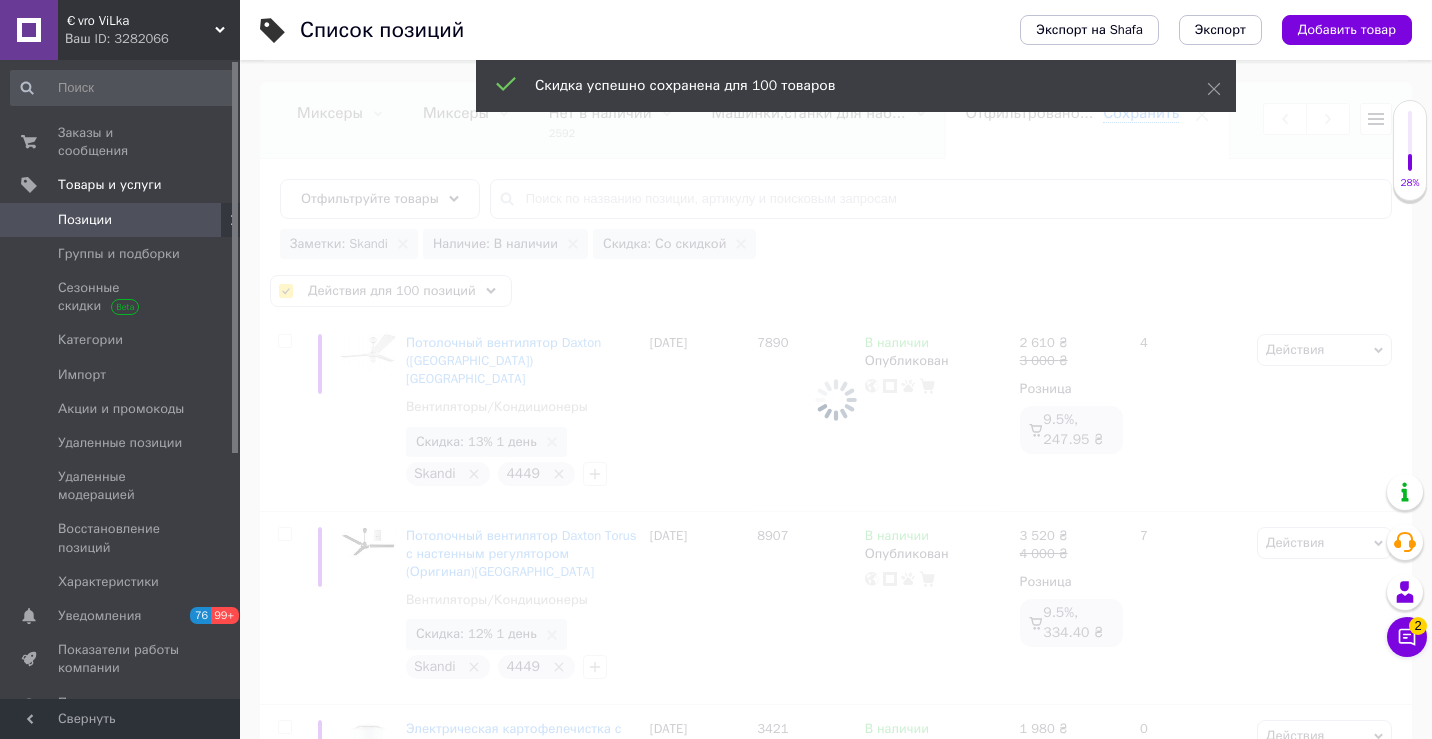 checkbox on "false" 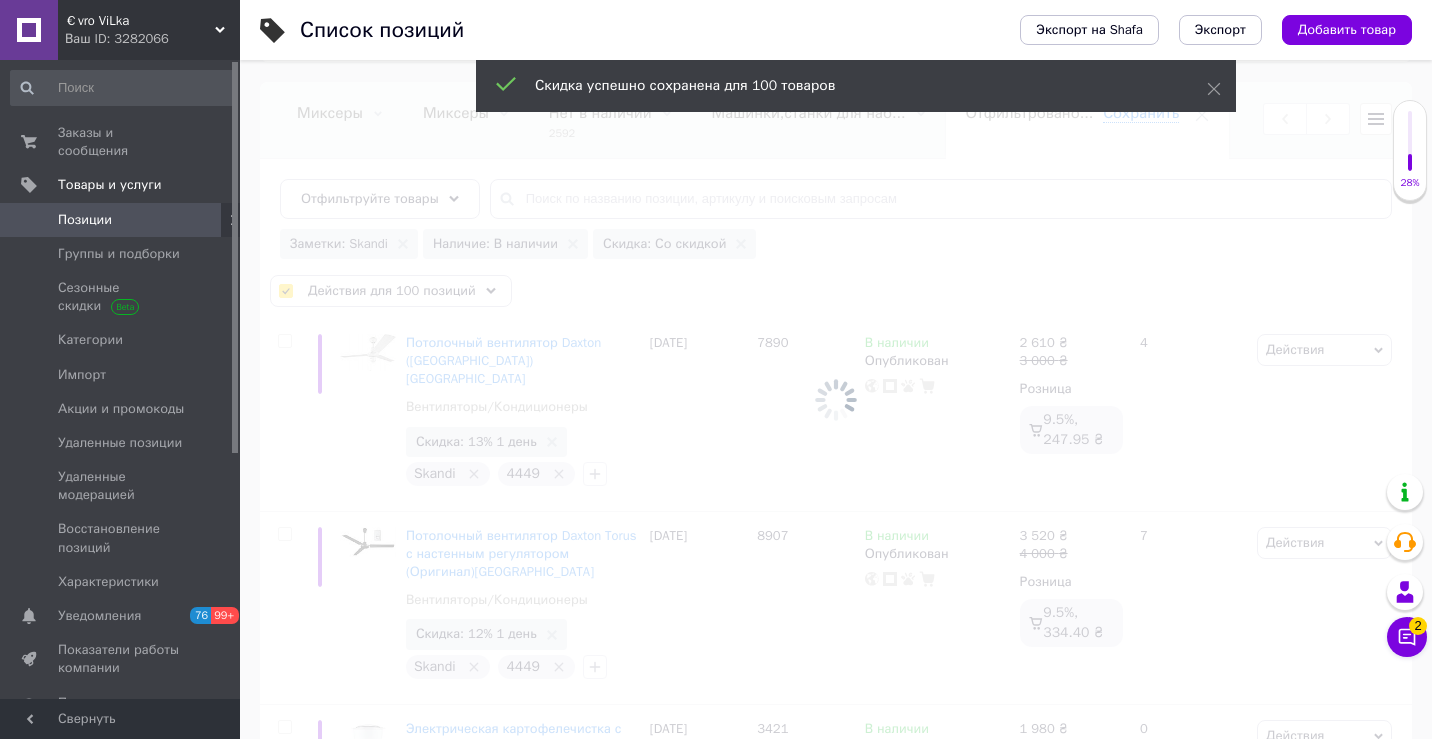 checkbox on "false" 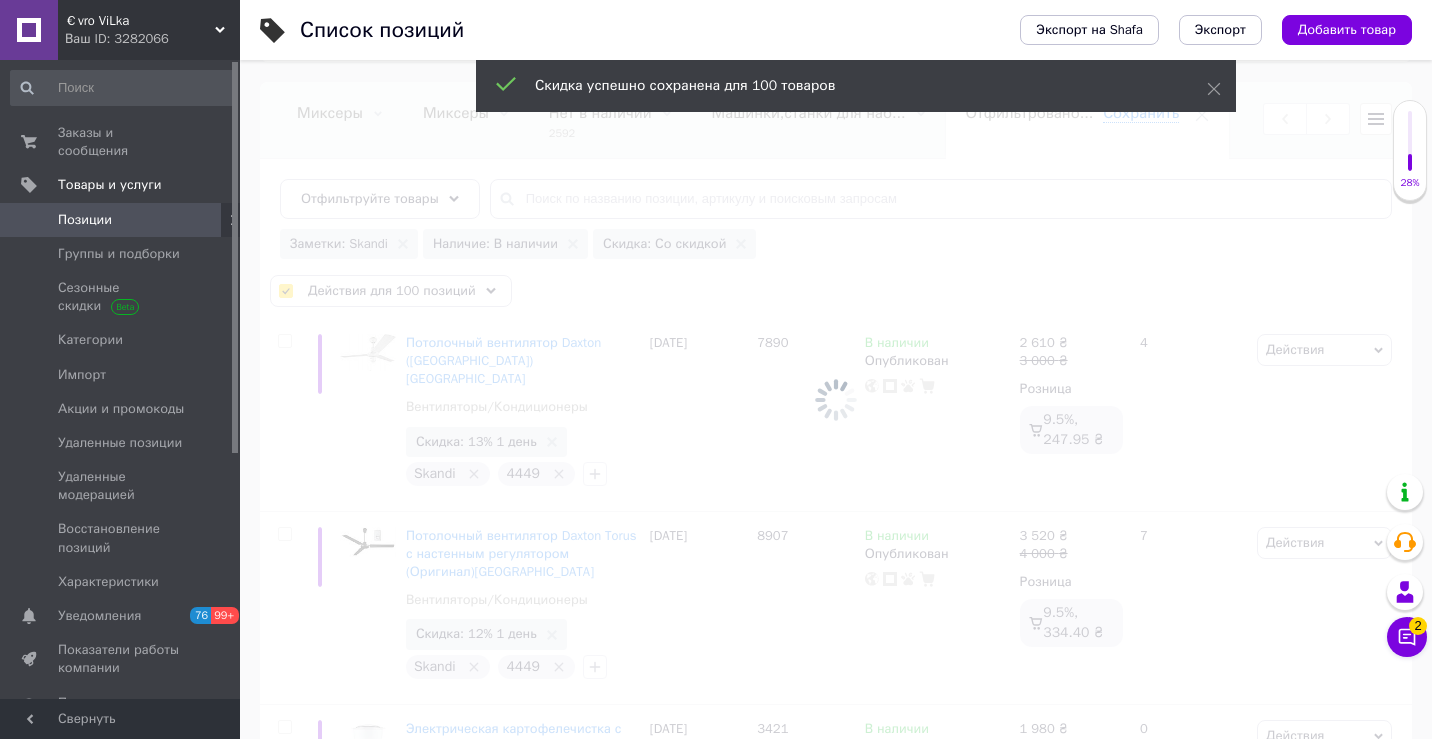checkbox on "false" 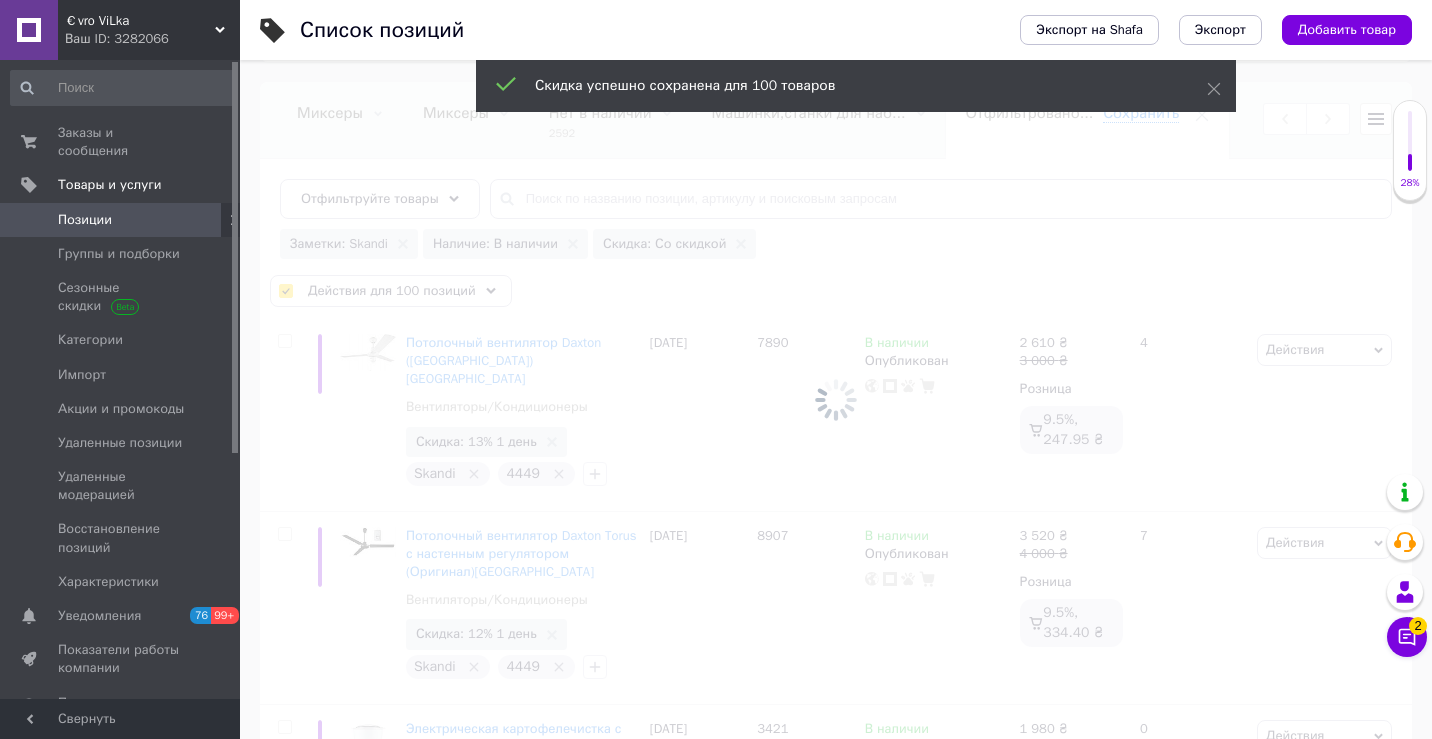 checkbox on "false" 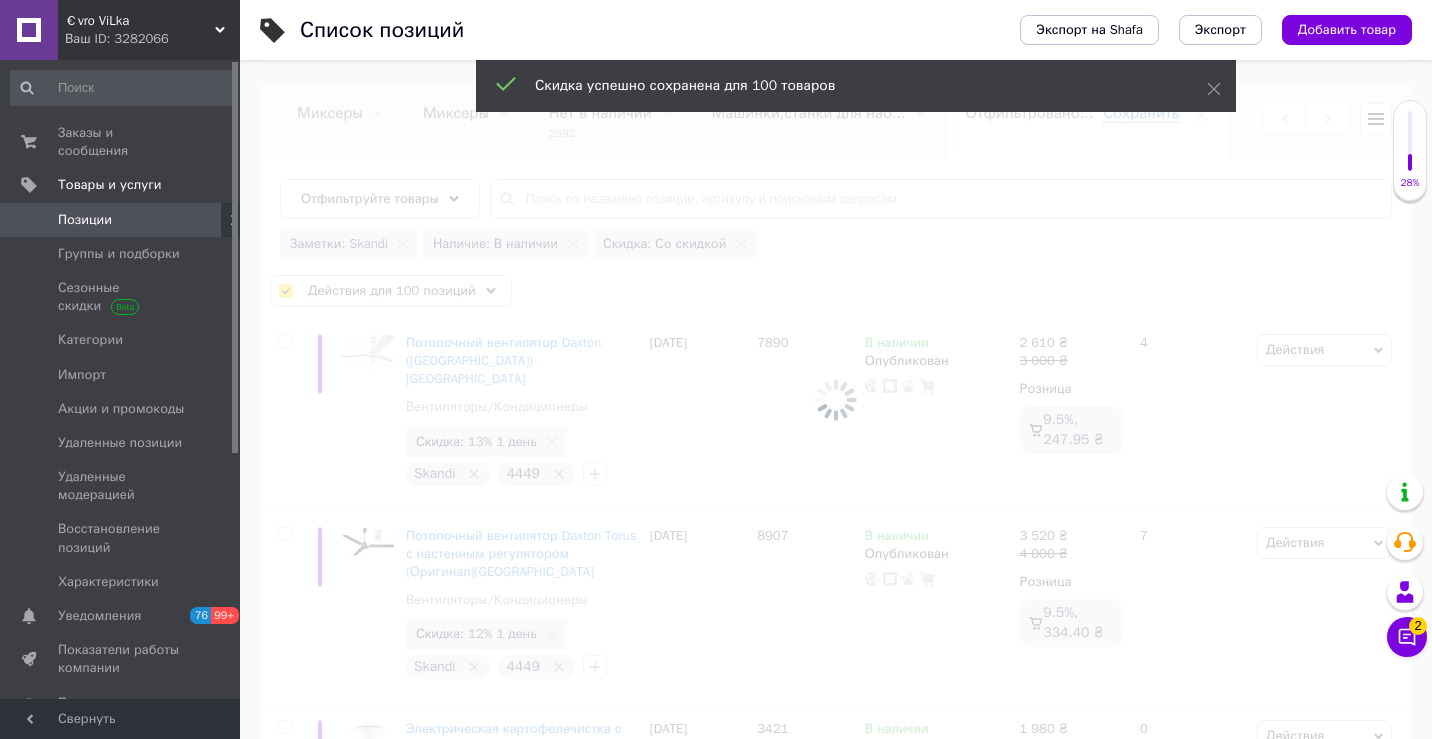 checkbox on "false" 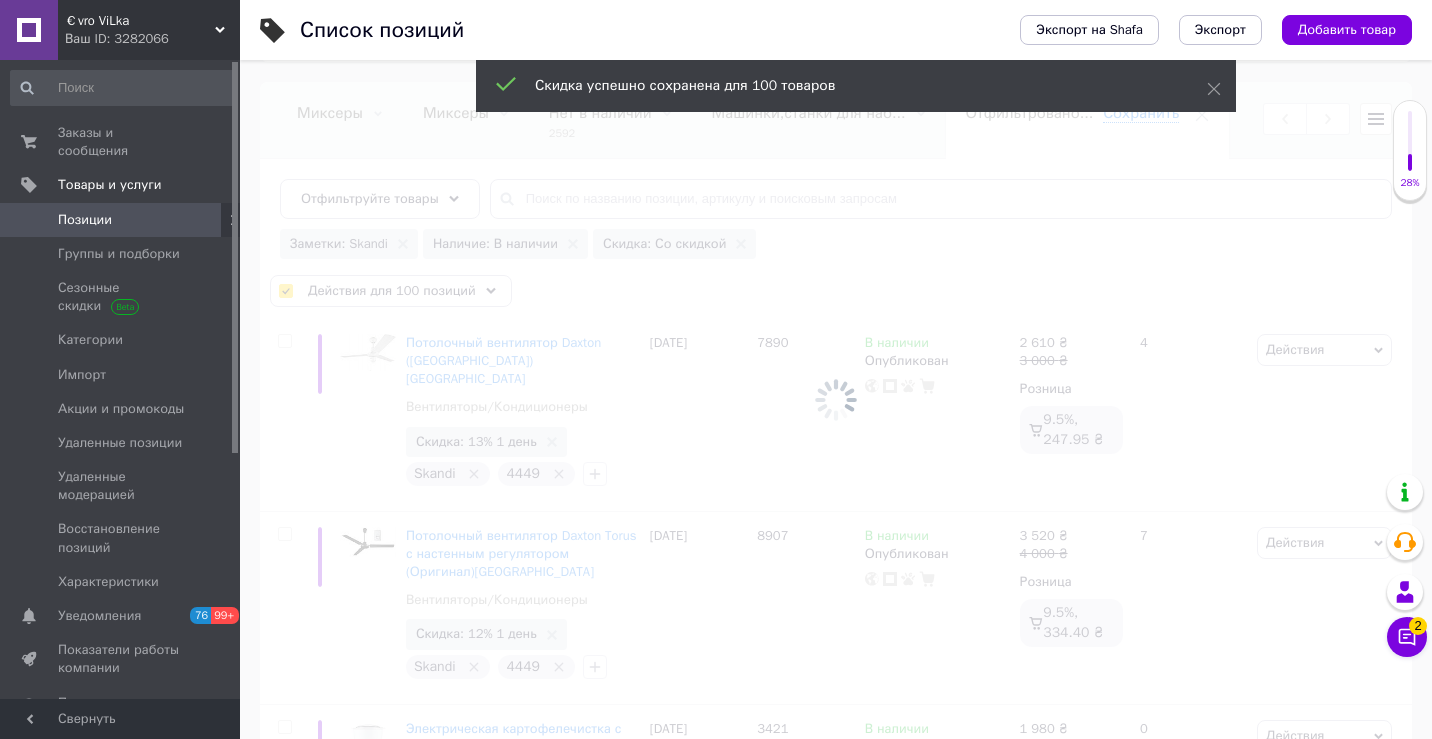 checkbox on "false" 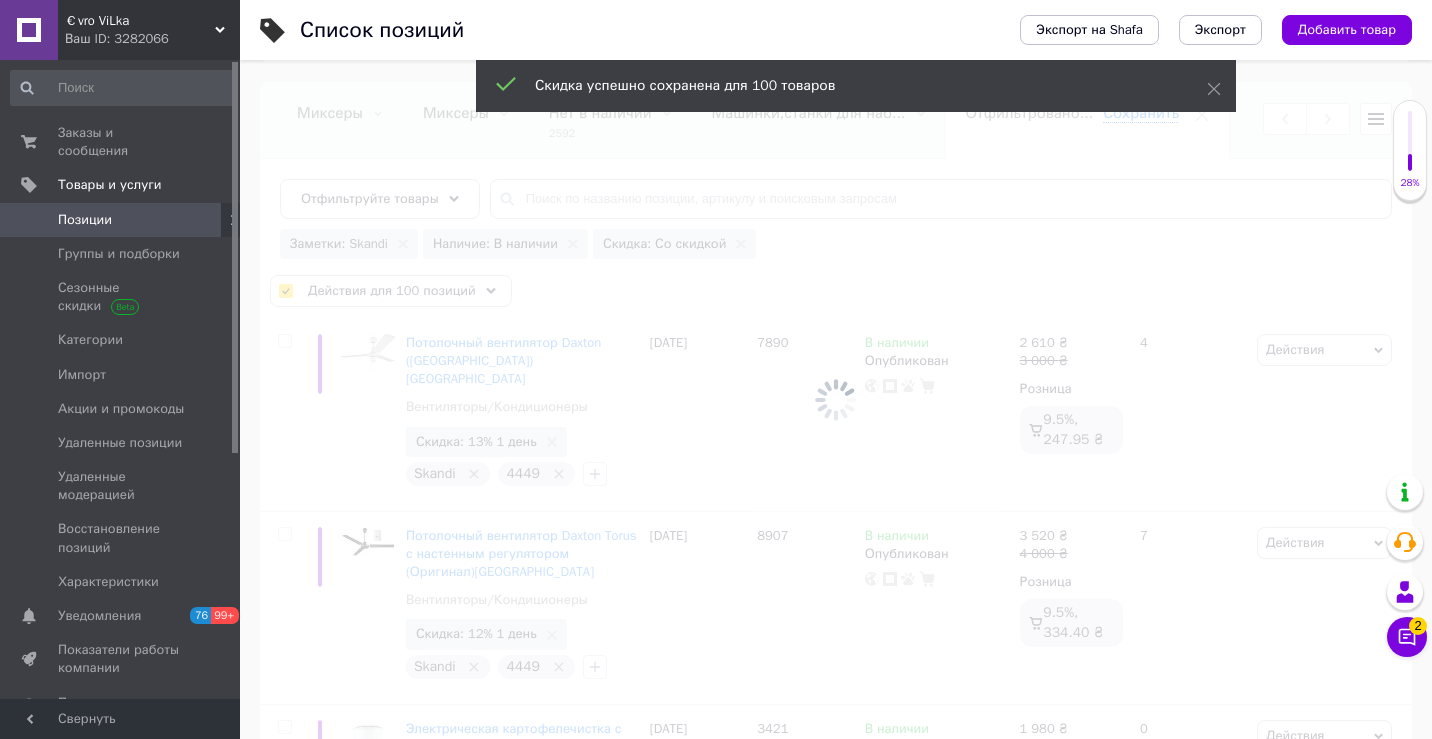 checkbox on "false" 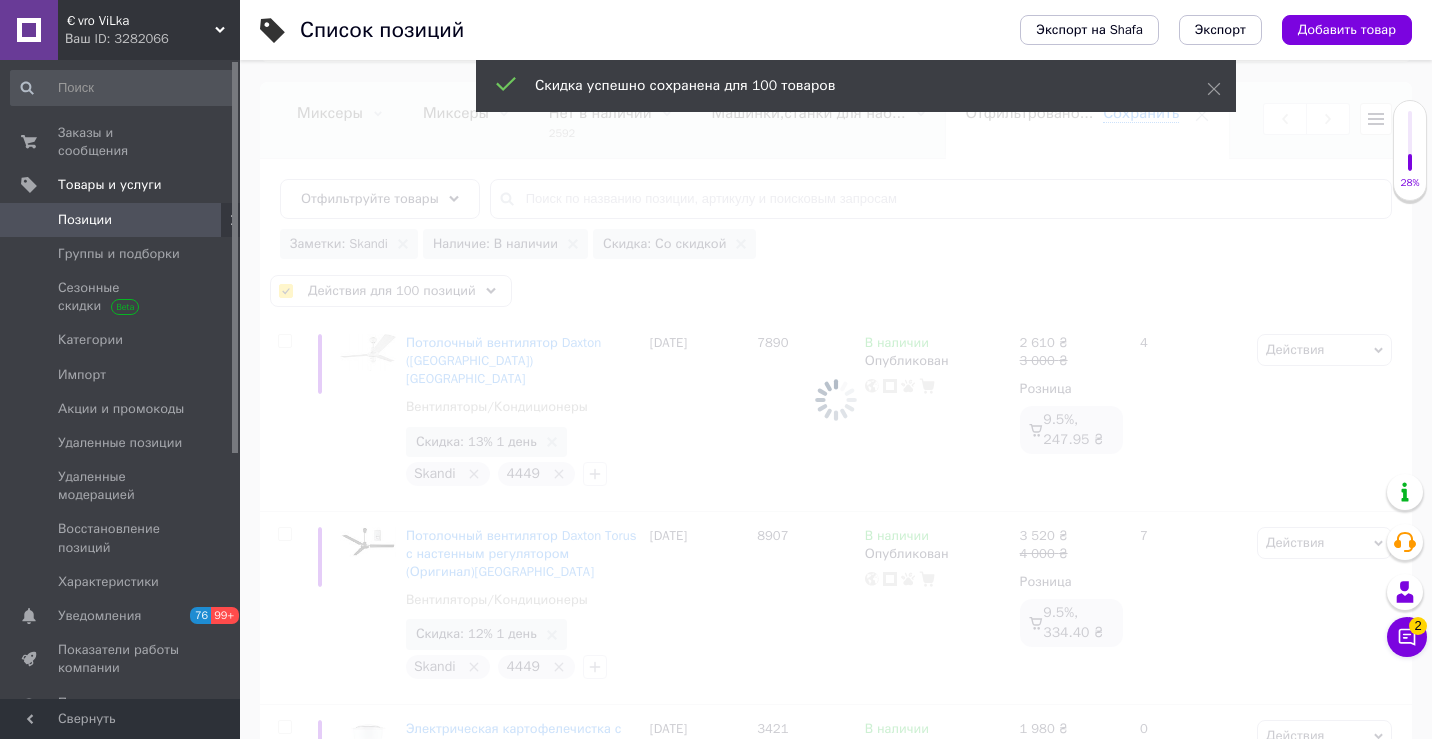 checkbox on "false" 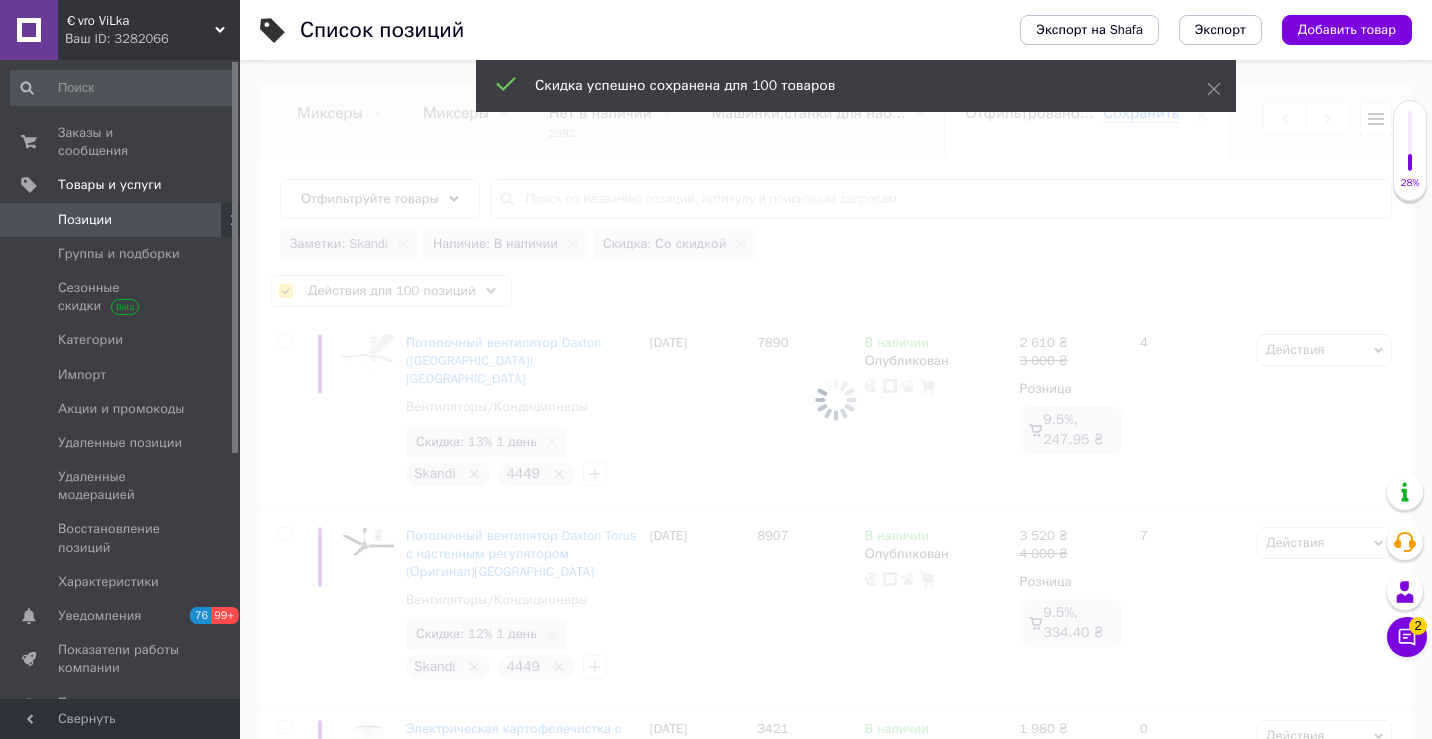 checkbox on "false" 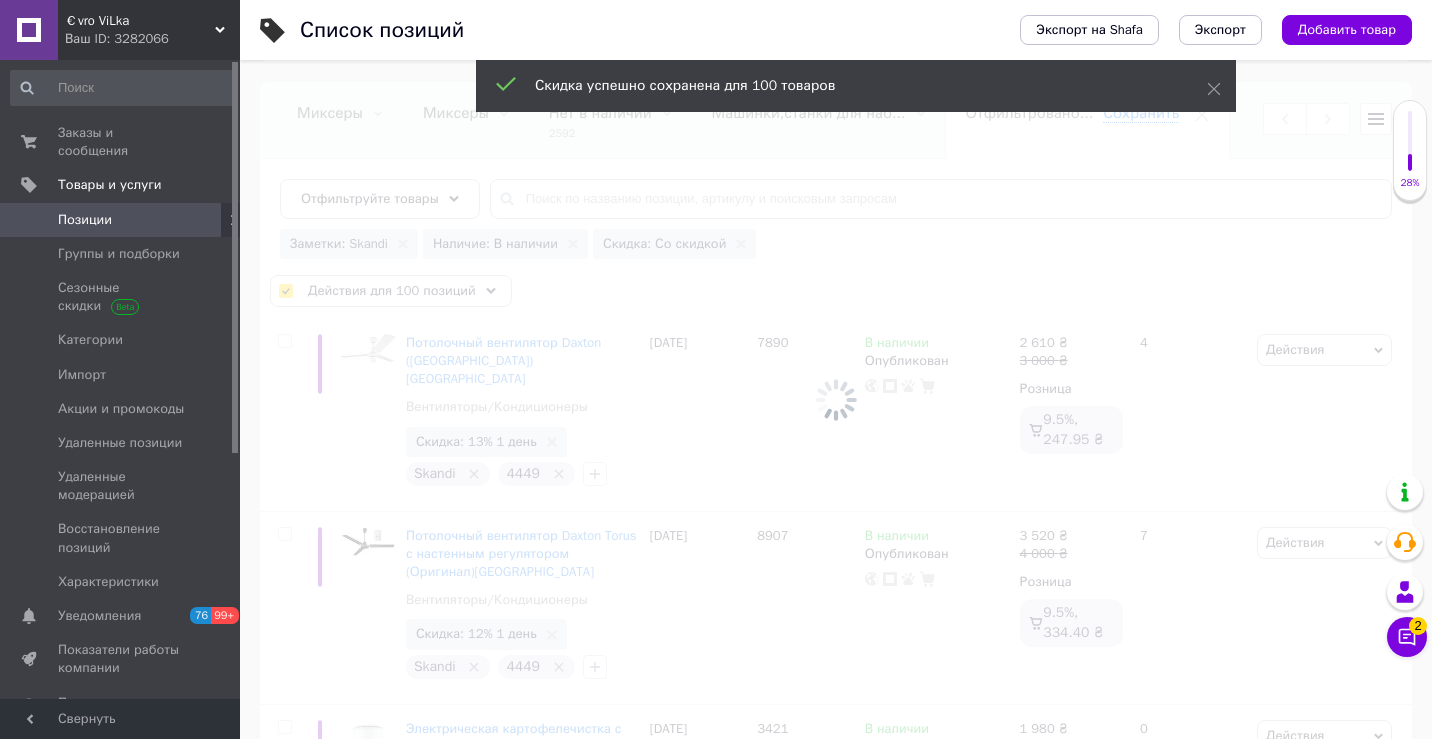 checkbox on "false" 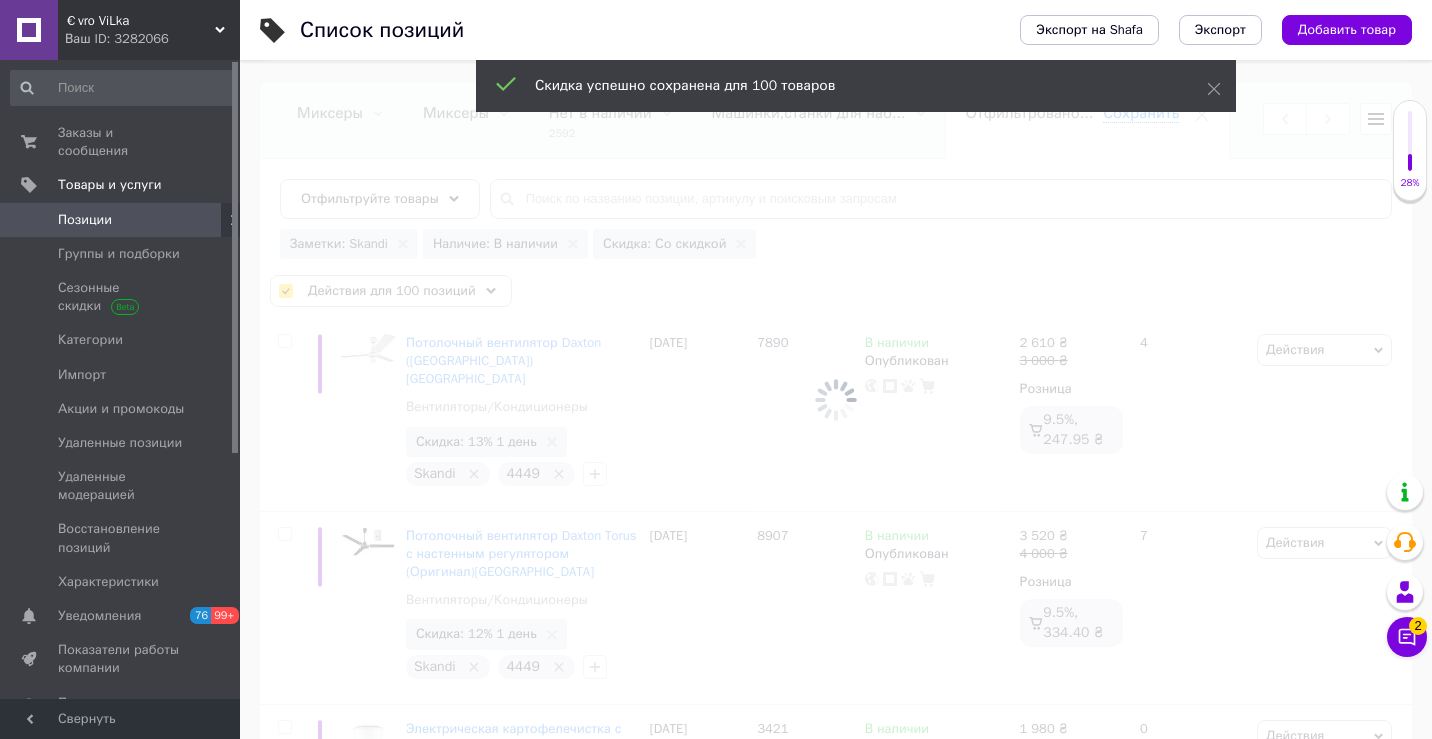 checkbox on "false" 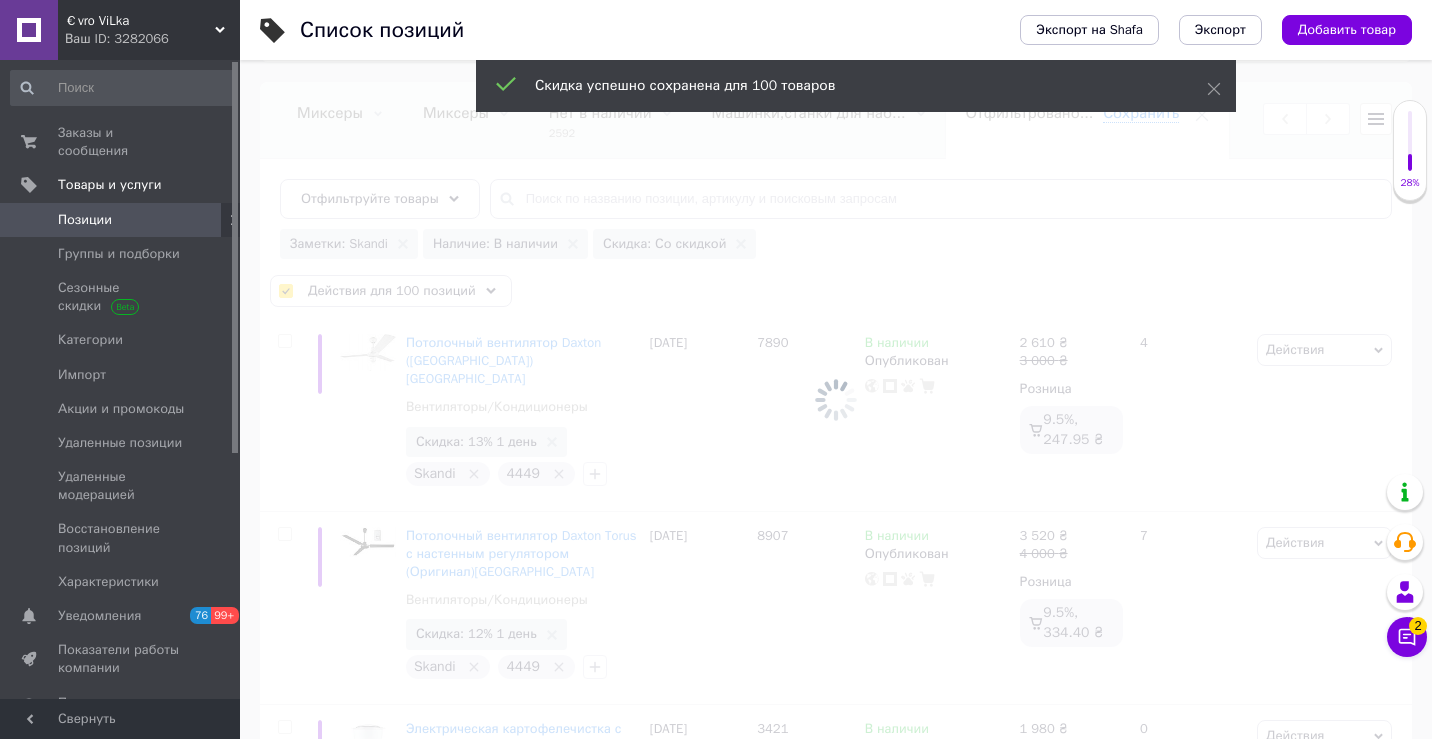 checkbox on "false" 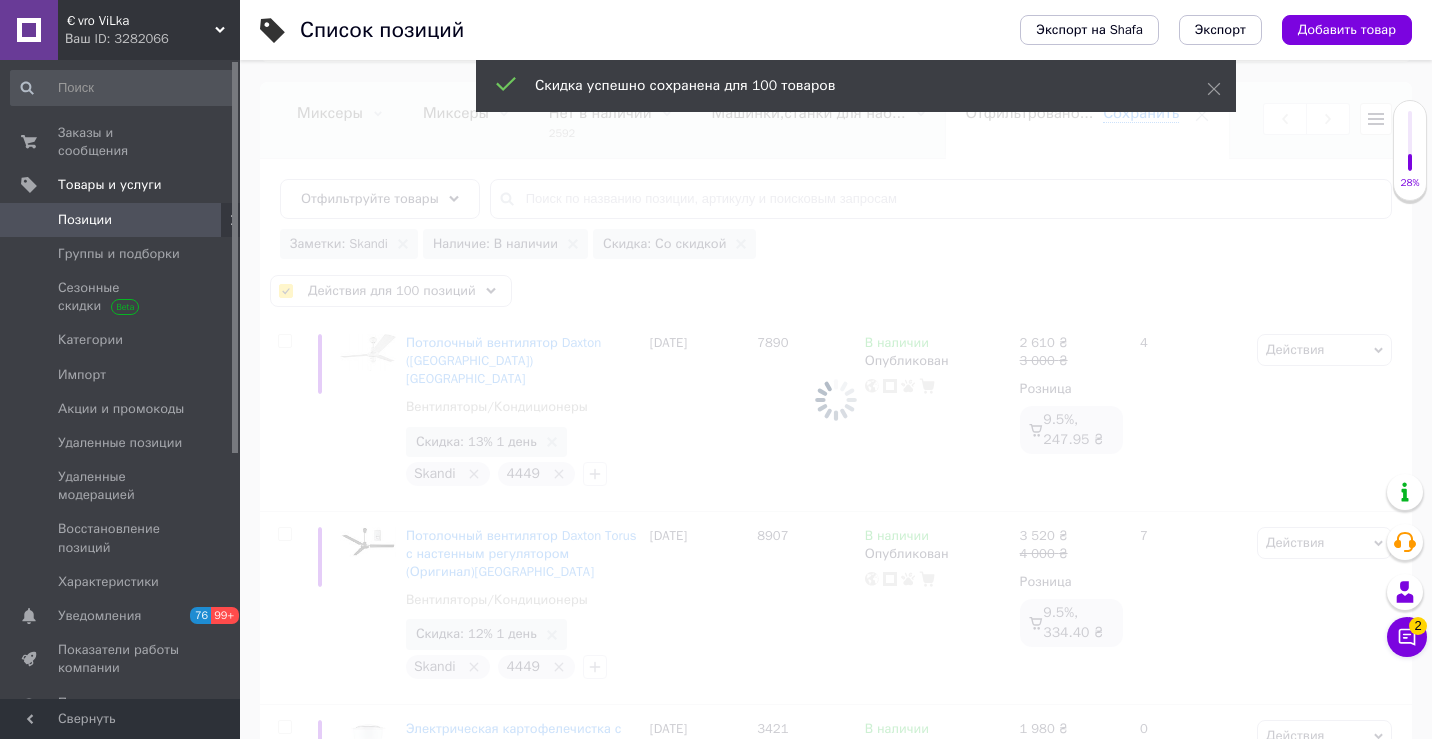 checkbox on "false" 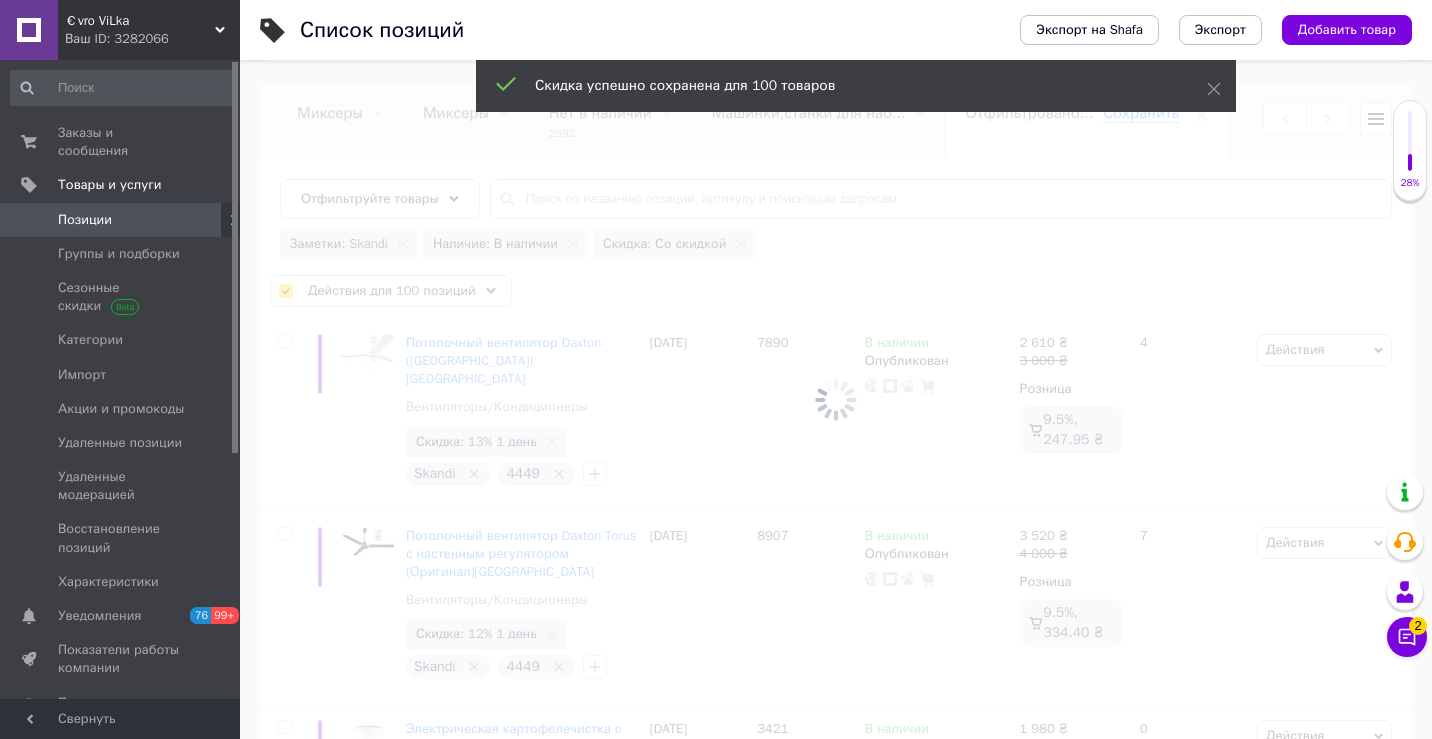 checkbox on "false" 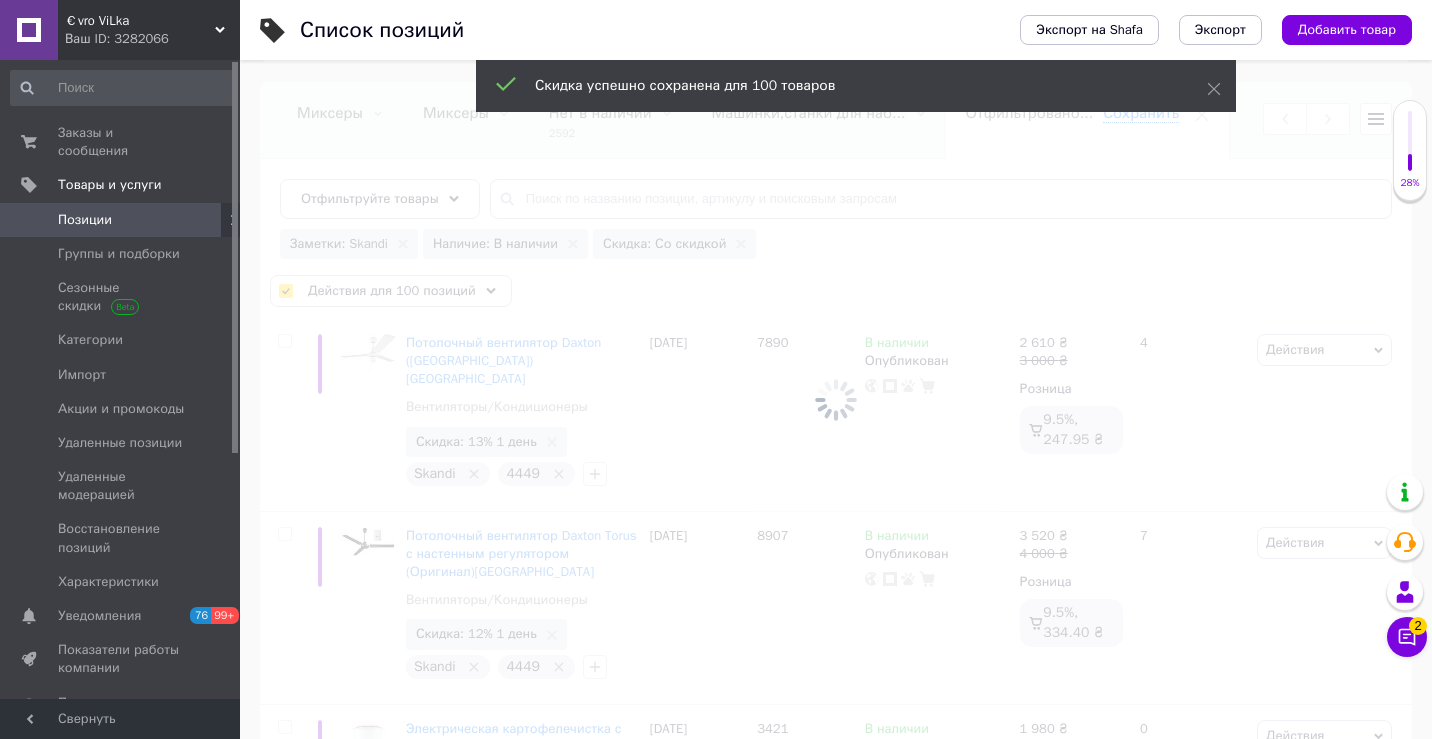 checkbox on "false" 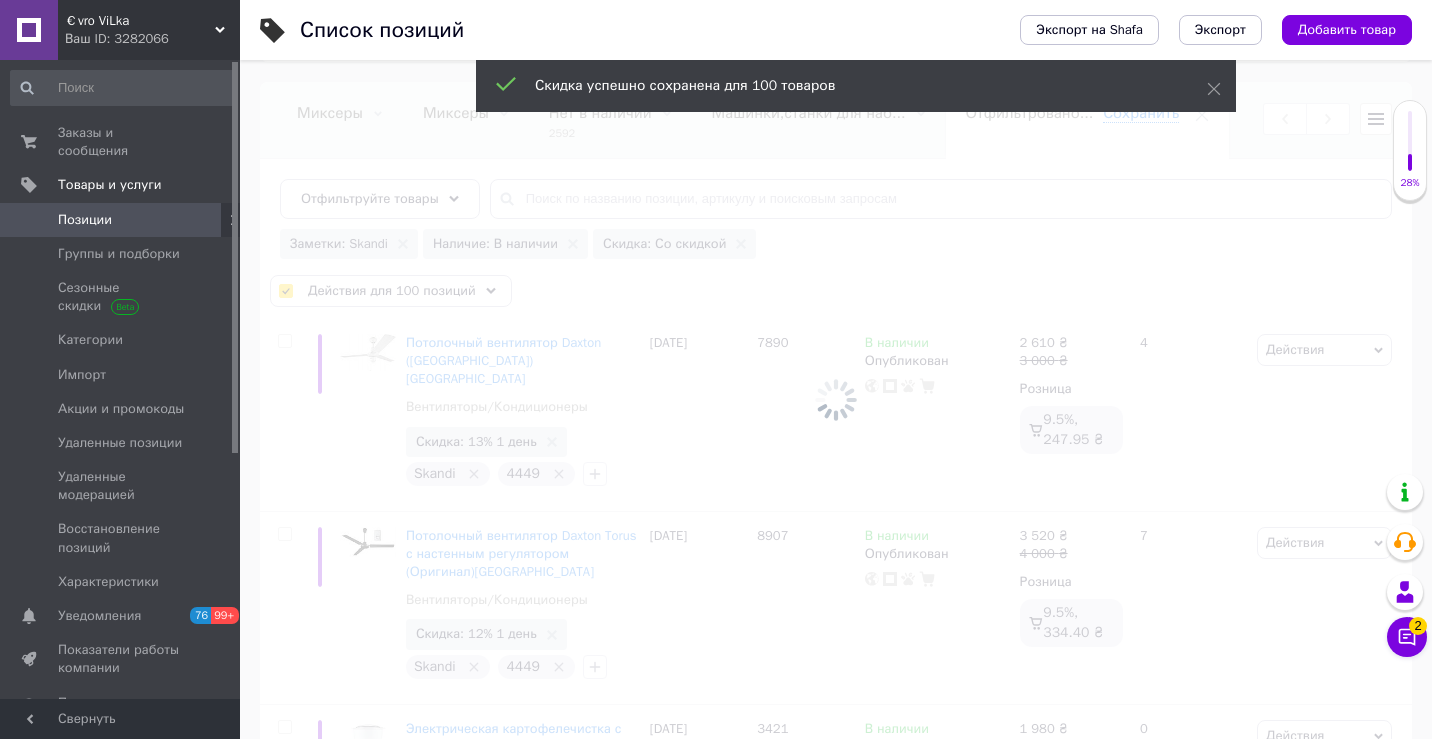 checkbox on "false" 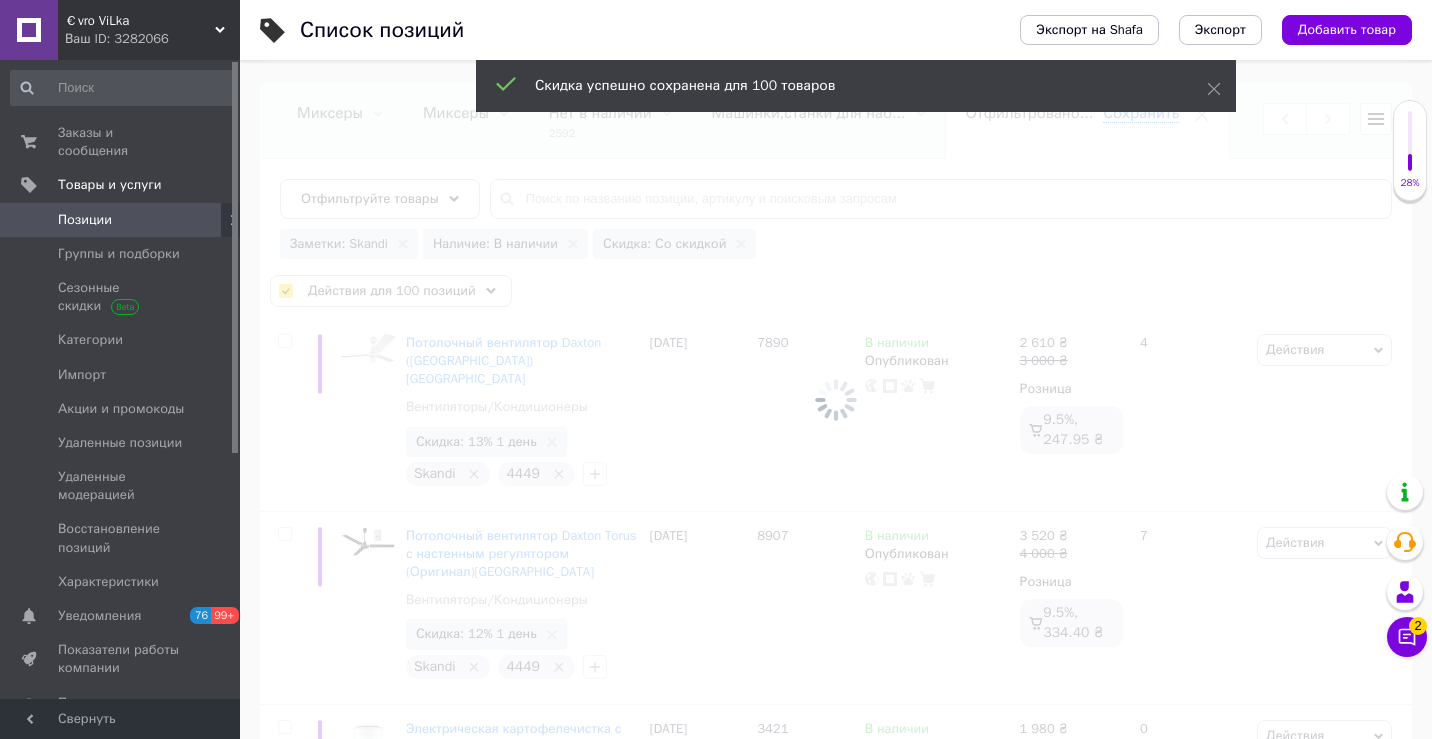 checkbox on "false" 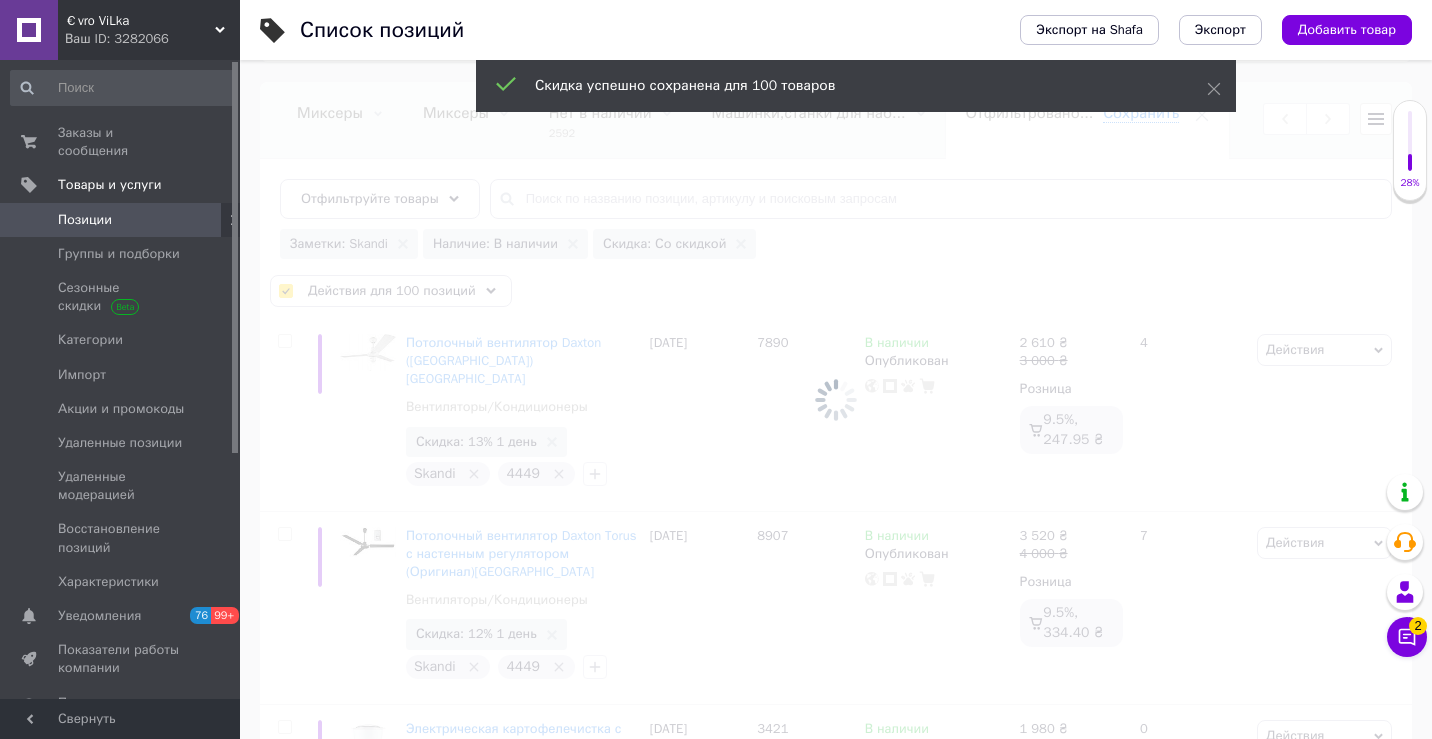 checkbox on "false" 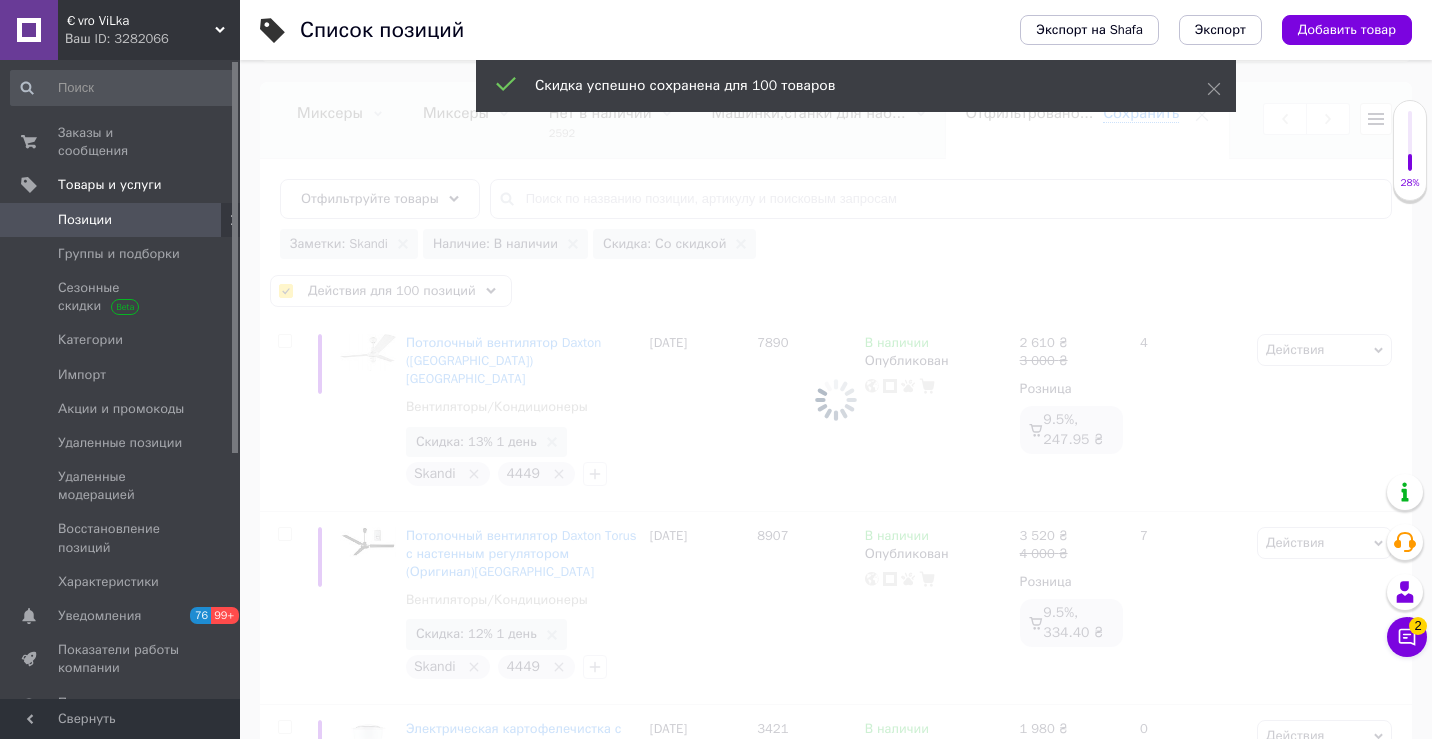 checkbox on "false" 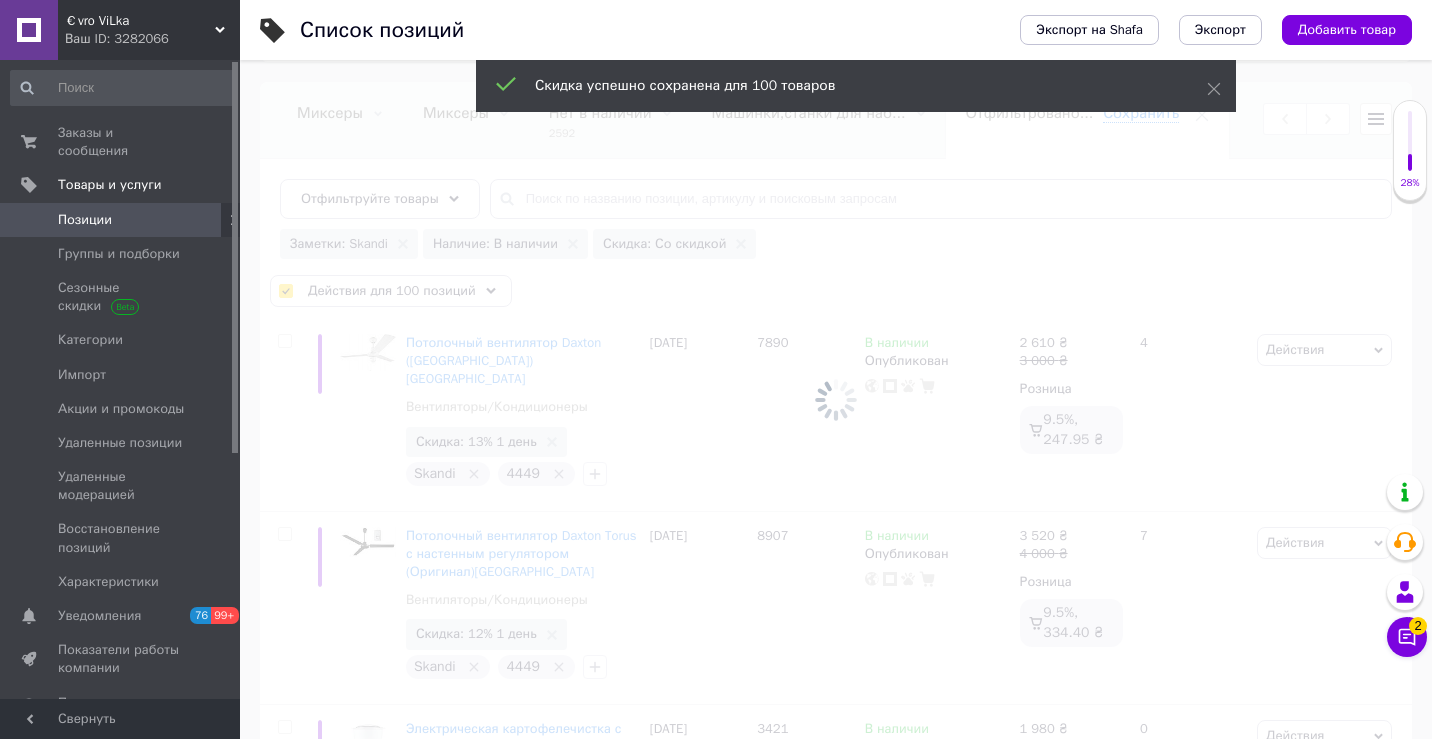 checkbox on "false" 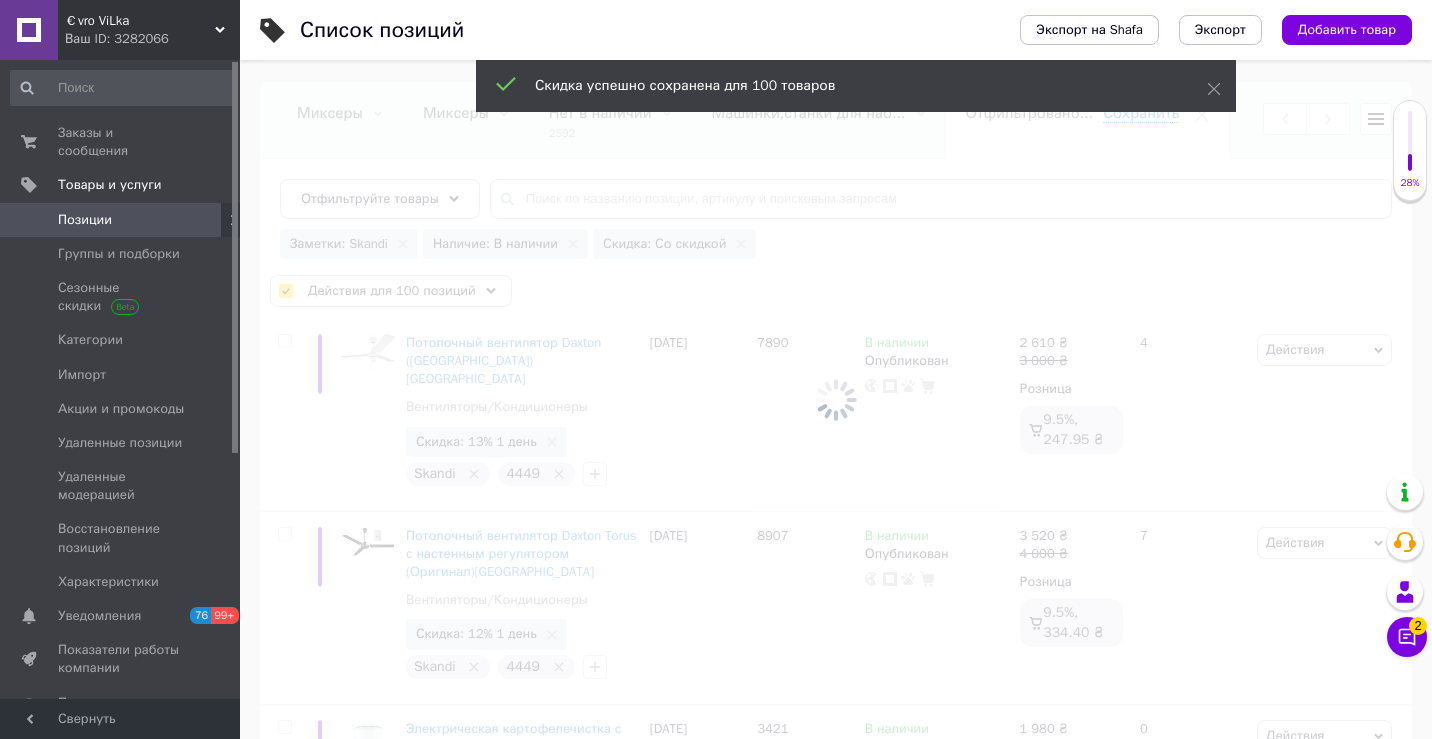 checkbox on "false" 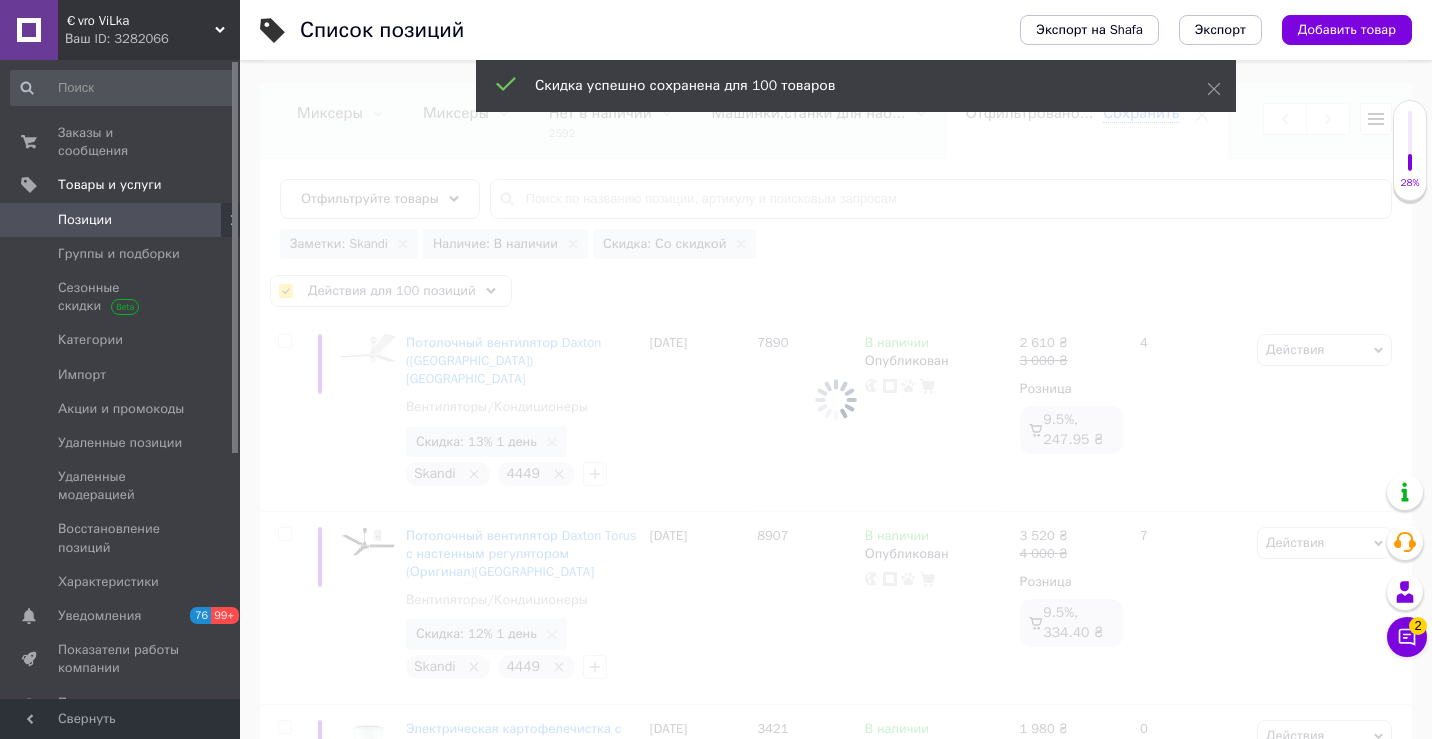 checkbox on "false" 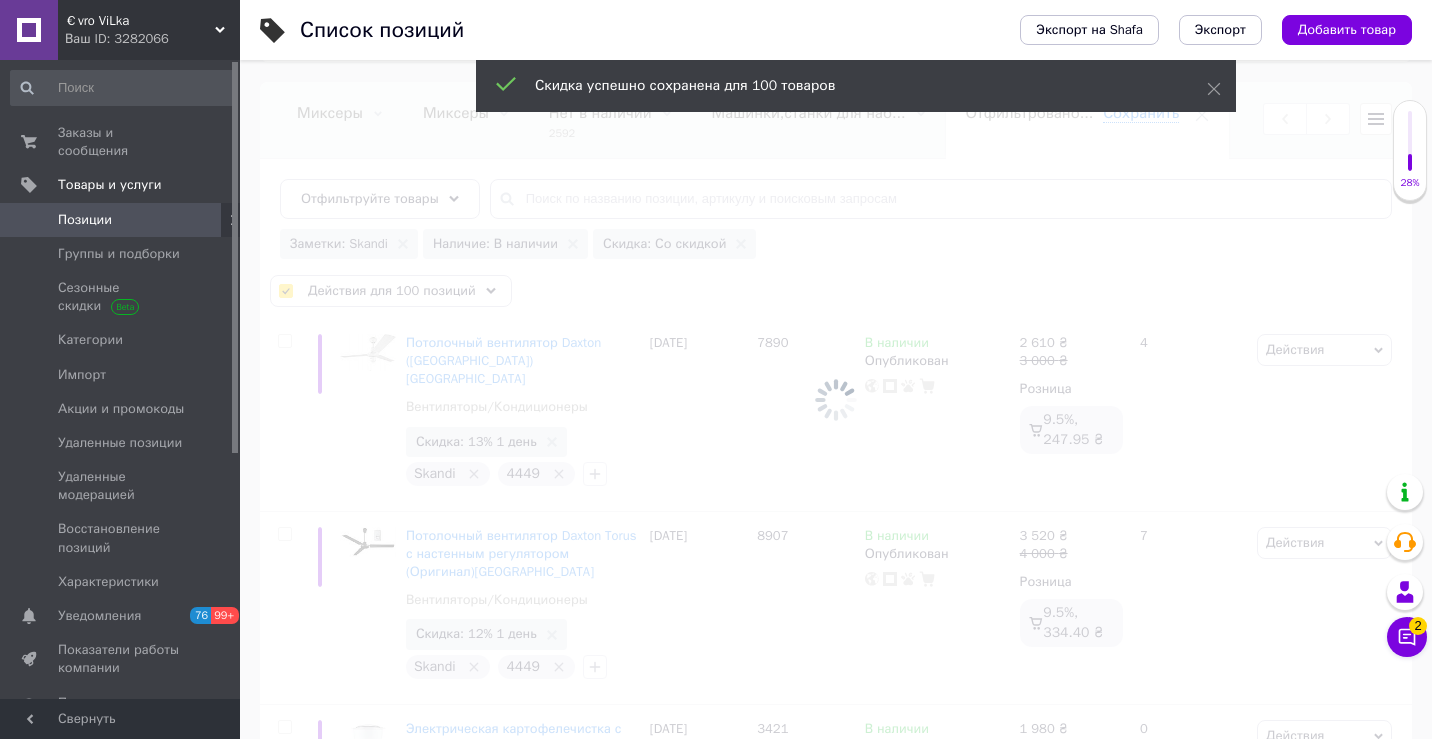 checkbox on "false" 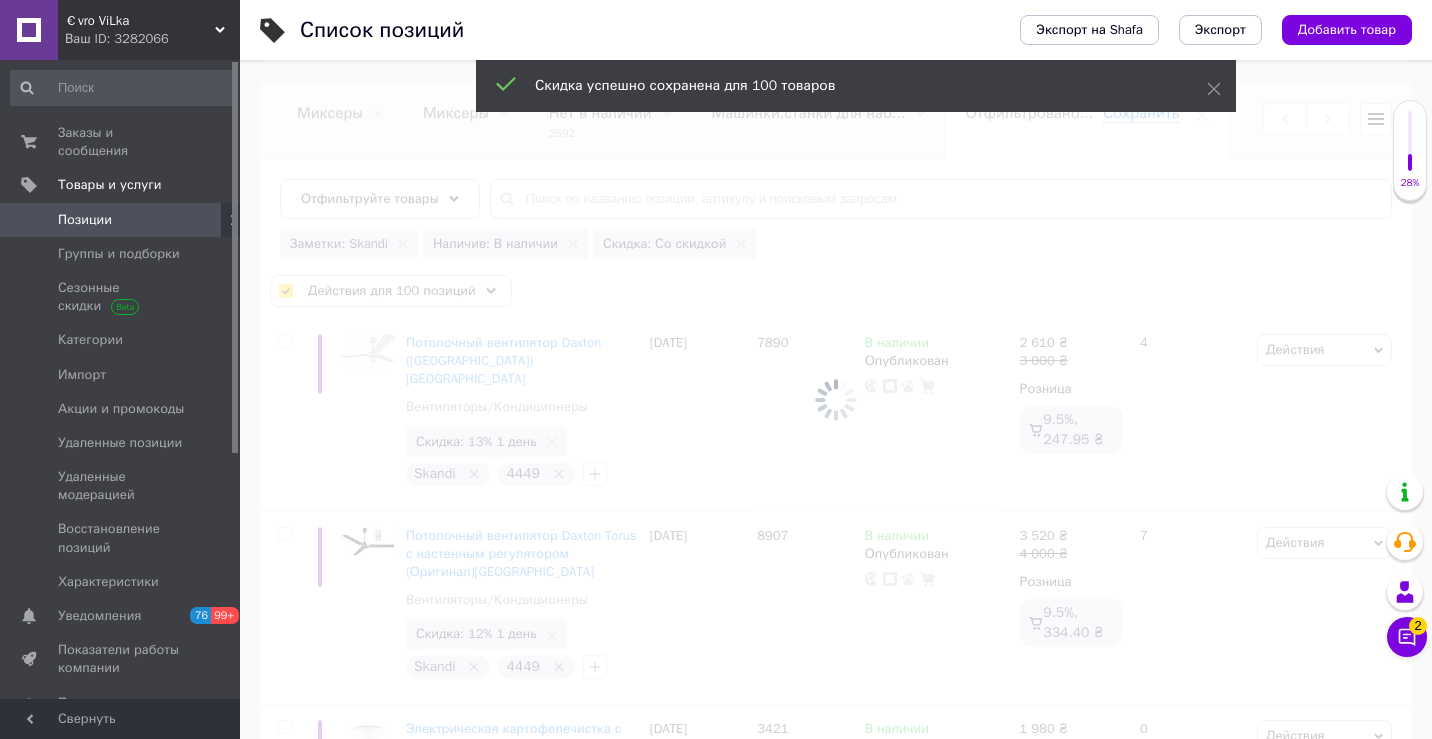 checkbox on "false" 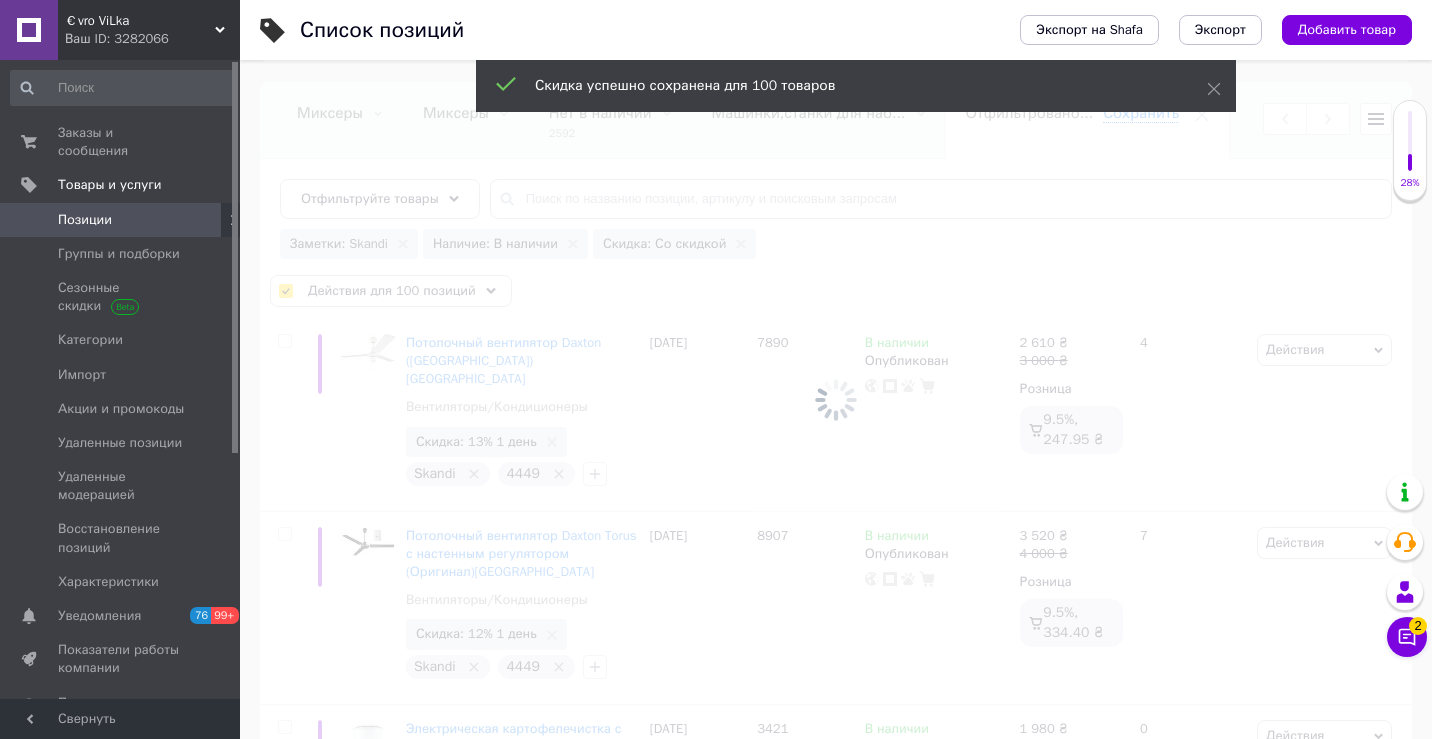 checkbox on "false" 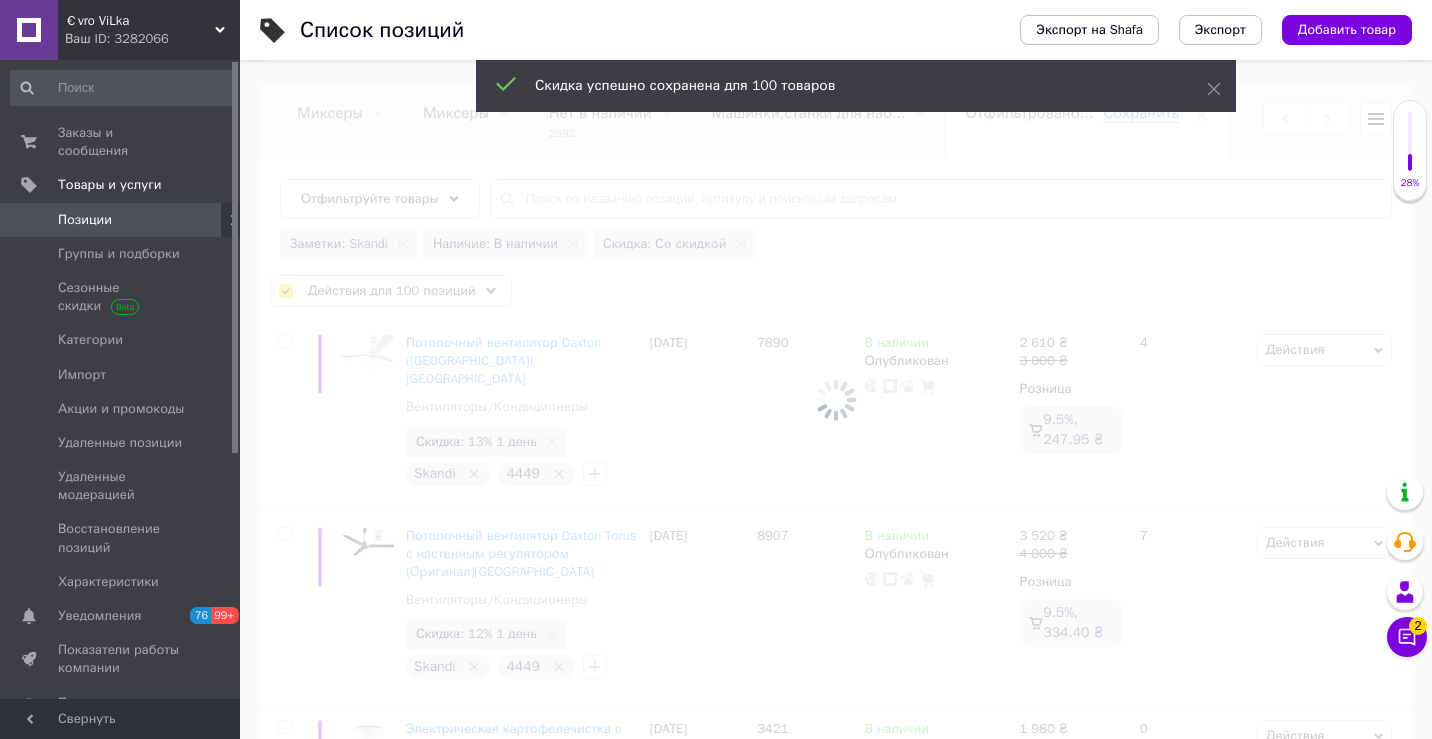 checkbox on "false" 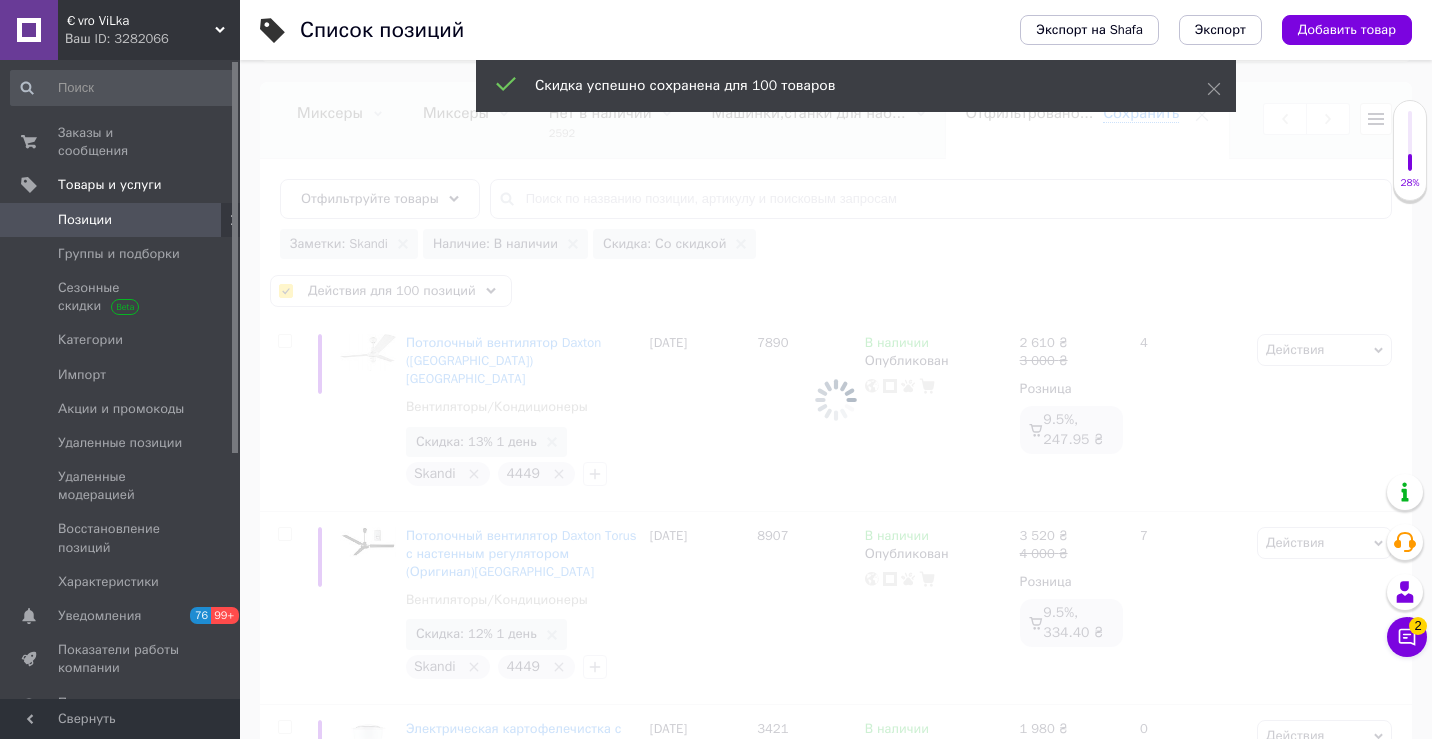 checkbox on "false" 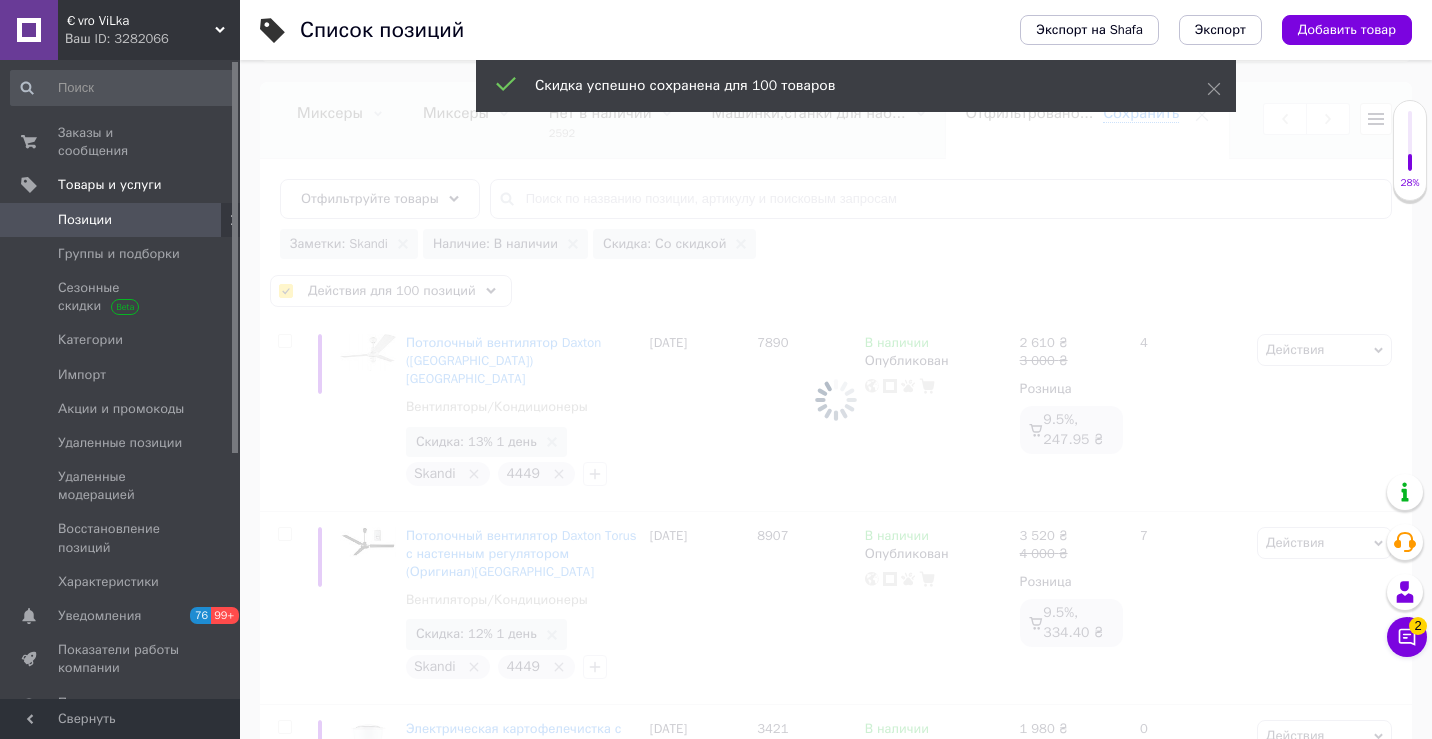 checkbox on "false" 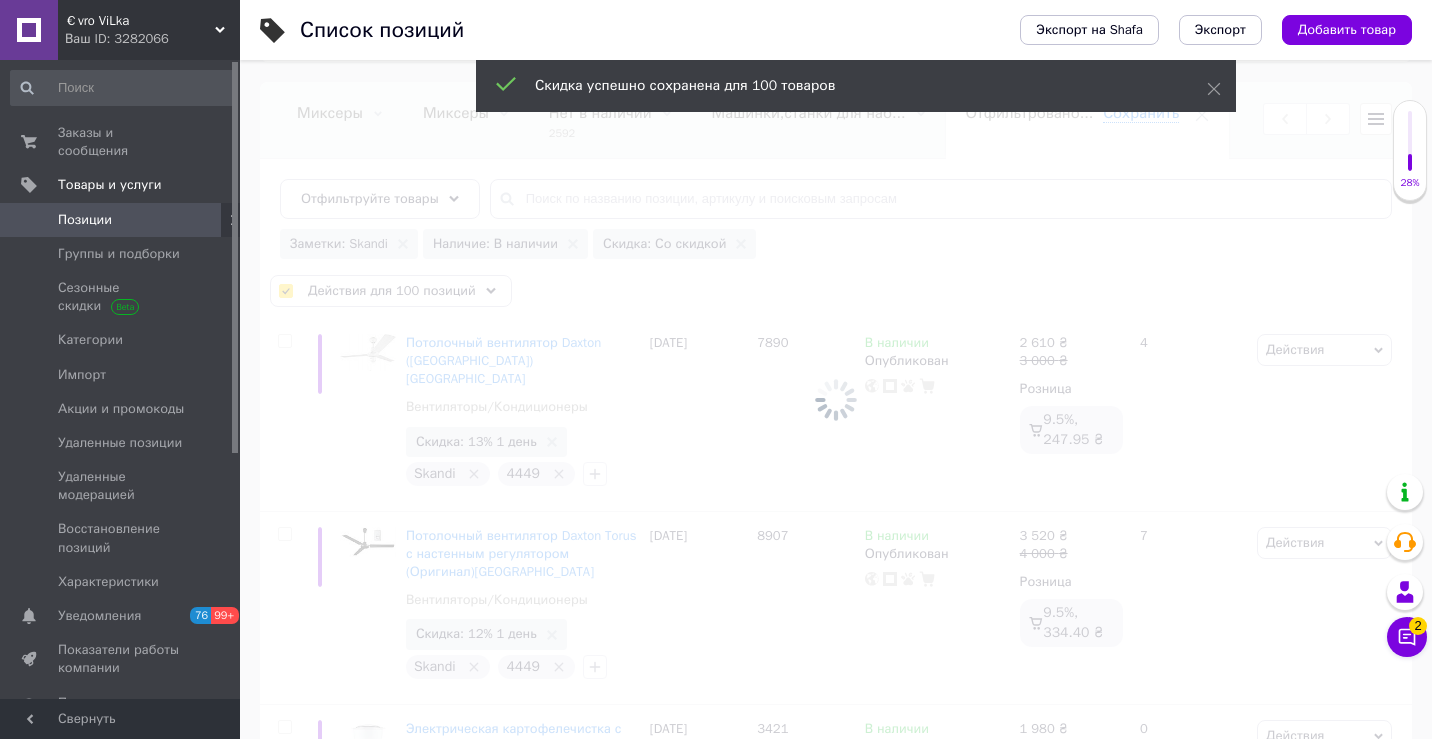 checkbox on "false" 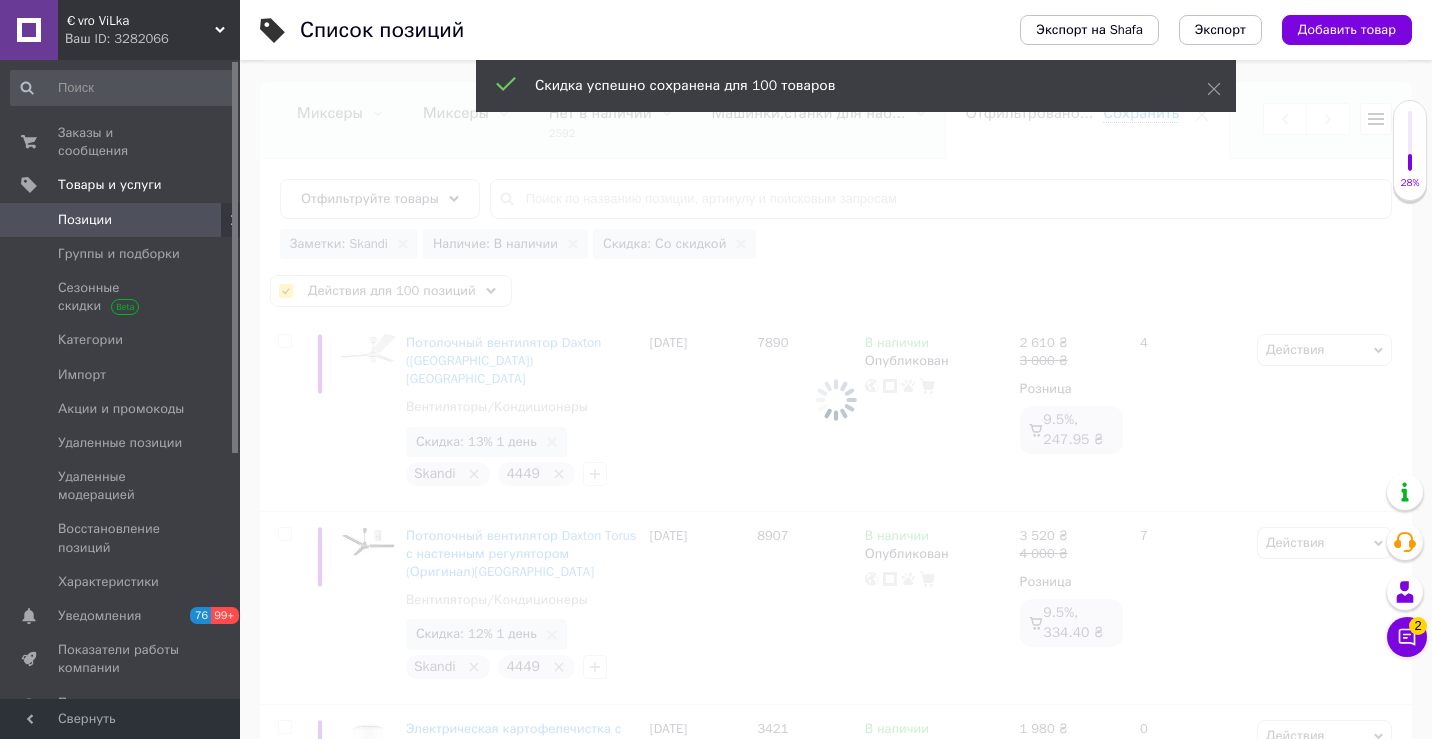 checkbox on "false" 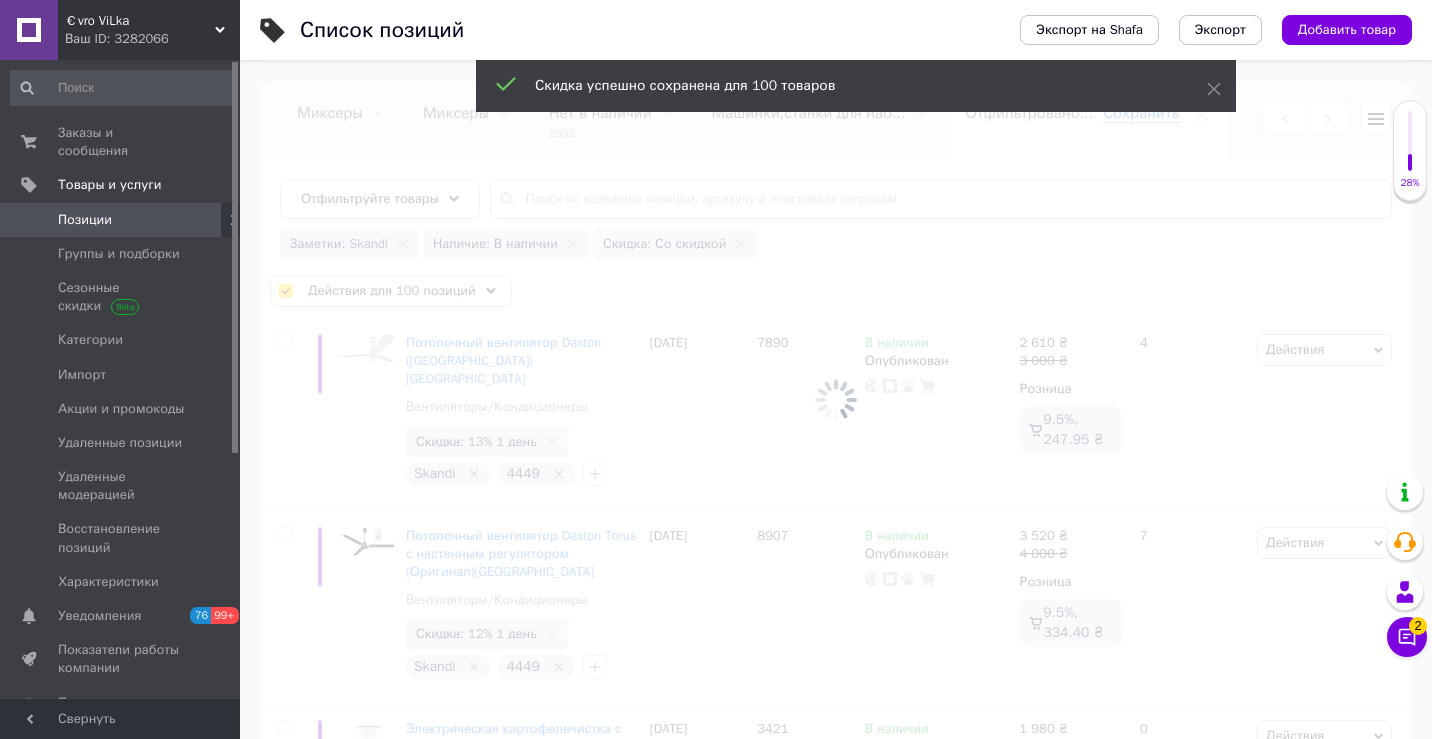 checkbox on "false" 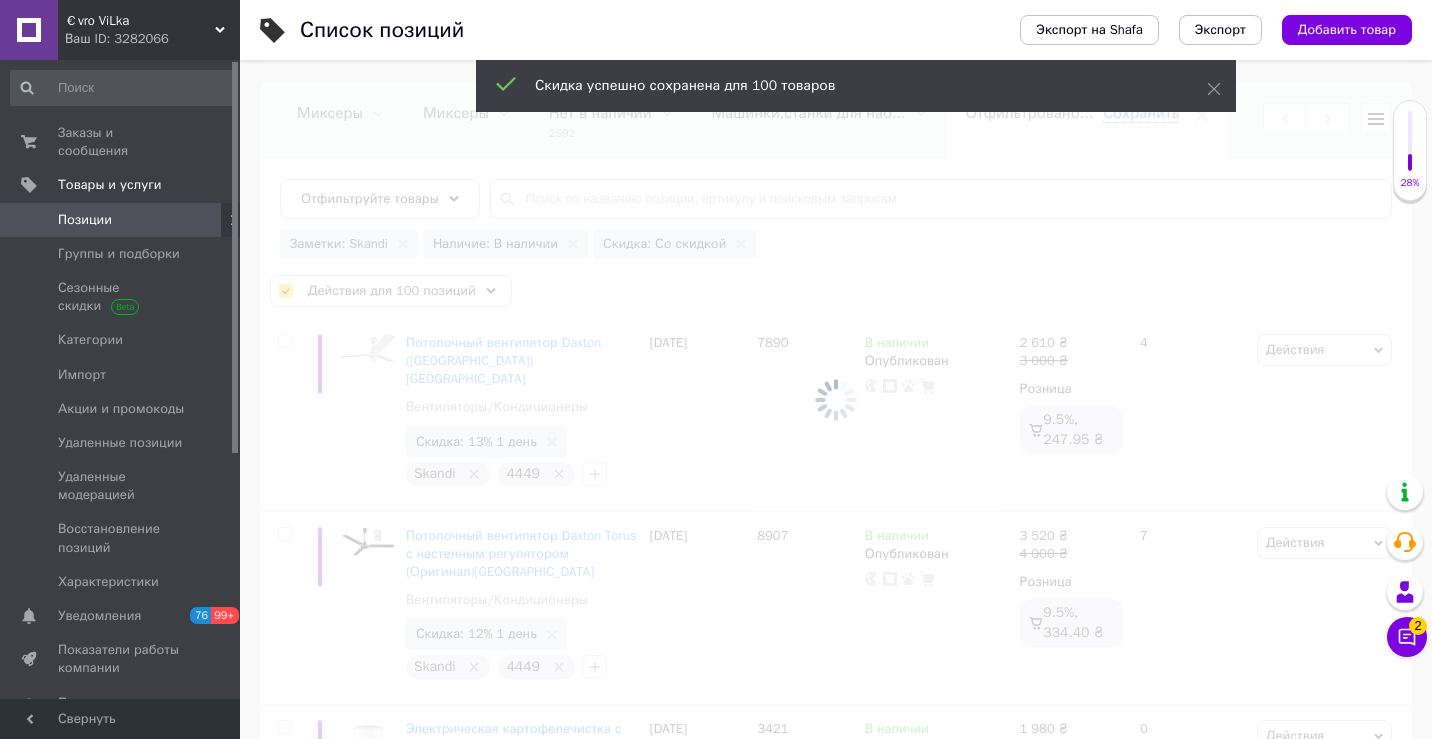 checkbox on "false" 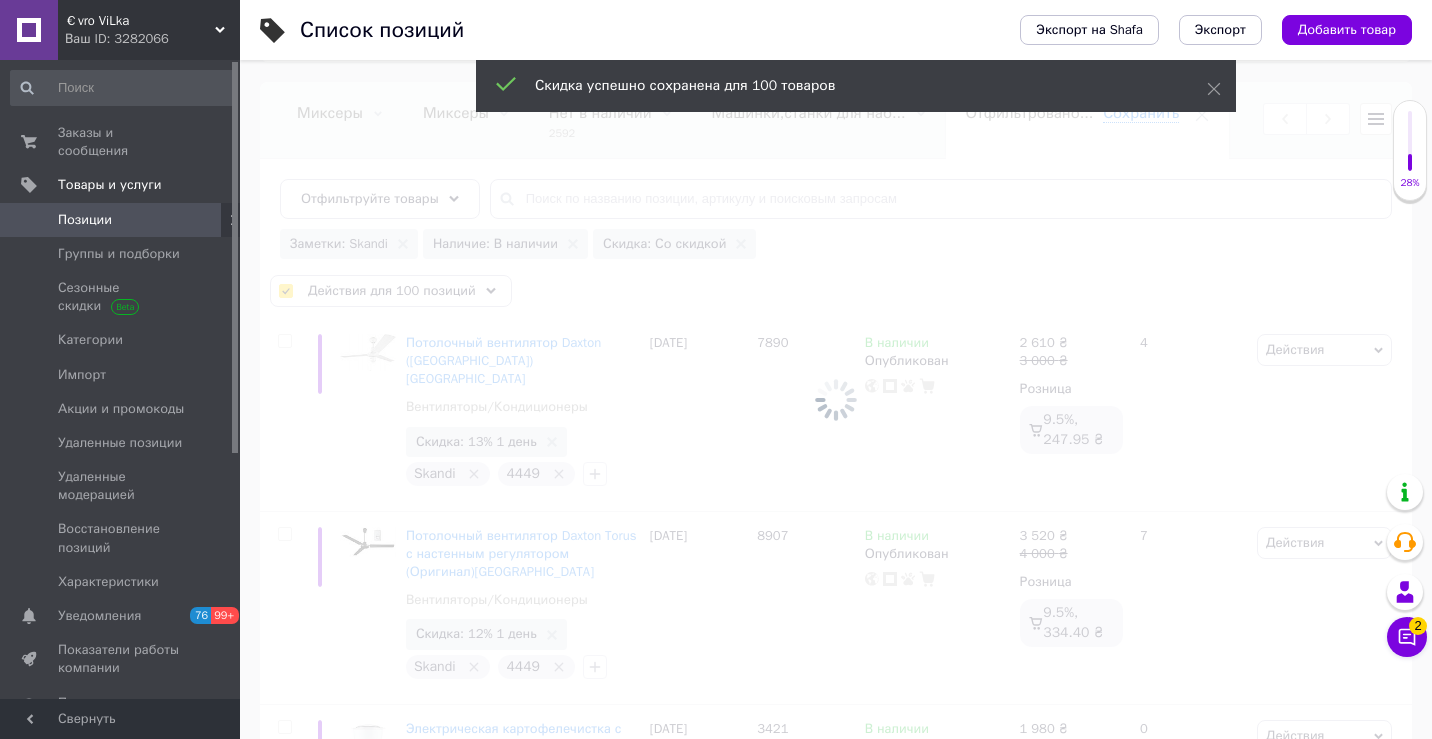 checkbox on "false" 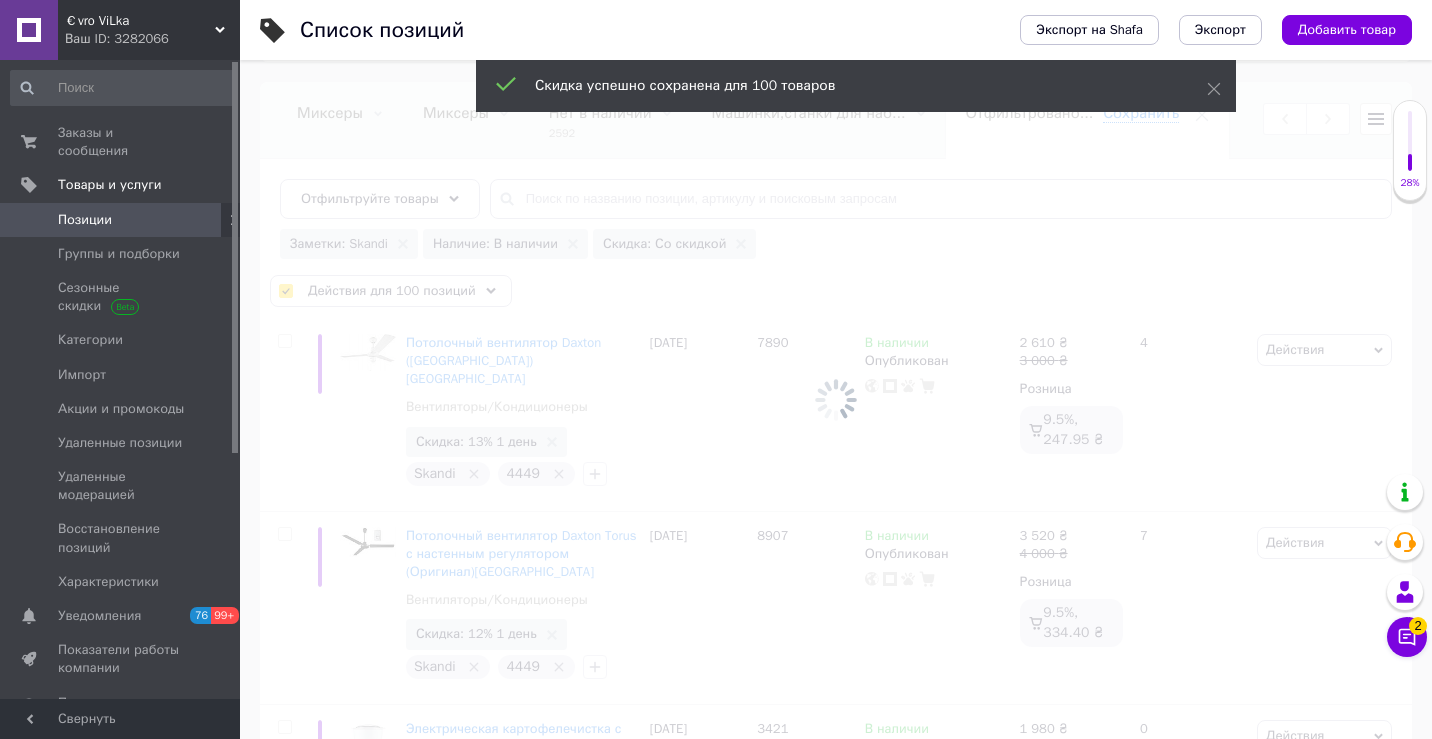 checkbox on "false" 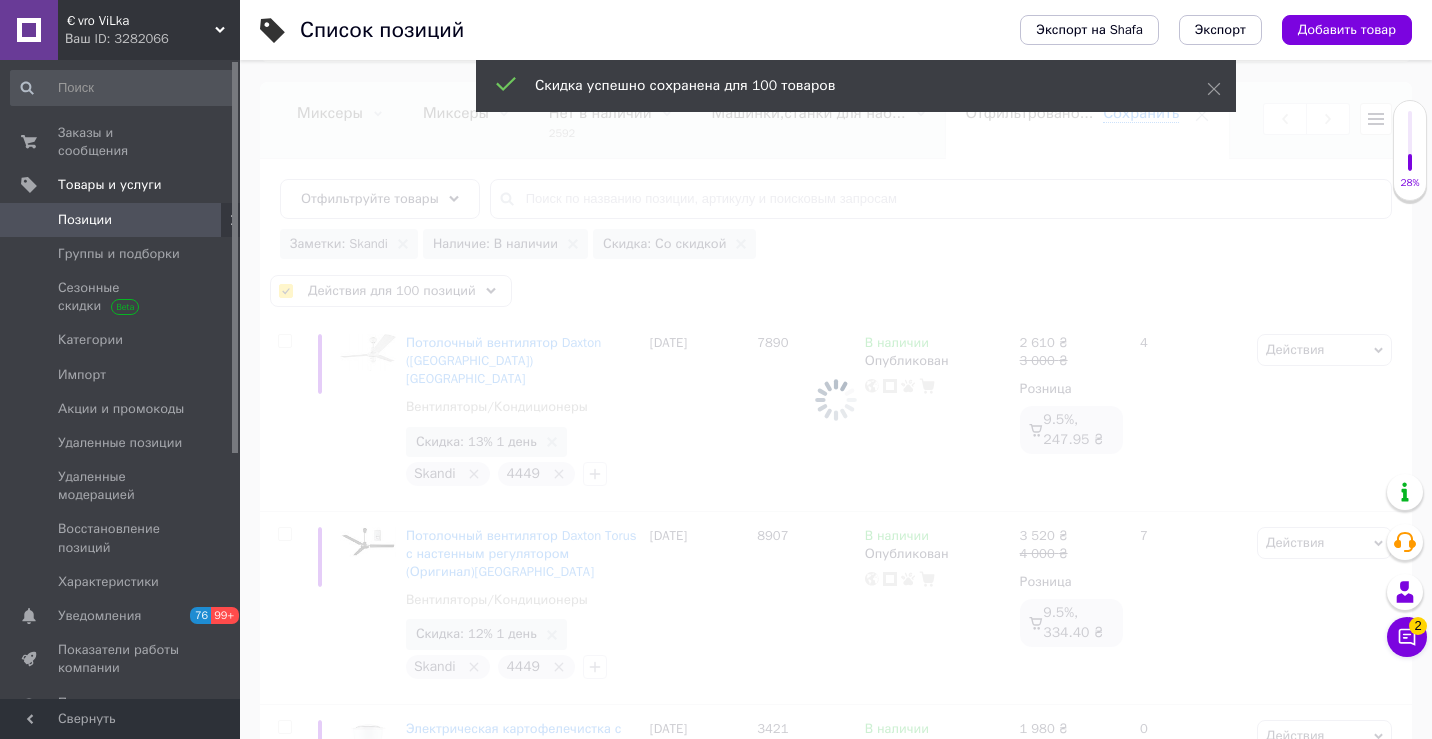 checkbox on "false" 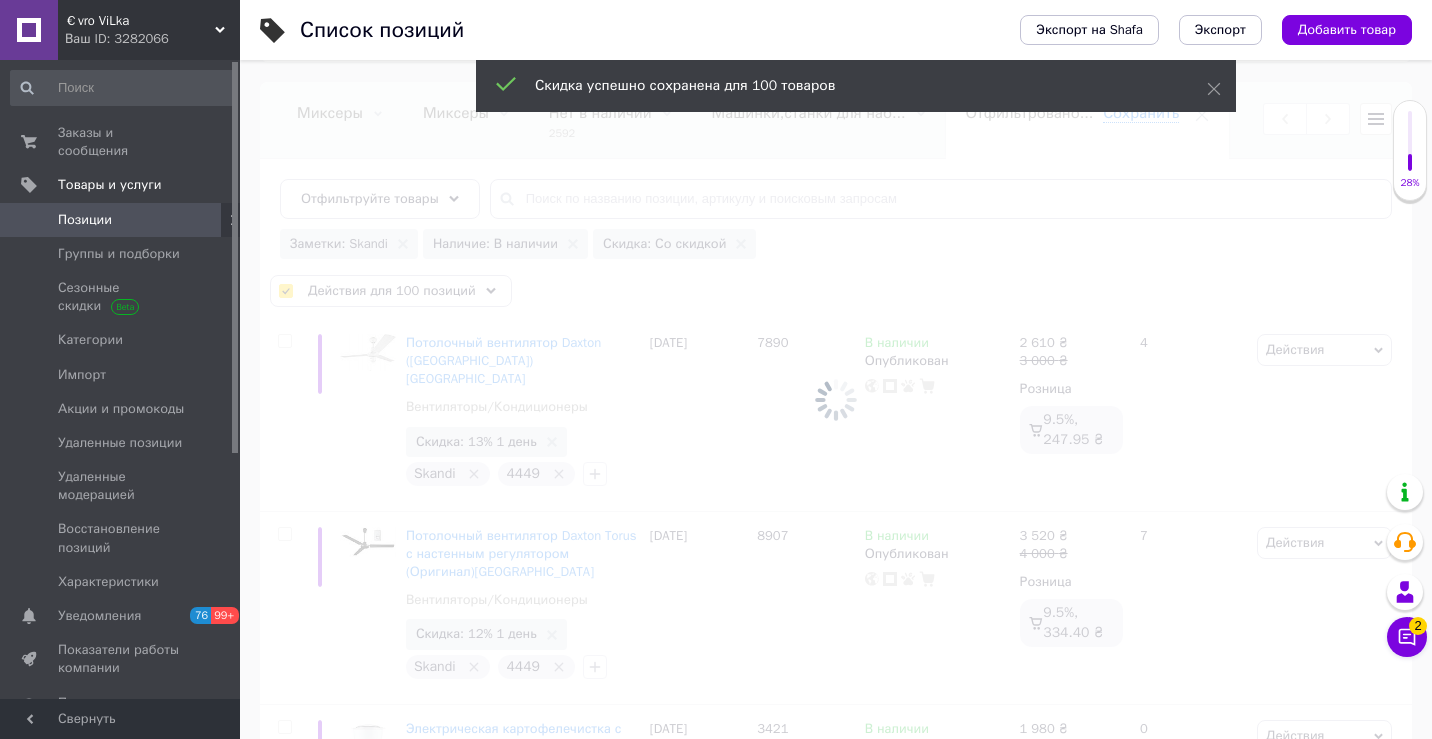 checkbox on "false" 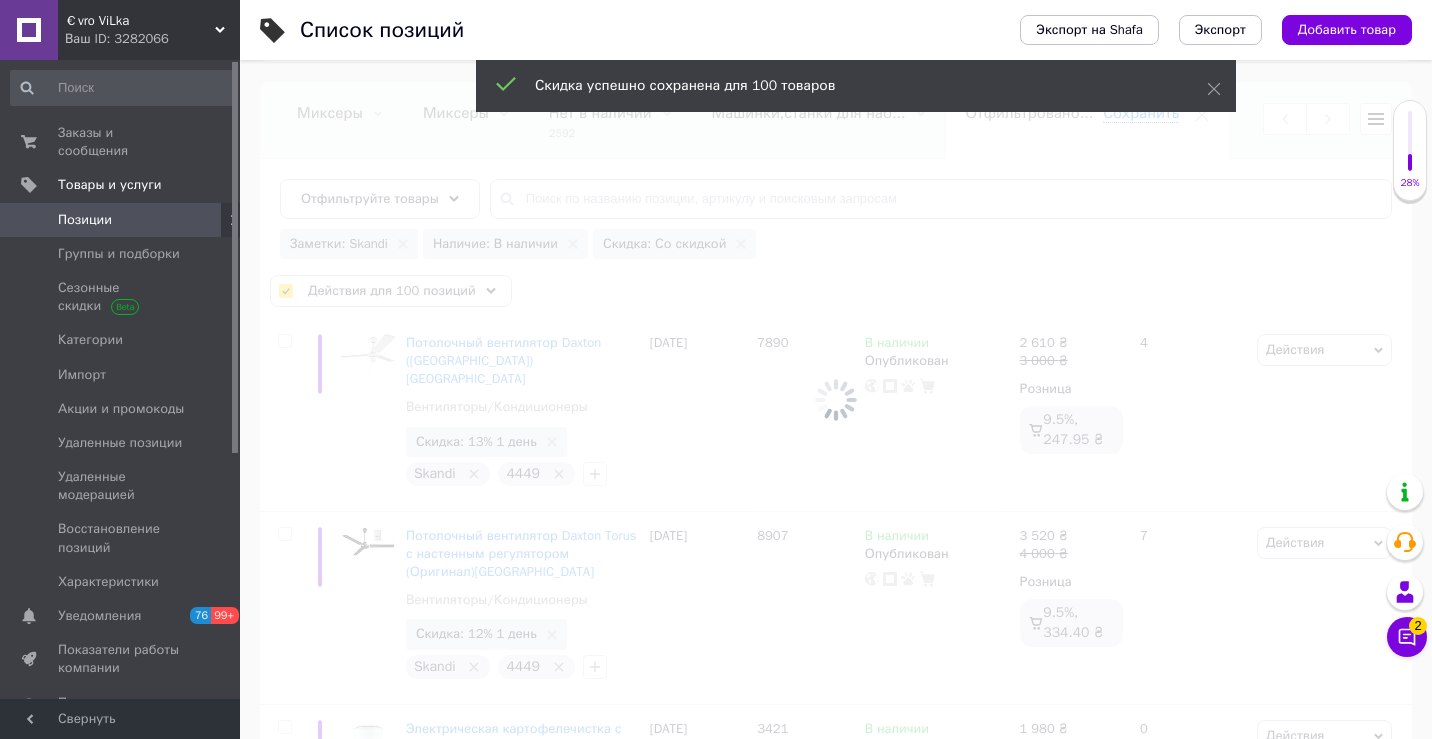 checkbox on "false" 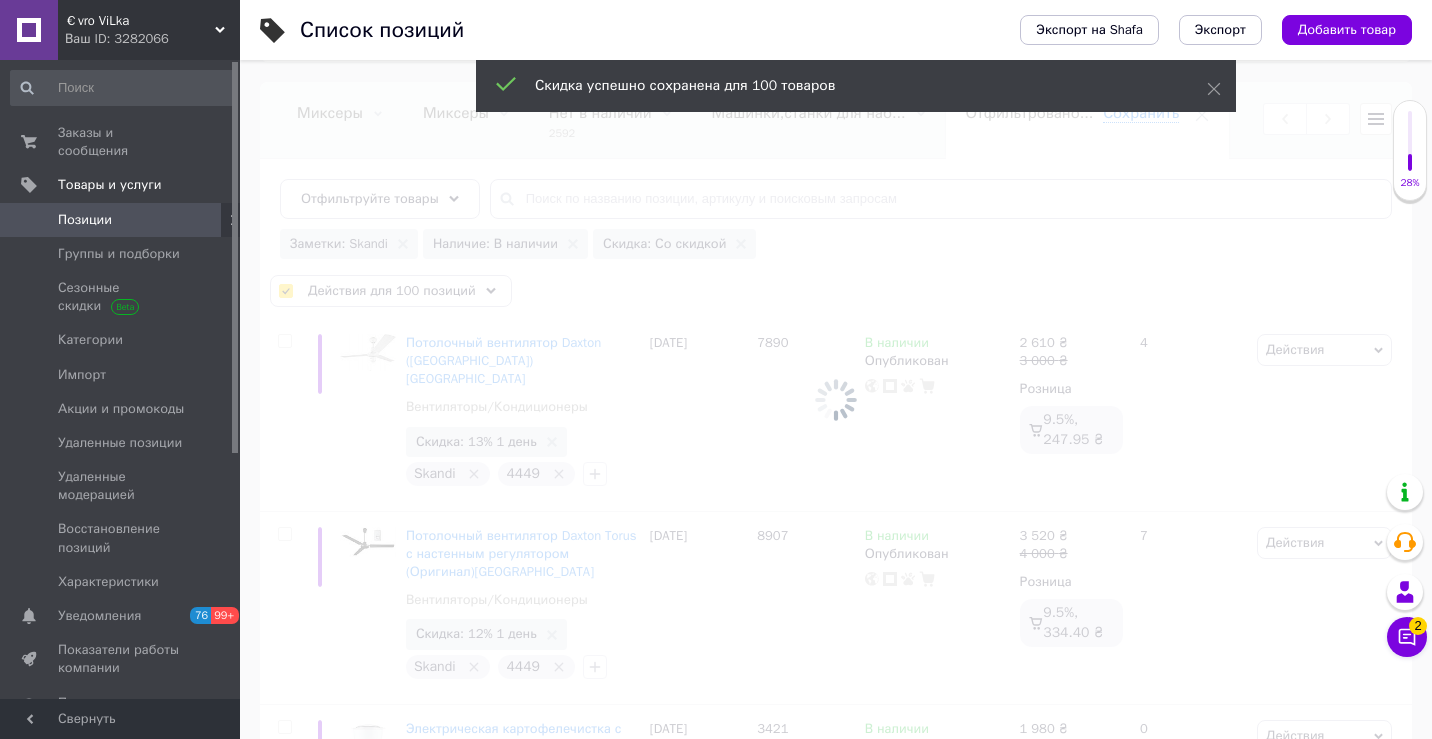 checkbox on "false" 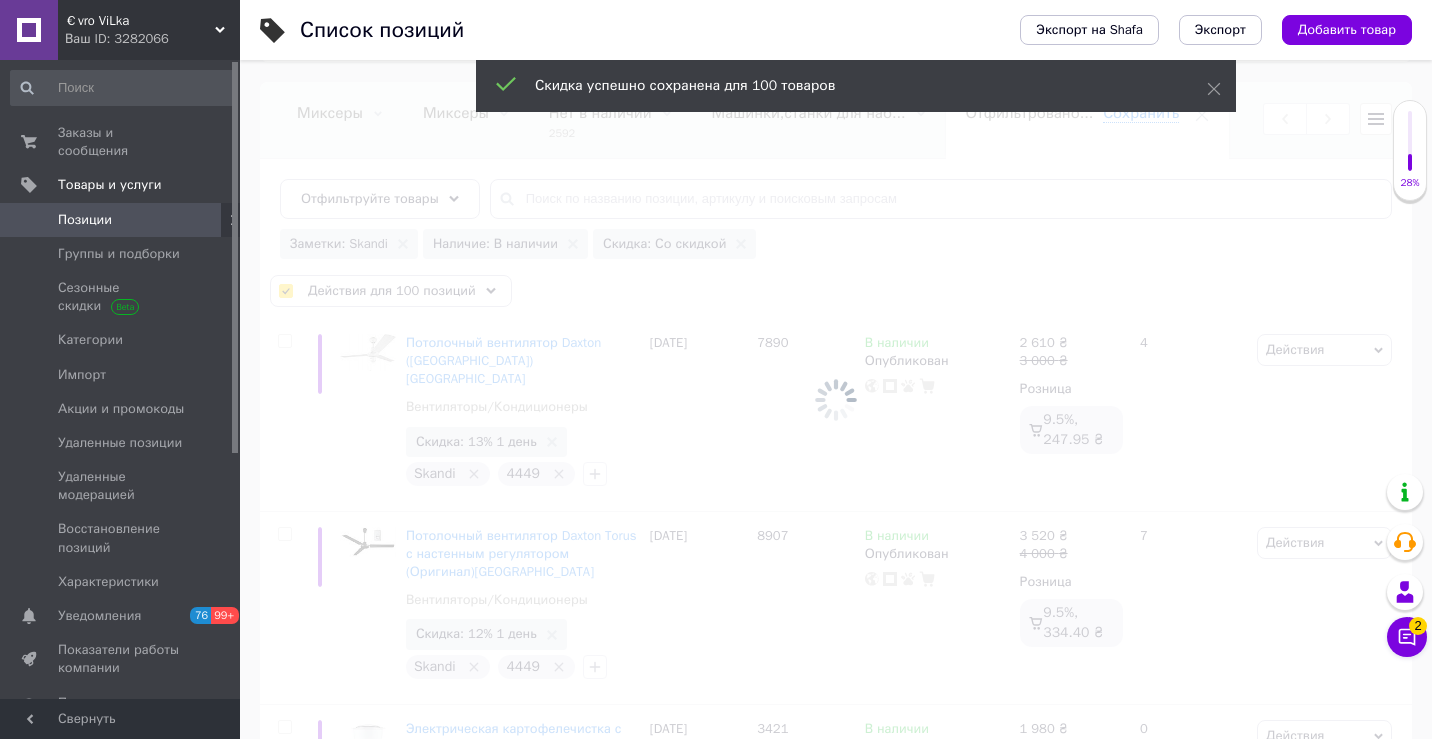 checkbox on "false" 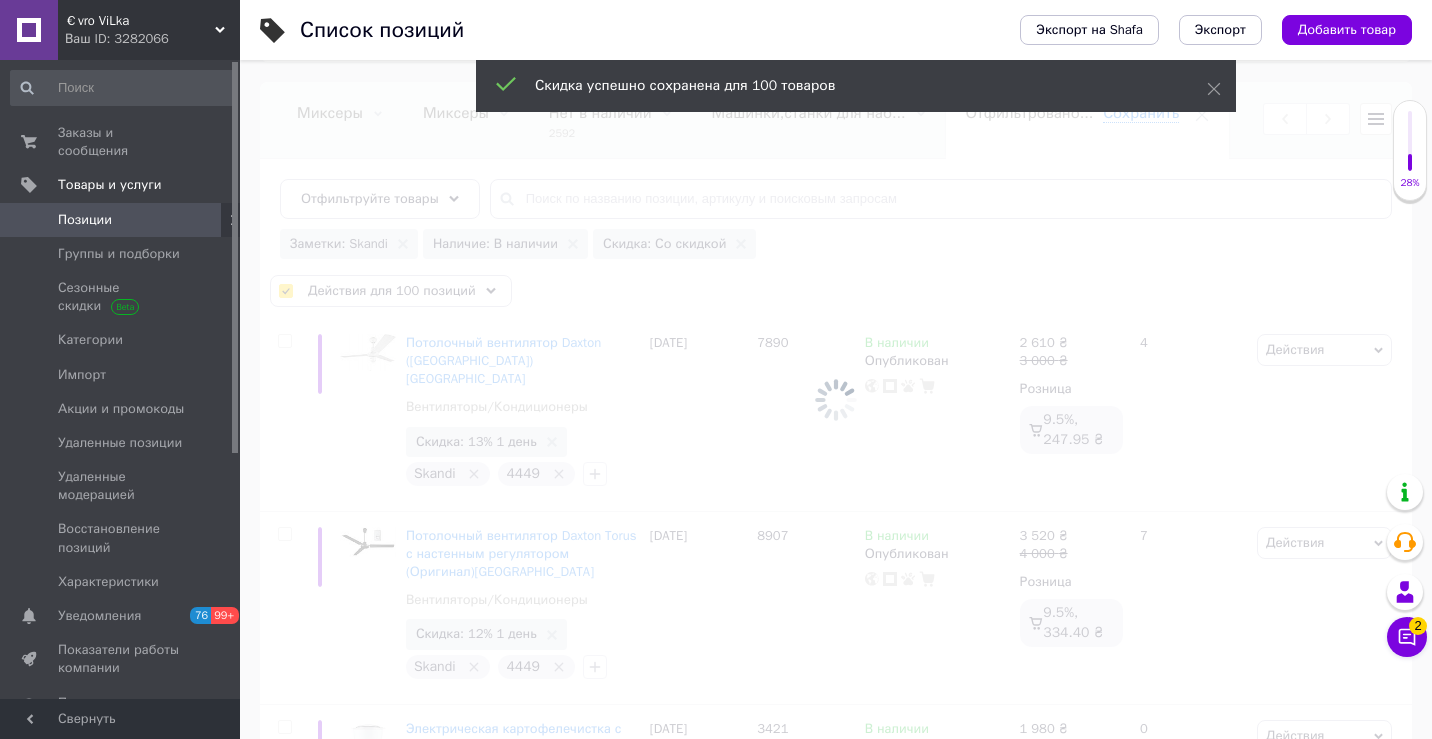 checkbox on "false" 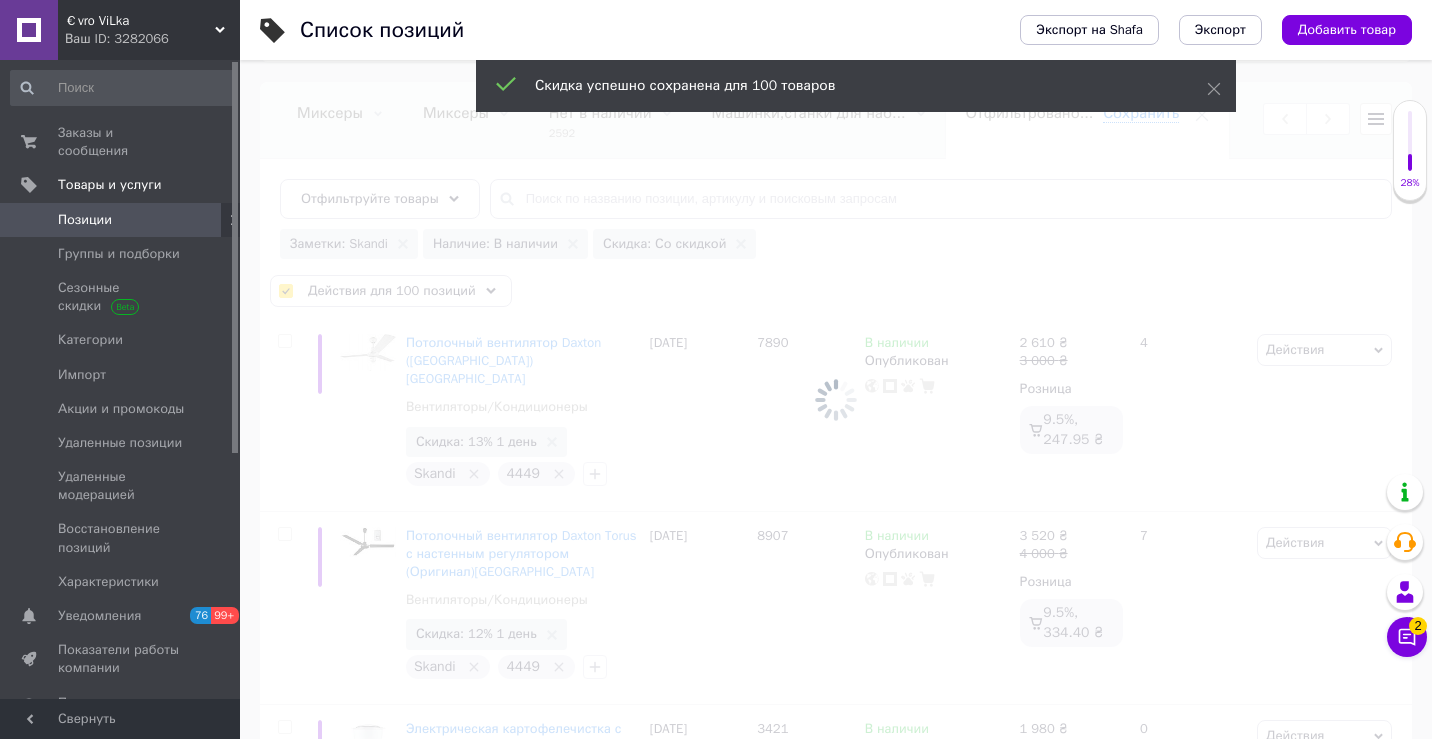 checkbox on "false" 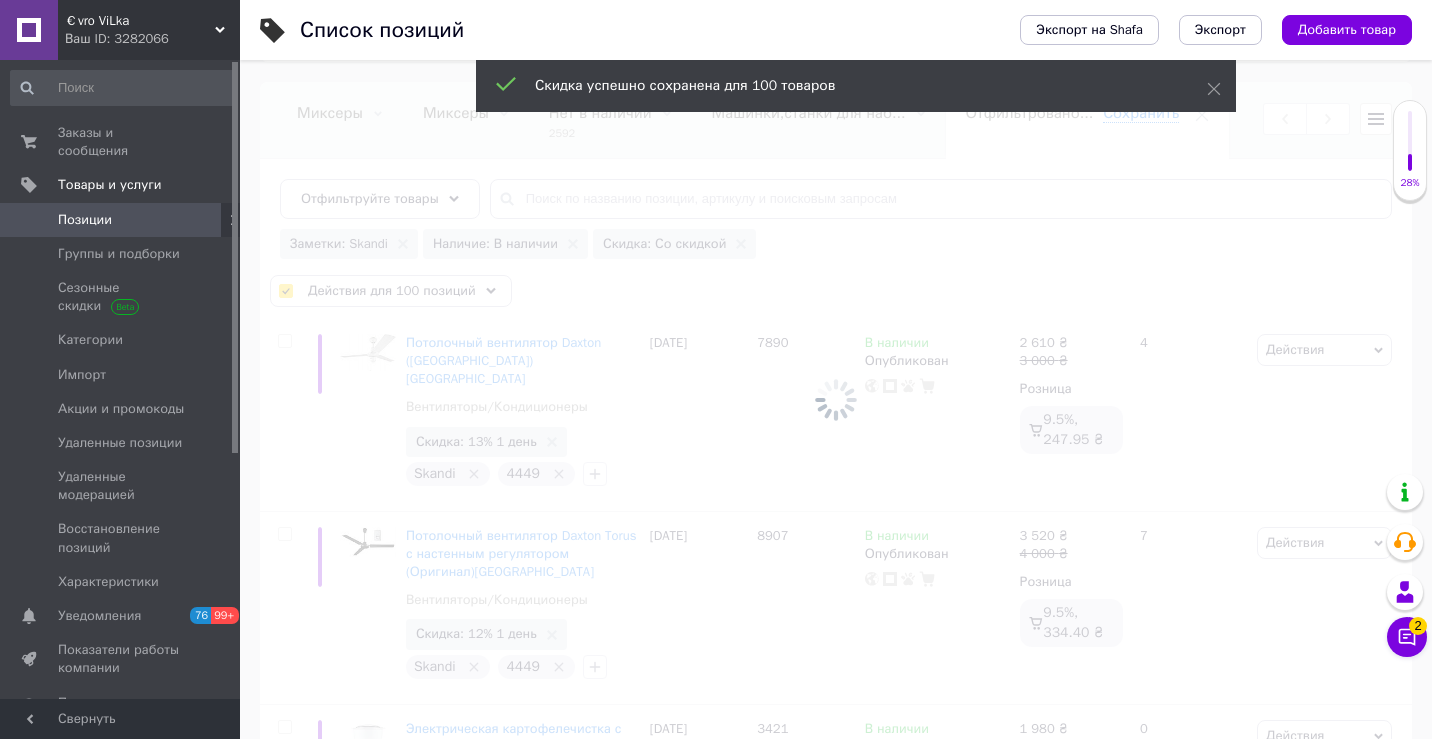 checkbox on "false" 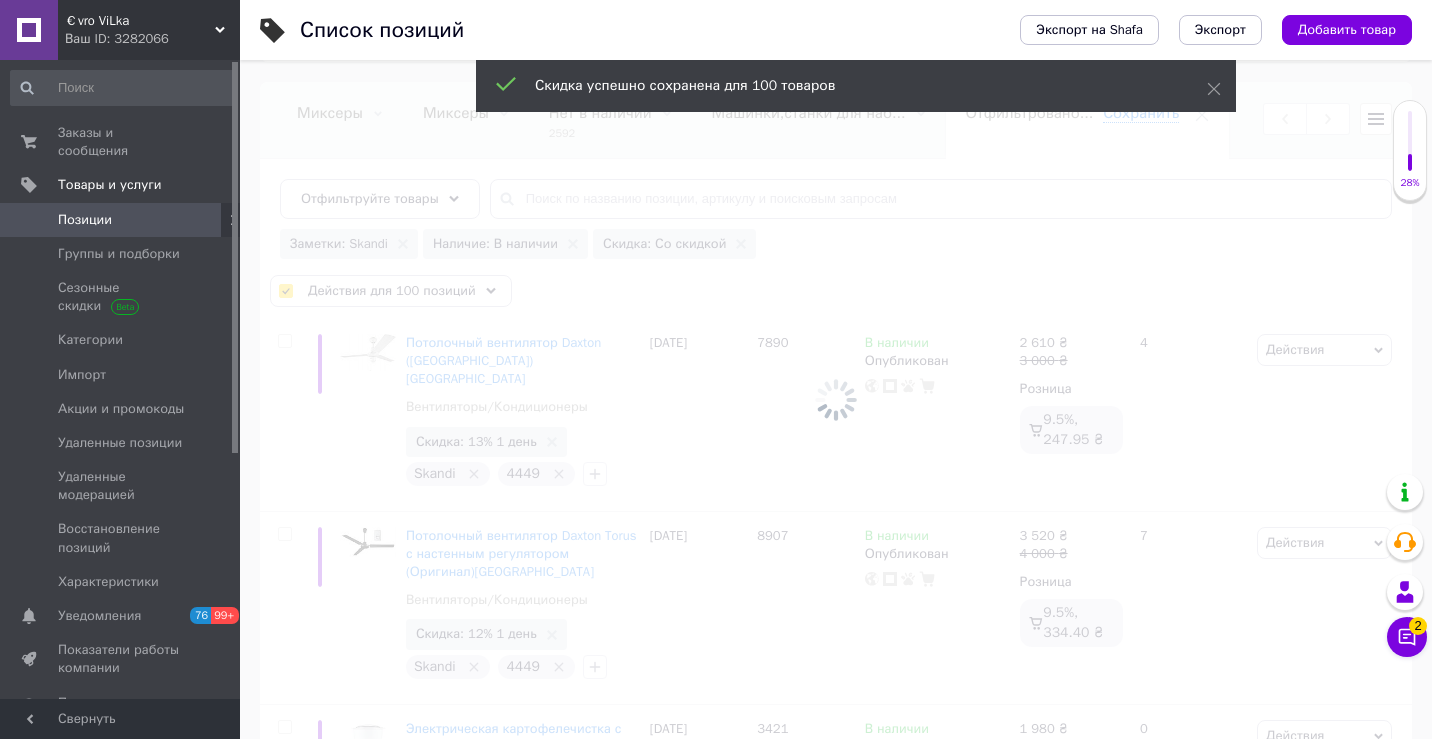 checkbox on "false" 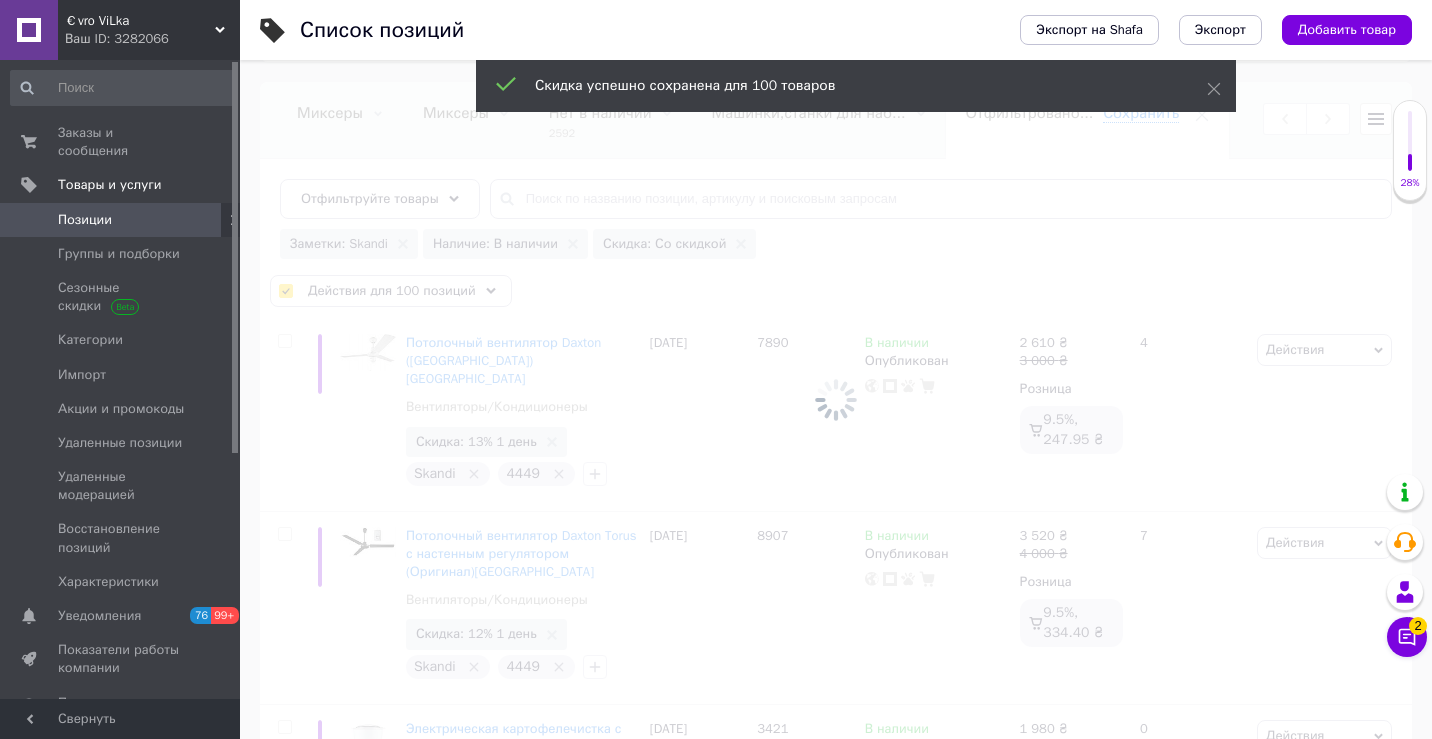 checkbox on "false" 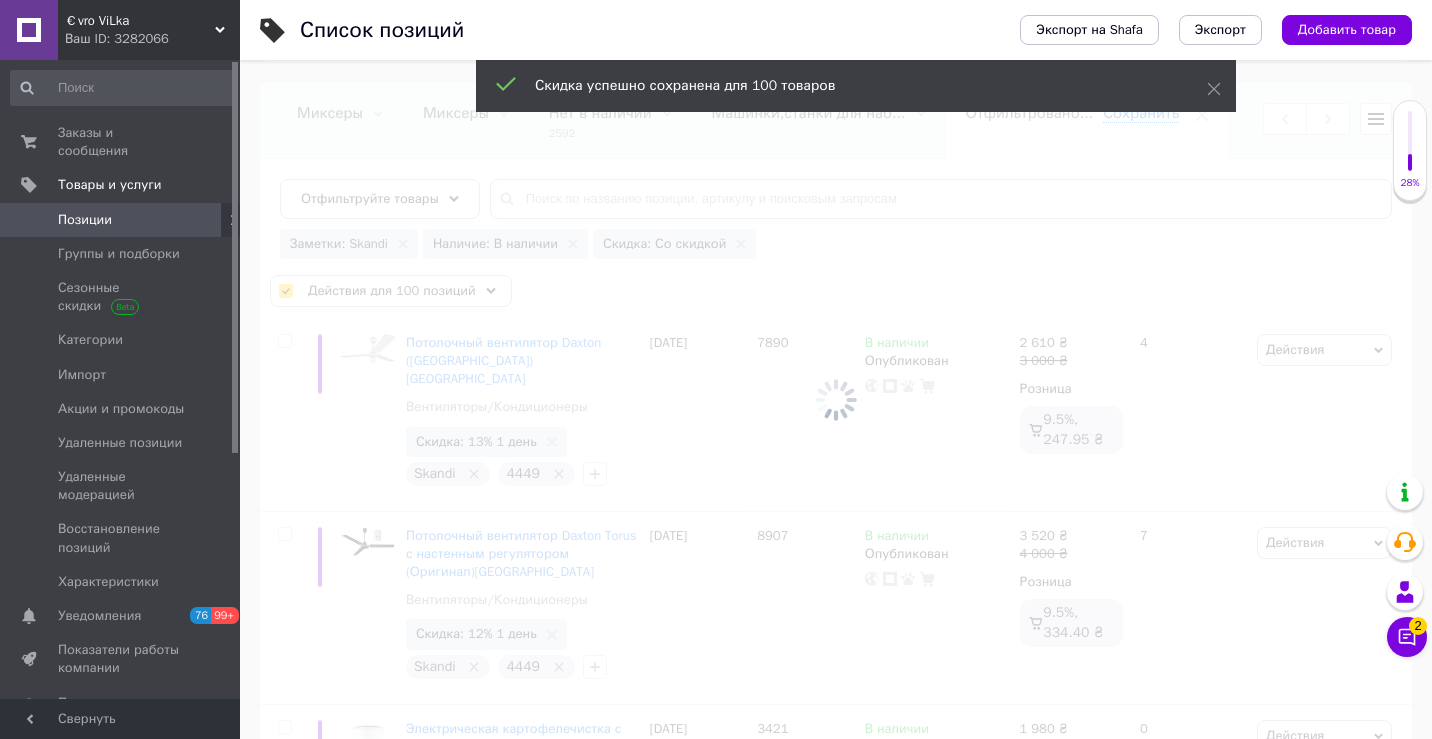 checkbox on "false" 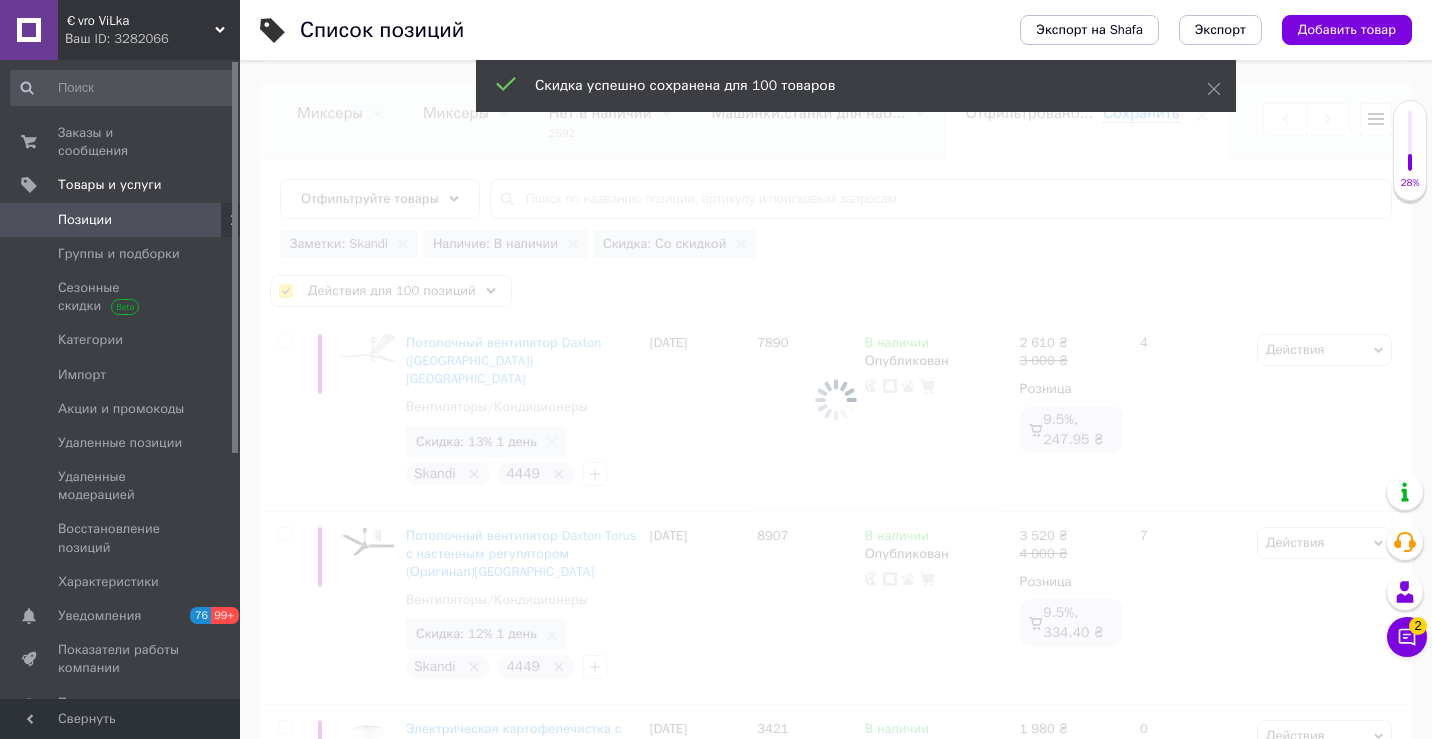 checkbox on "false" 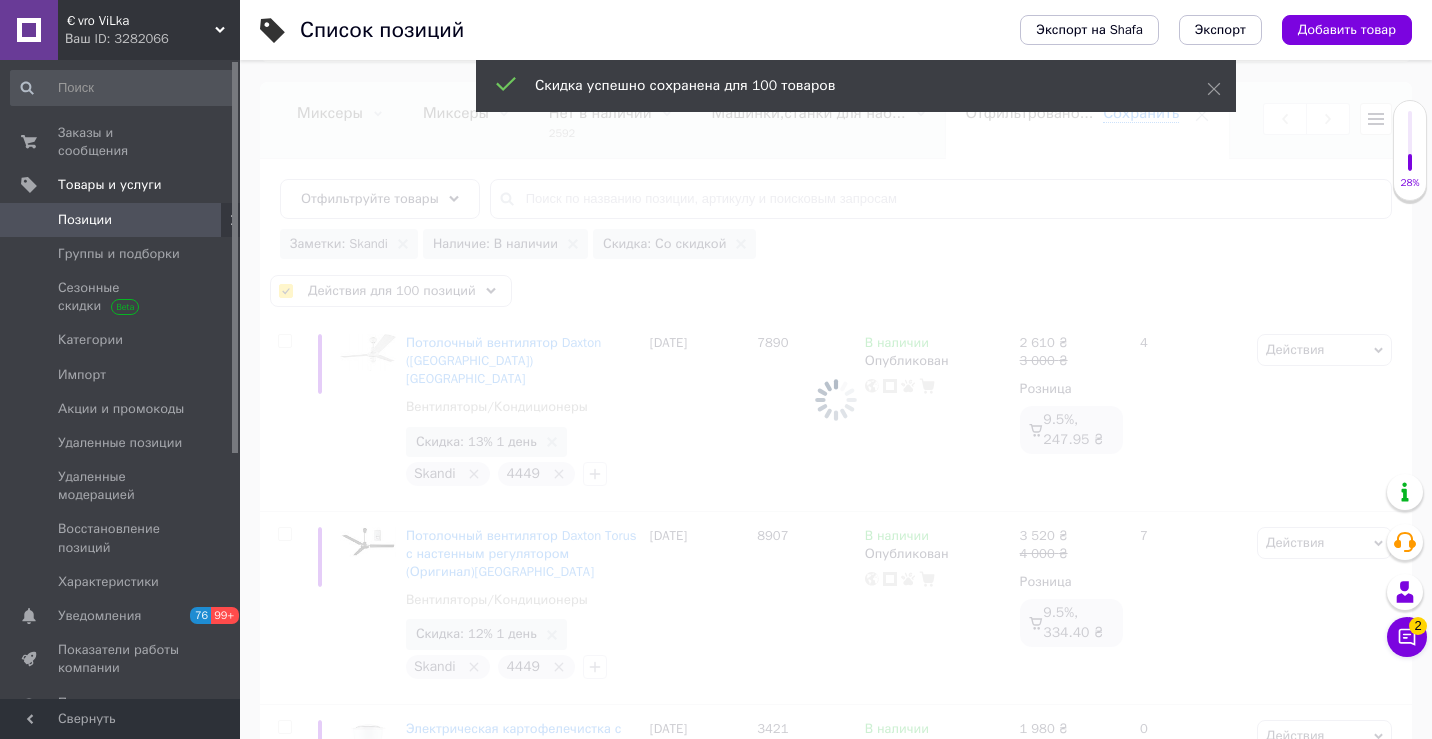 checkbox on "false" 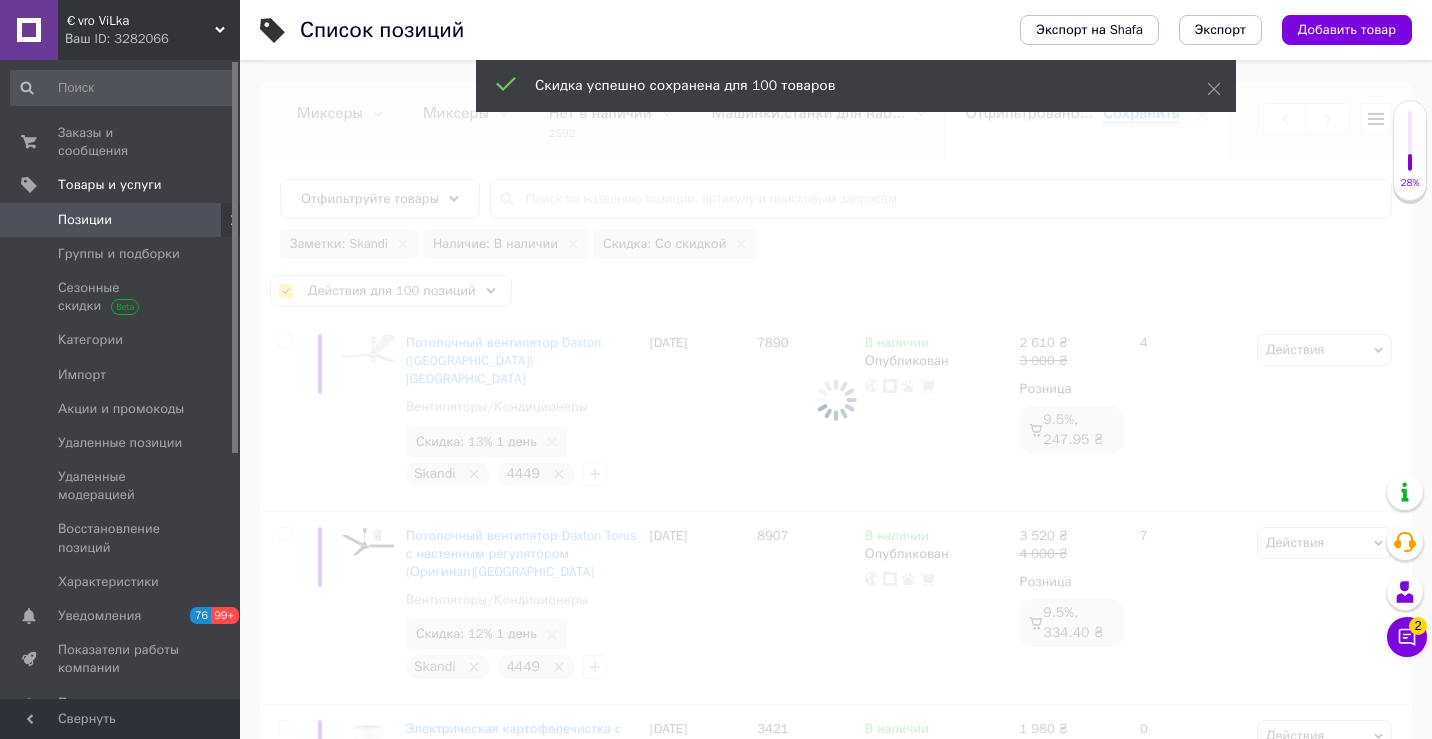 checkbox on "false" 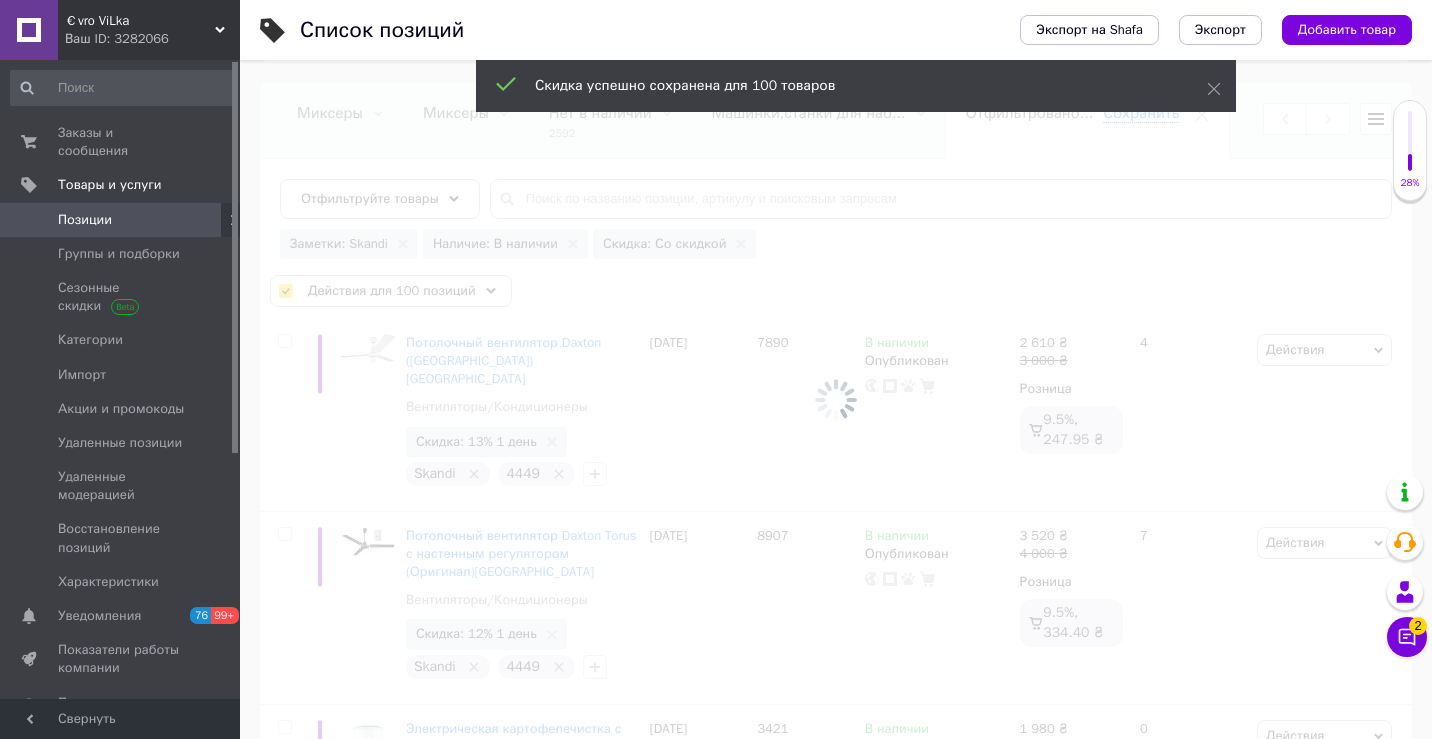 checkbox on "false" 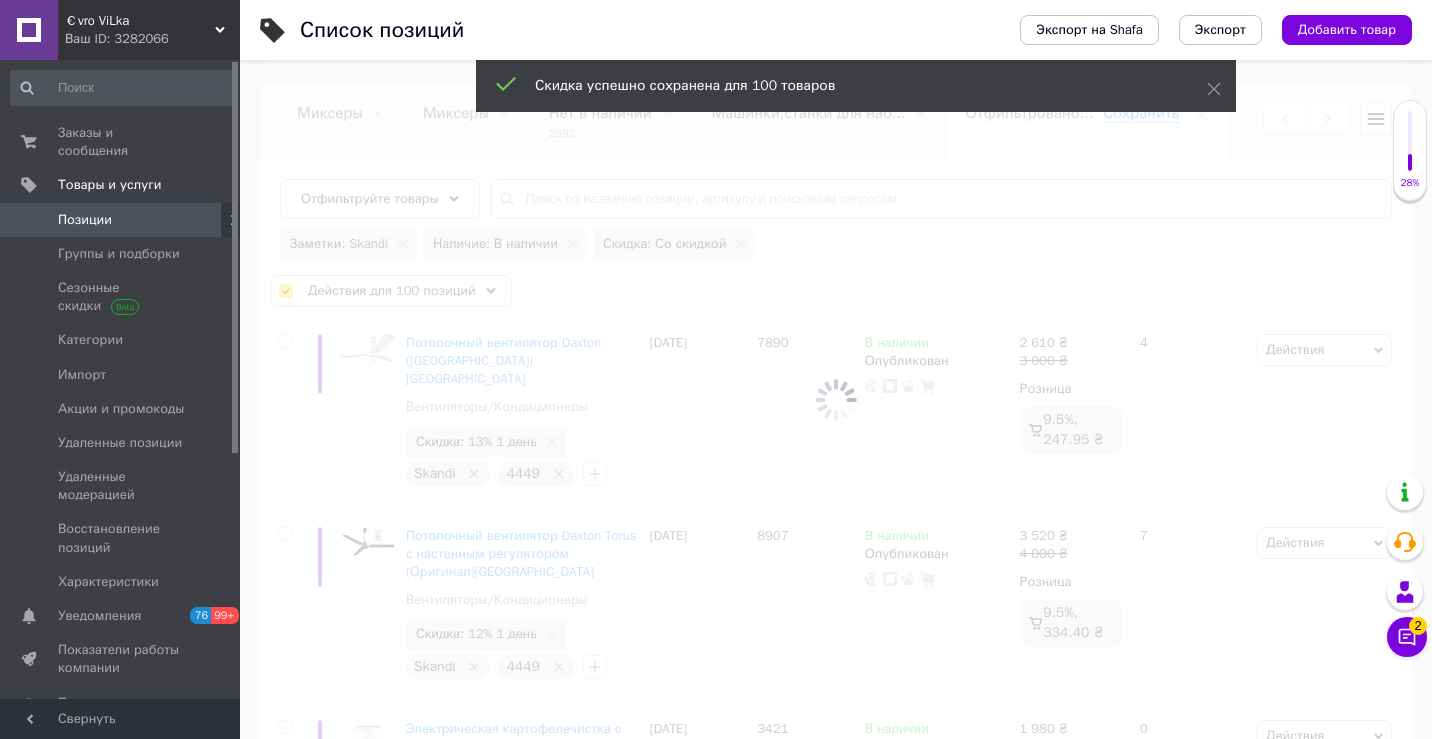 checkbox on "false" 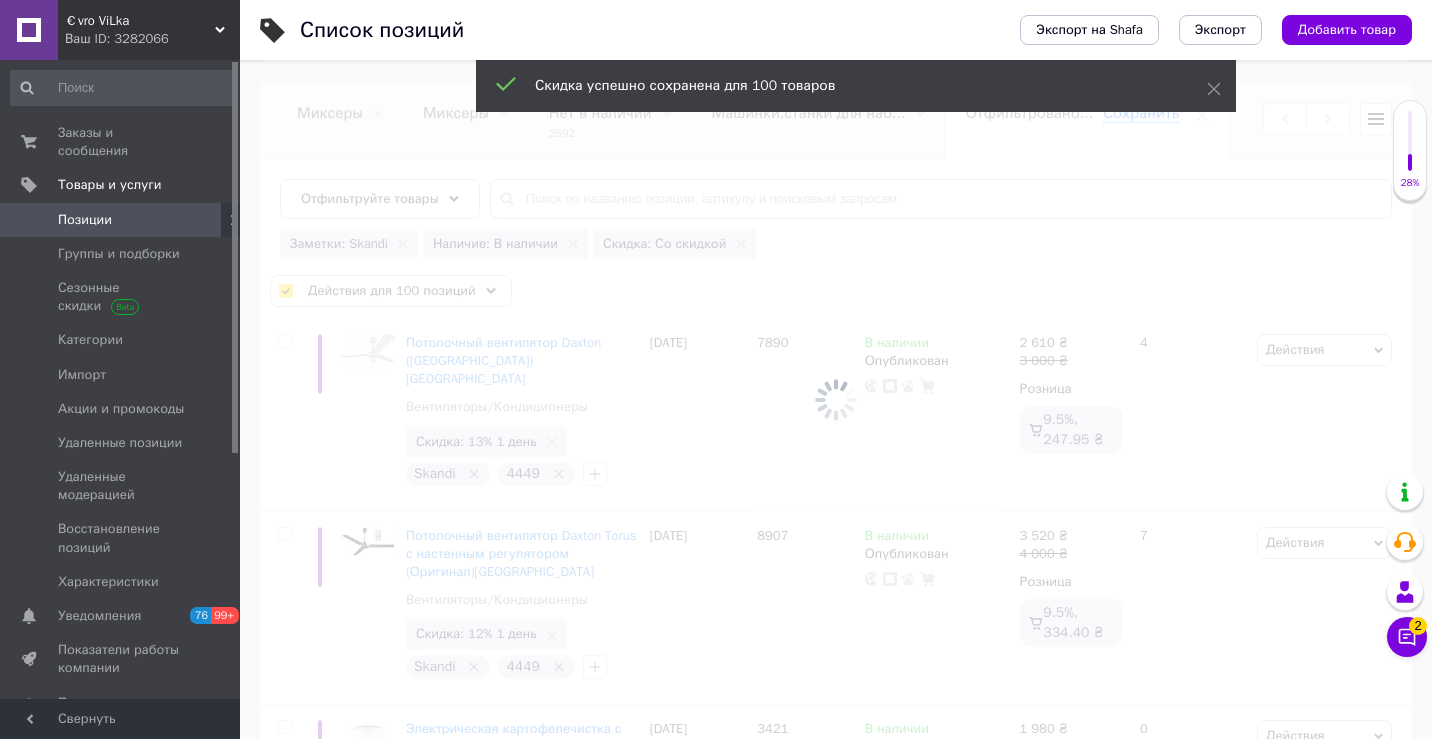 checkbox on "false" 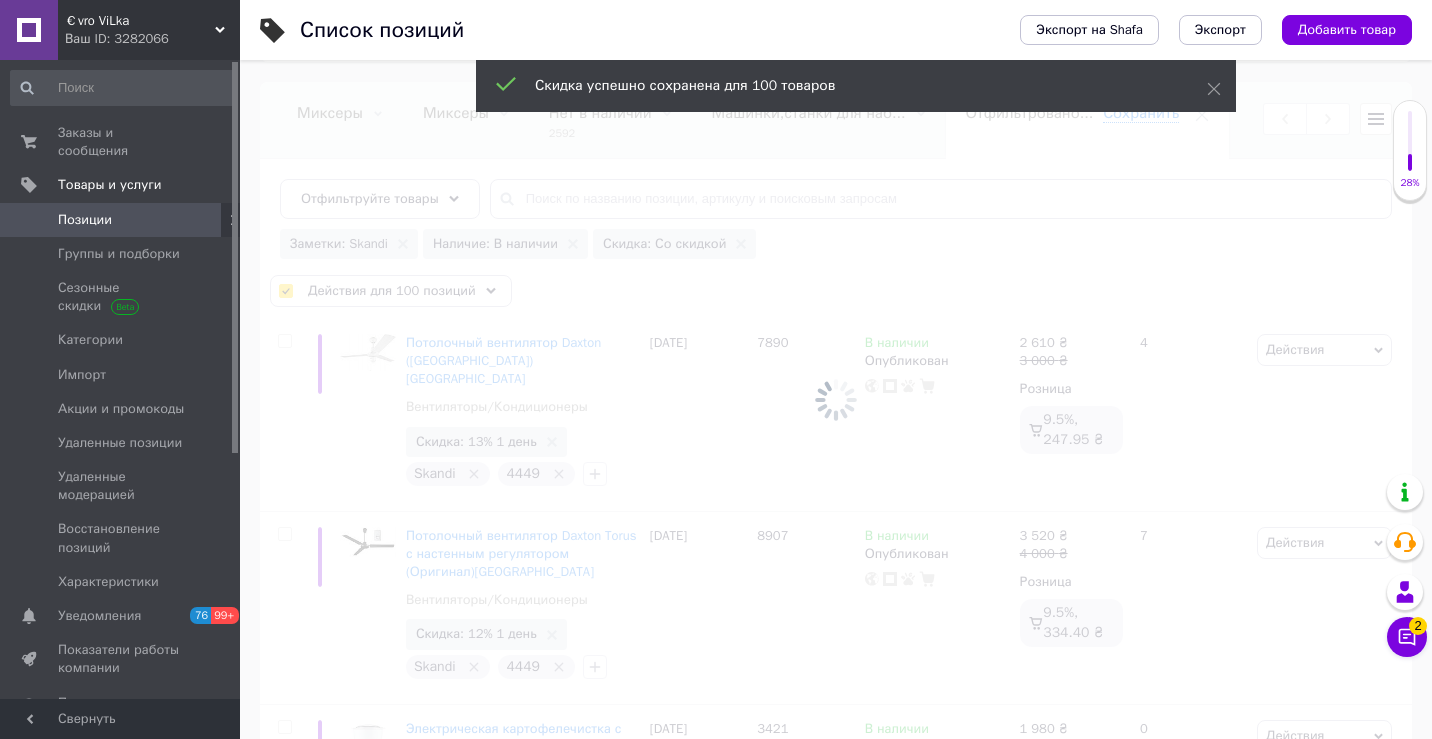 checkbox on "false" 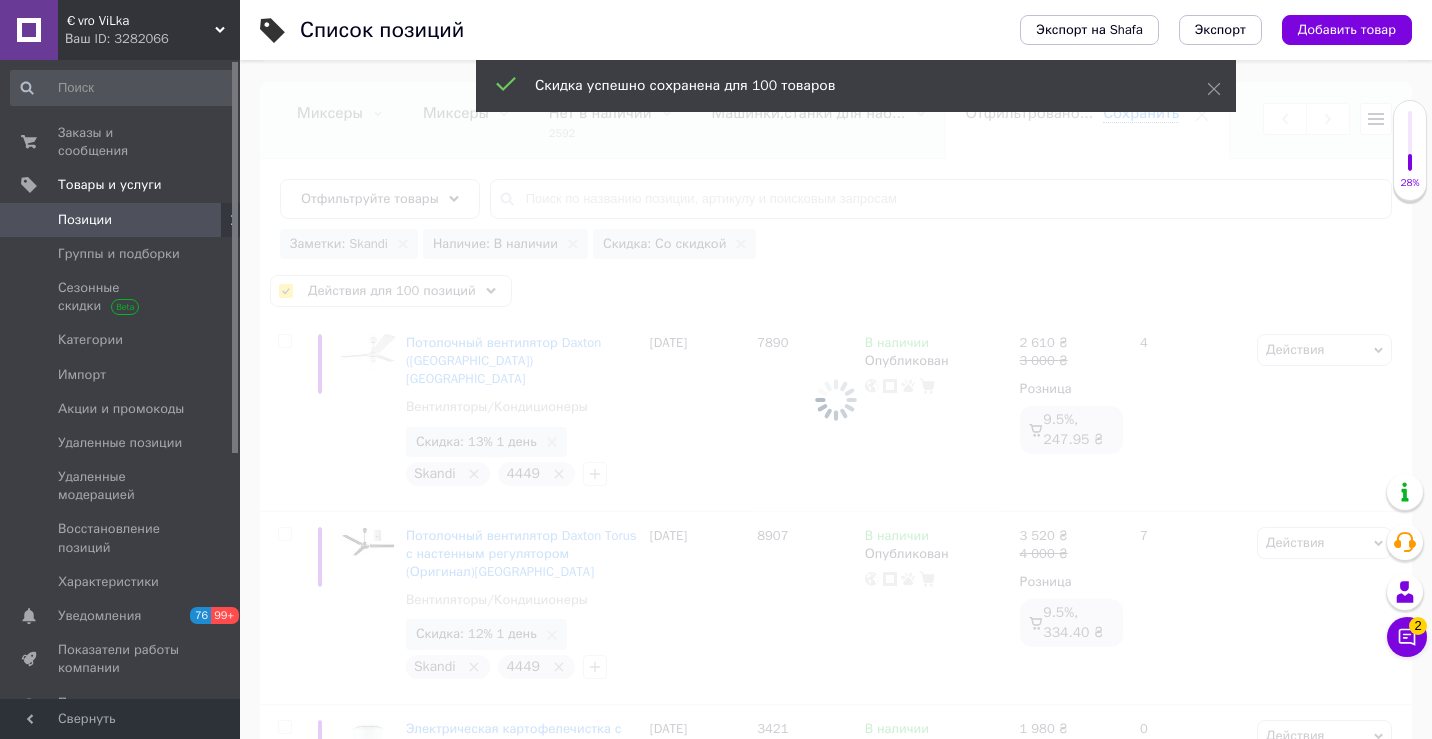 checkbox on "false" 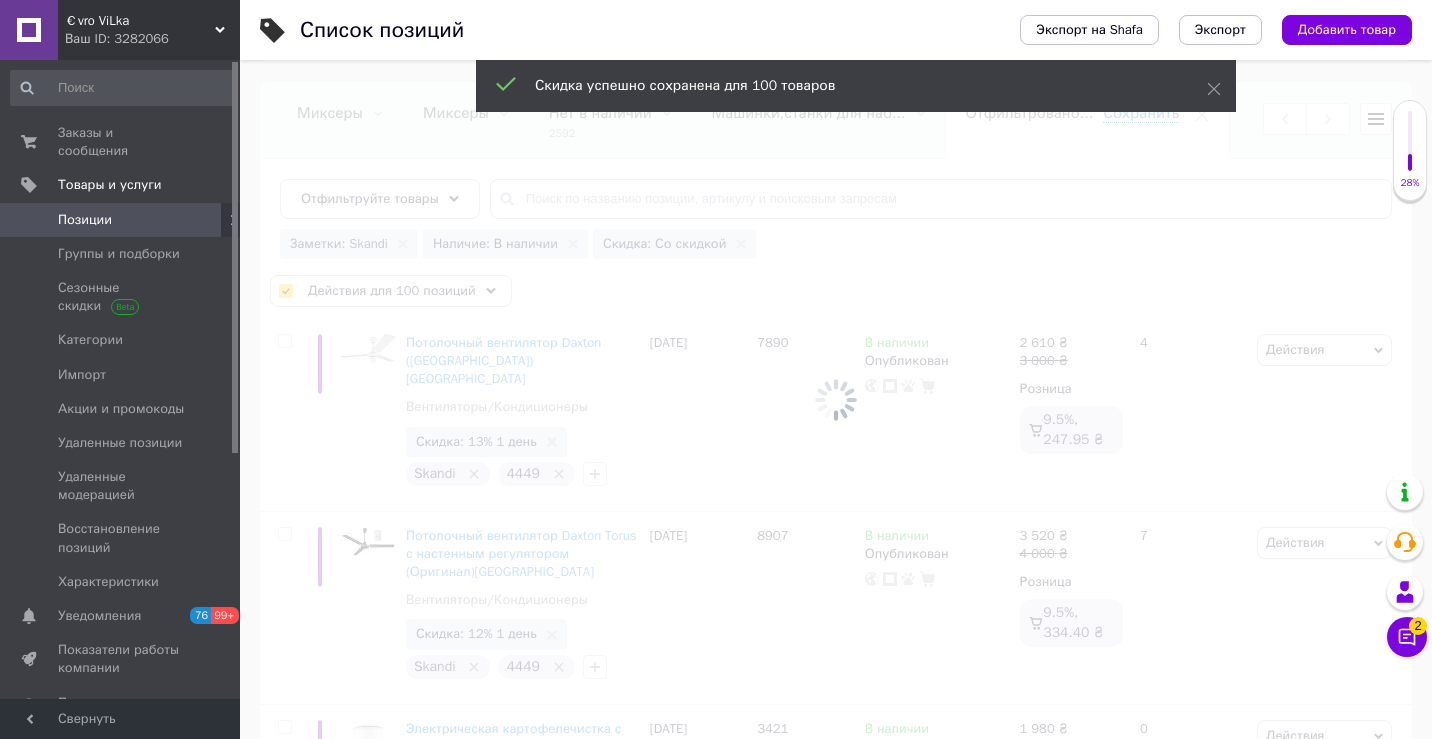 checkbox on "false" 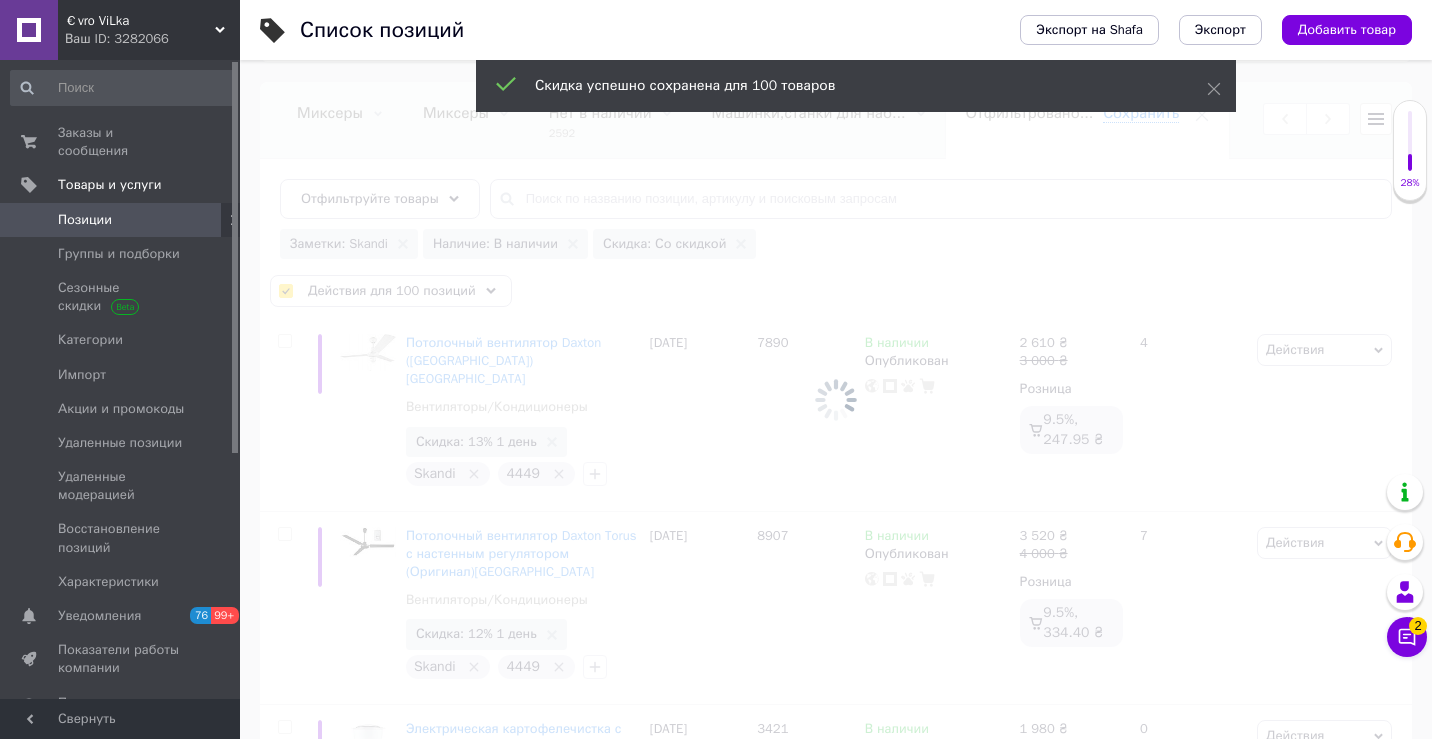 checkbox on "false" 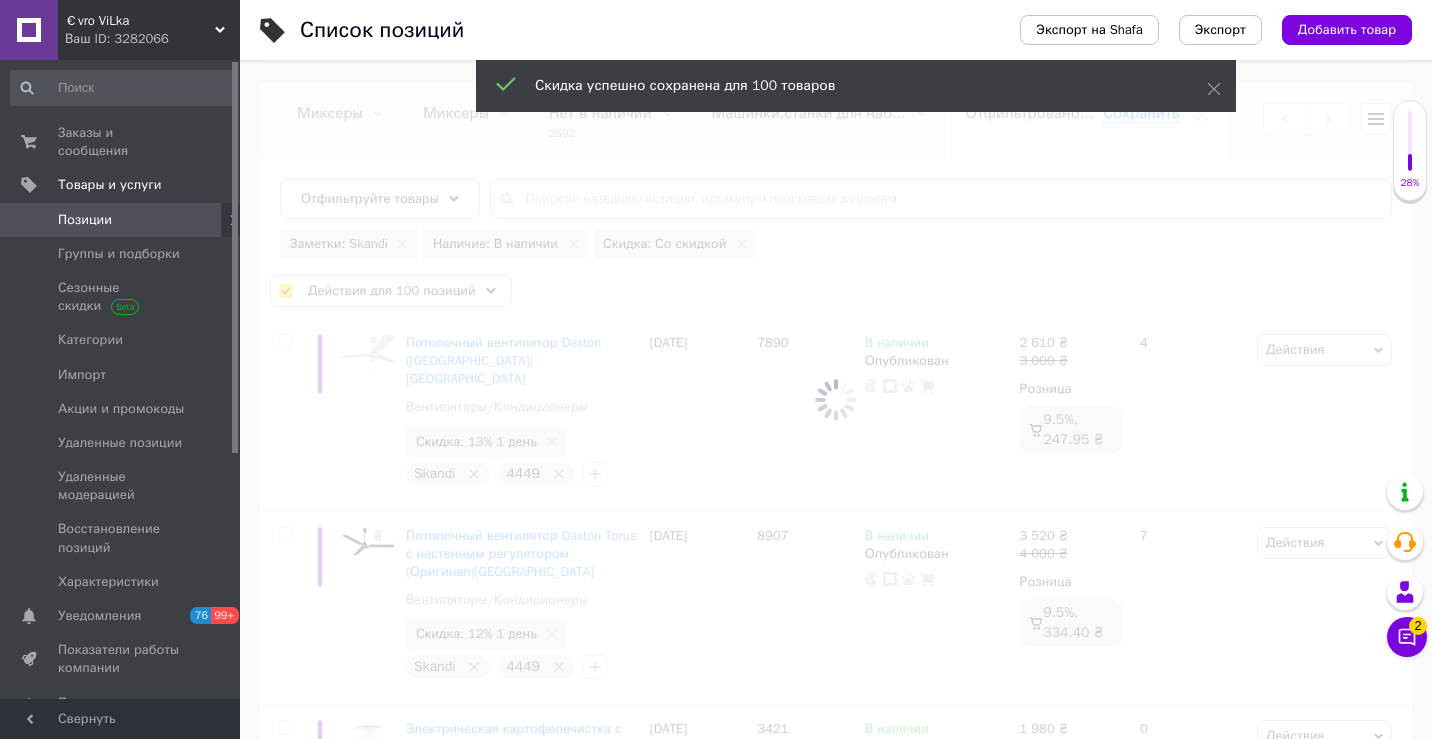checkbox on "false" 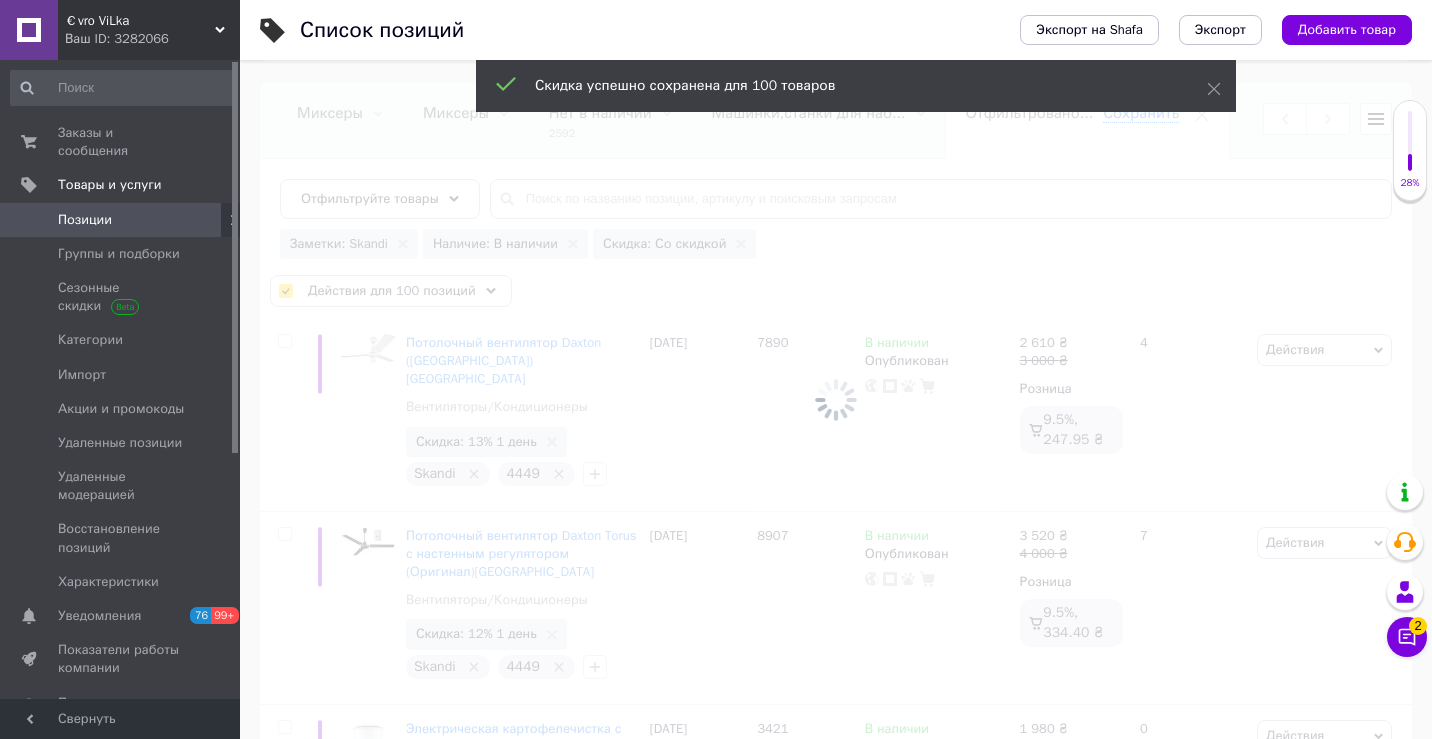 checkbox on "false" 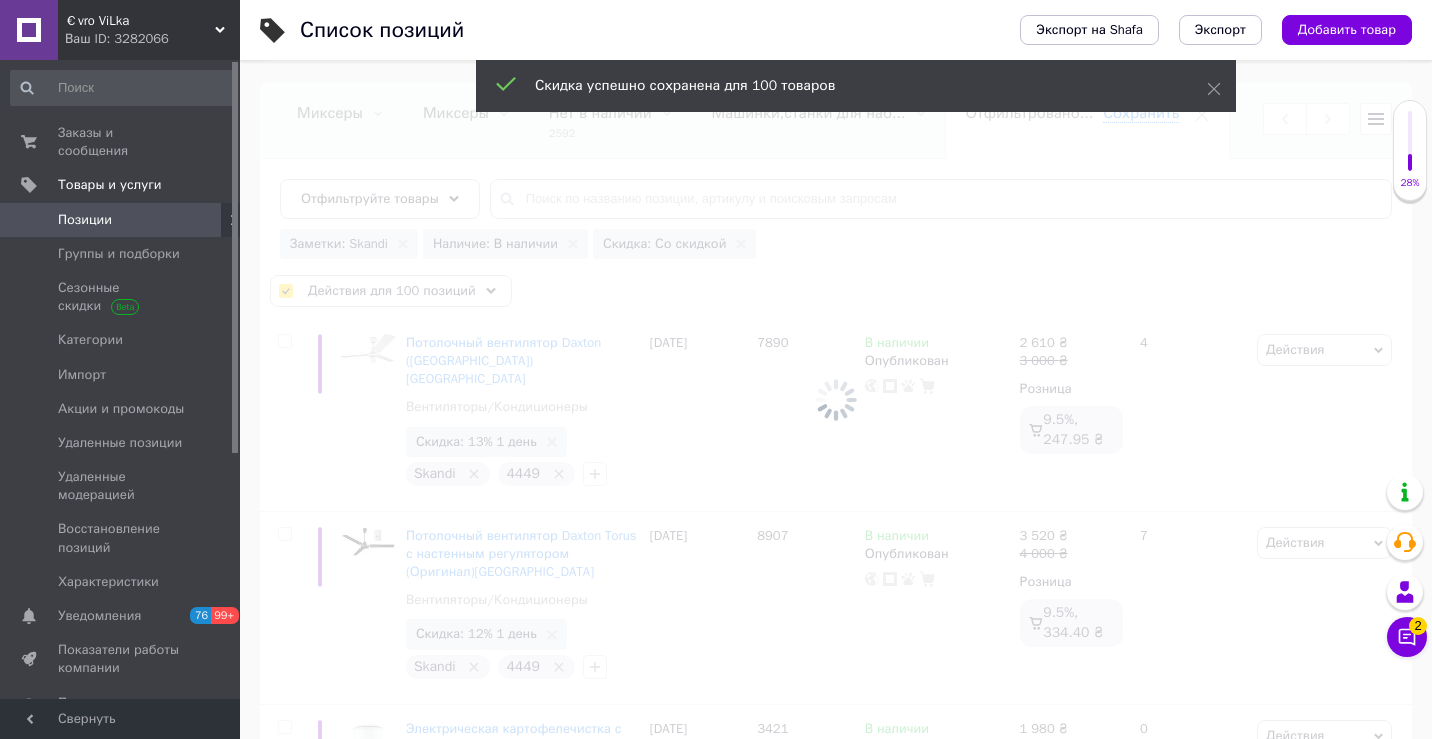 checkbox on "false" 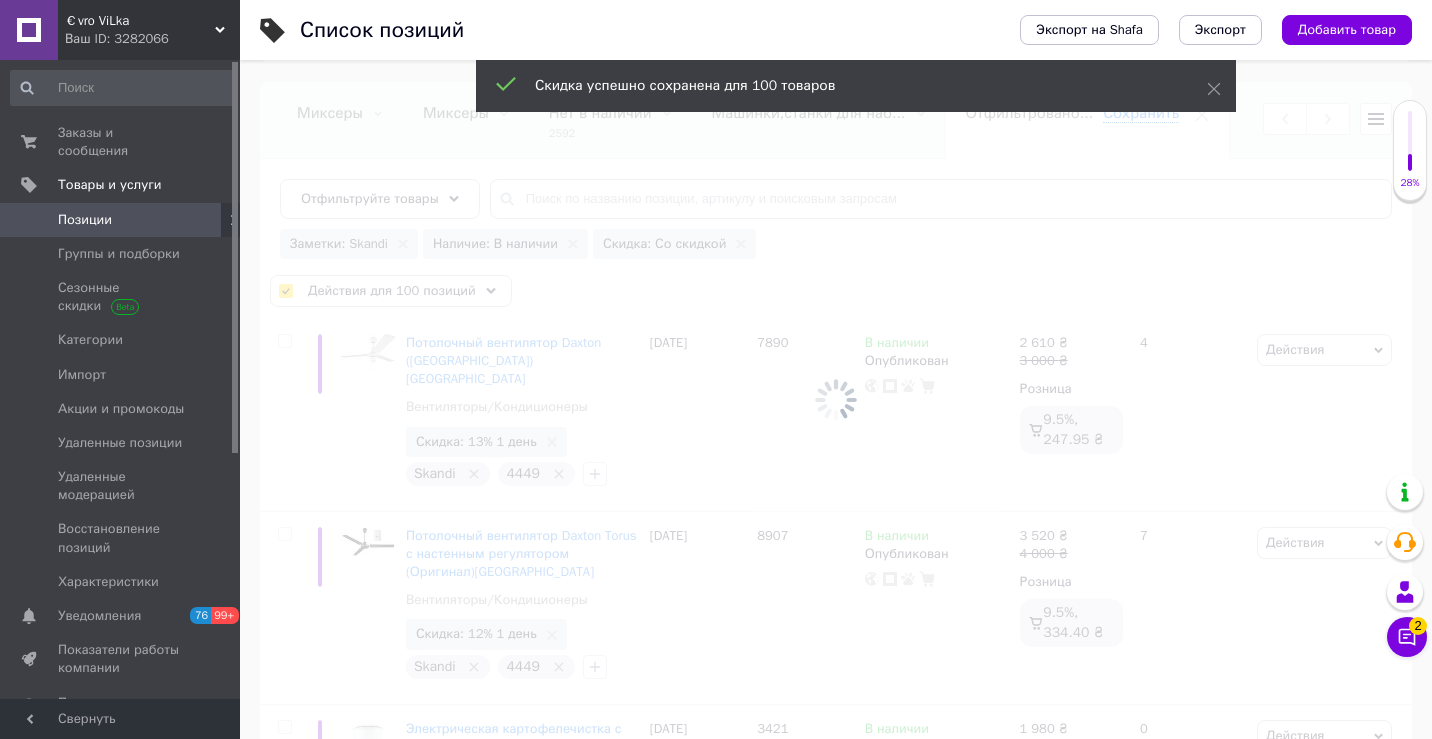 checkbox on "false" 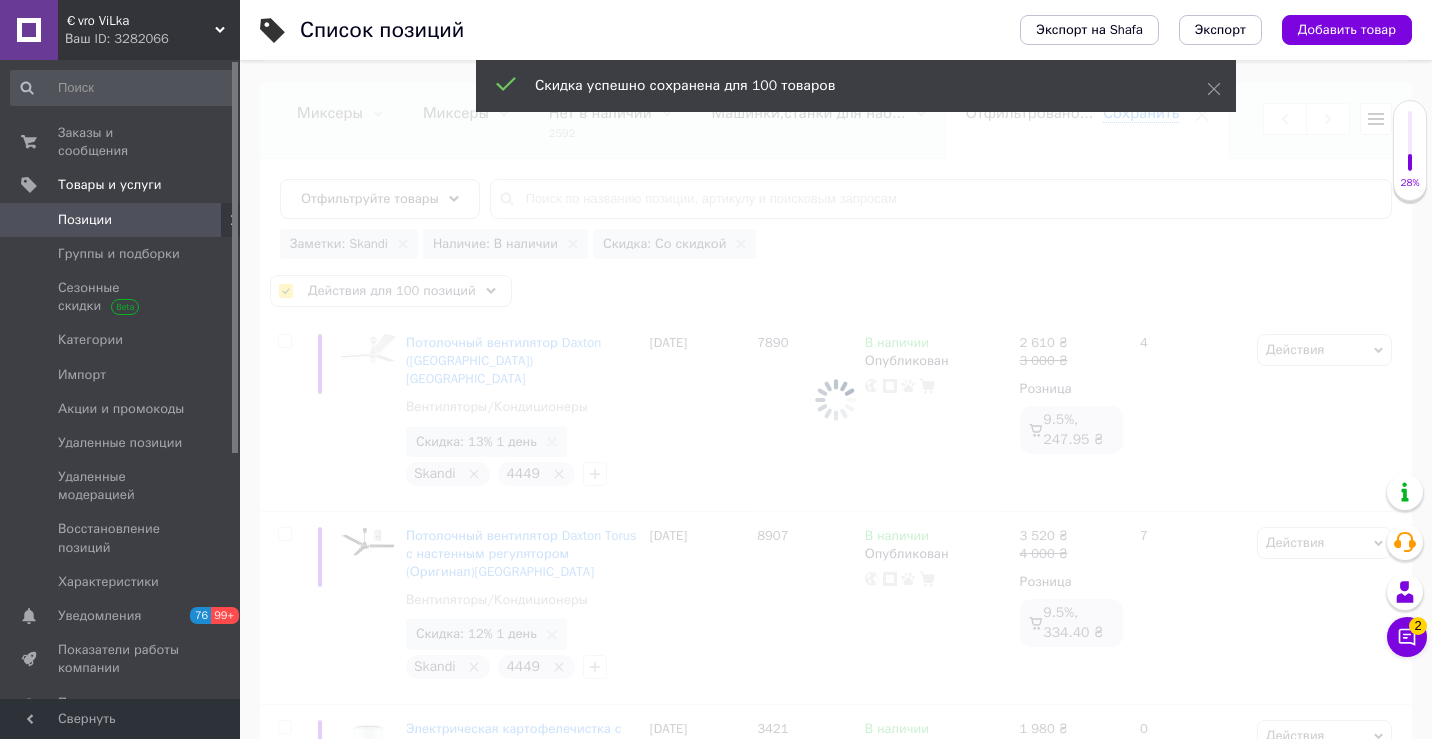 checkbox on "false" 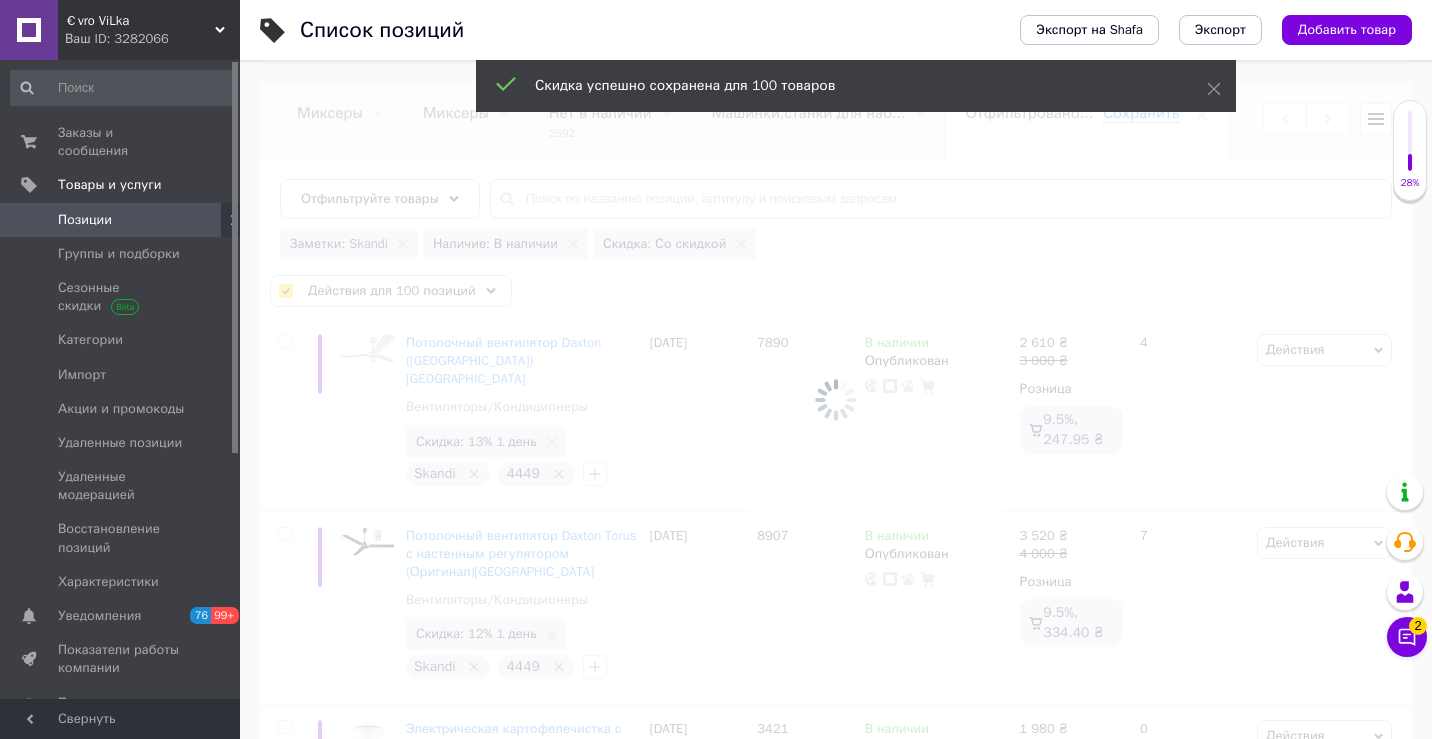 checkbox on "false" 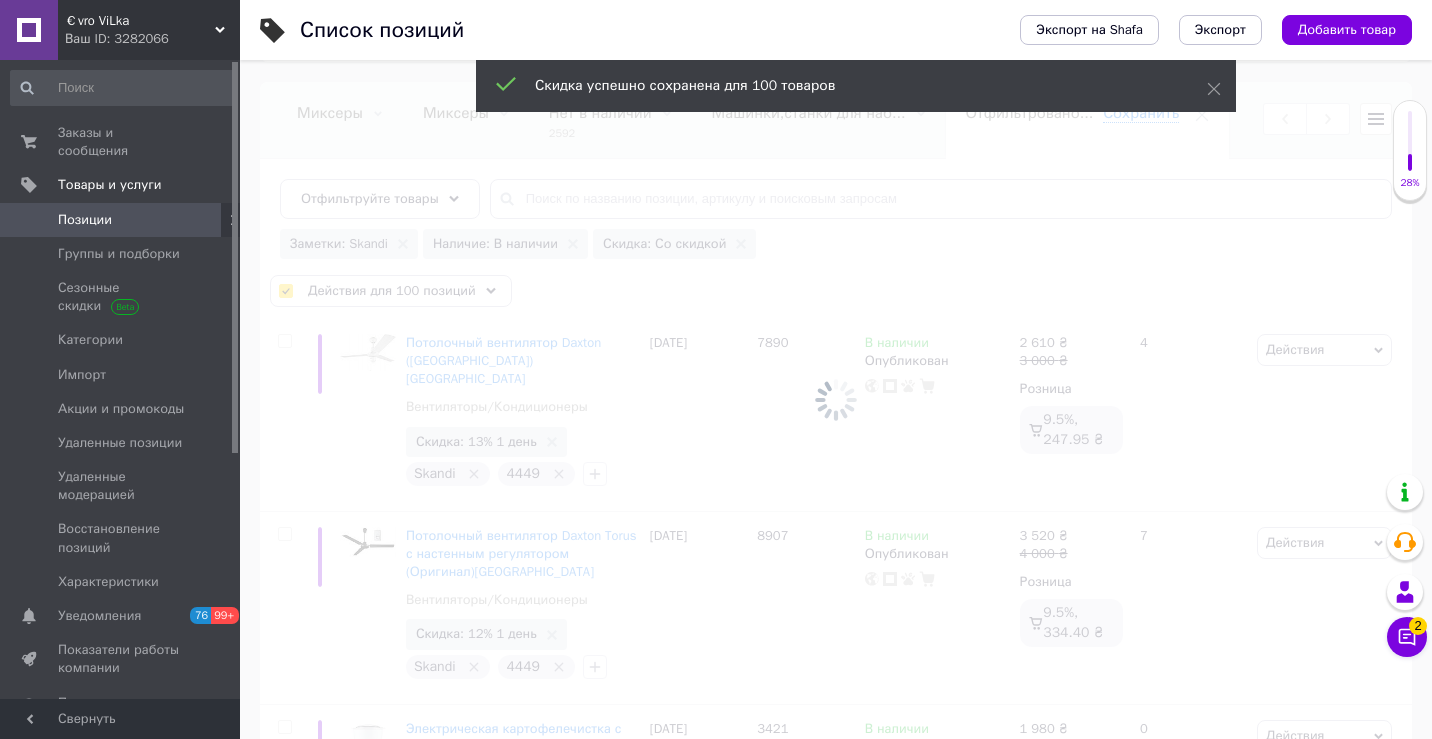 checkbox on "false" 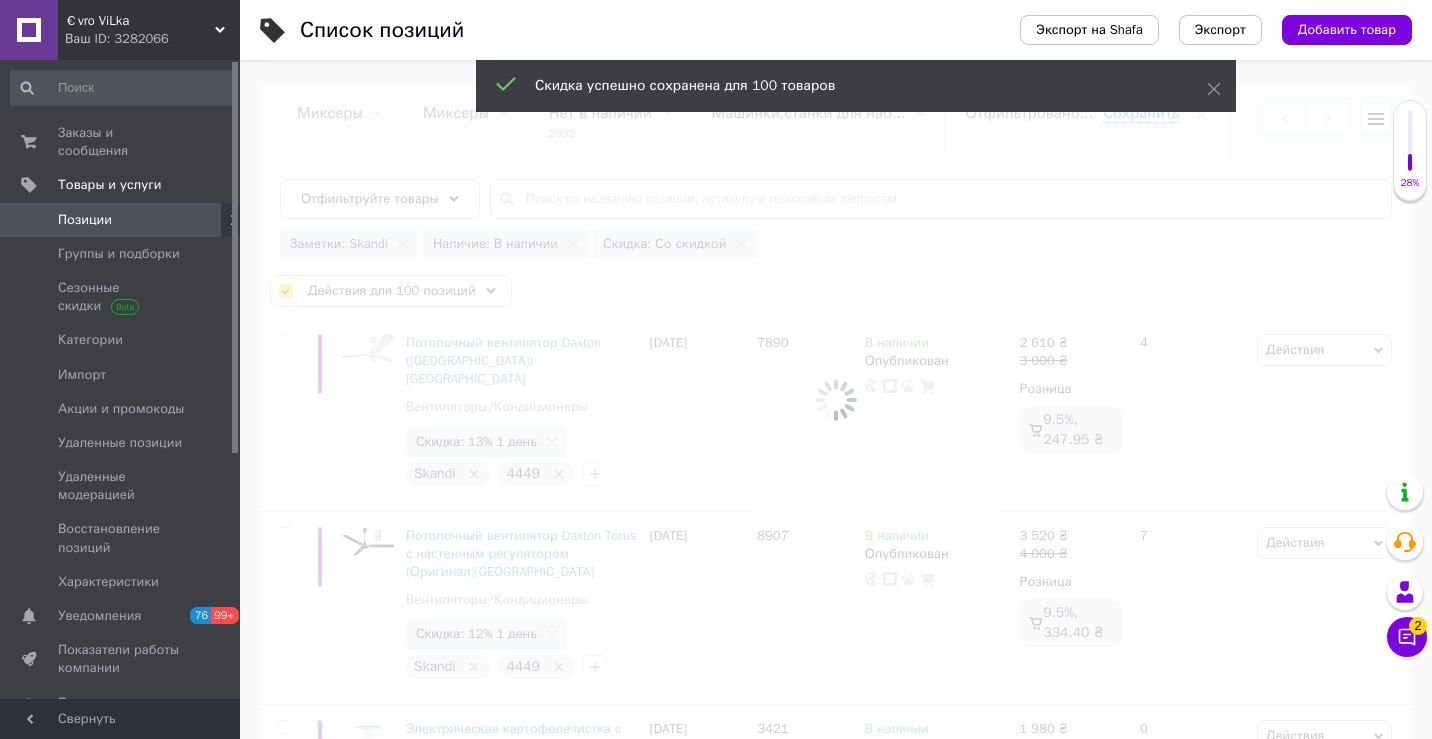 checkbox on "false" 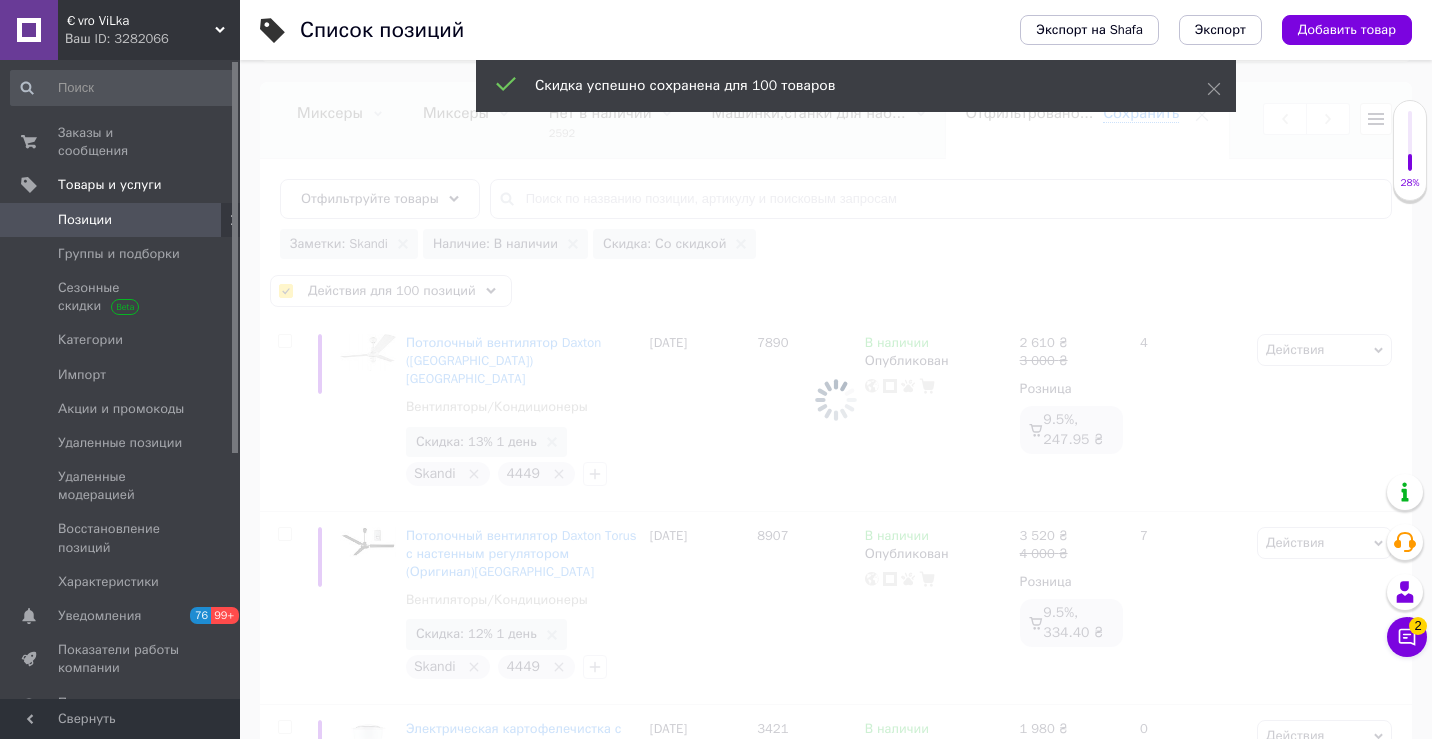 checkbox on "false" 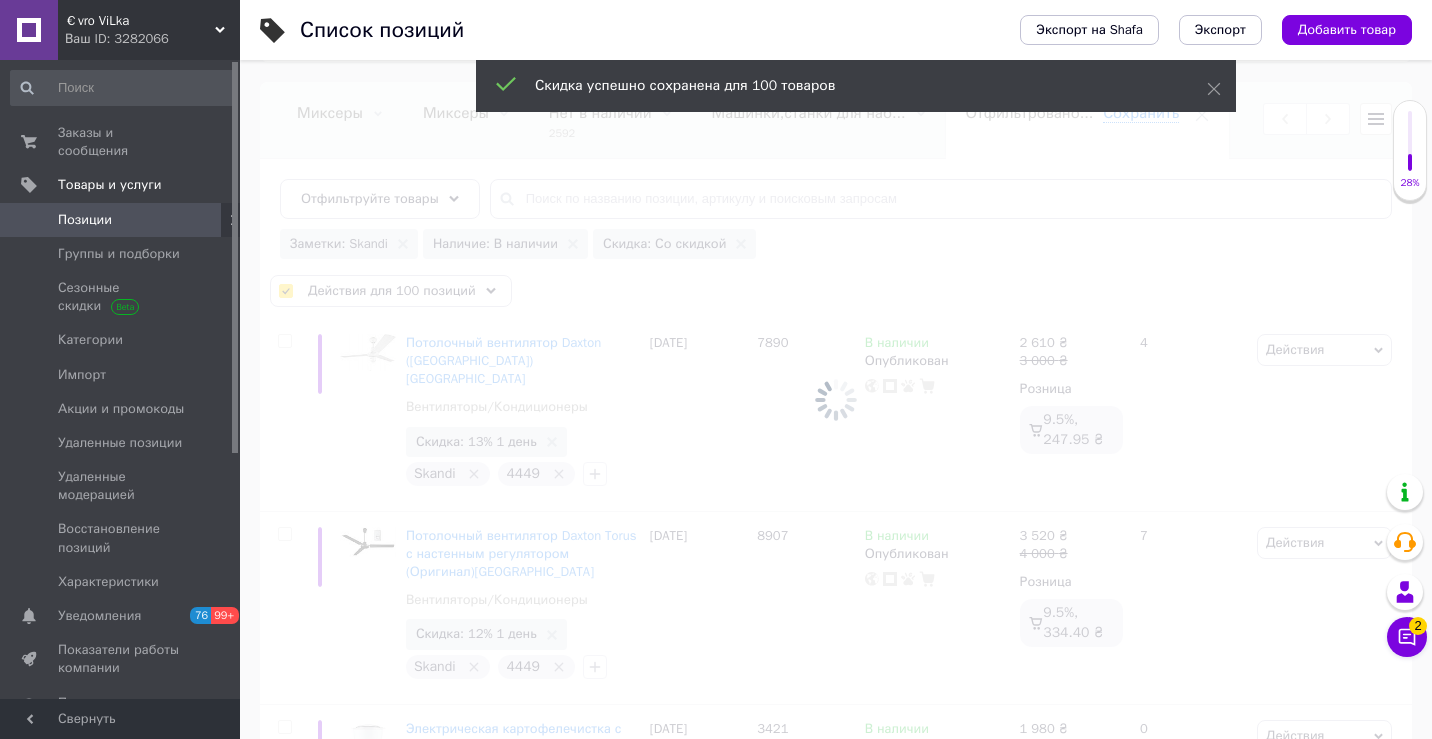 checkbox on "false" 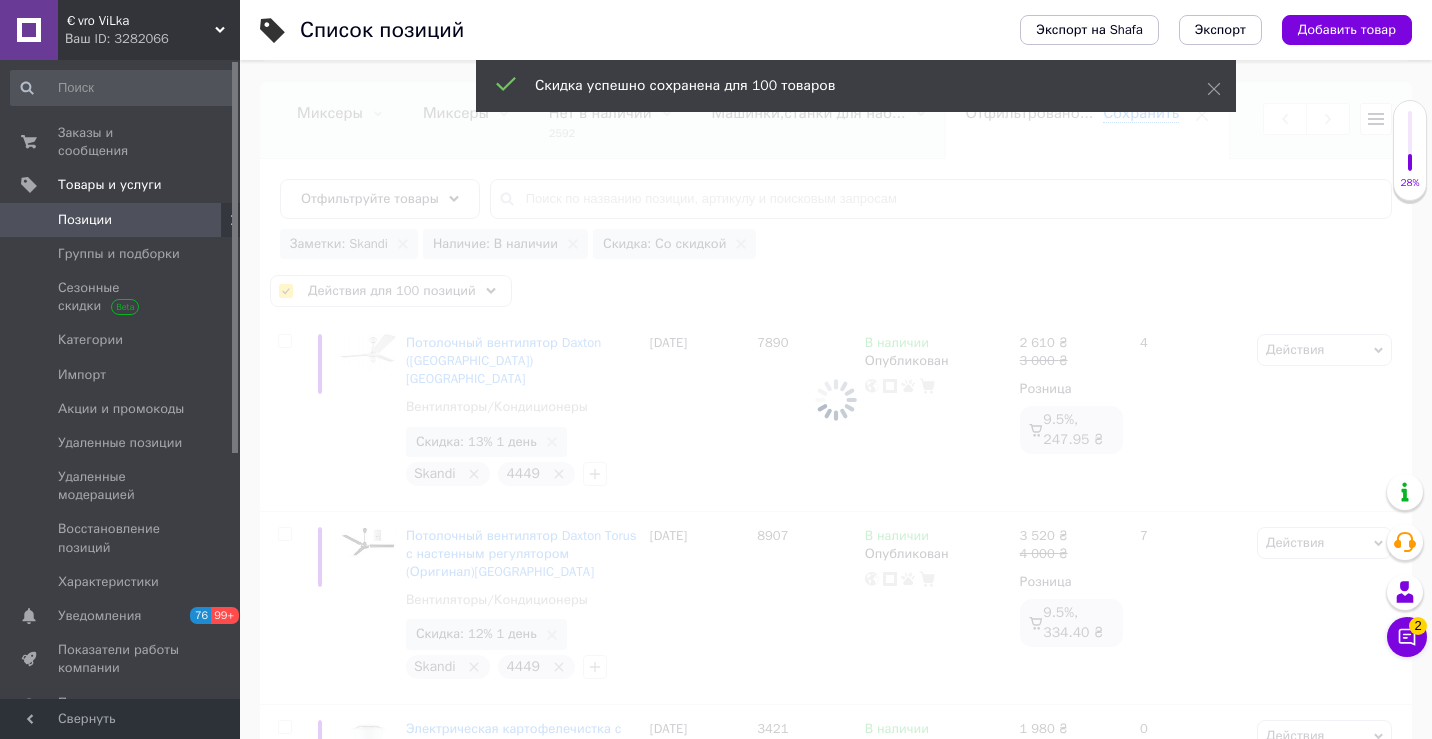checkbox on "false" 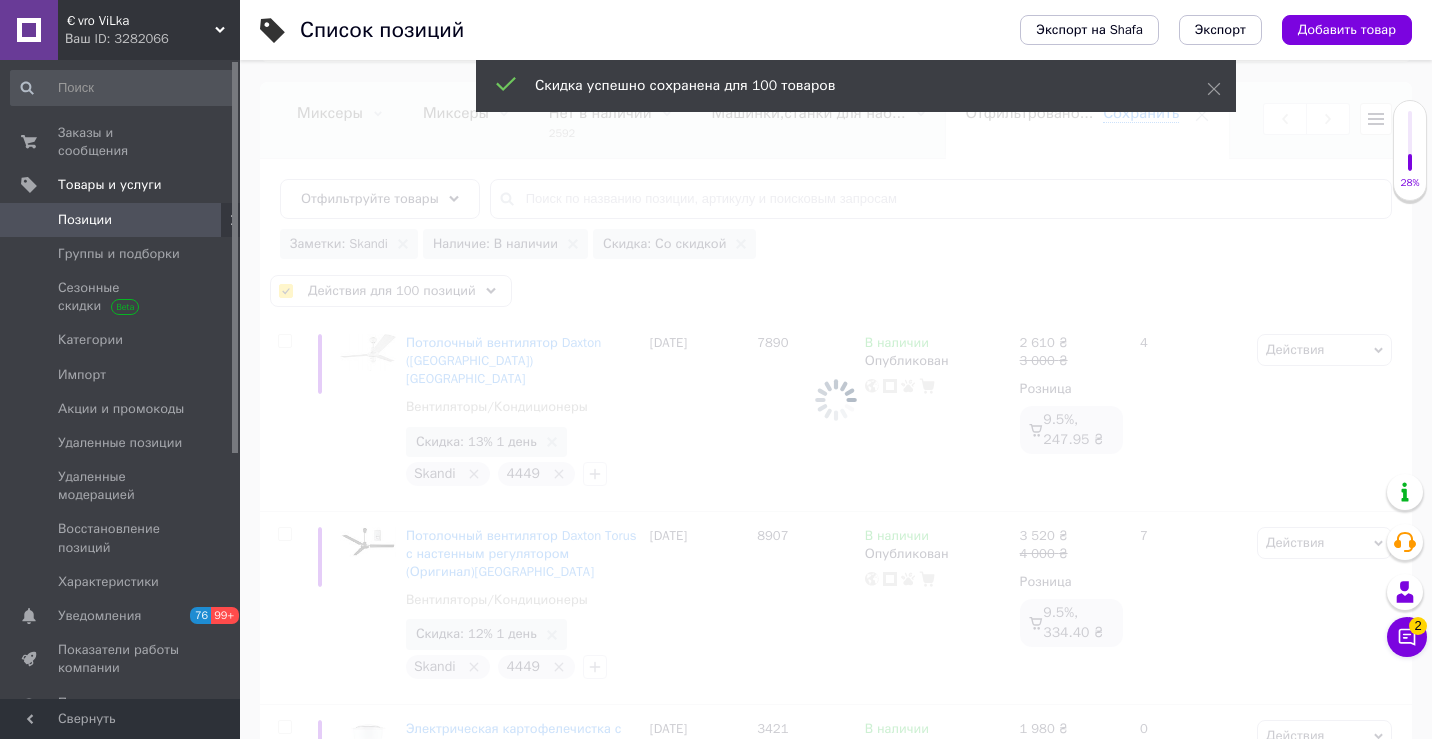 checkbox on "false" 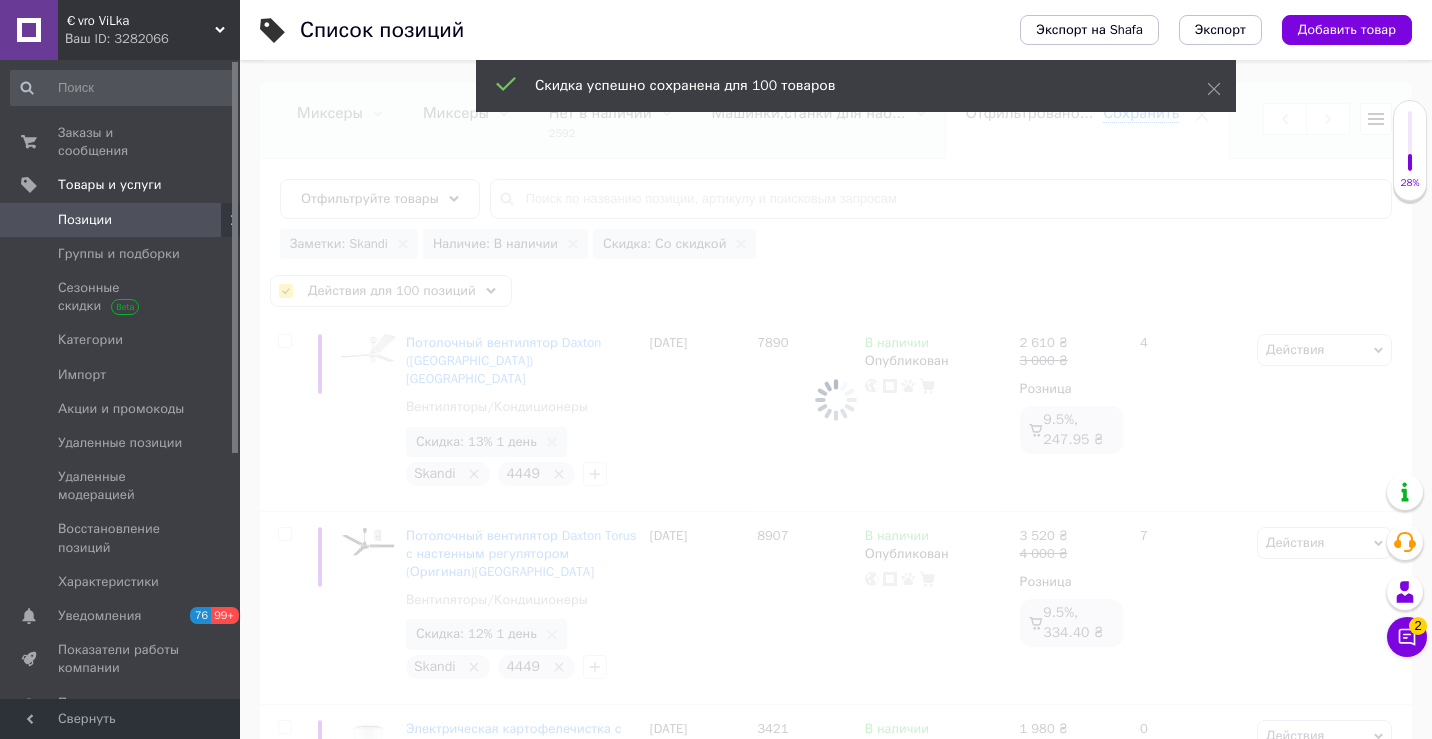 checkbox on "false" 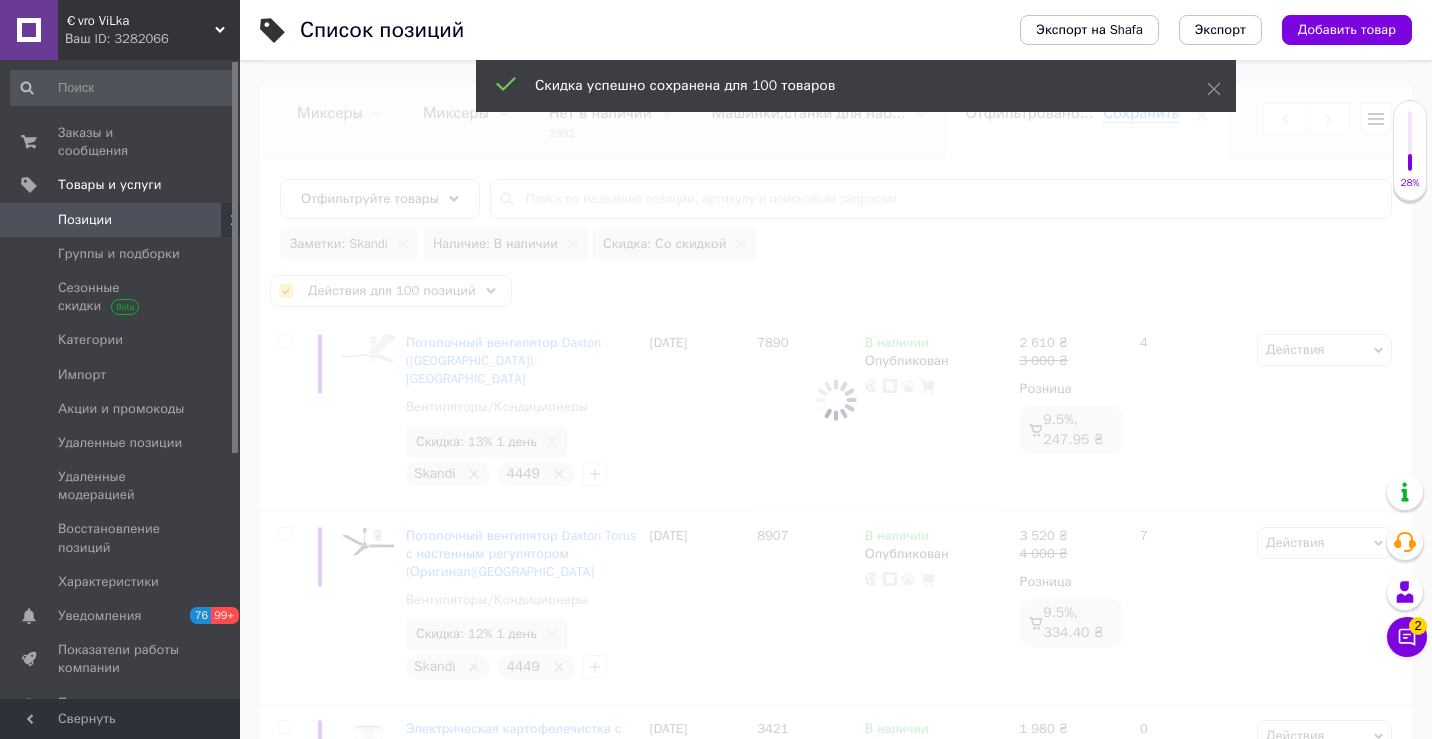 checkbox on "false" 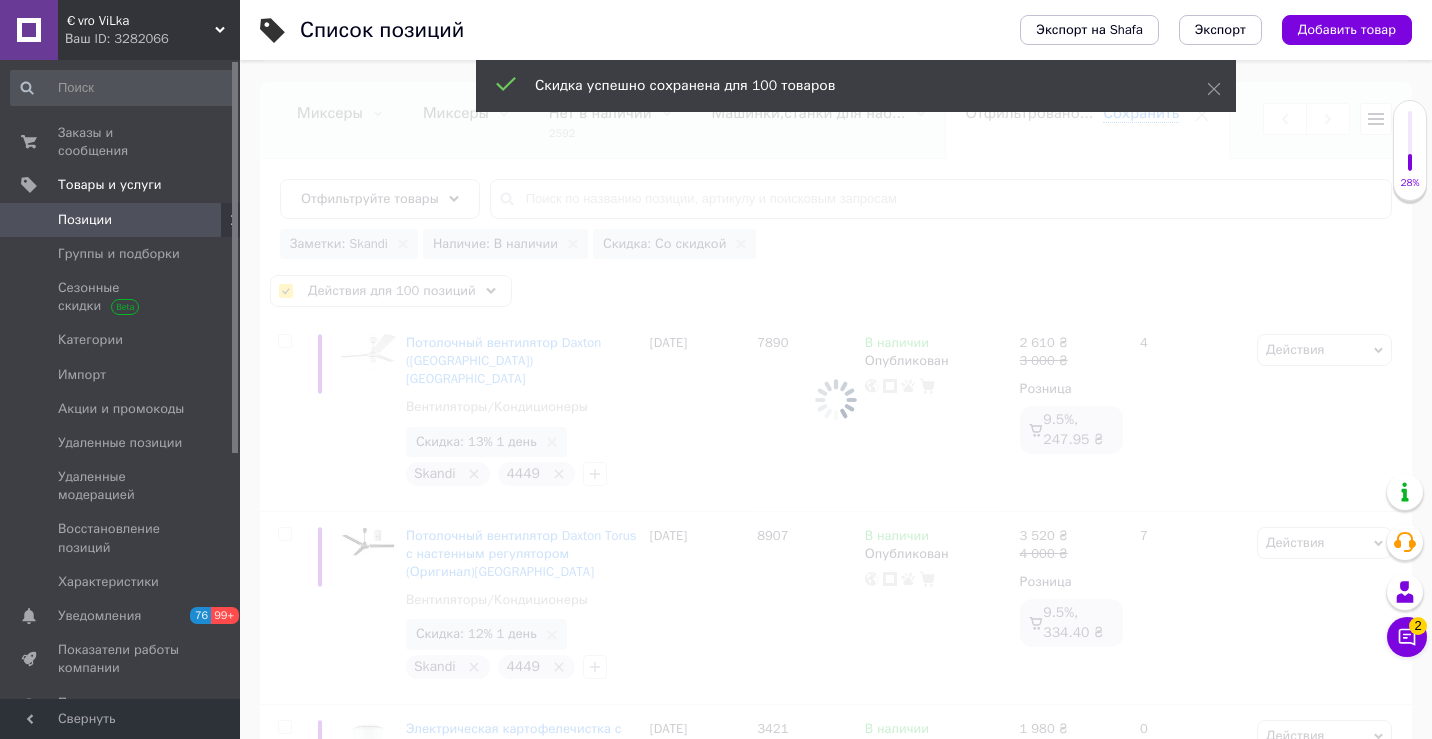 checkbox on "false" 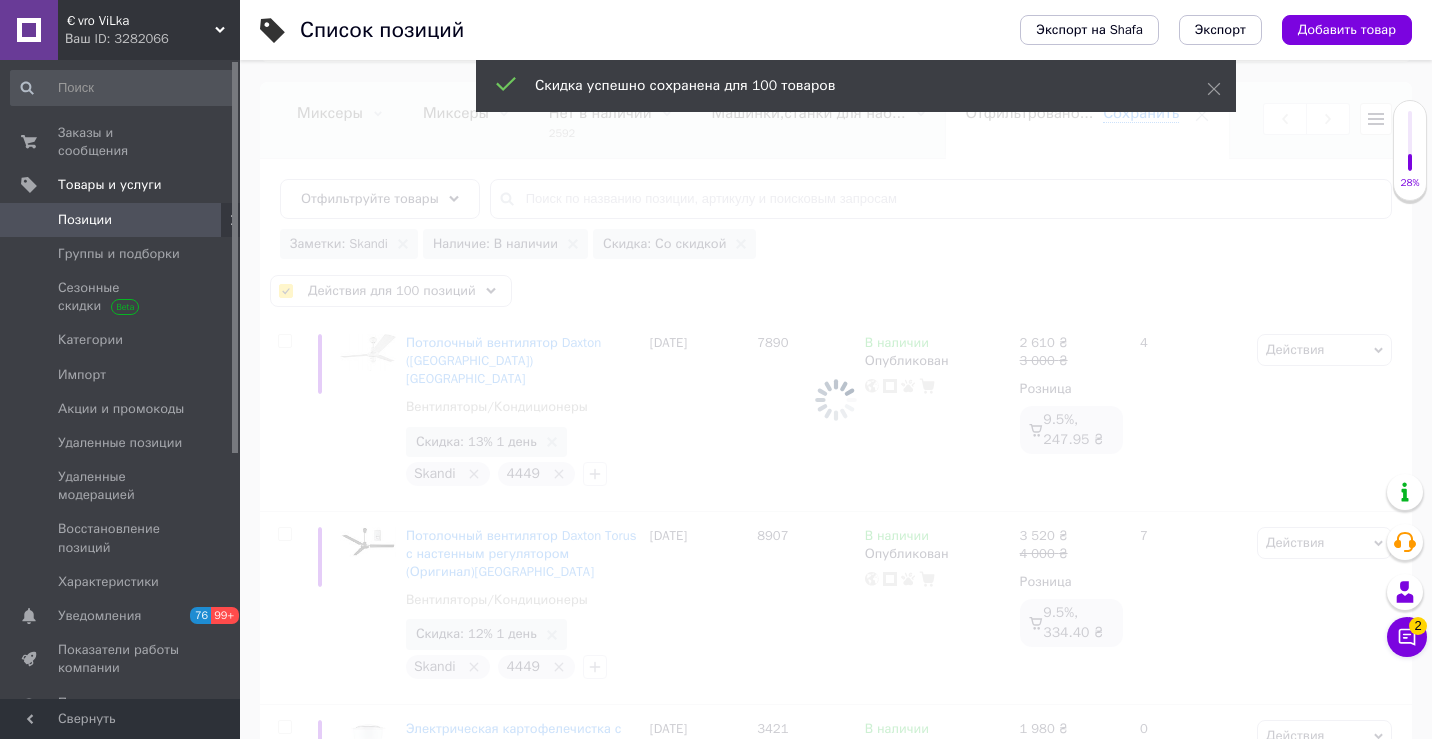 checkbox on "false" 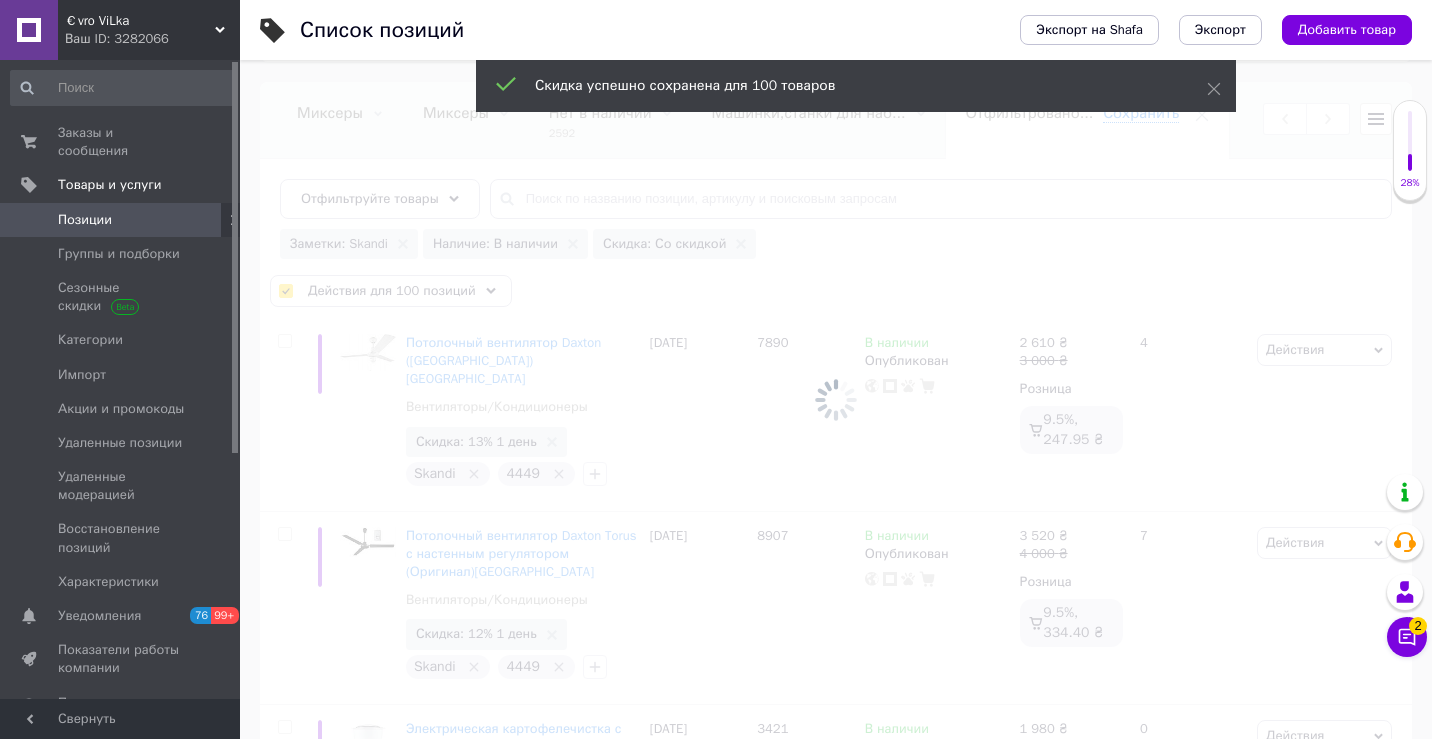 checkbox on "false" 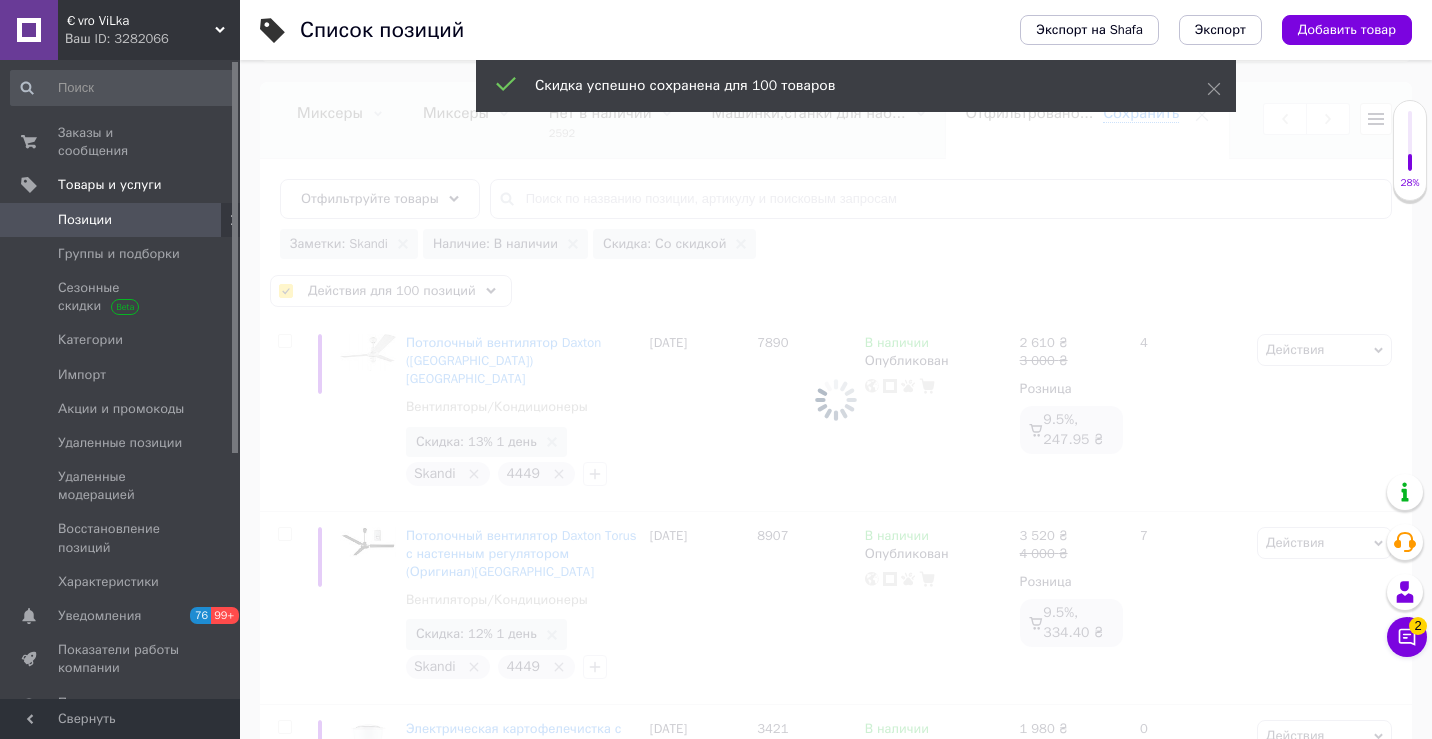 checkbox on "false" 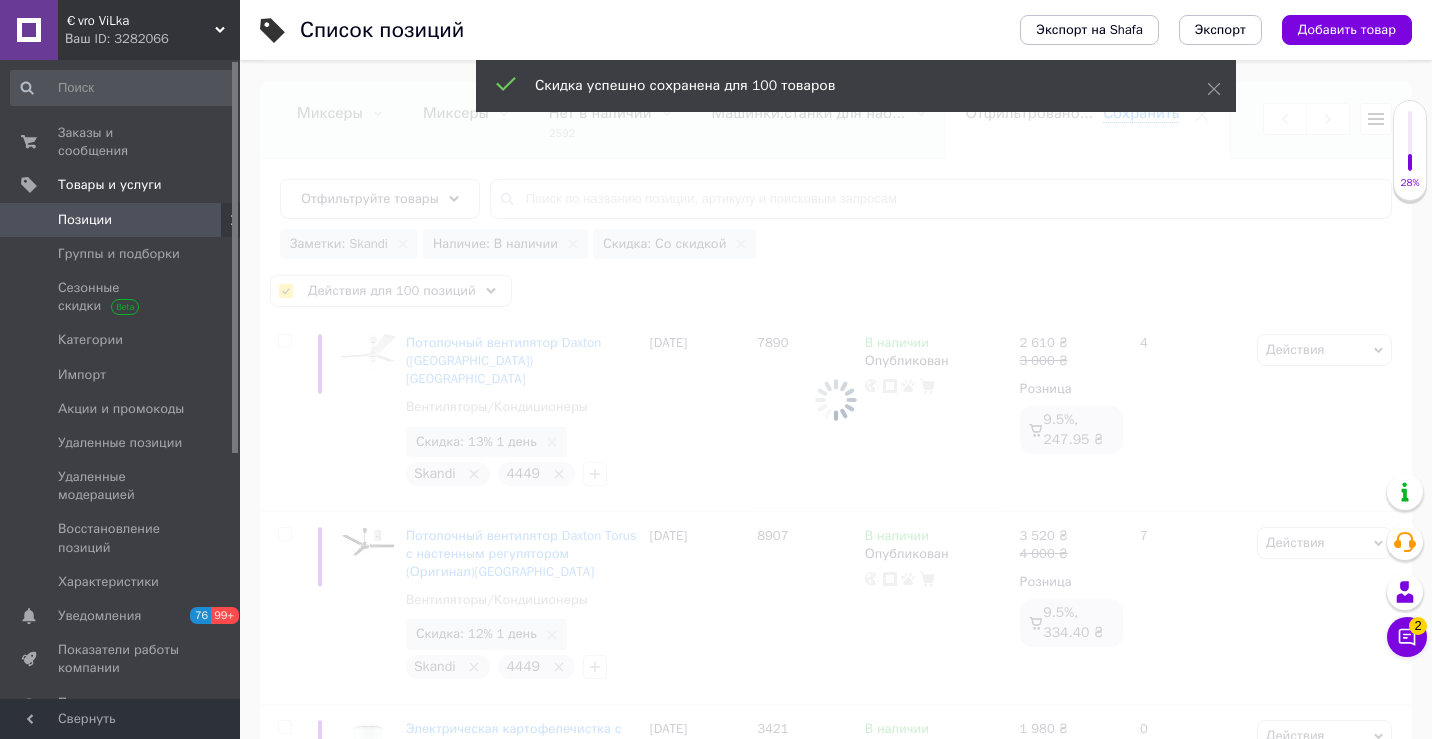 checkbox on "false" 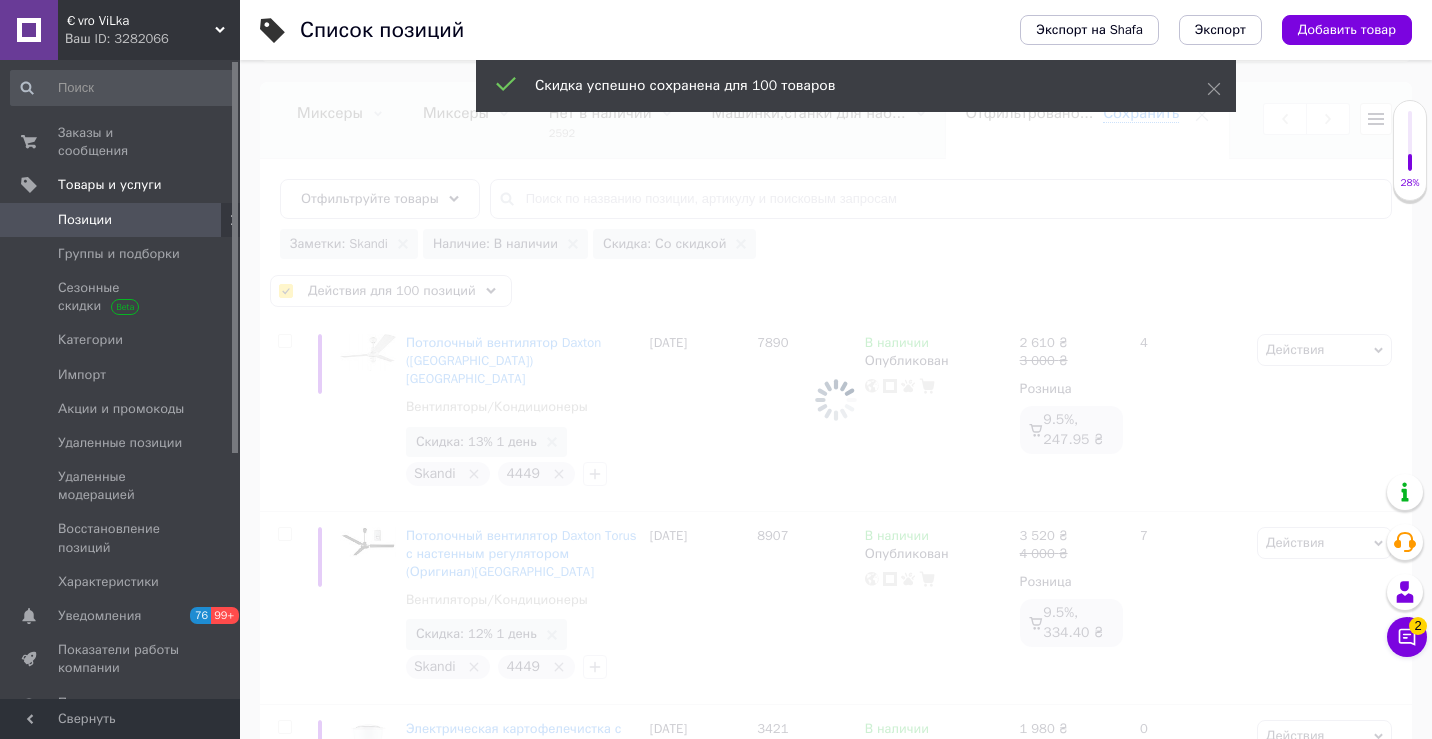 type 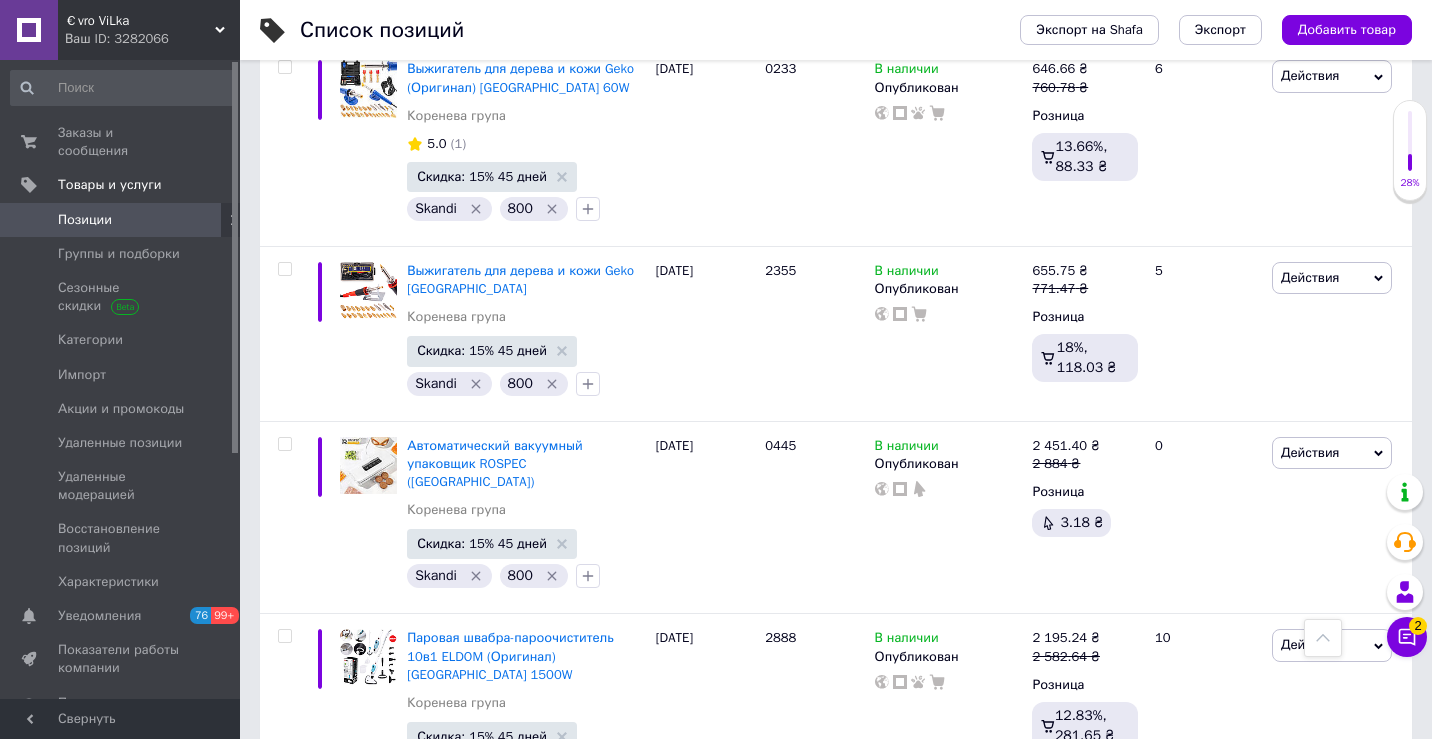 scroll, scrollTop: 18734, scrollLeft: 0, axis: vertical 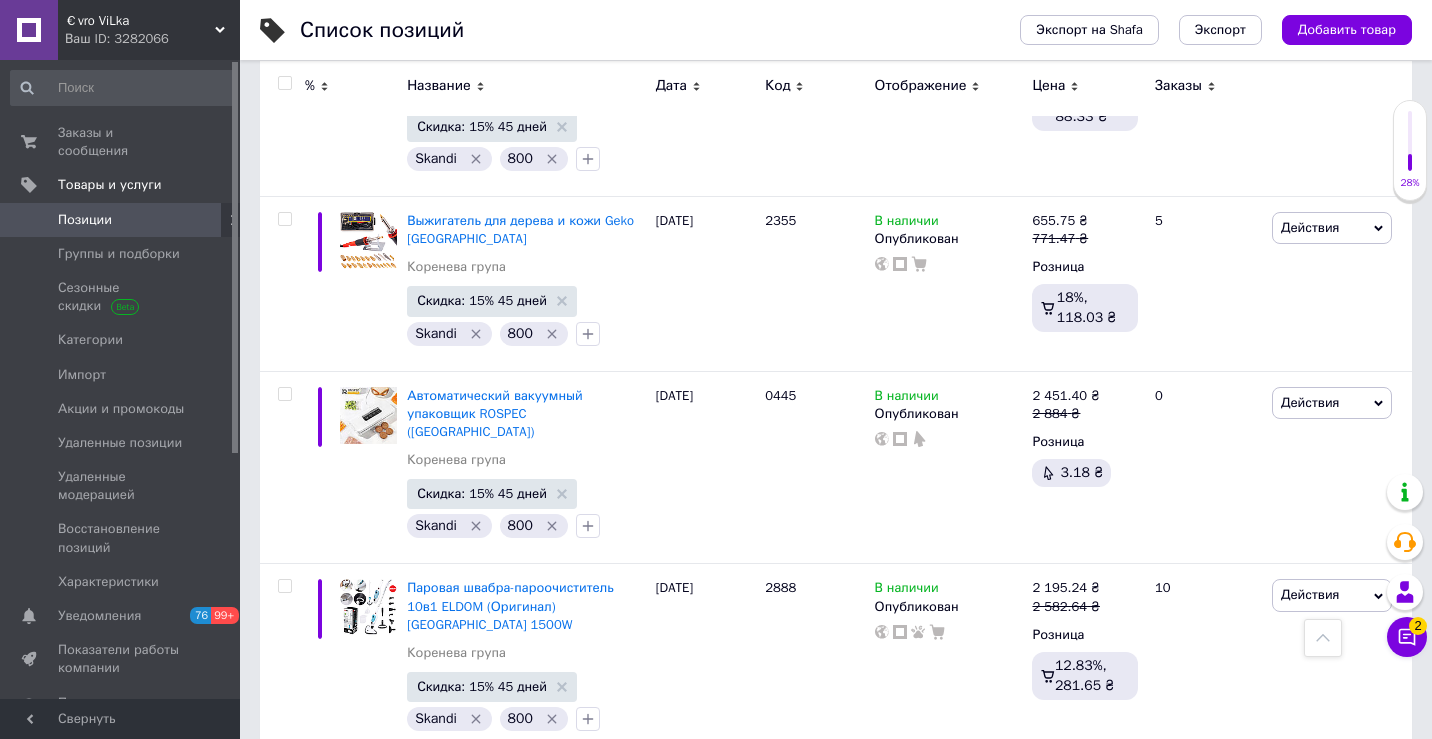 click on "2" at bounding box center (327, 1165) 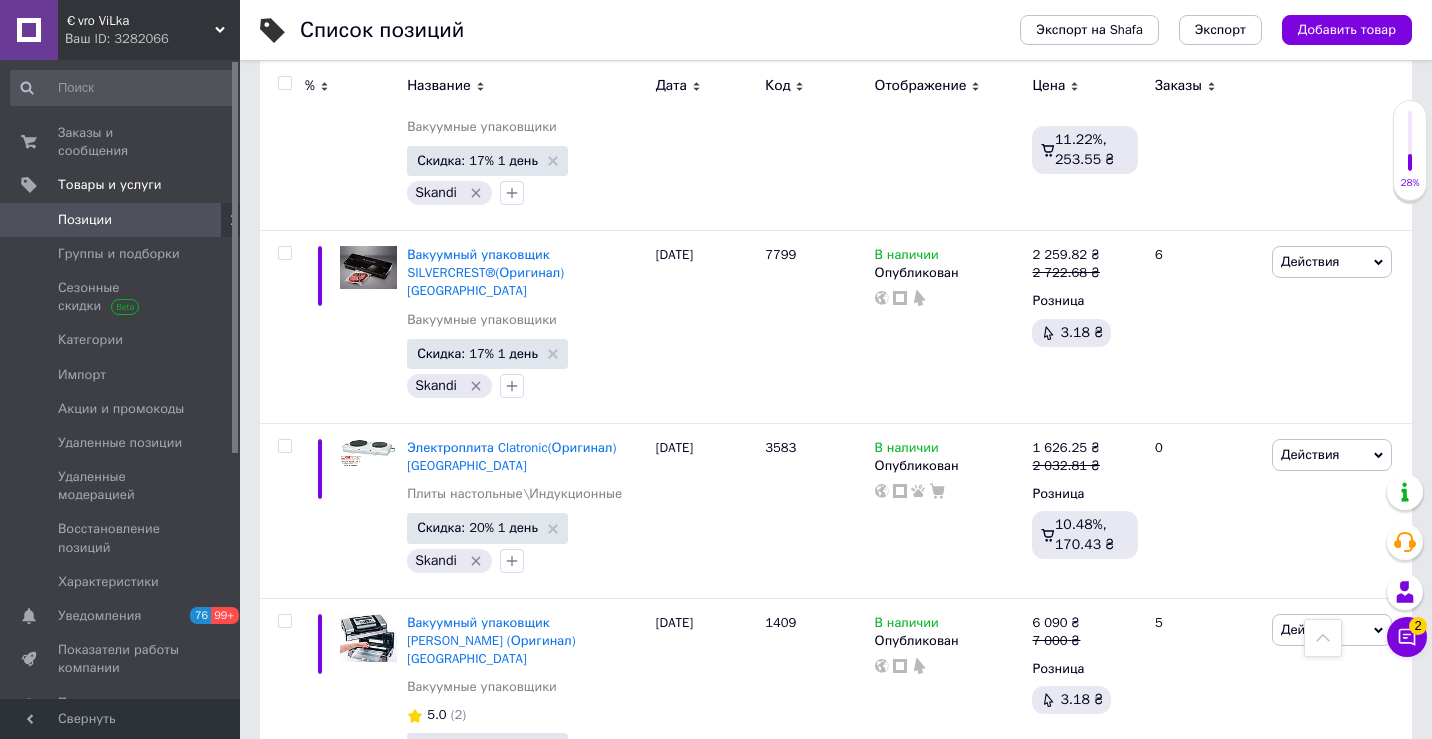 click at bounding box center (284, 83) 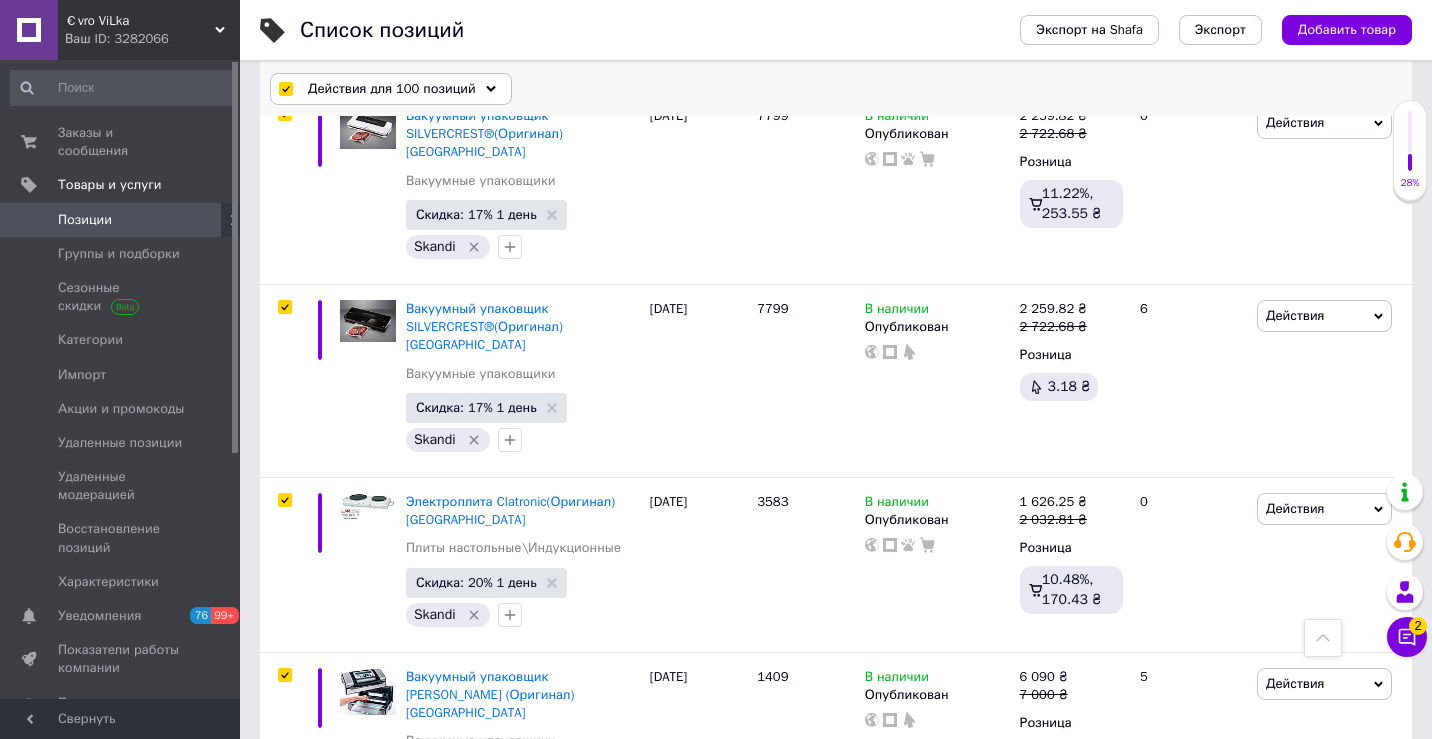 scroll, scrollTop: 17866, scrollLeft: 0, axis: vertical 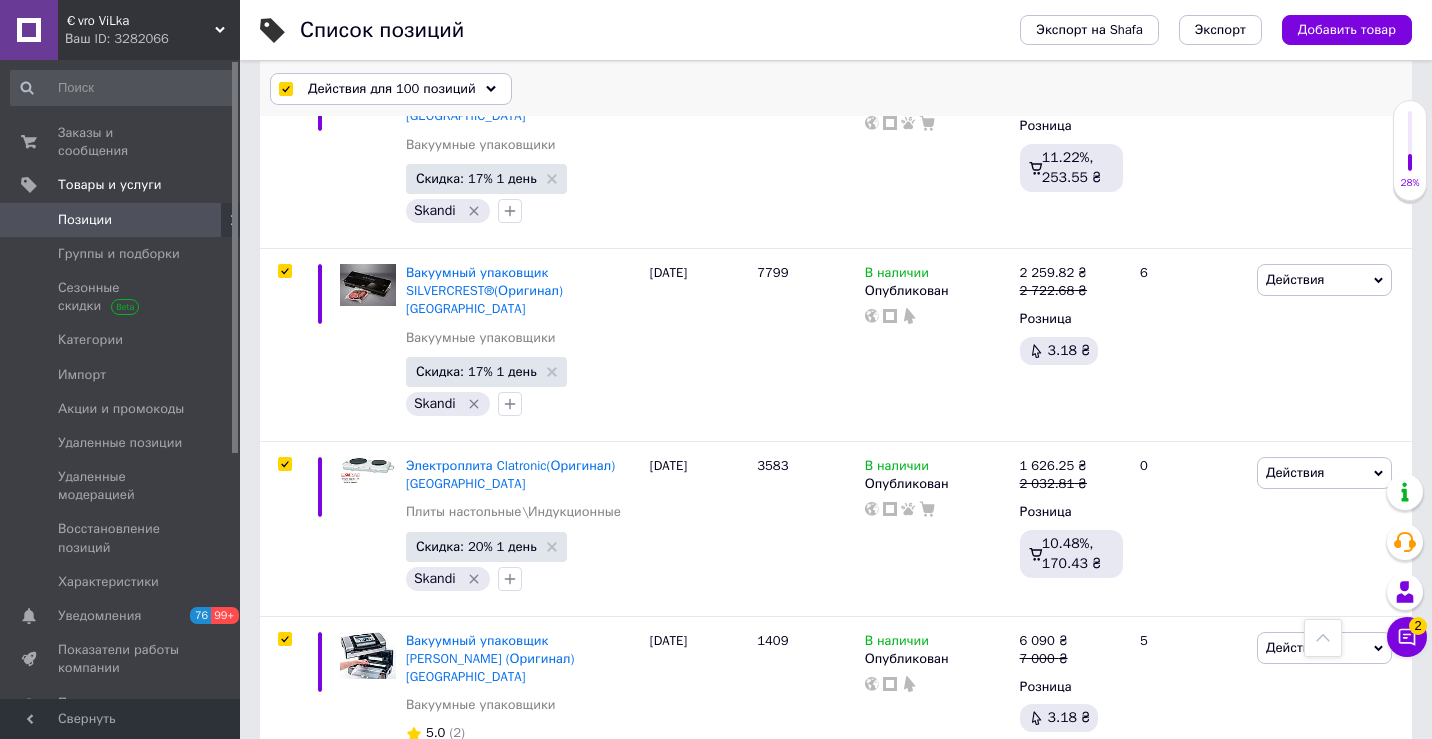 click on "Действия для 100 позиций" at bounding box center (392, 89) 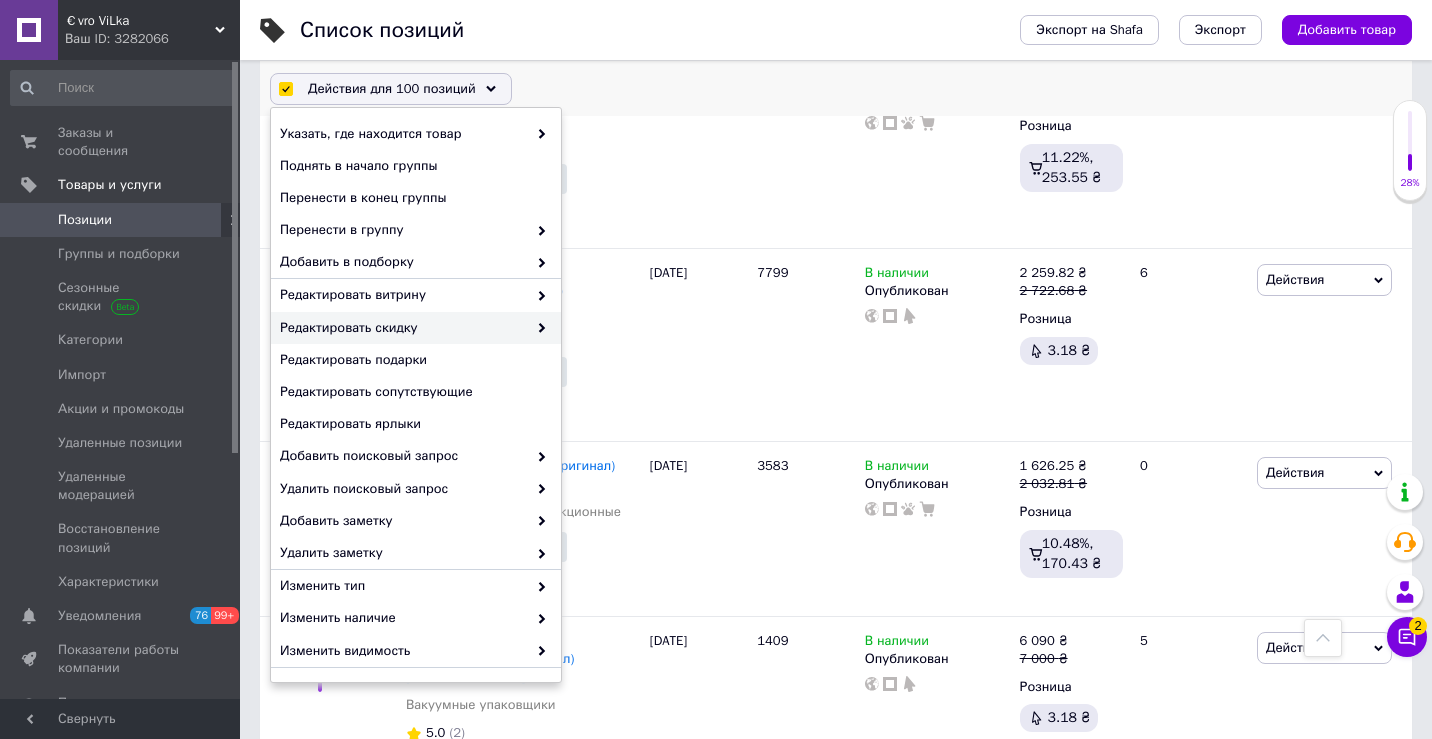 click on "Редактировать скидку" at bounding box center [403, 328] 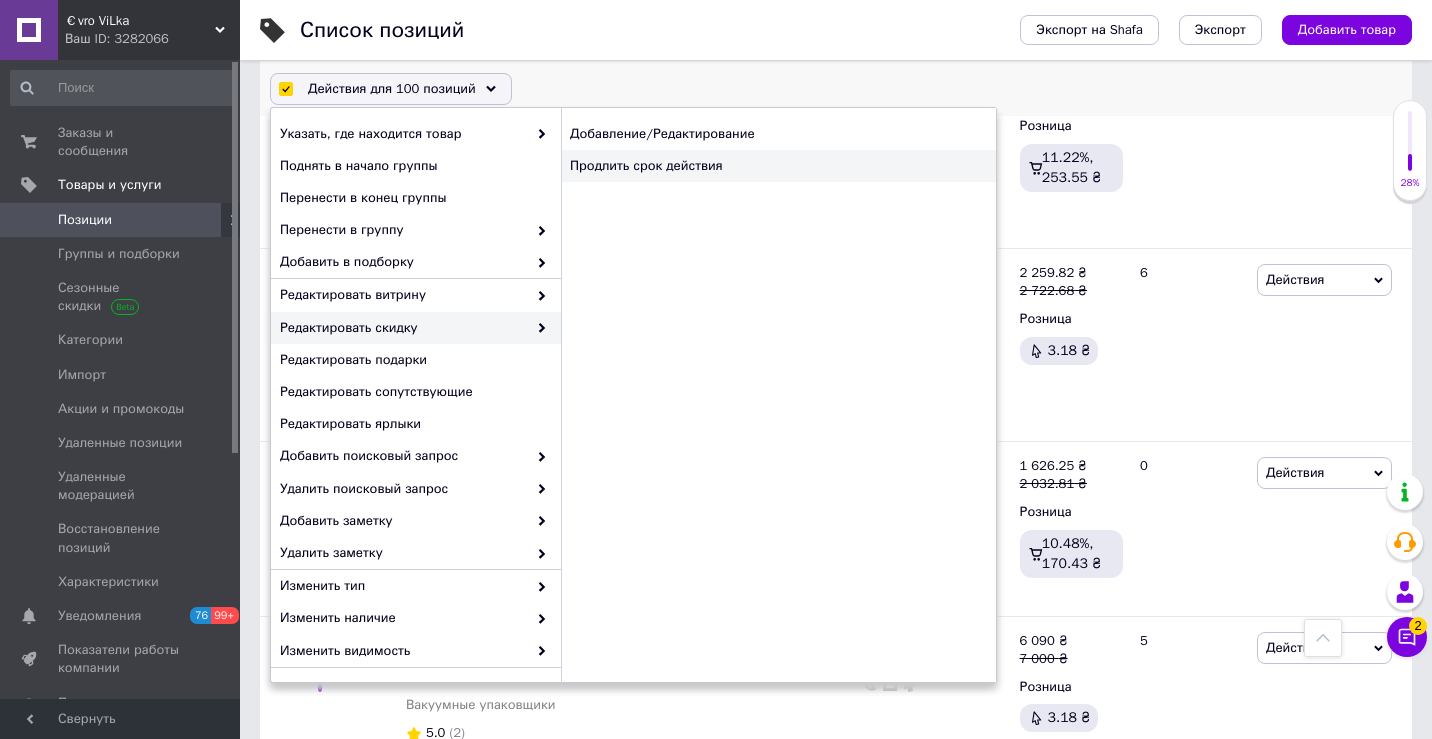 click on "Продлить срок действия" at bounding box center [778, 166] 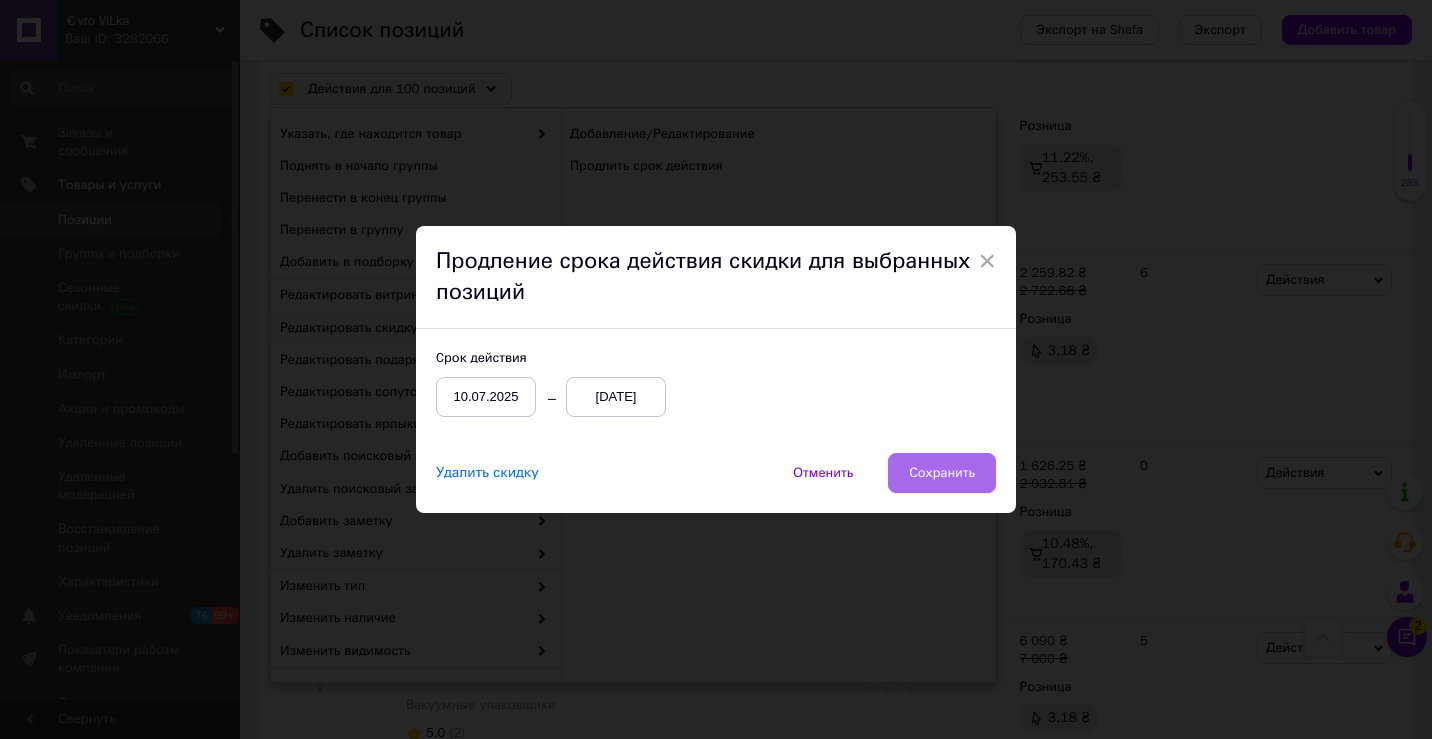 click on "Сохранить" at bounding box center [942, 473] 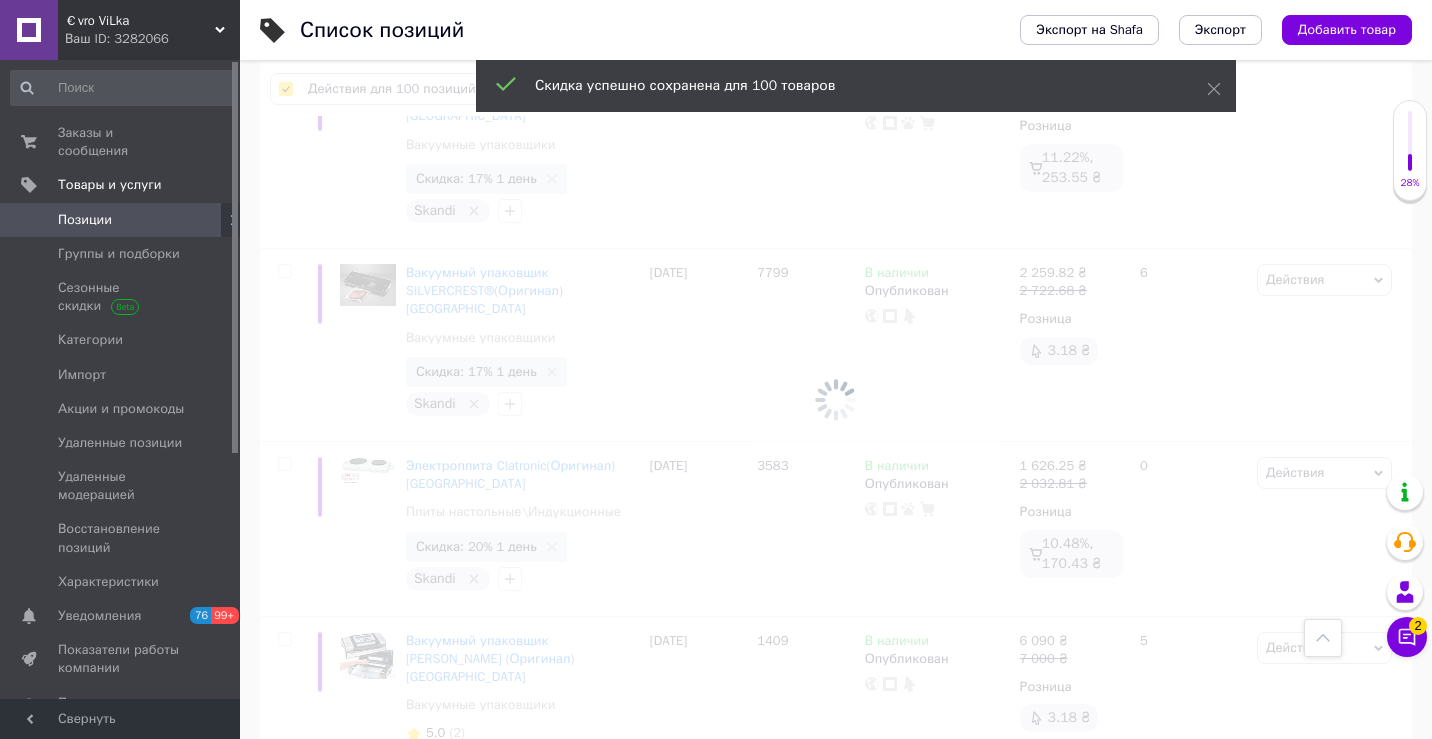 scroll, scrollTop: 17830, scrollLeft: 0, axis: vertical 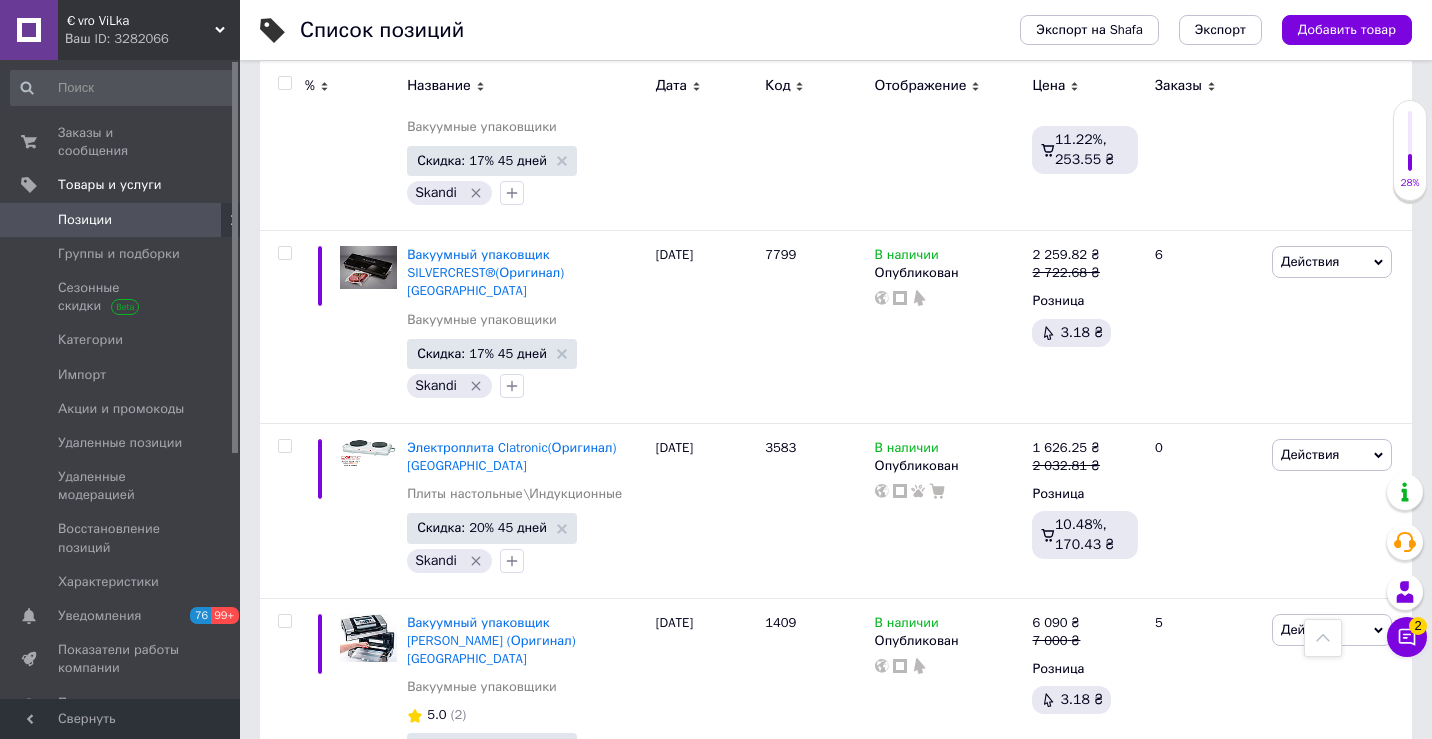 click on "3" at bounding box center [505, 1382] 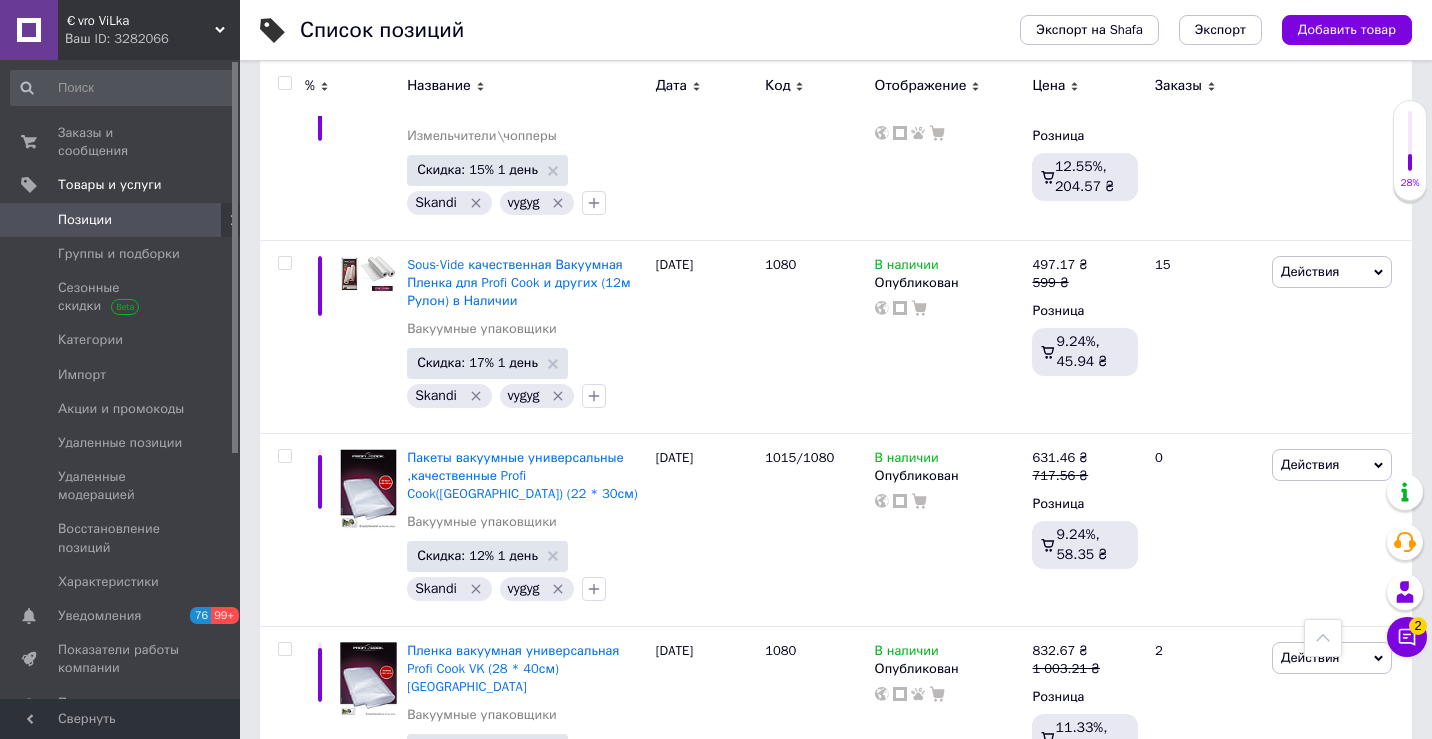 click at bounding box center [284, 83] 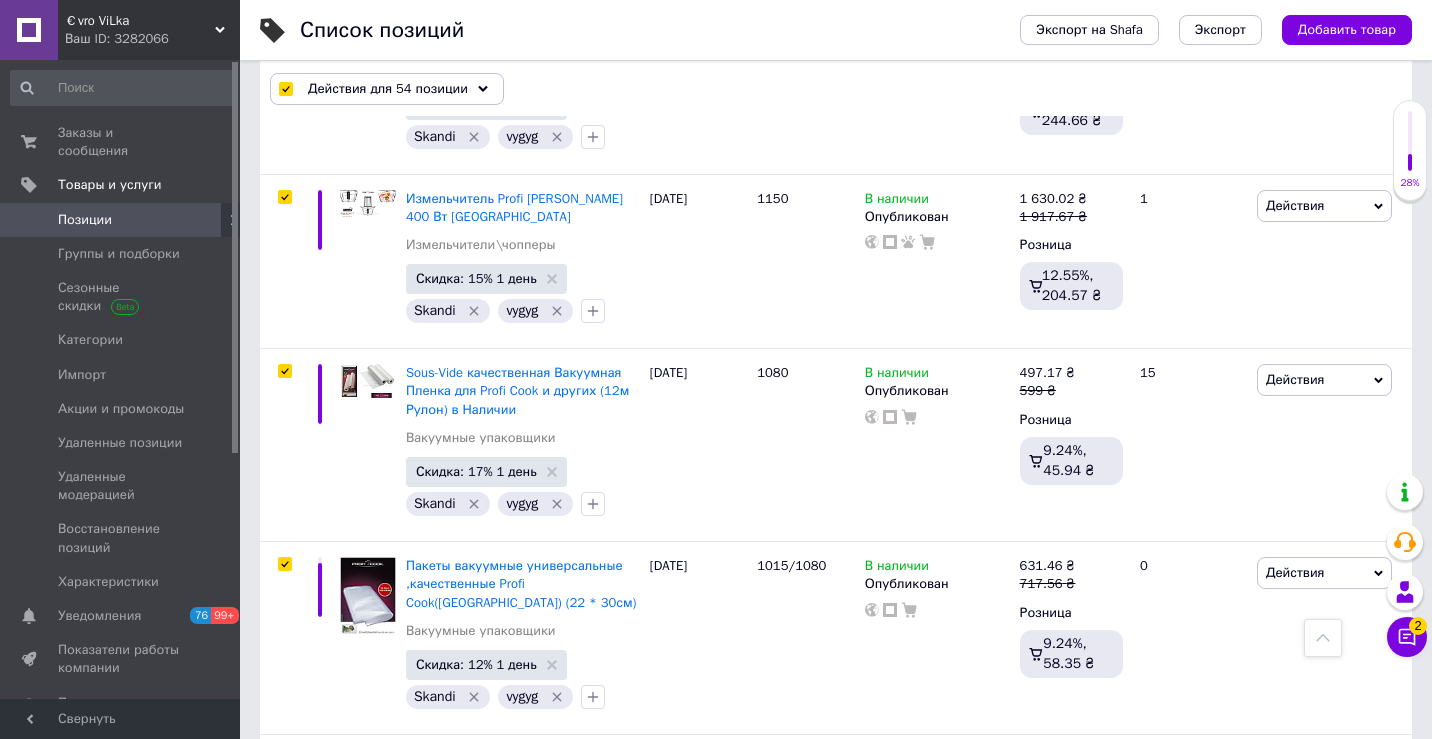 scroll, scrollTop: 9514, scrollLeft: 0, axis: vertical 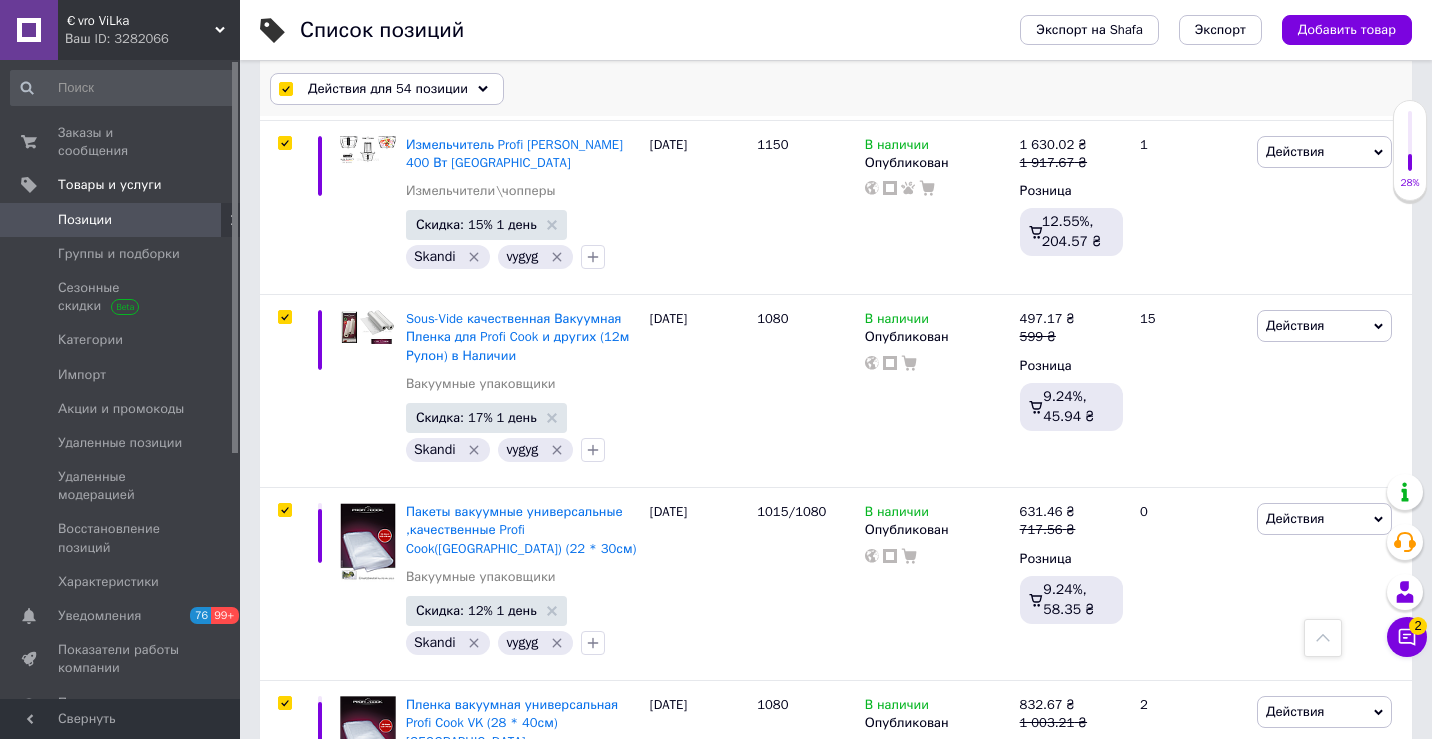 click on "Действия для 54 позиции" at bounding box center [388, 89] 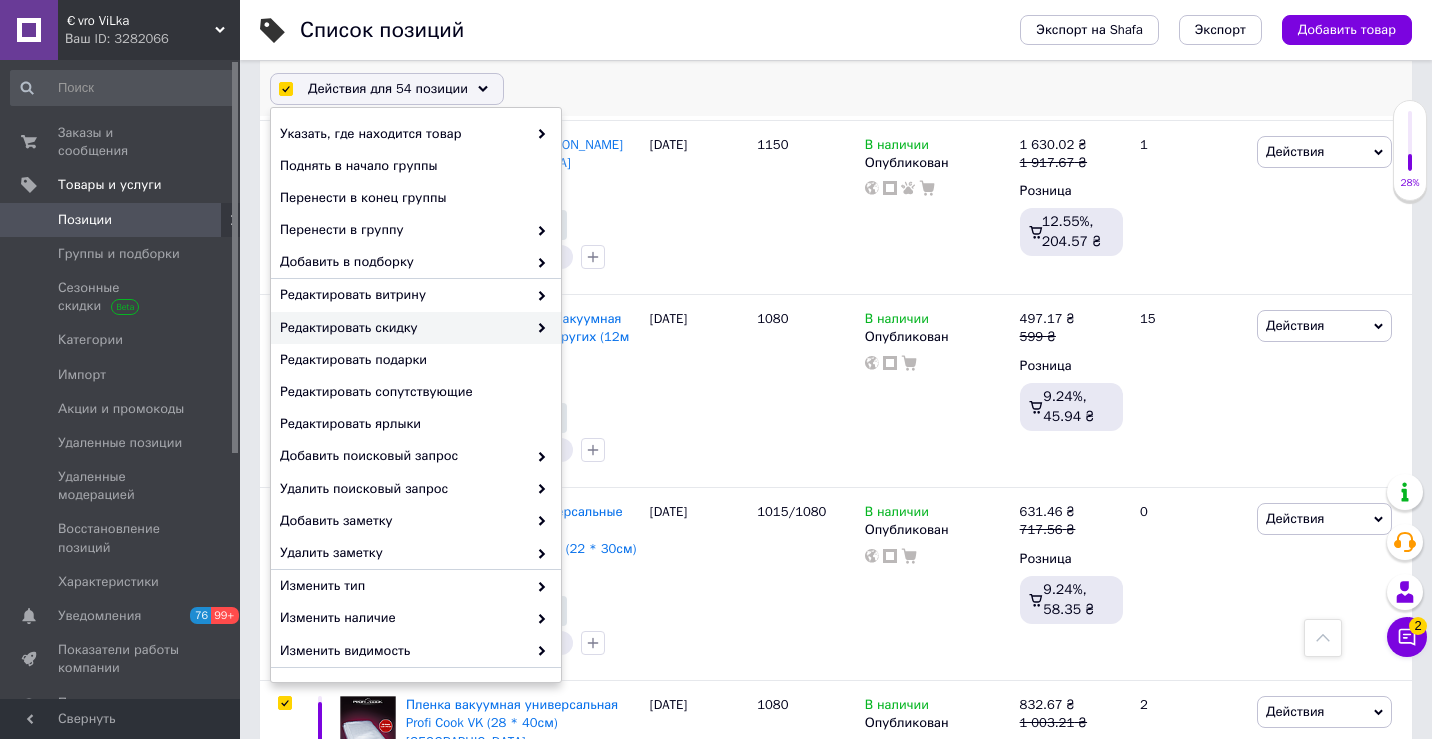 click on "Редактировать скидку" at bounding box center (416, 328) 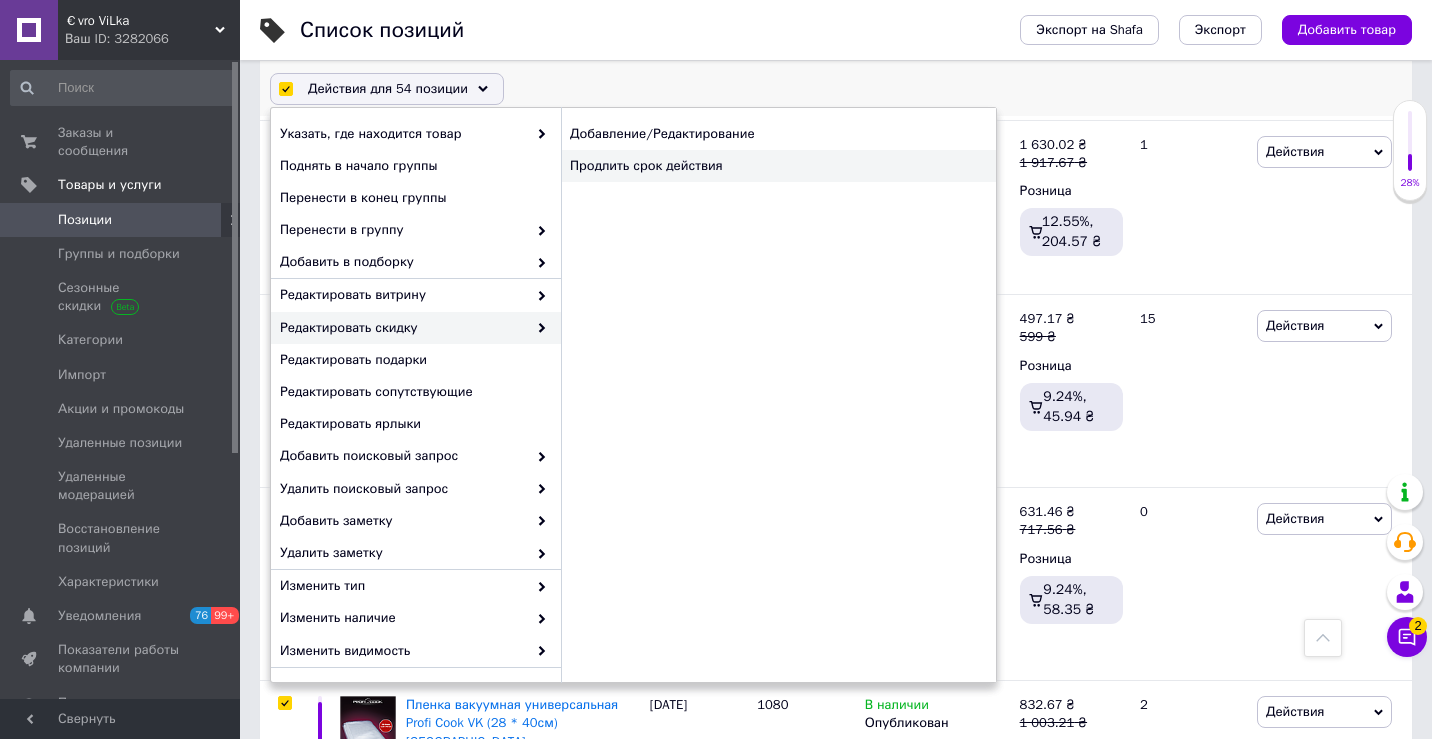 click on "Продлить срок действия" at bounding box center (778, 166) 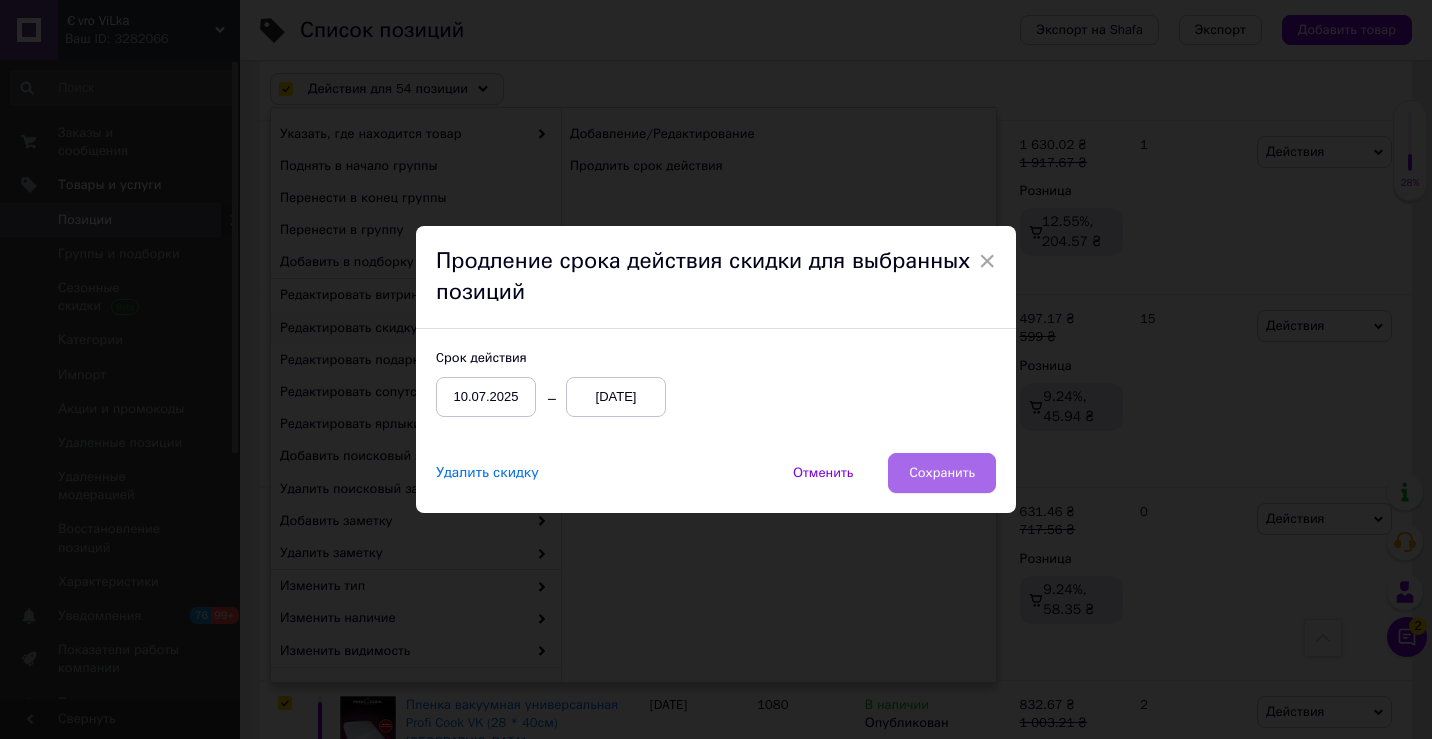 click on "Сохранить" at bounding box center [942, 473] 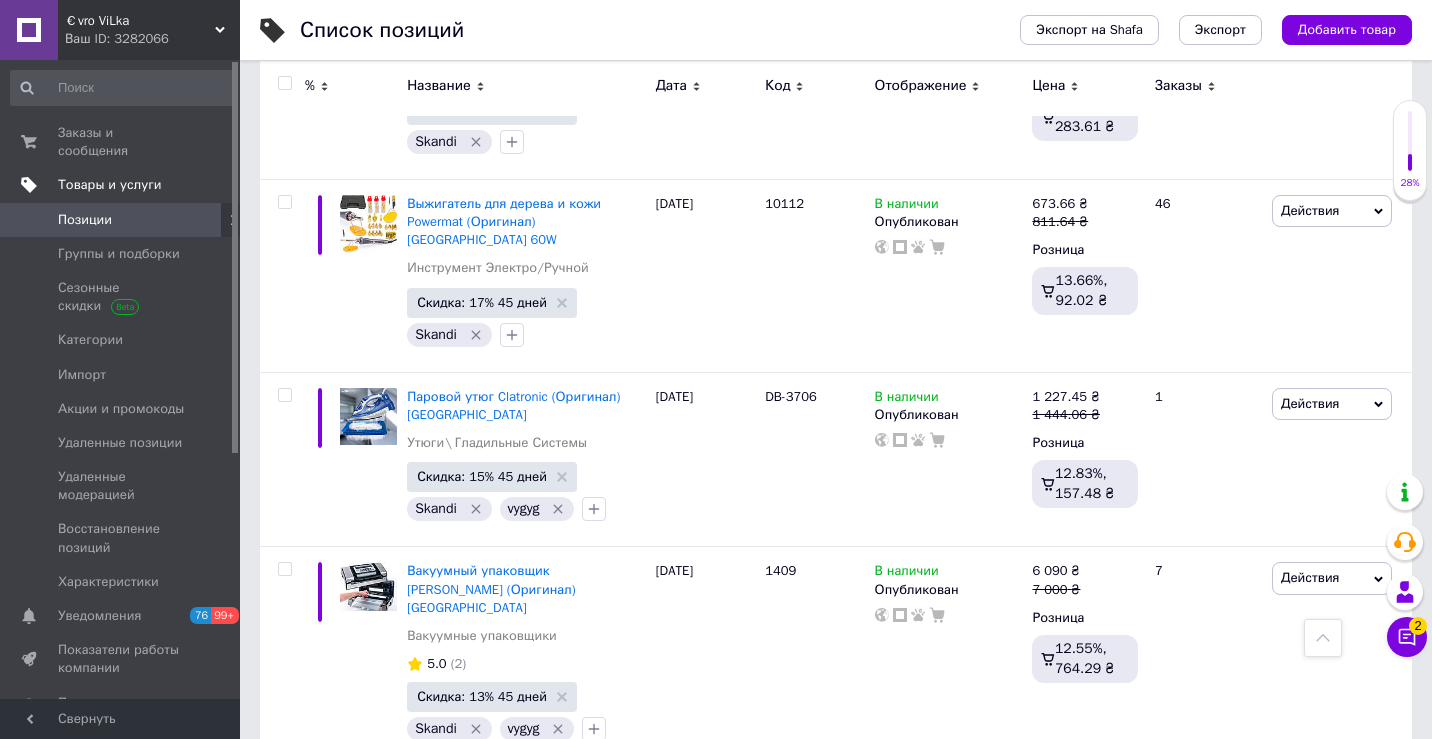 scroll, scrollTop: 588, scrollLeft: 0, axis: vertical 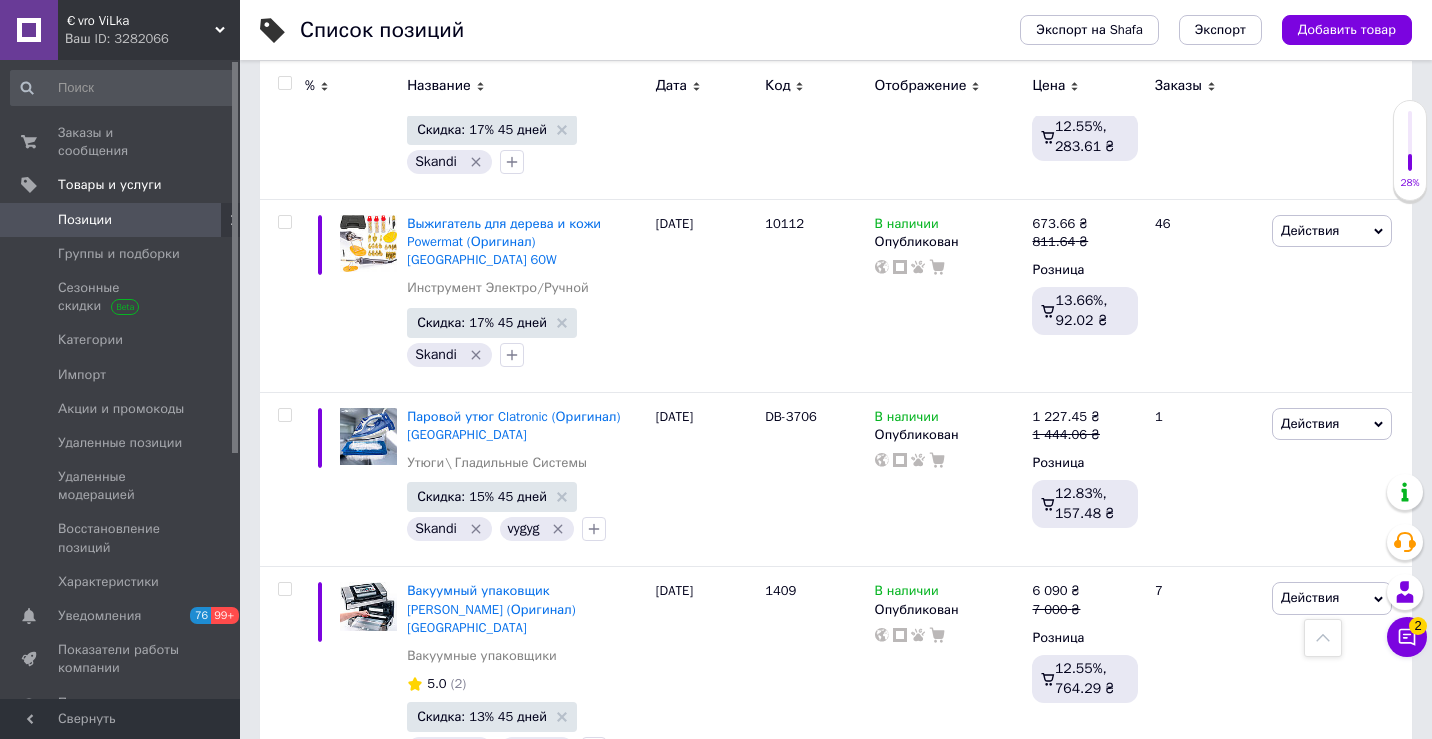click on "Позиции" at bounding box center (123, 220) 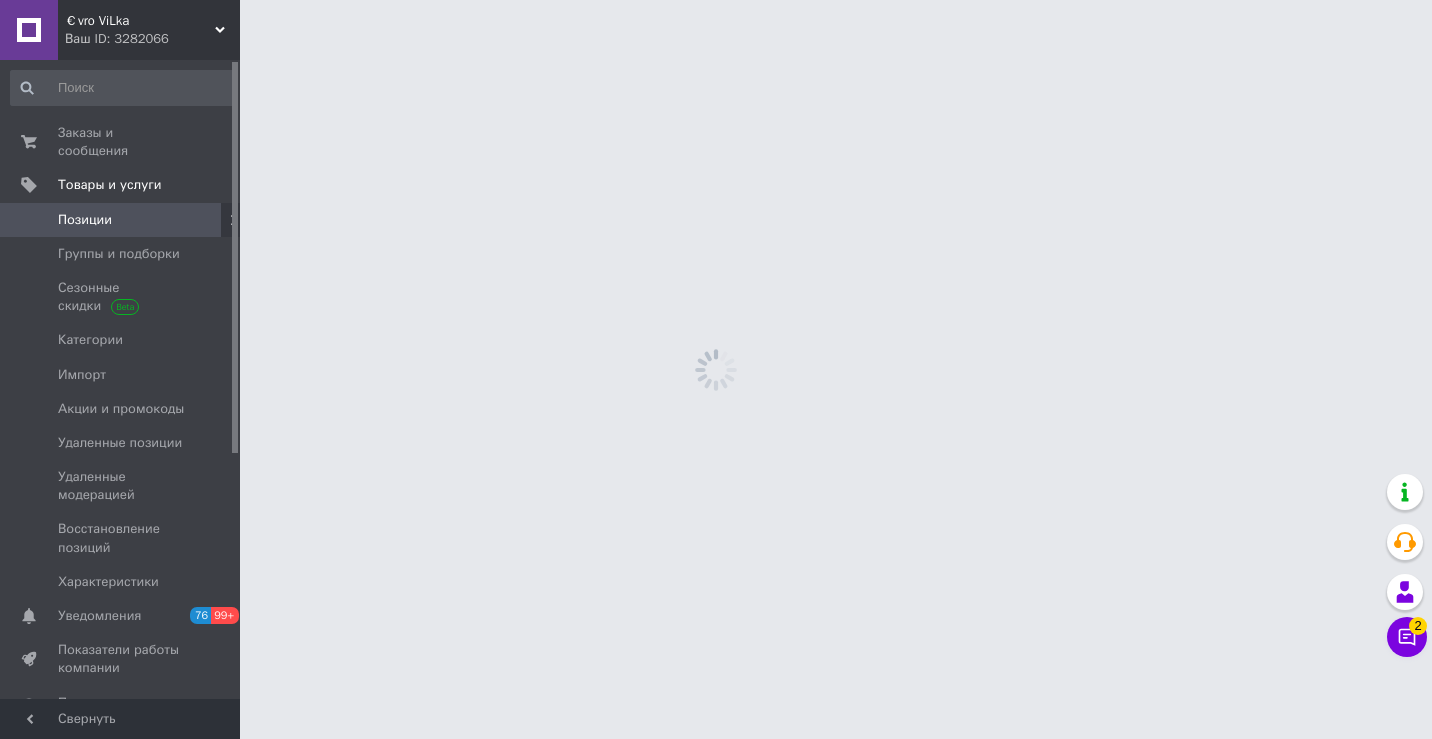 scroll, scrollTop: 0, scrollLeft: 0, axis: both 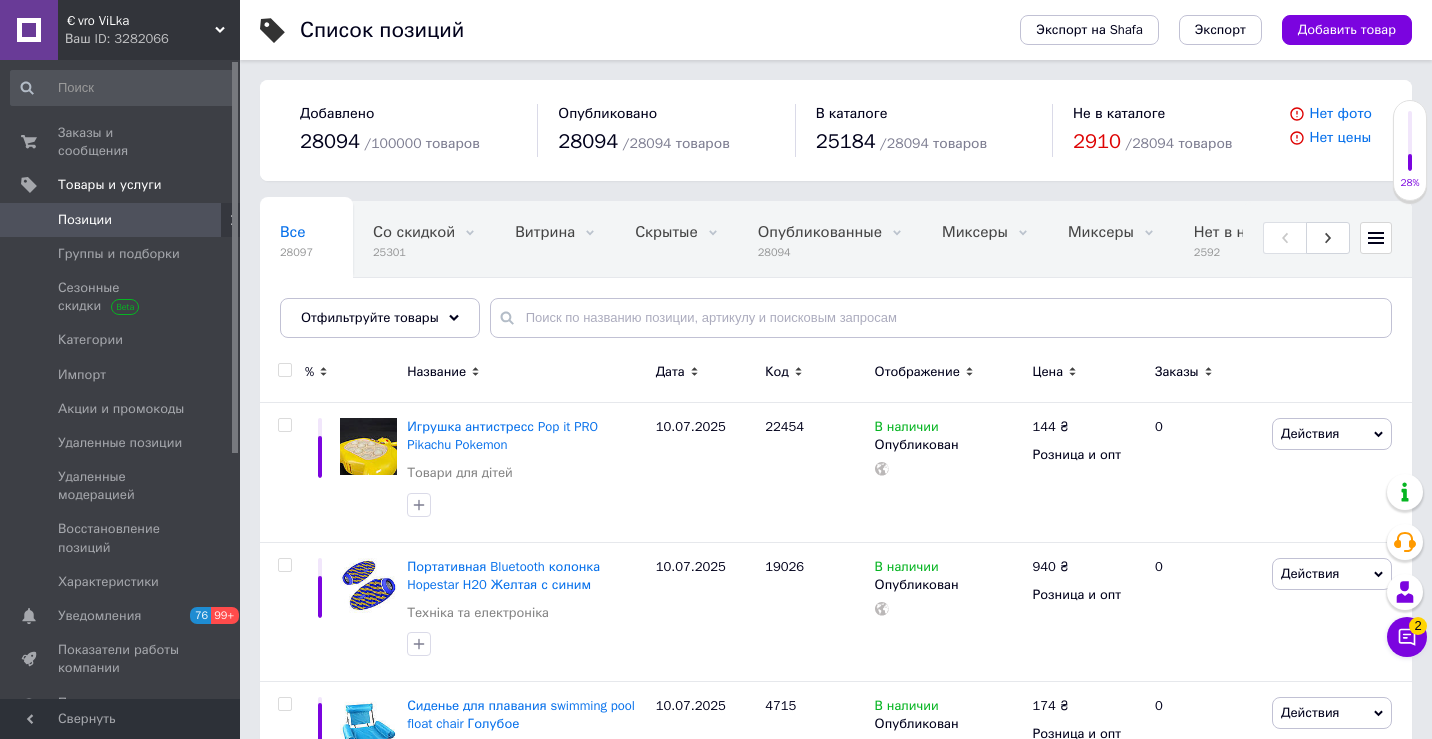 click on "Отфильтруйте товары" at bounding box center [370, 317] 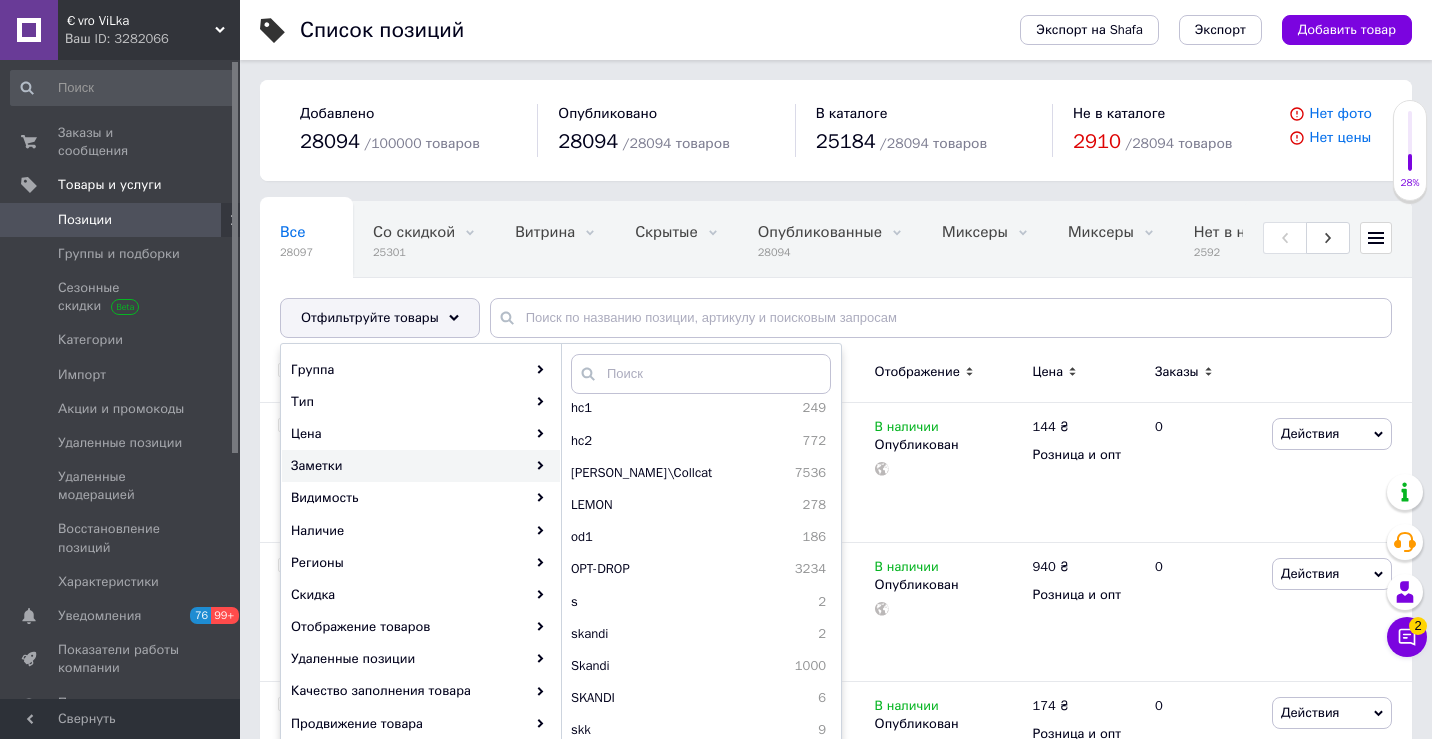scroll, scrollTop: 2036, scrollLeft: 0, axis: vertical 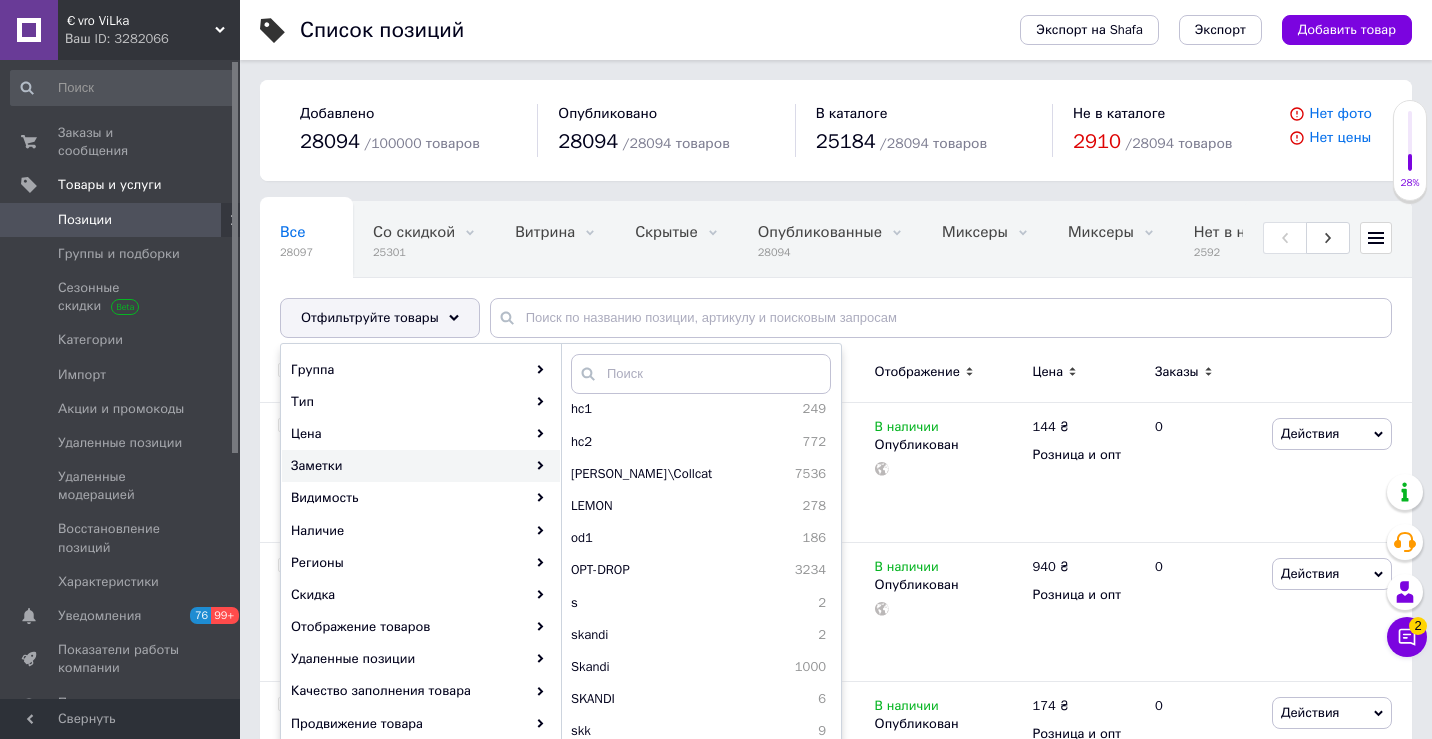 click on "LEMON" at bounding box center (641, 506) 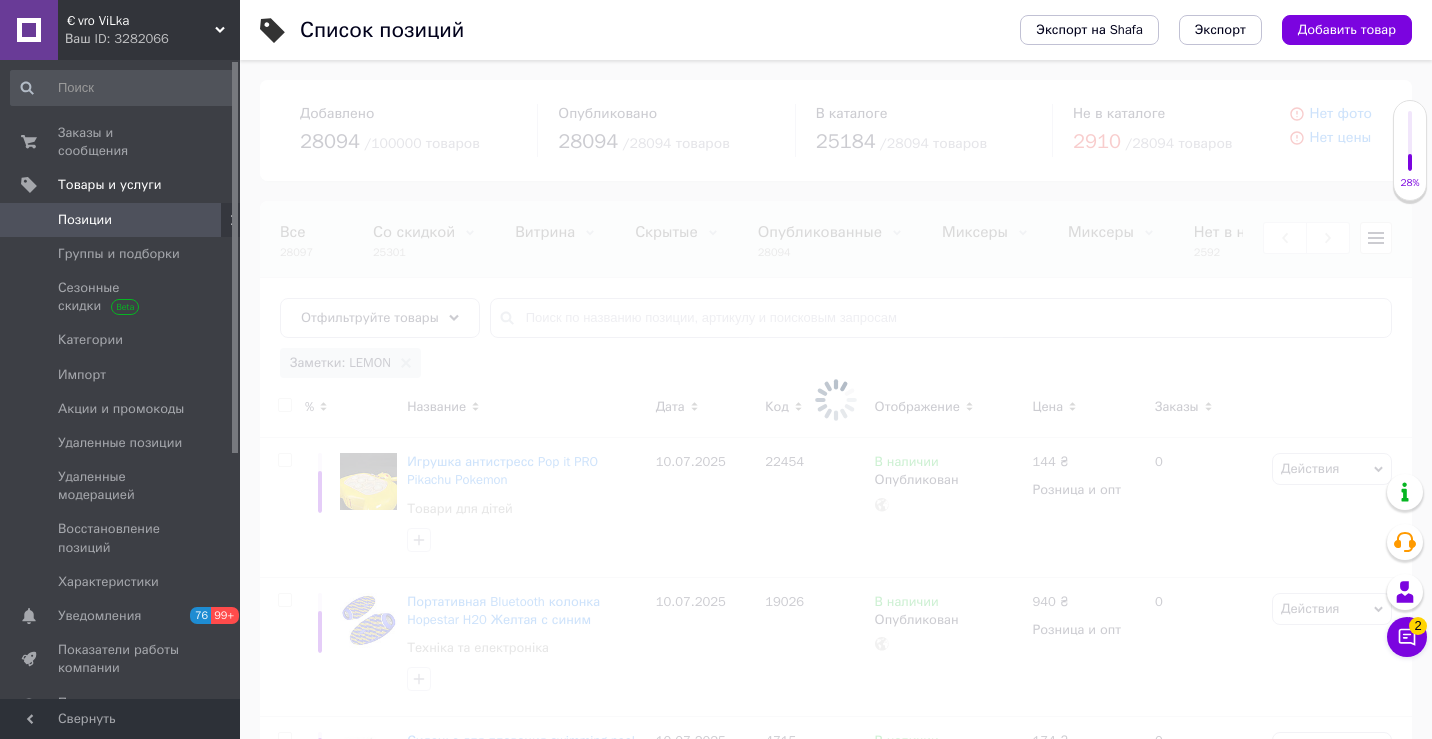 scroll, scrollTop: 0, scrollLeft: 645, axis: horizontal 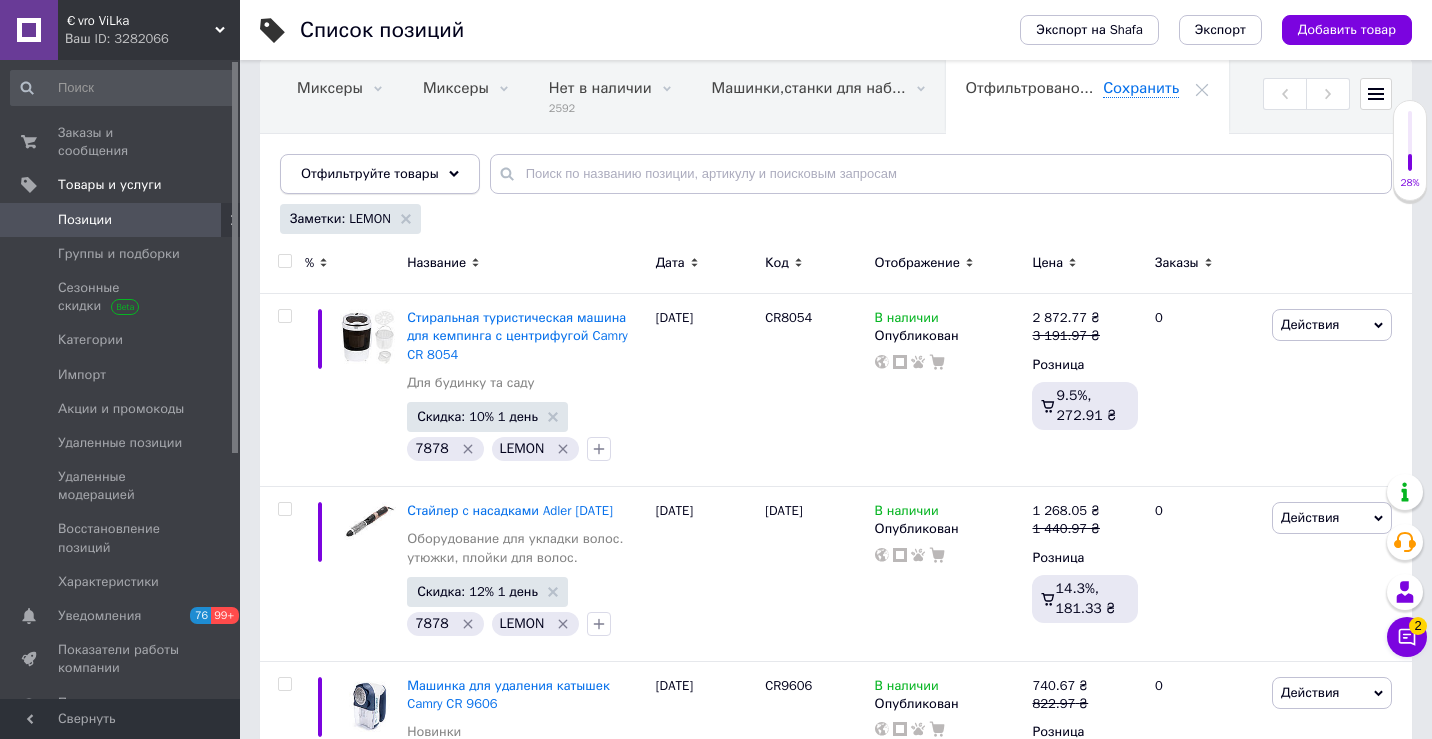 click on "Отфильтруйте товары" at bounding box center [370, 173] 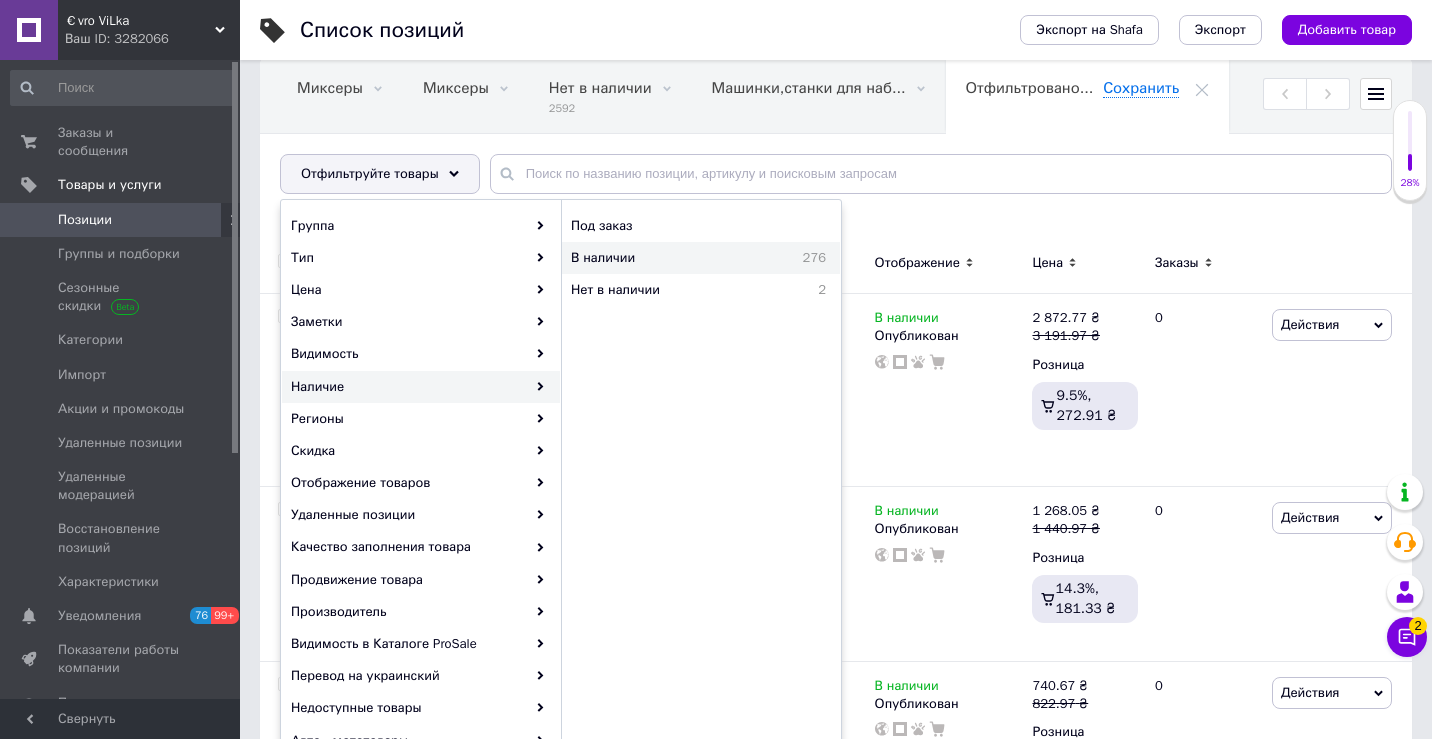 click on "В наличии" at bounding box center [655, 258] 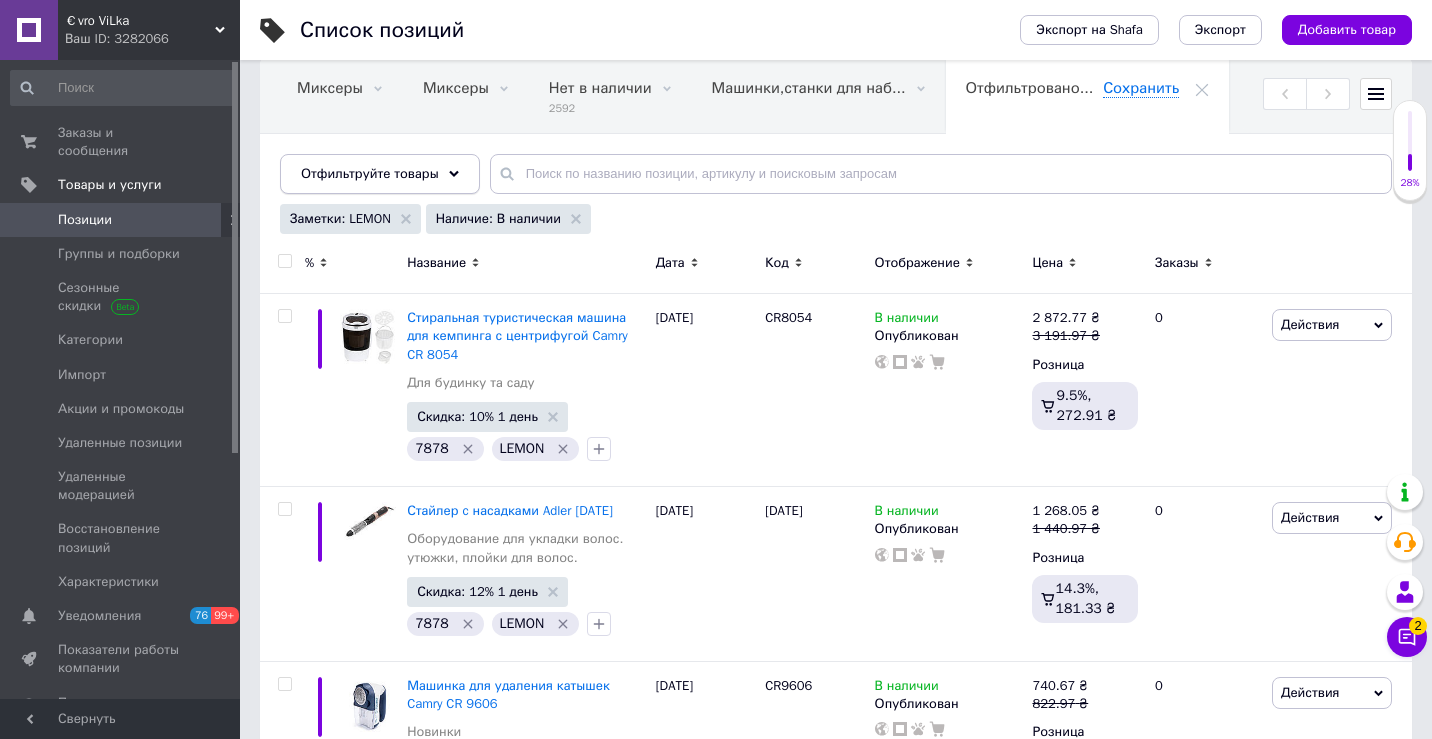 click on "Отфильтруйте товары" at bounding box center (370, 173) 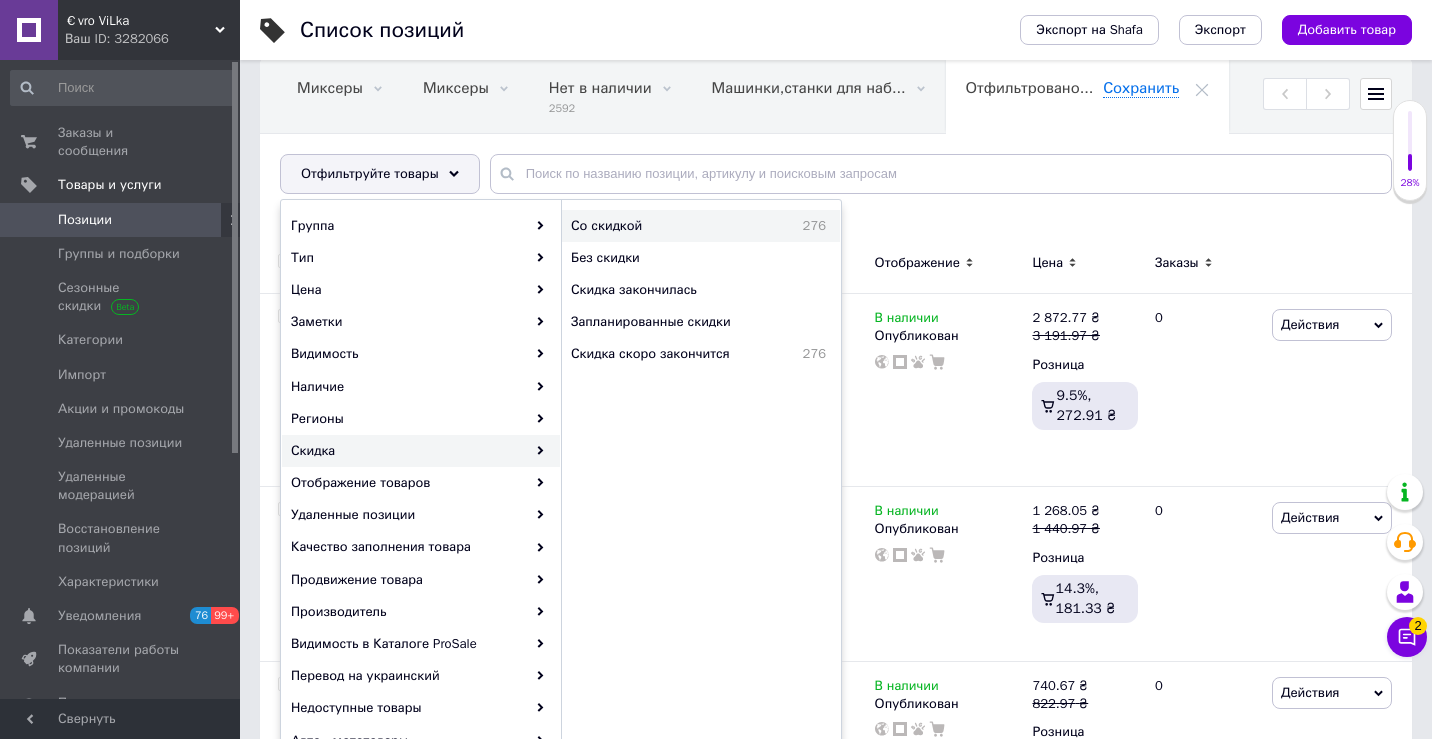 click on "Со скидкой" at bounding box center (658, 226) 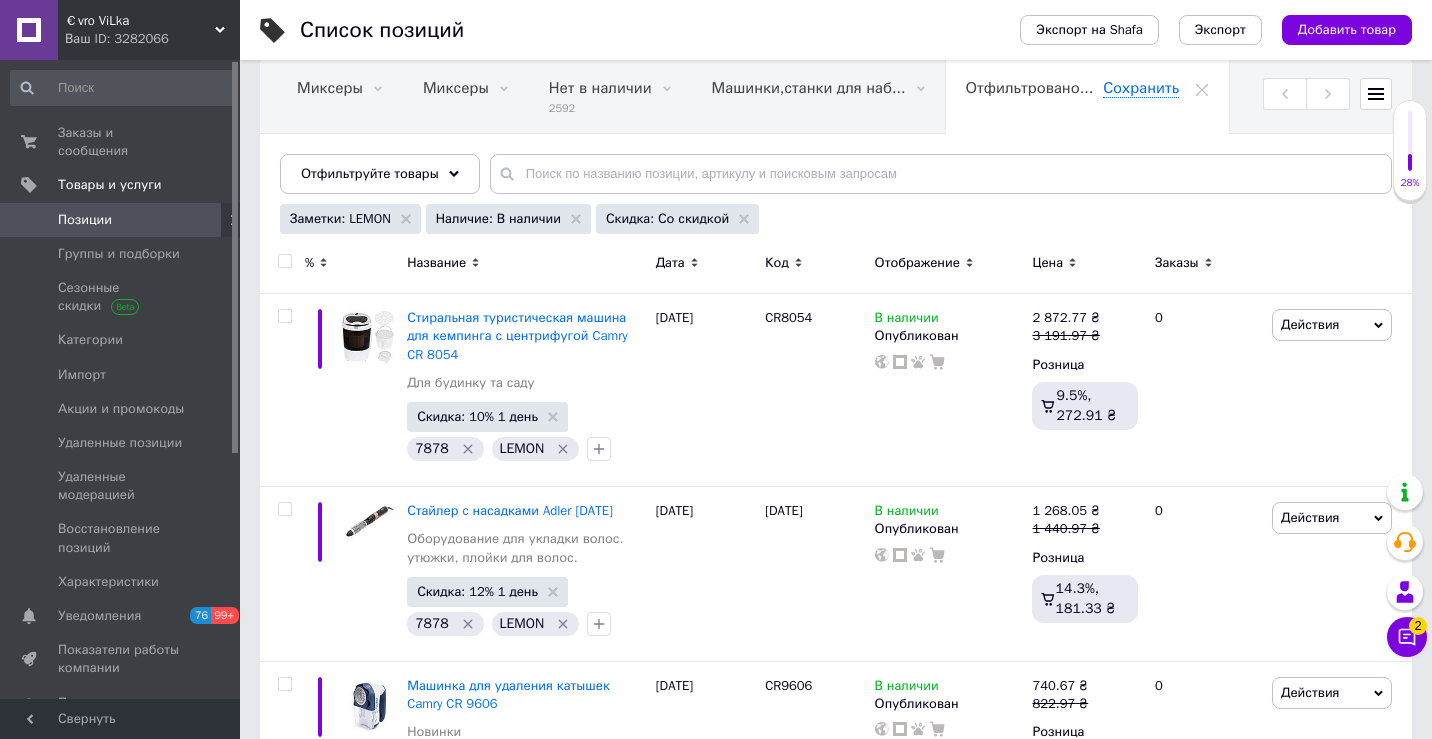 click at bounding box center [284, 261] 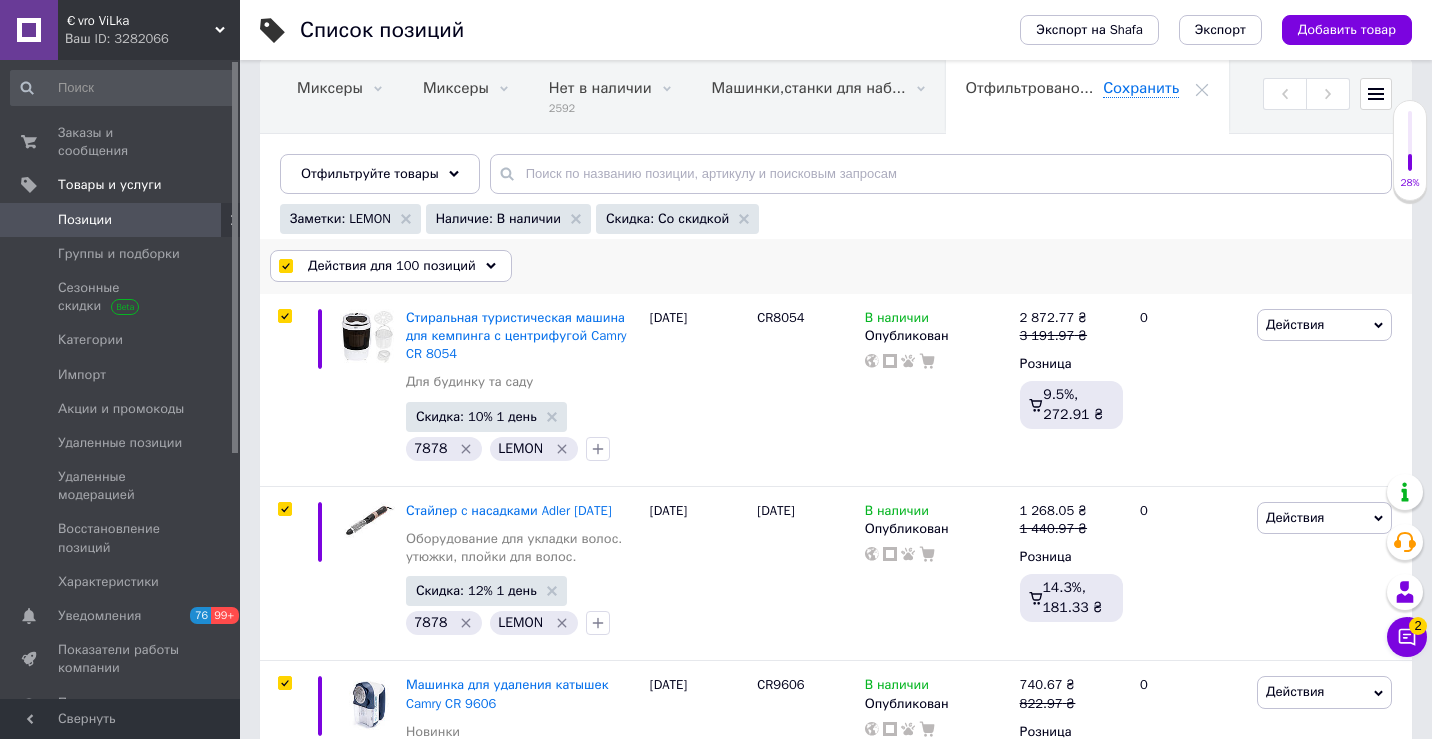 click on "Действия для 100 позиций" at bounding box center (392, 266) 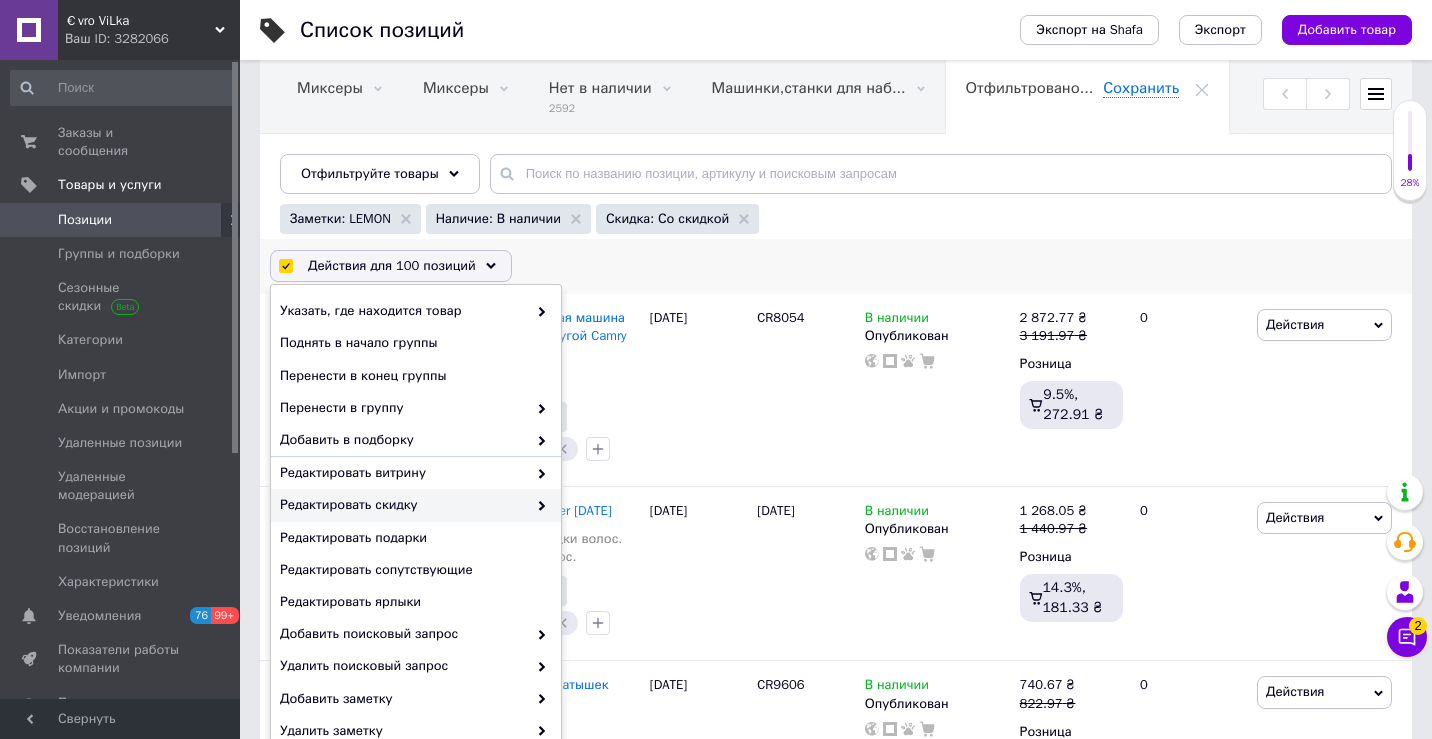 click on "Редактировать скидку" at bounding box center (416, 505) 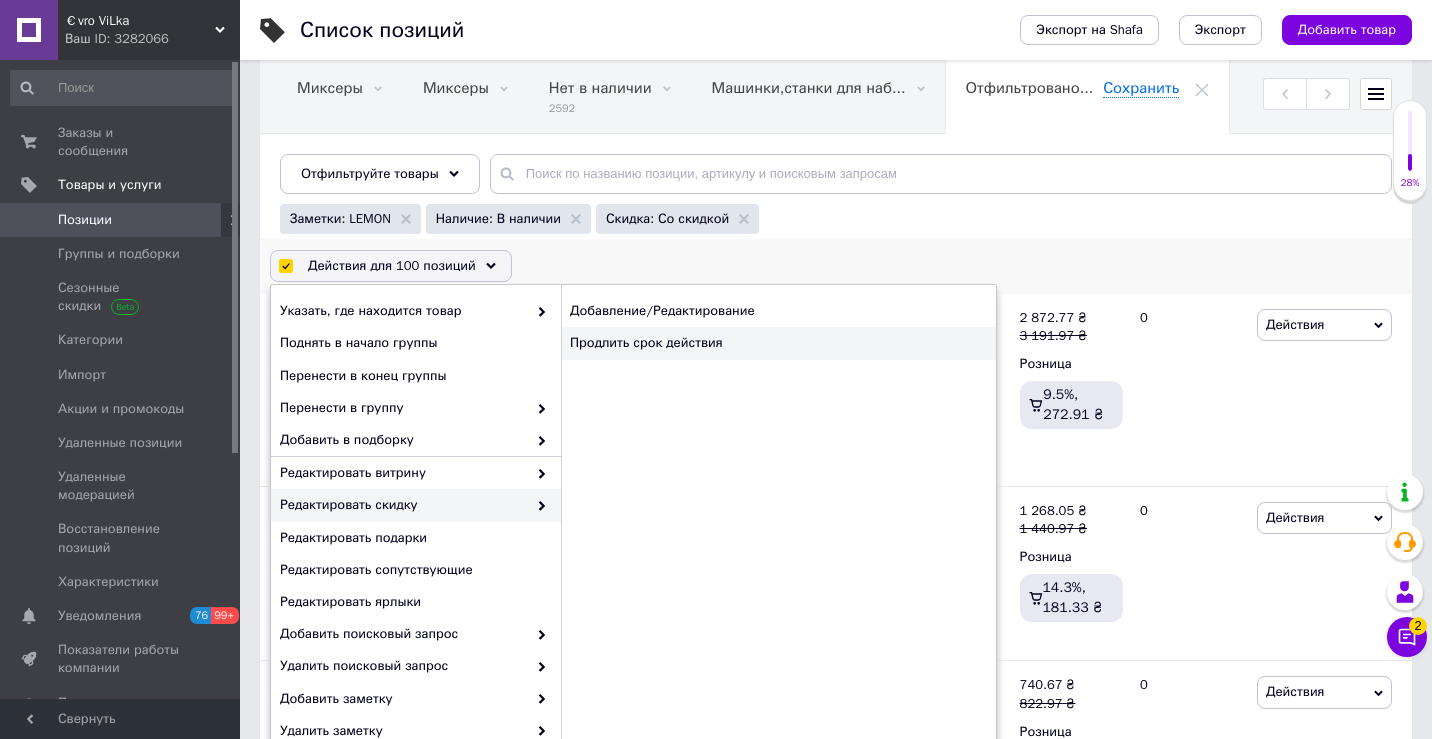 click on "Продлить срок действия" at bounding box center [778, 343] 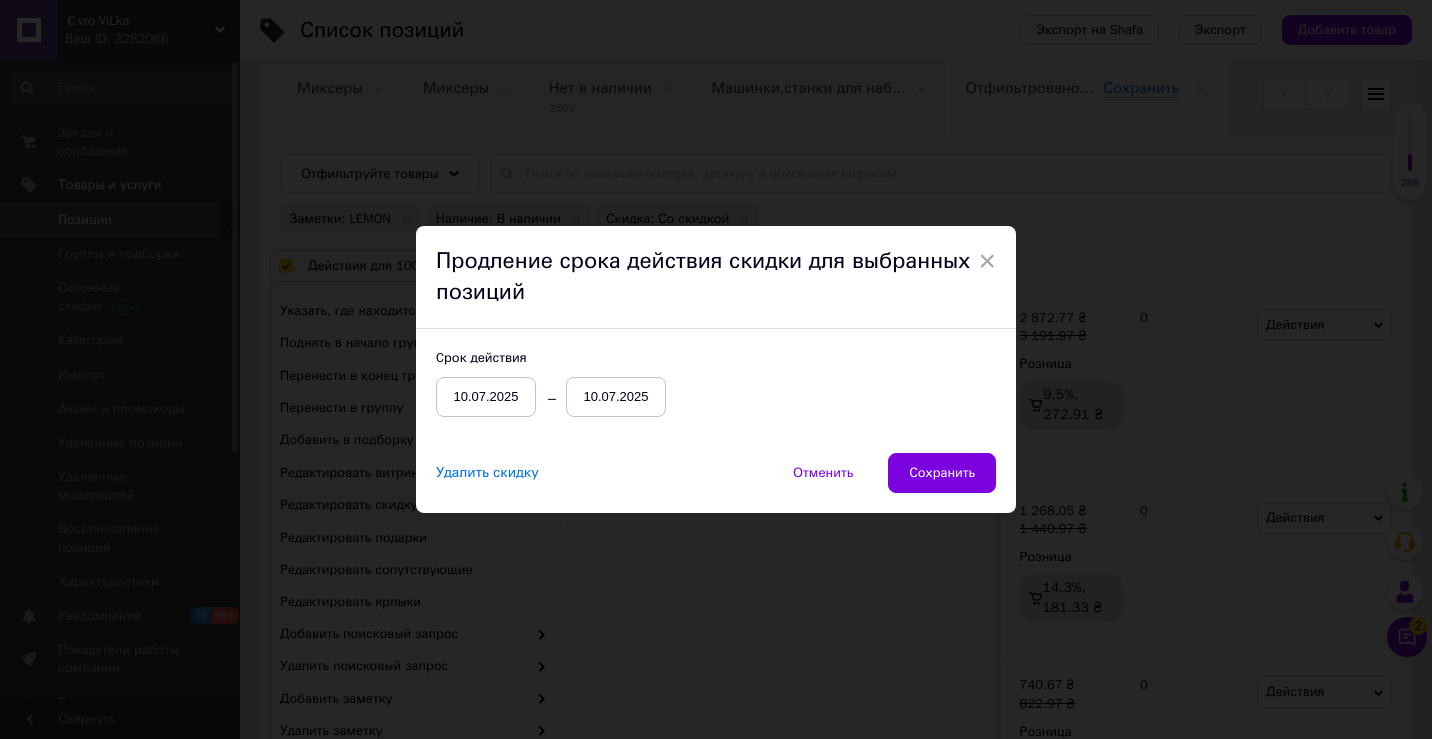 click on "10.07.2025" at bounding box center [616, 397] 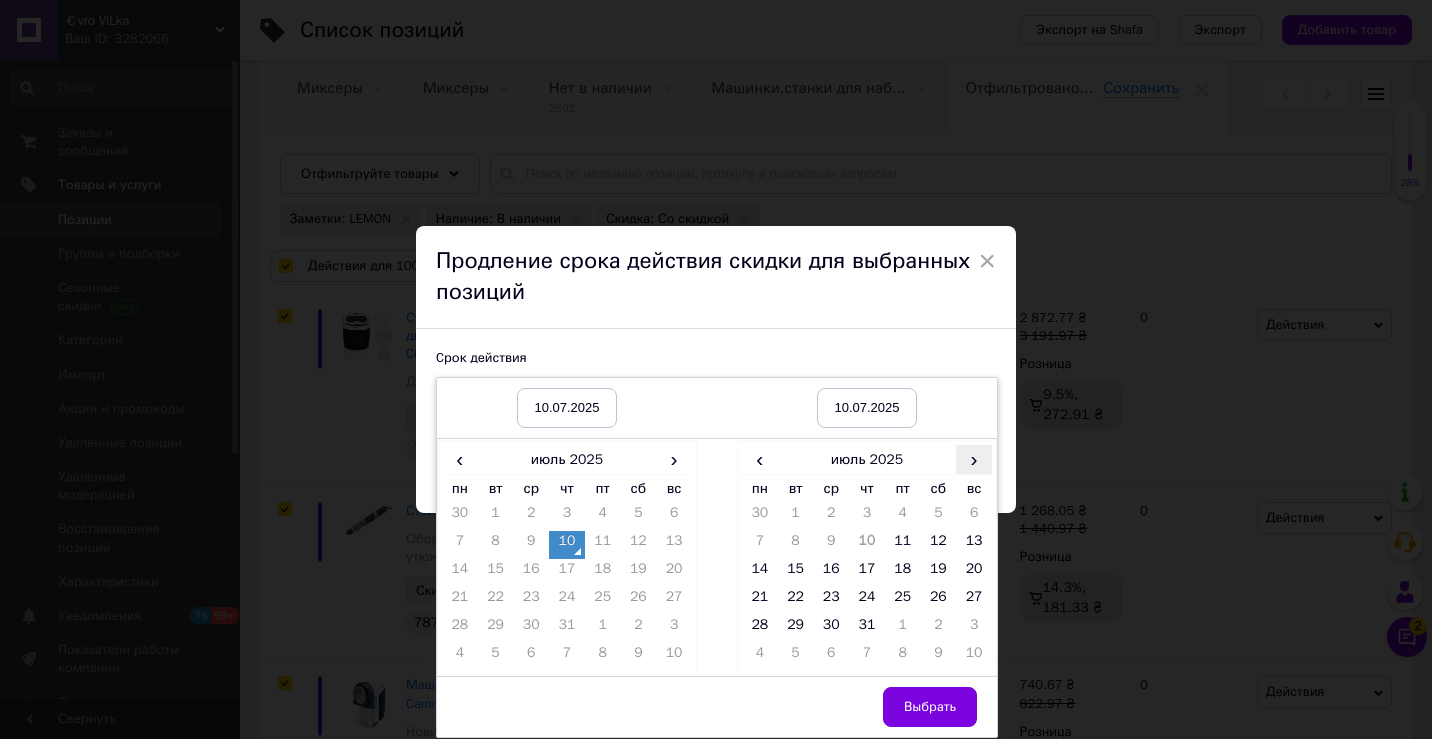 click on "›" at bounding box center (974, 459) 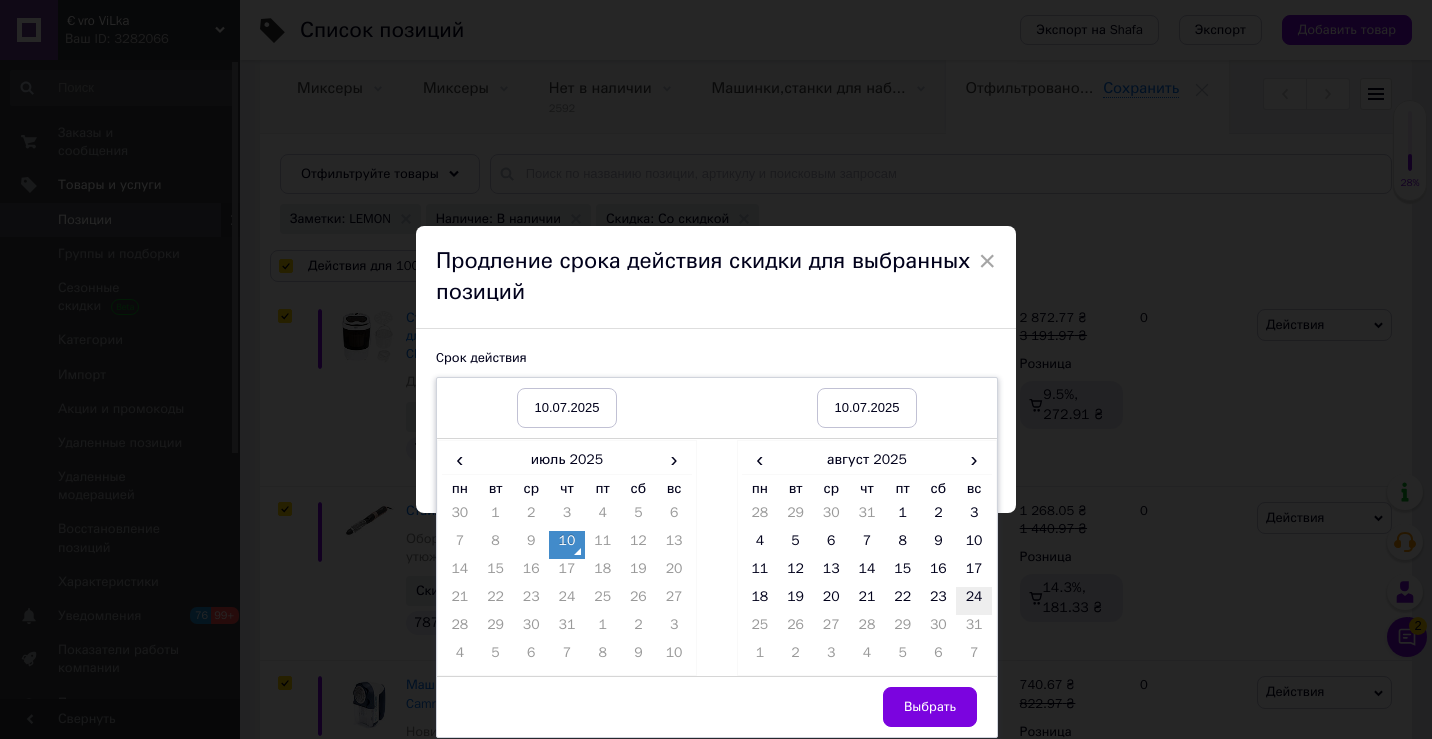 click on "24" at bounding box center (974, 601) 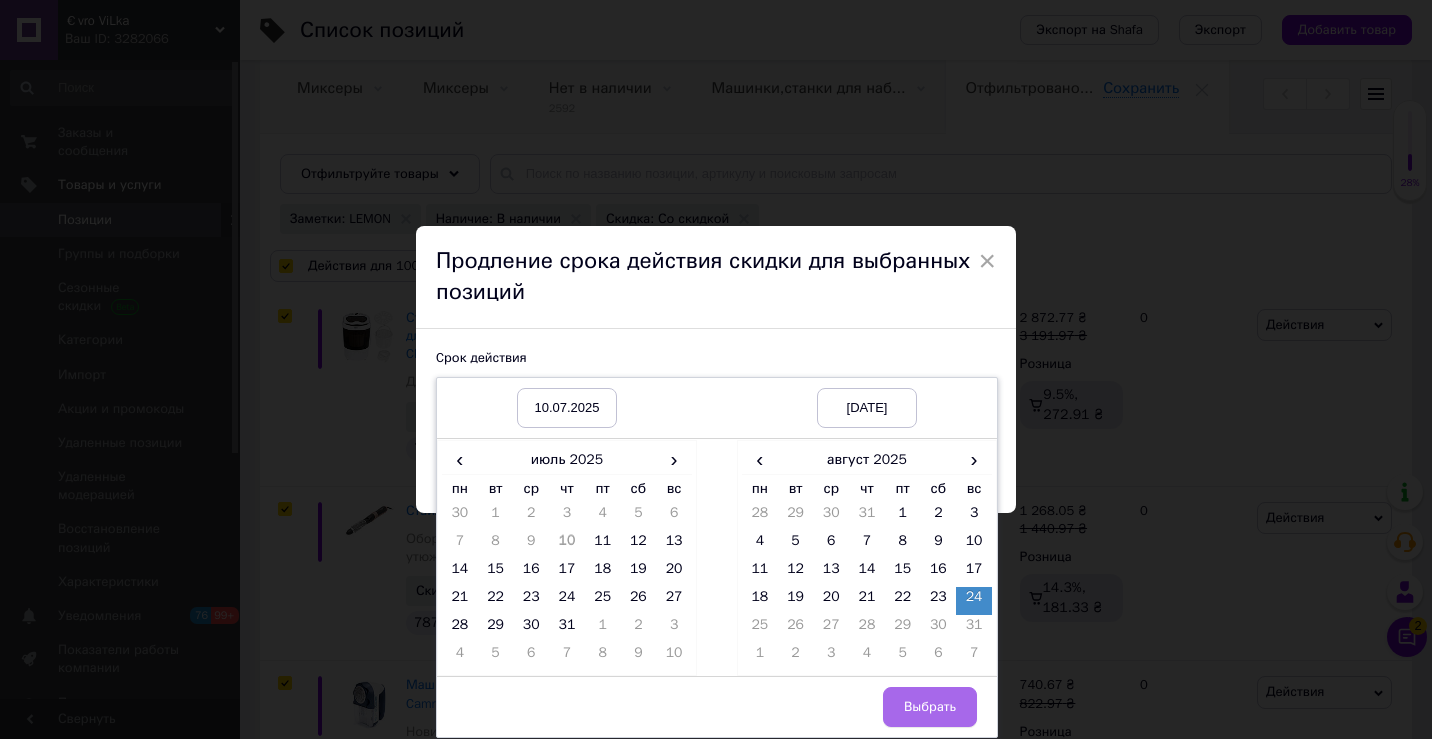 click on "Выбрать" at bounding box center (930, 707) 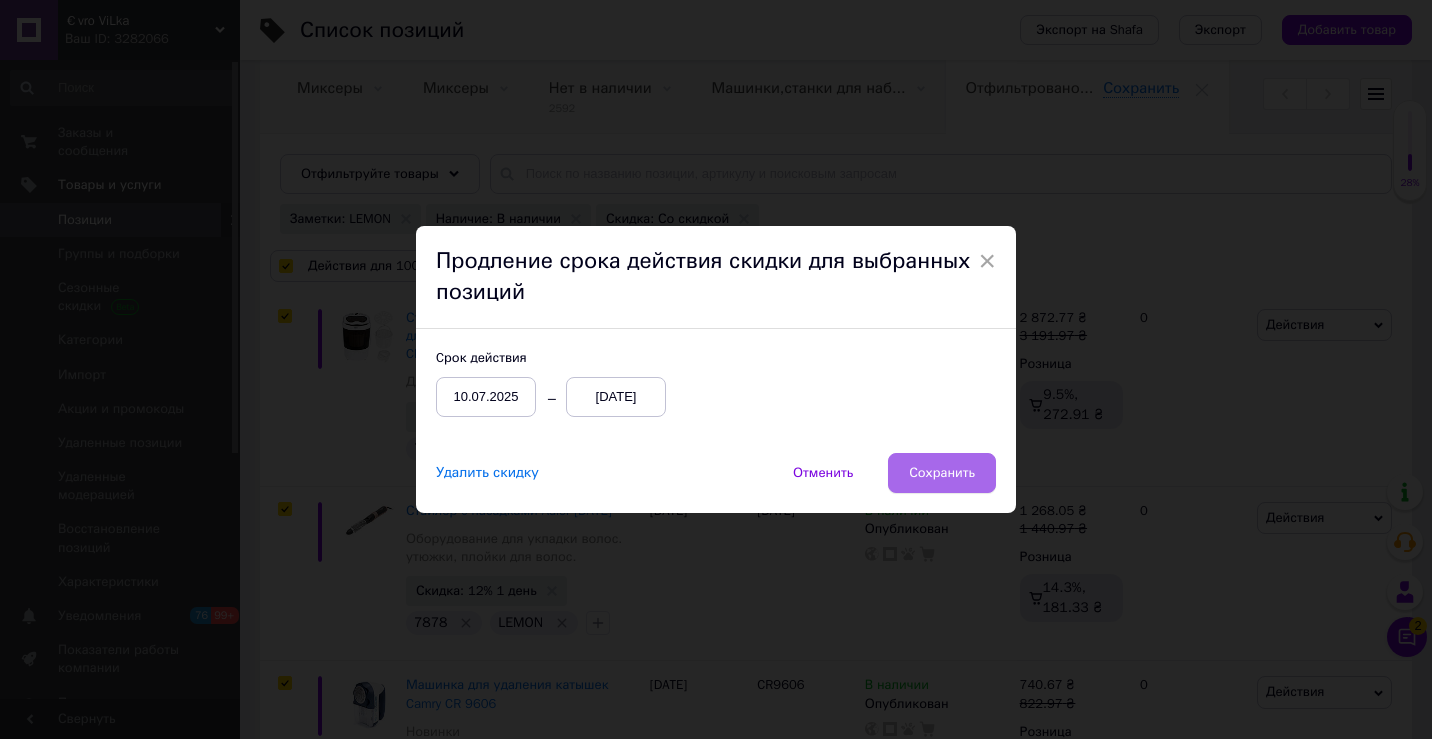 click on "Сохранить" at bounding box center [942, 473] 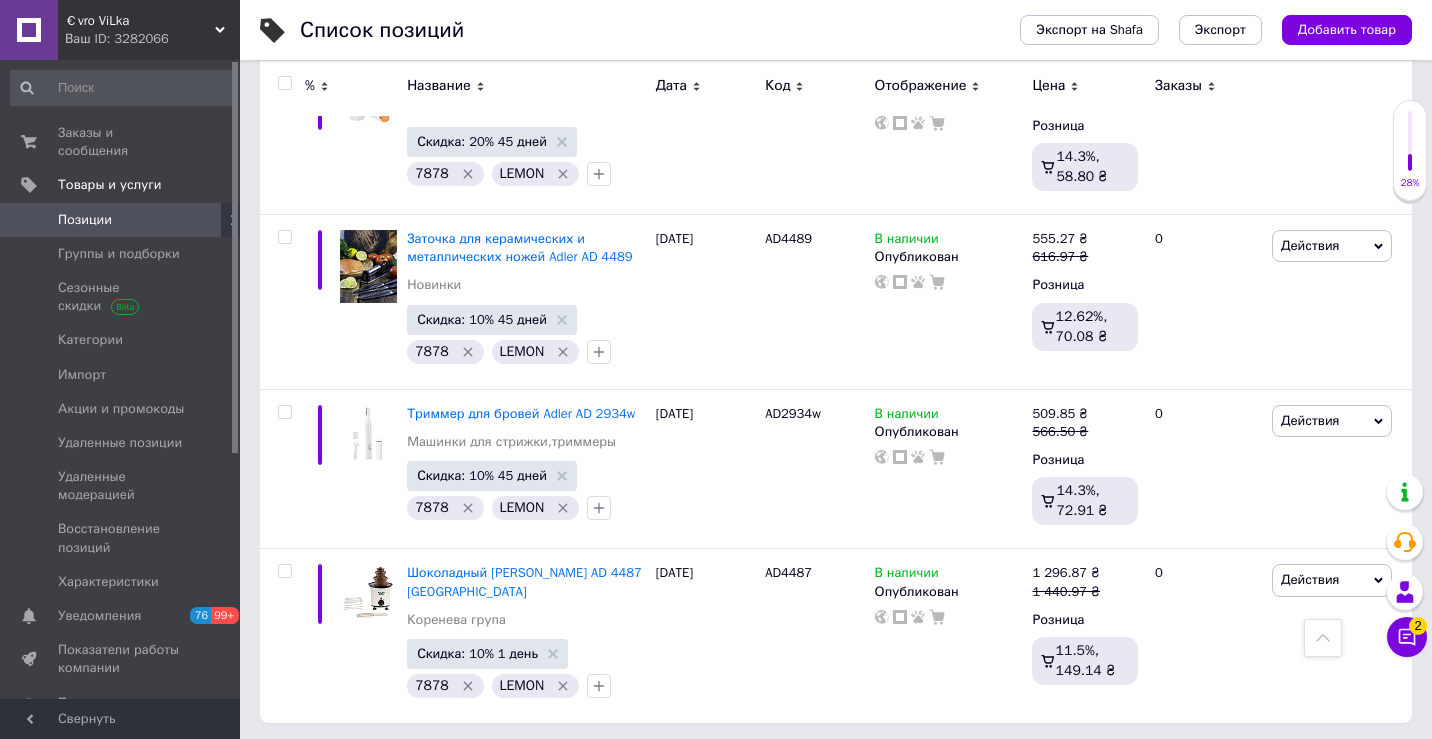 scroll, scrollTop: 16981, scrollLeft: 0, axis: vertical 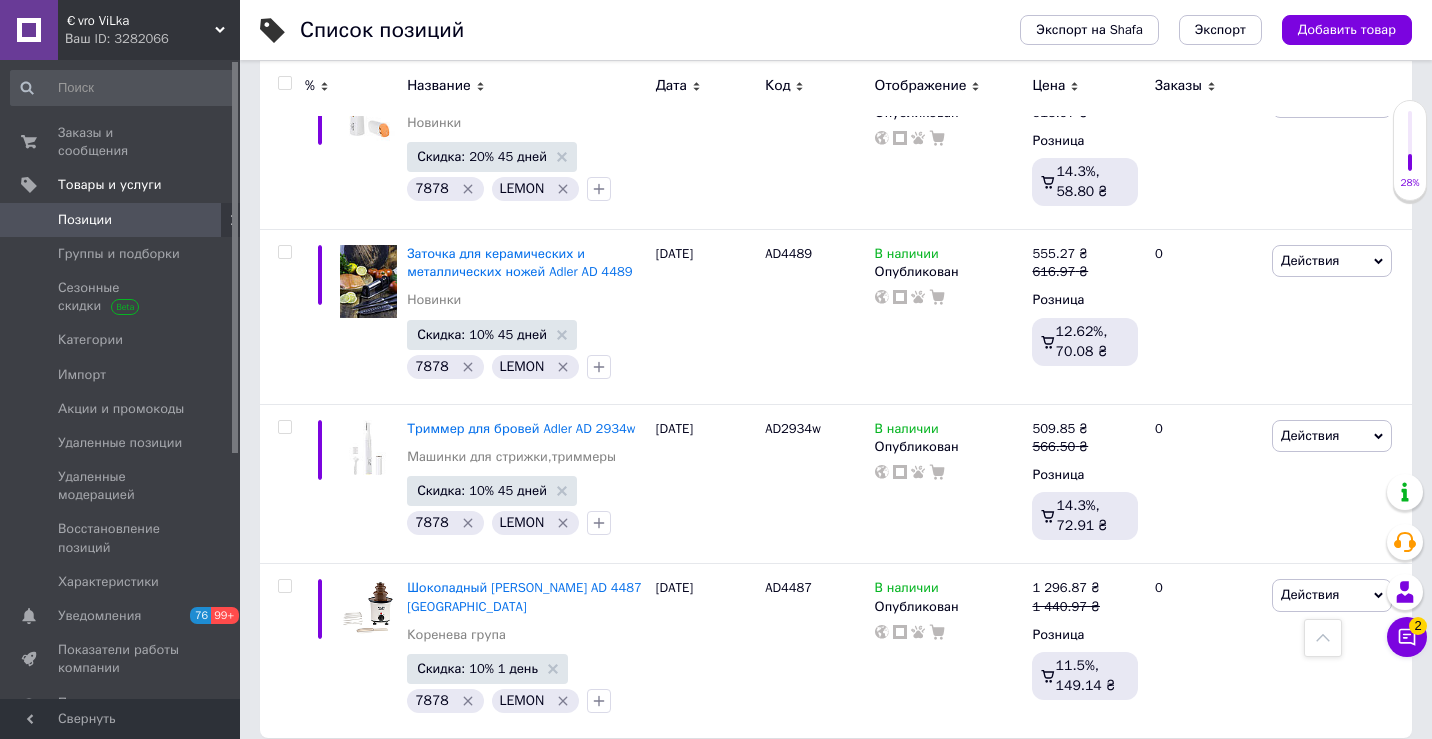 click on "2" at bounding box center [327, 779] 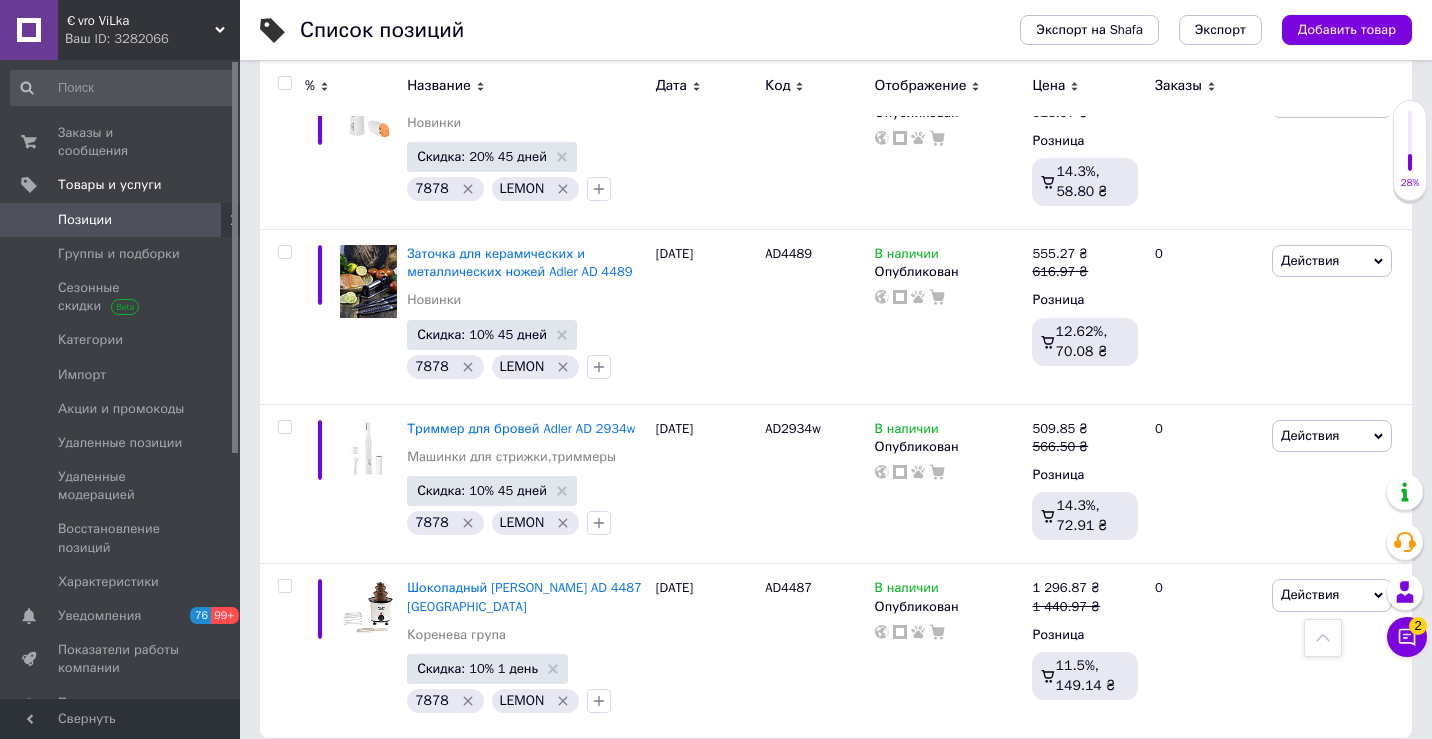 scroll, scrollTop: 16981, scrollLeft: 0, axis: vertical 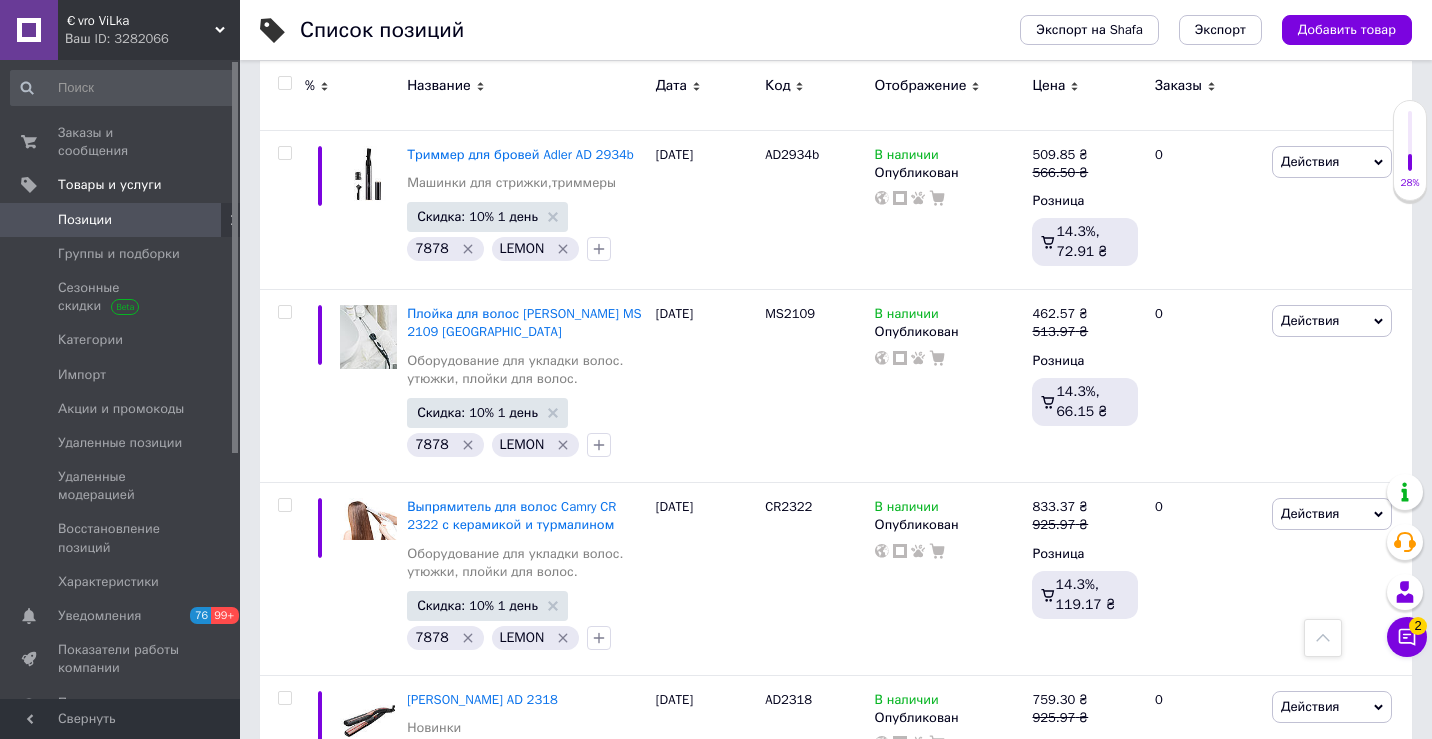 click at bounding box center [284, 83] 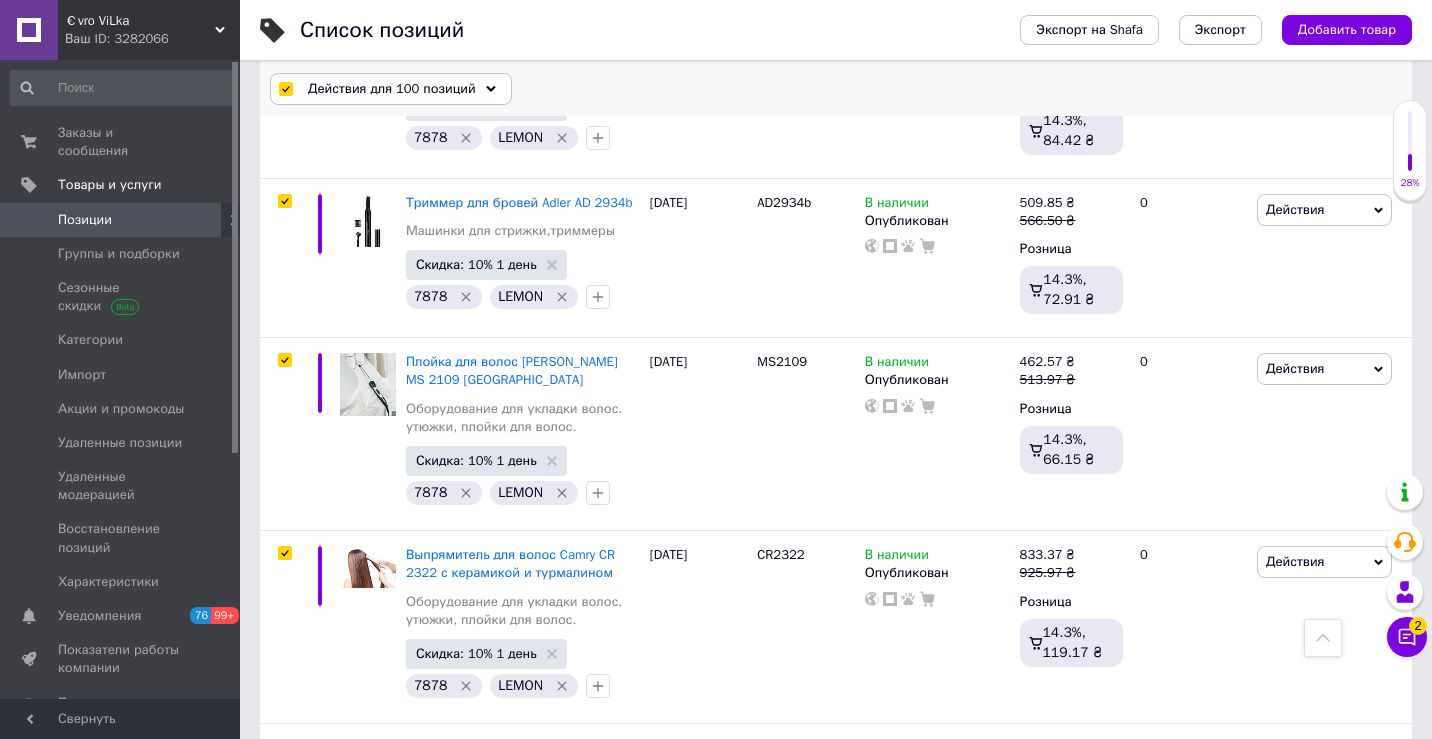 scroll, scrollTop: 16958, scrollLeft: 0, axis: vertical 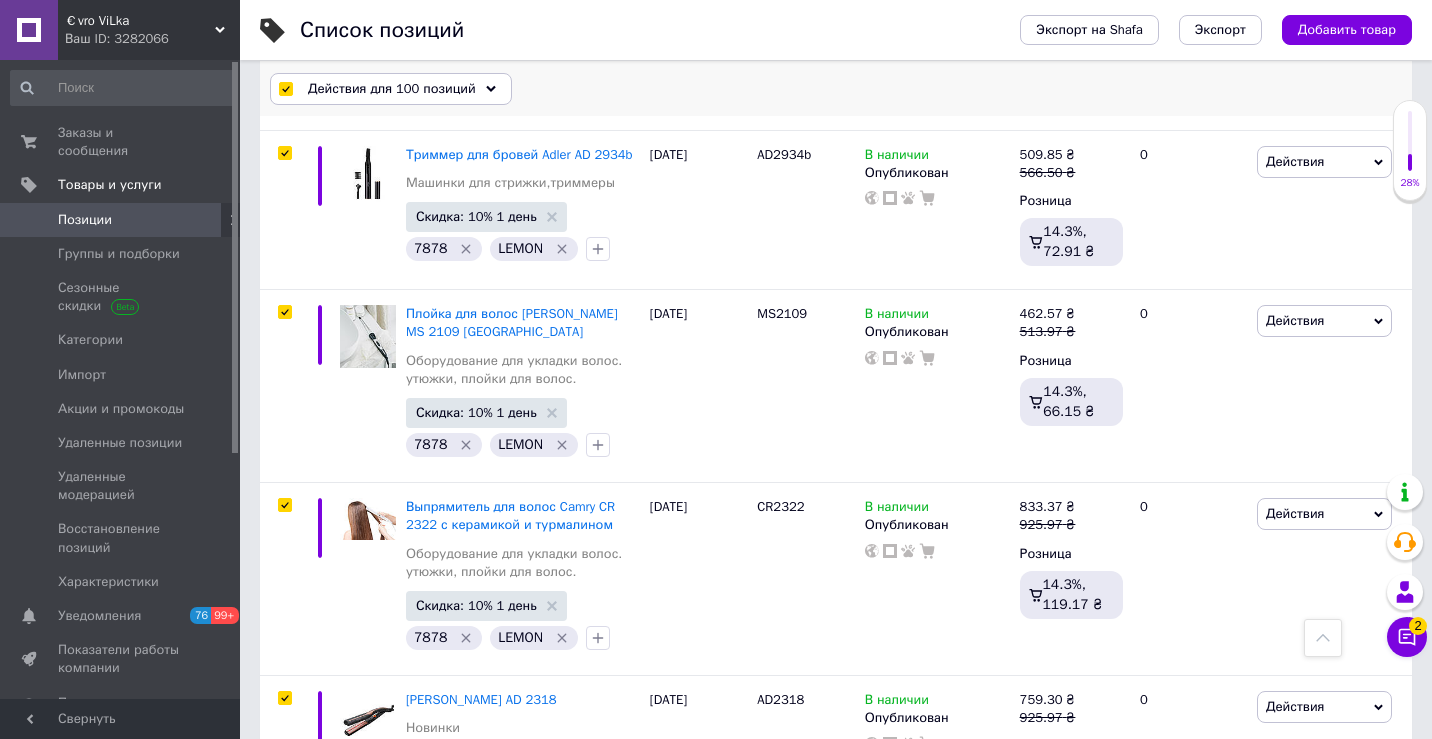 click on "Действия для 100 позиций" at bounding box center (392, 89) 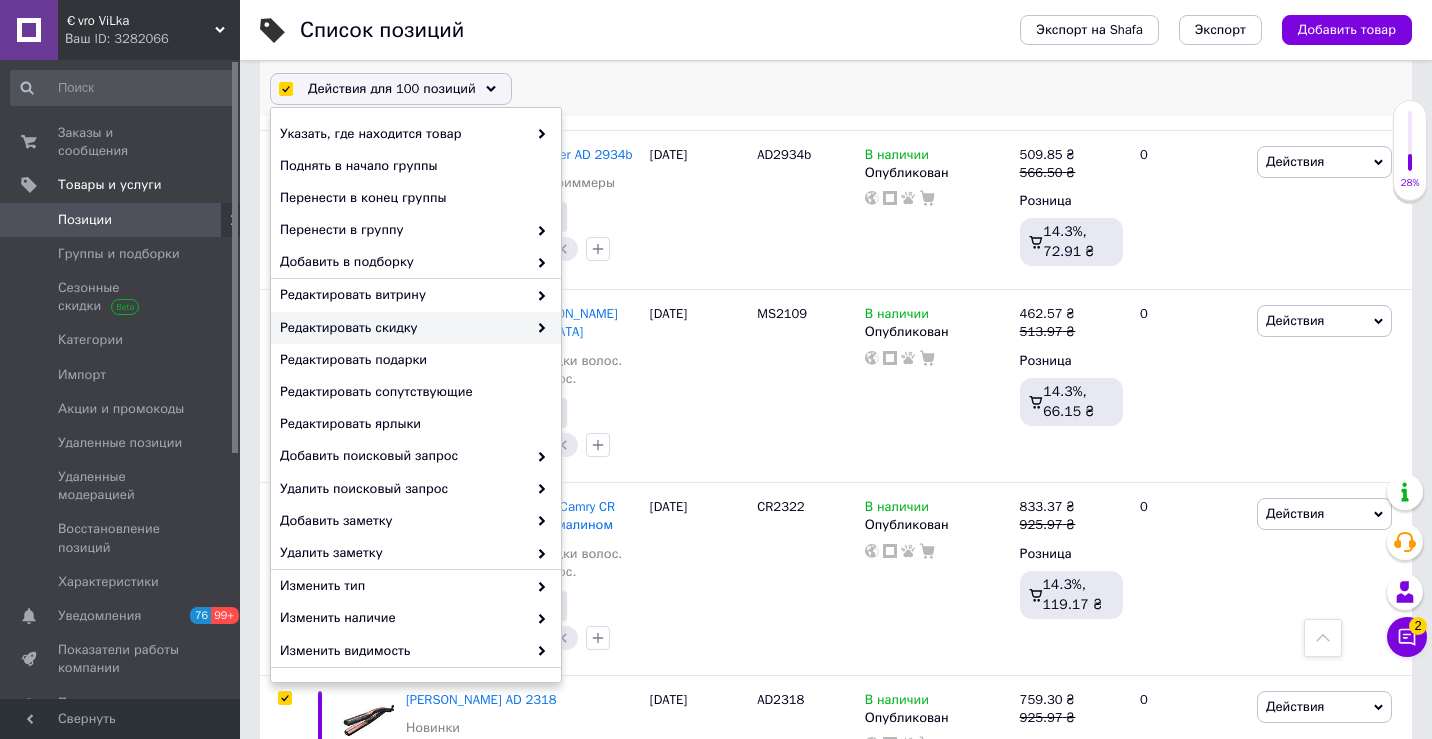 click on "Редактировать скидку" at bounding box center [403, 328] 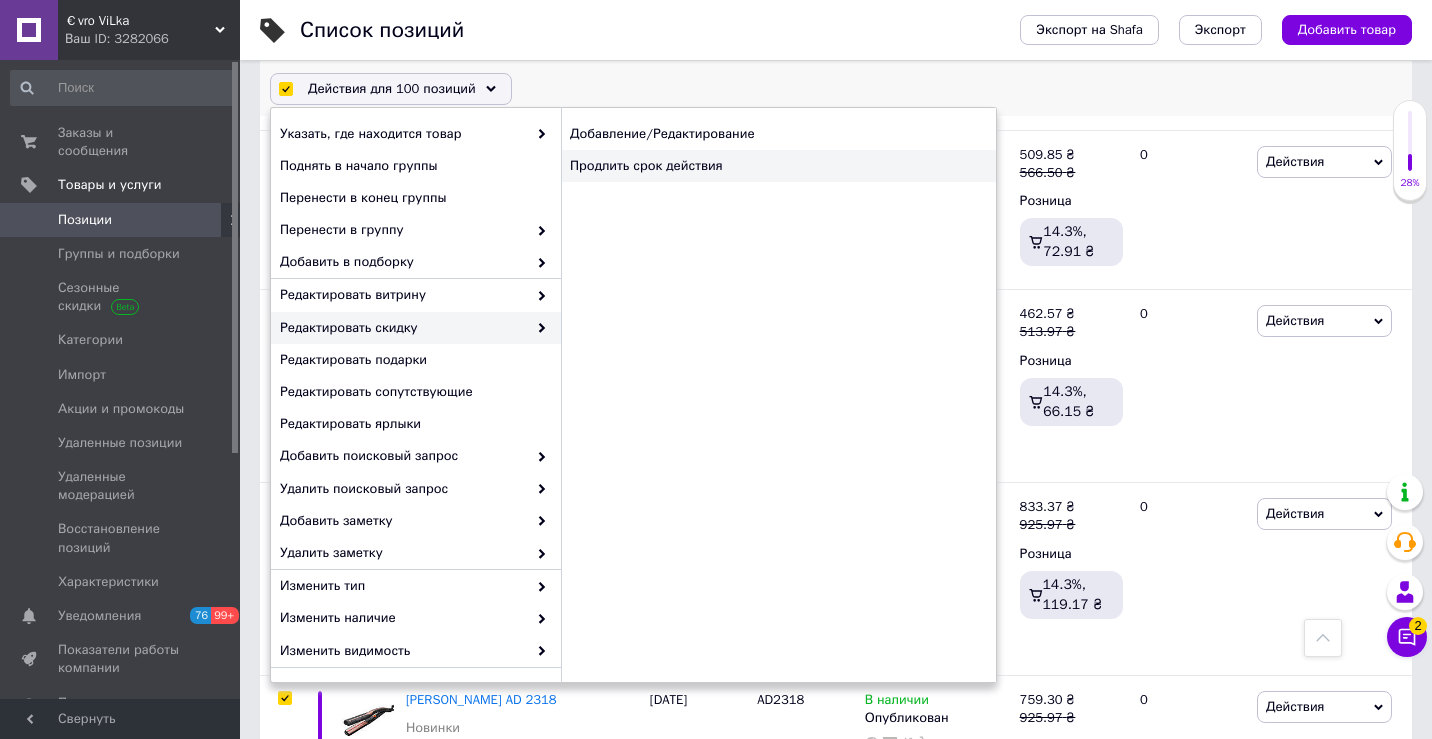 click on "Продлить срок действия" at bounding box center (778, 166) 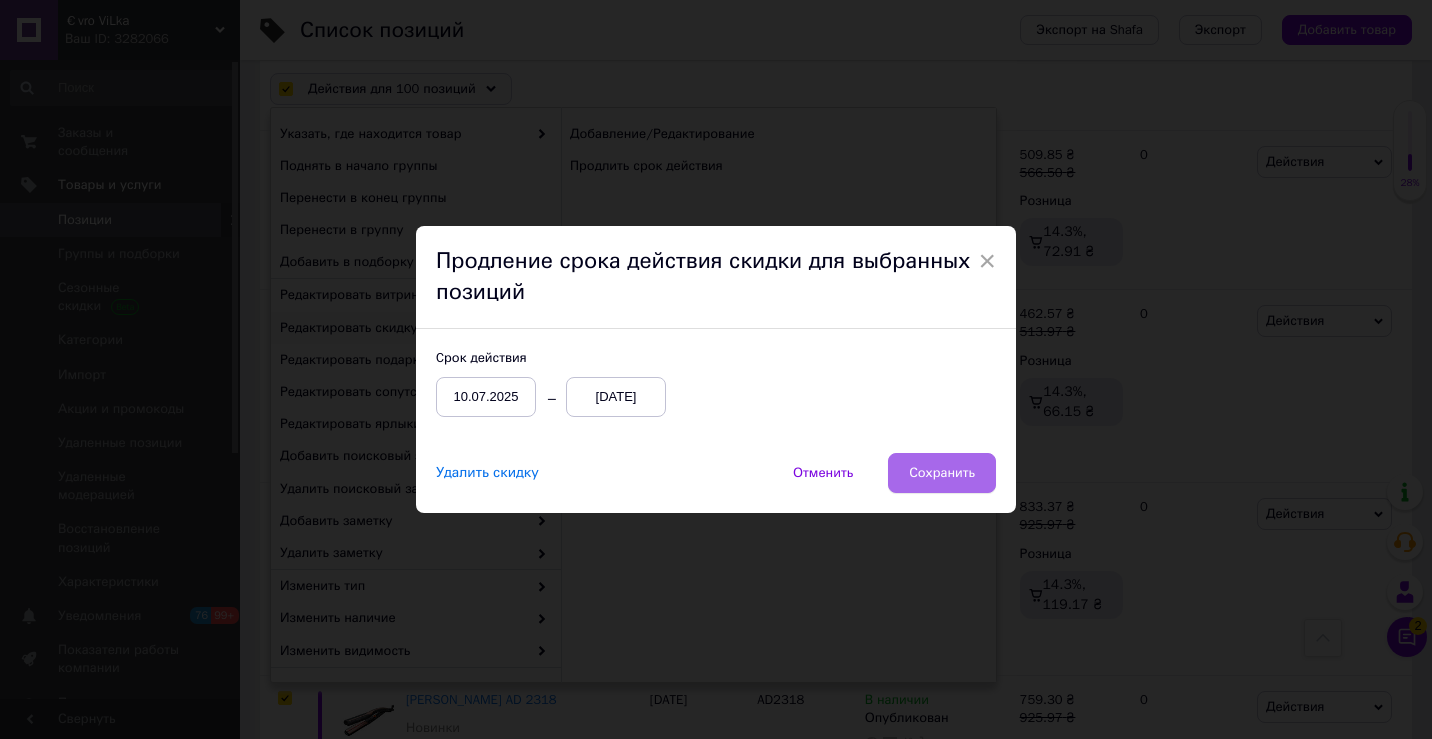 click on "Сохранить" at bounding box center [942, 473] 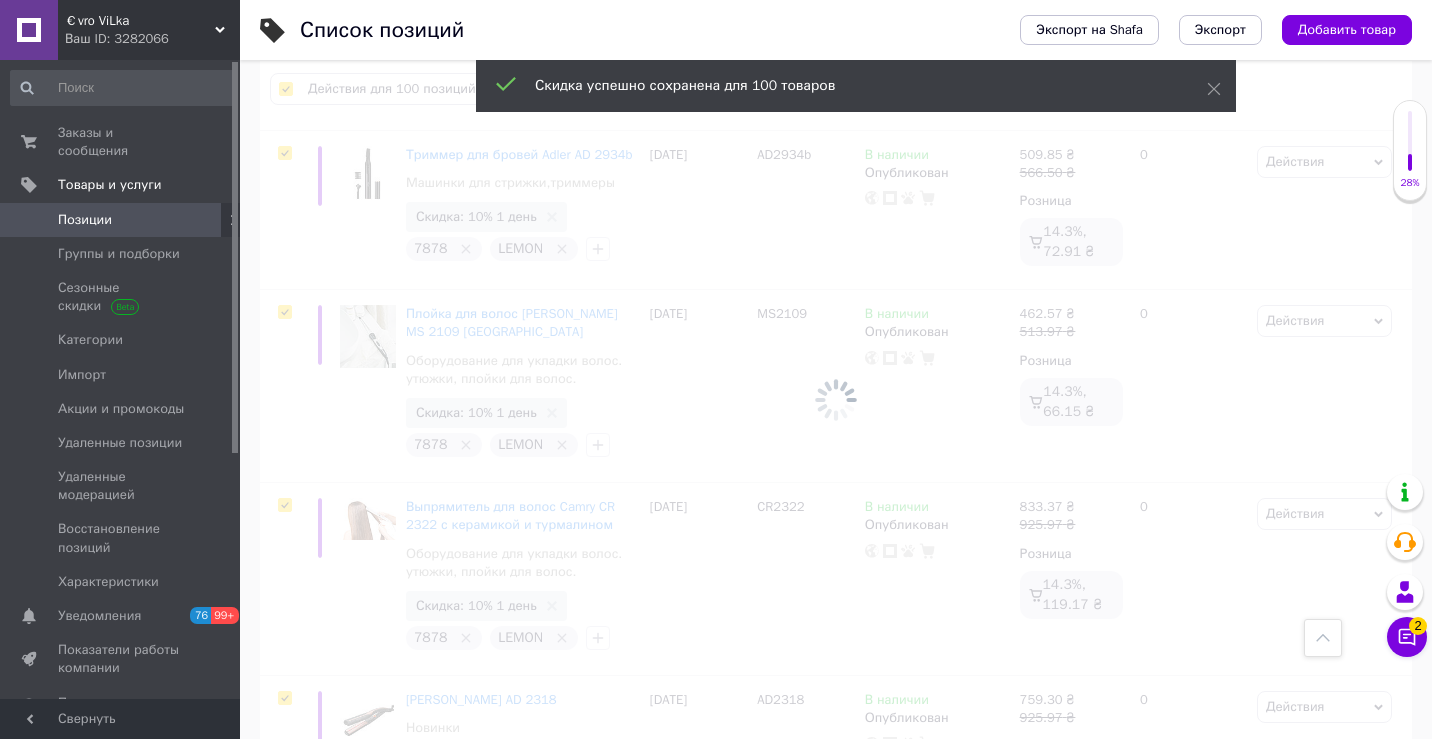 scroll, scrollTop: 16959, scrollLeft: 0, axis: vertical 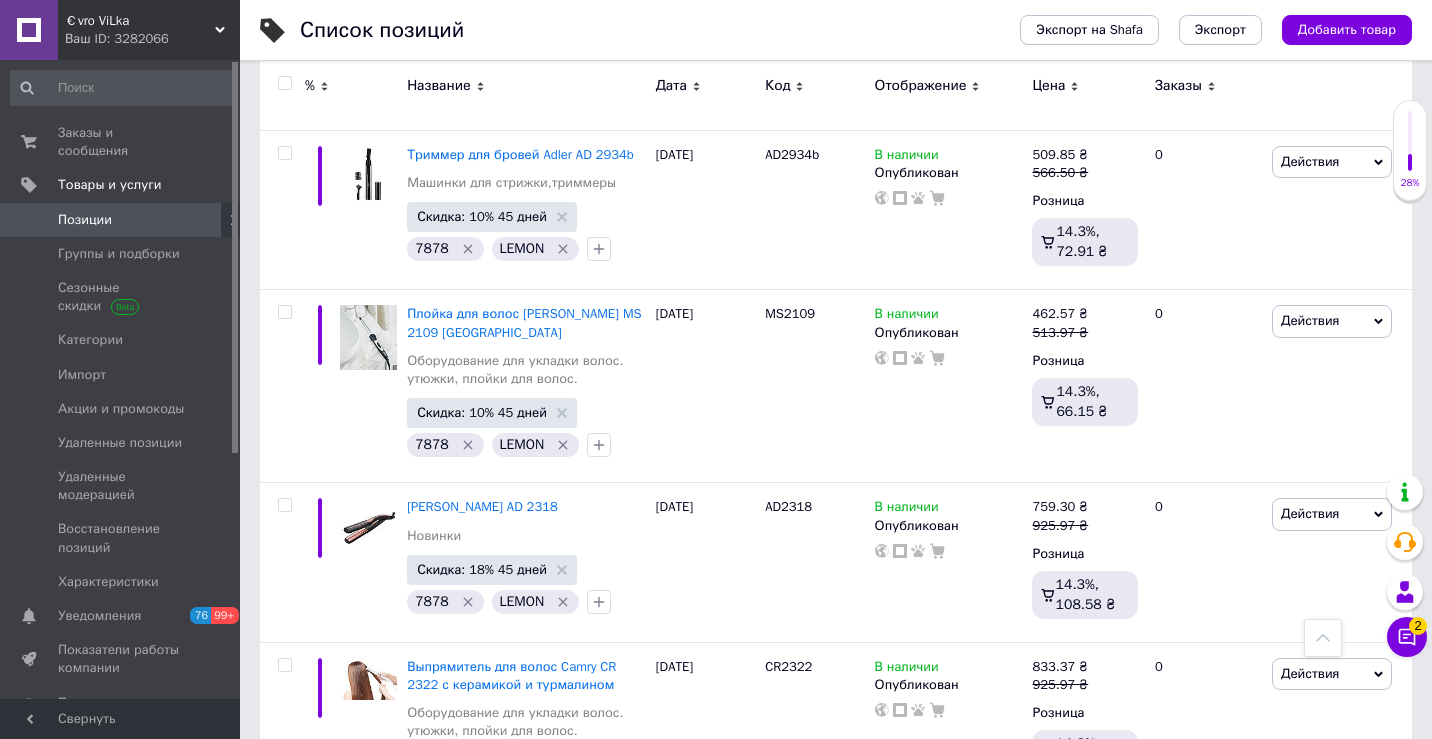 click on "3" at bounding box center (505, 876) 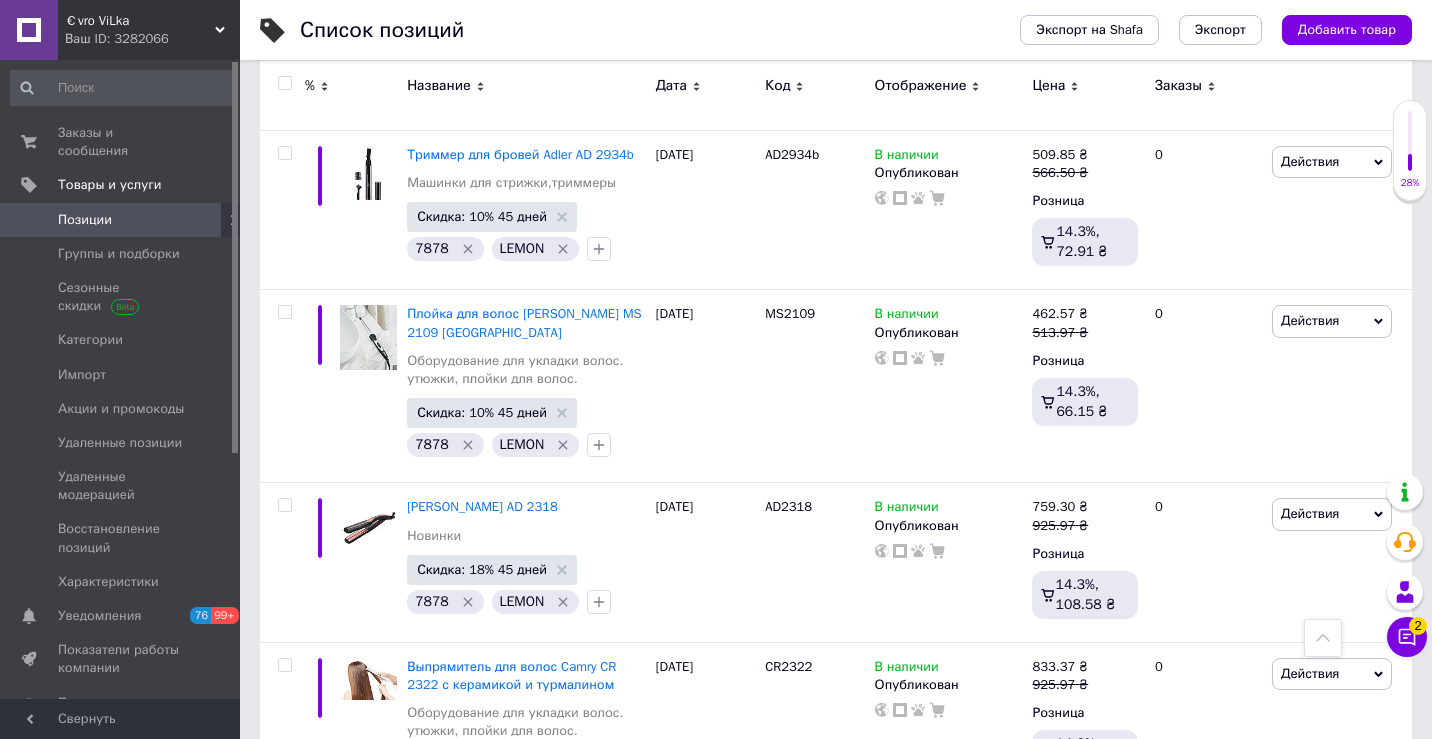 scroll, scrollTop: 16929, scrollLeft: 0, axis: vertical 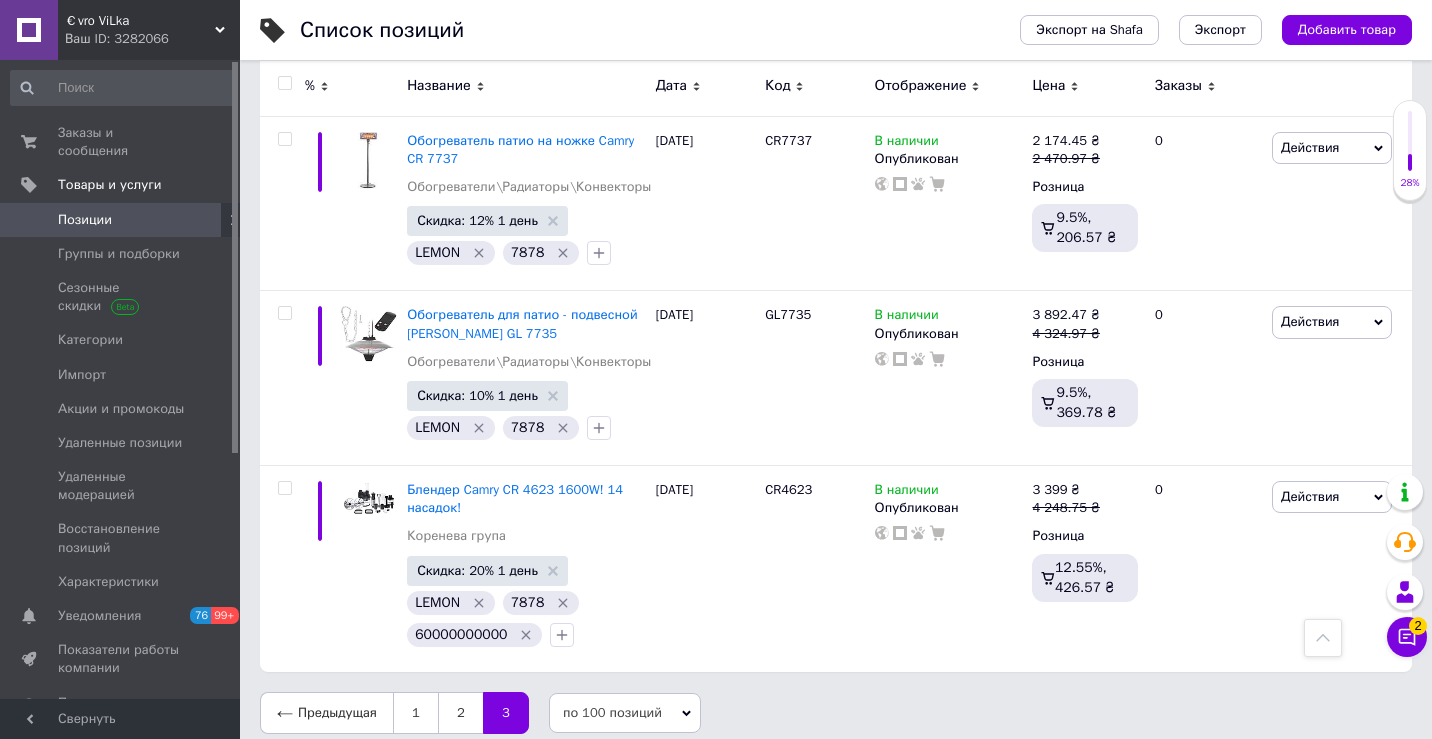 click at bounding box center [284, 83] 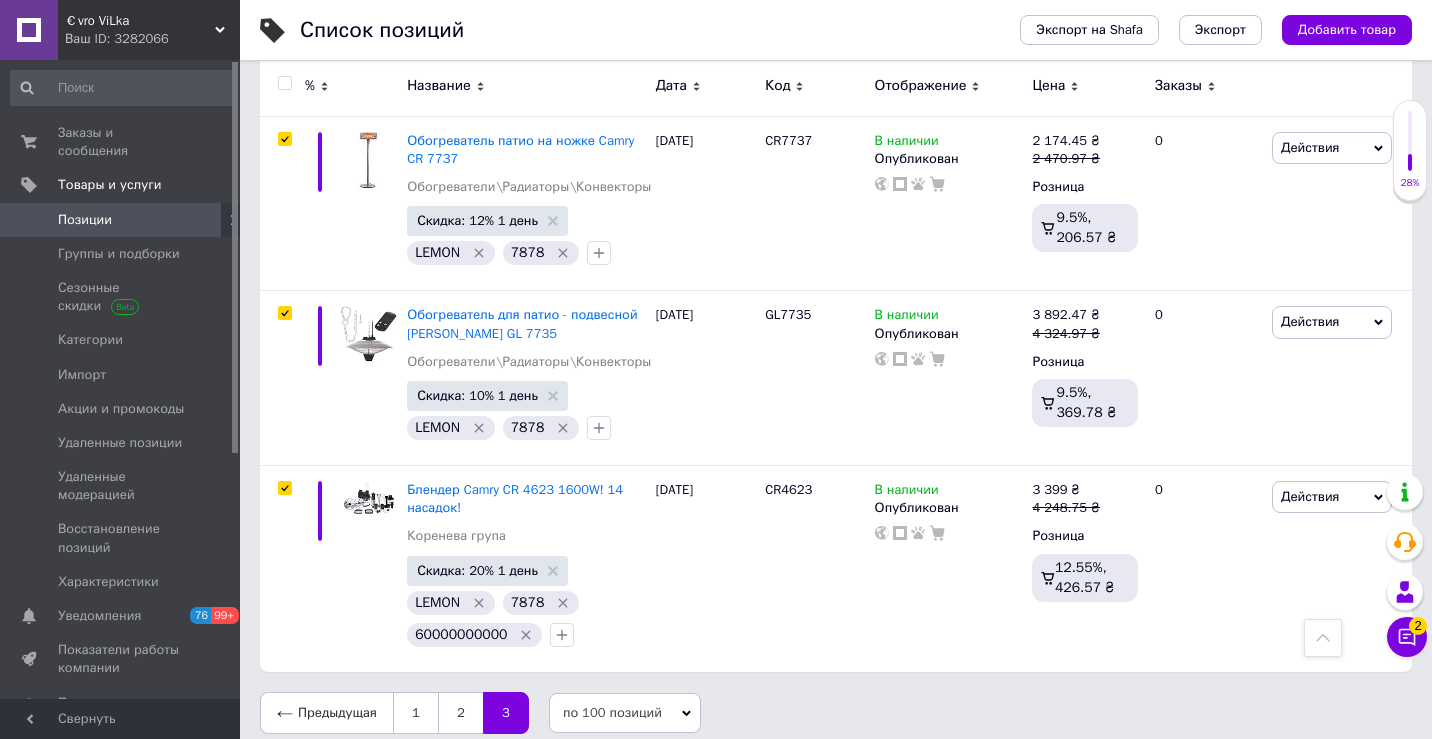 scroll, scrollTop: 12870, scrollLeft: 0, axis: vertical 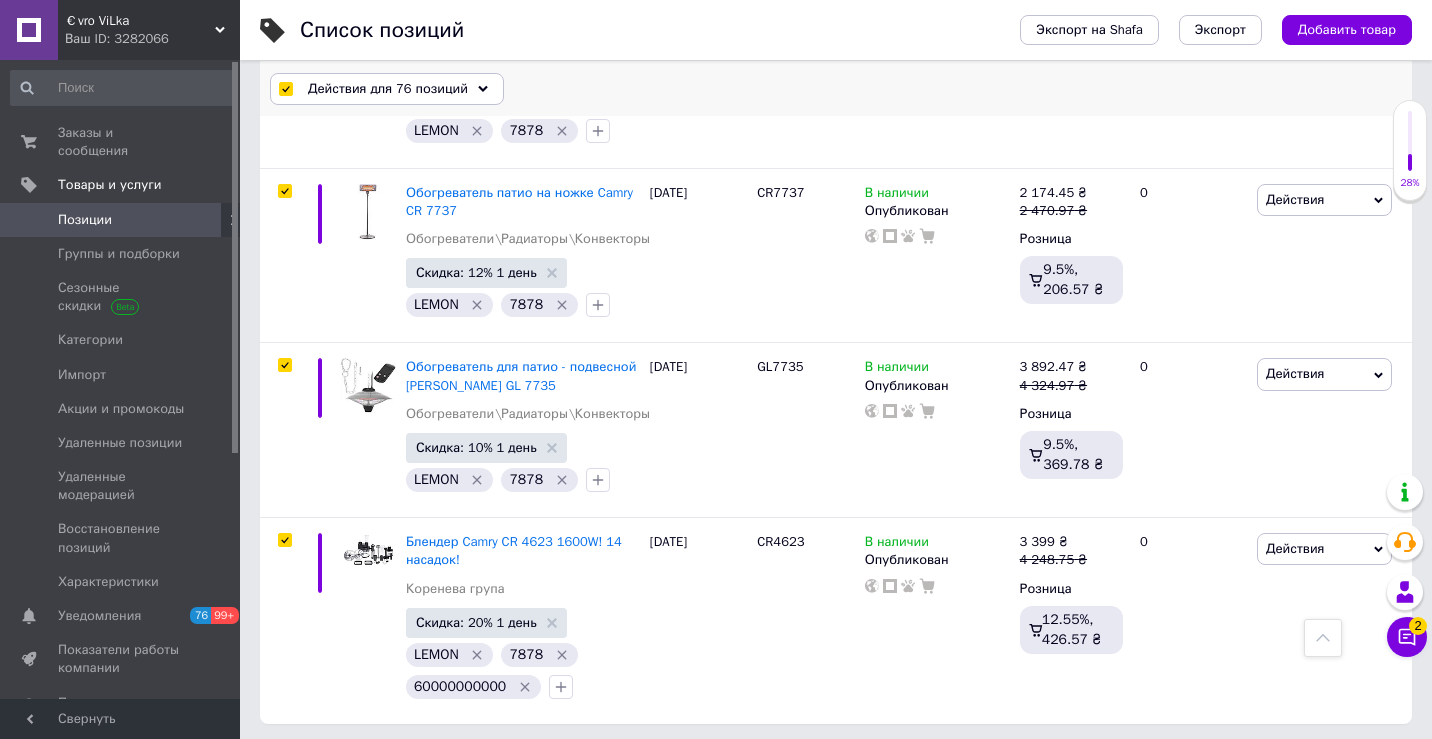 click on "Действия для 76 позиций" at bounding box center [388, 89] 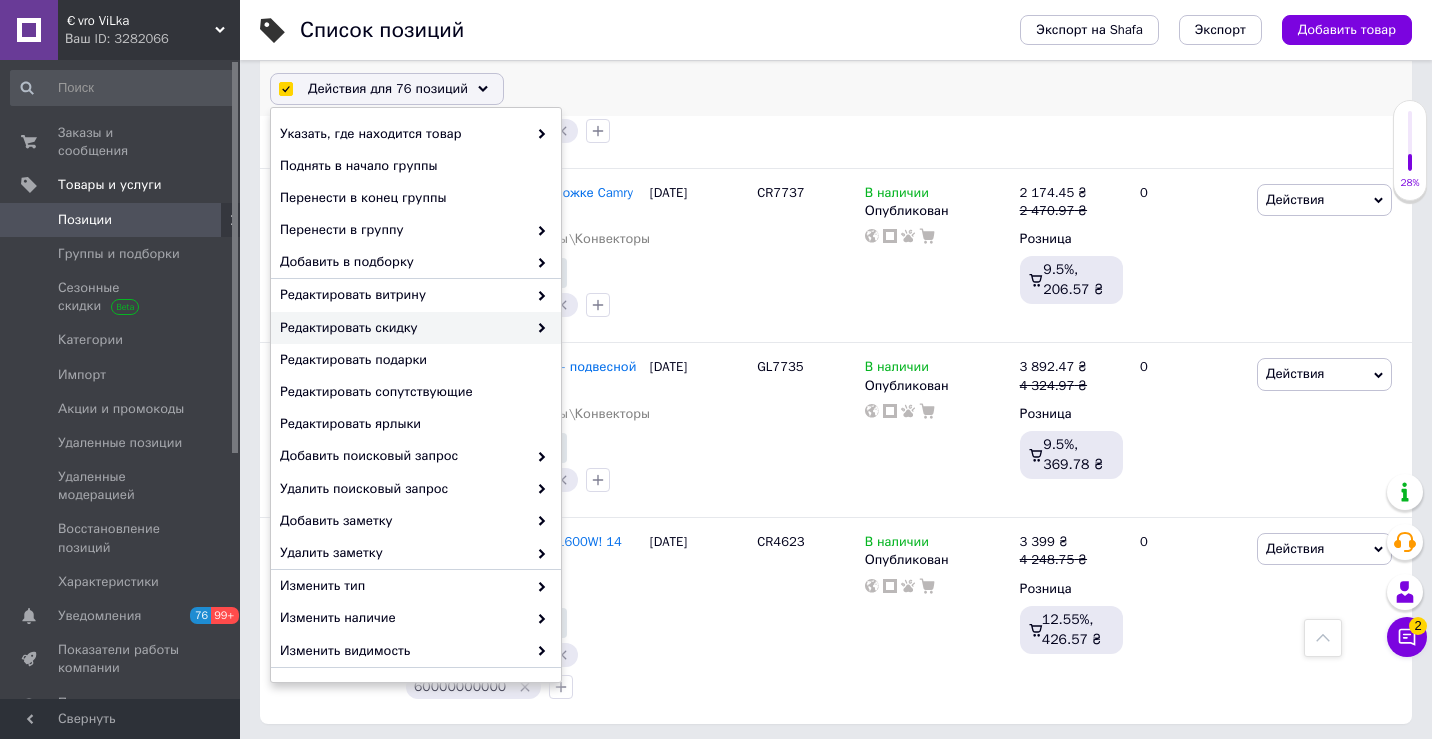 click on "Редактировать скидку" at bounding box center (403, 328) 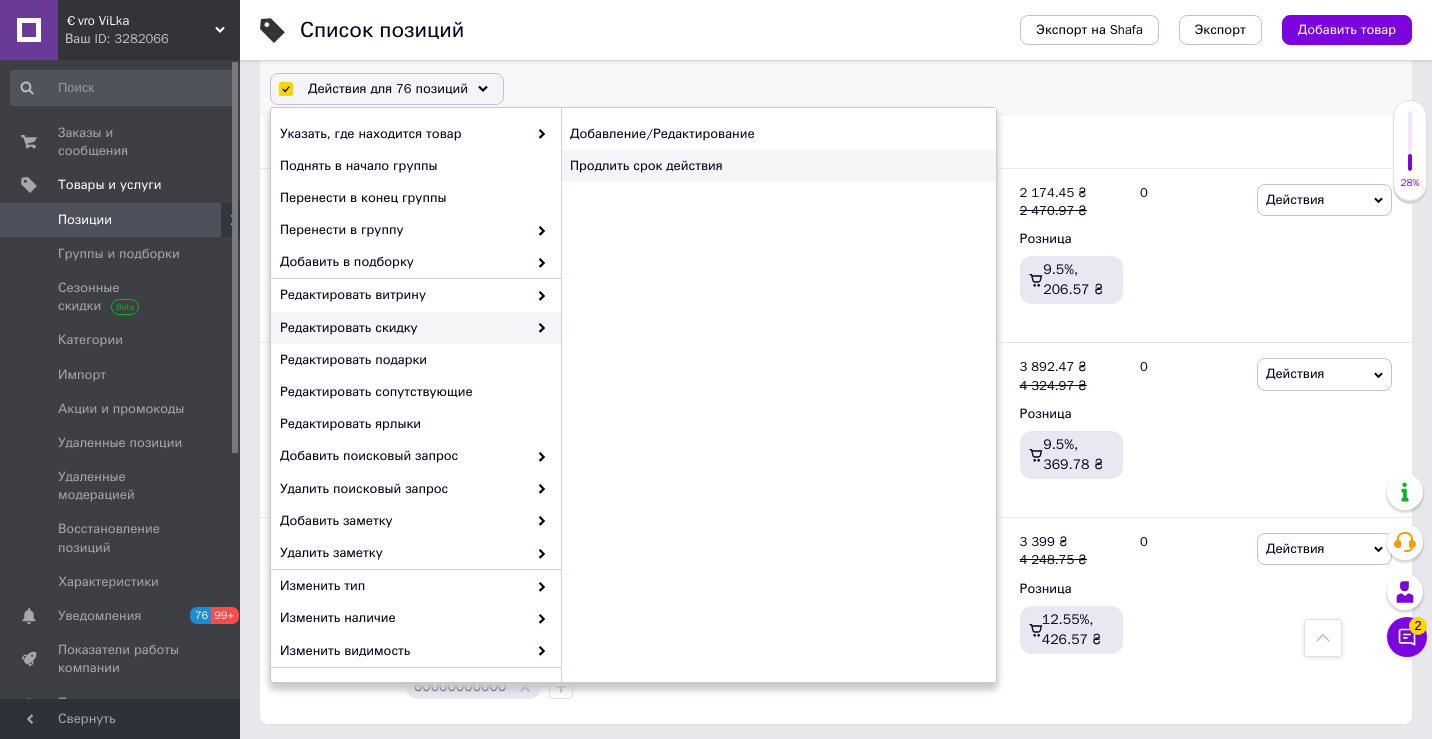 click on "Продлить срок действия" at bounding box center (778, 166) 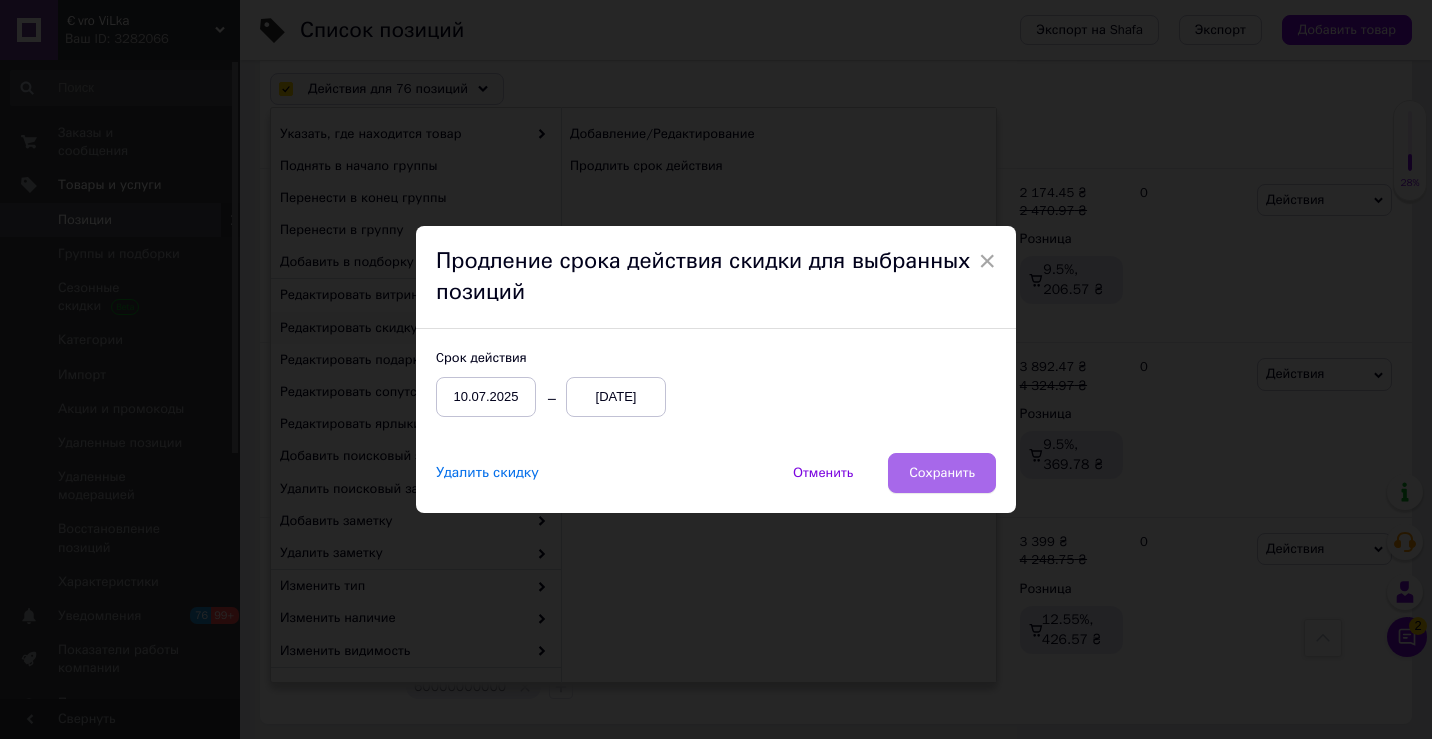click on "Сохранить" at bounding box center (942, 473) 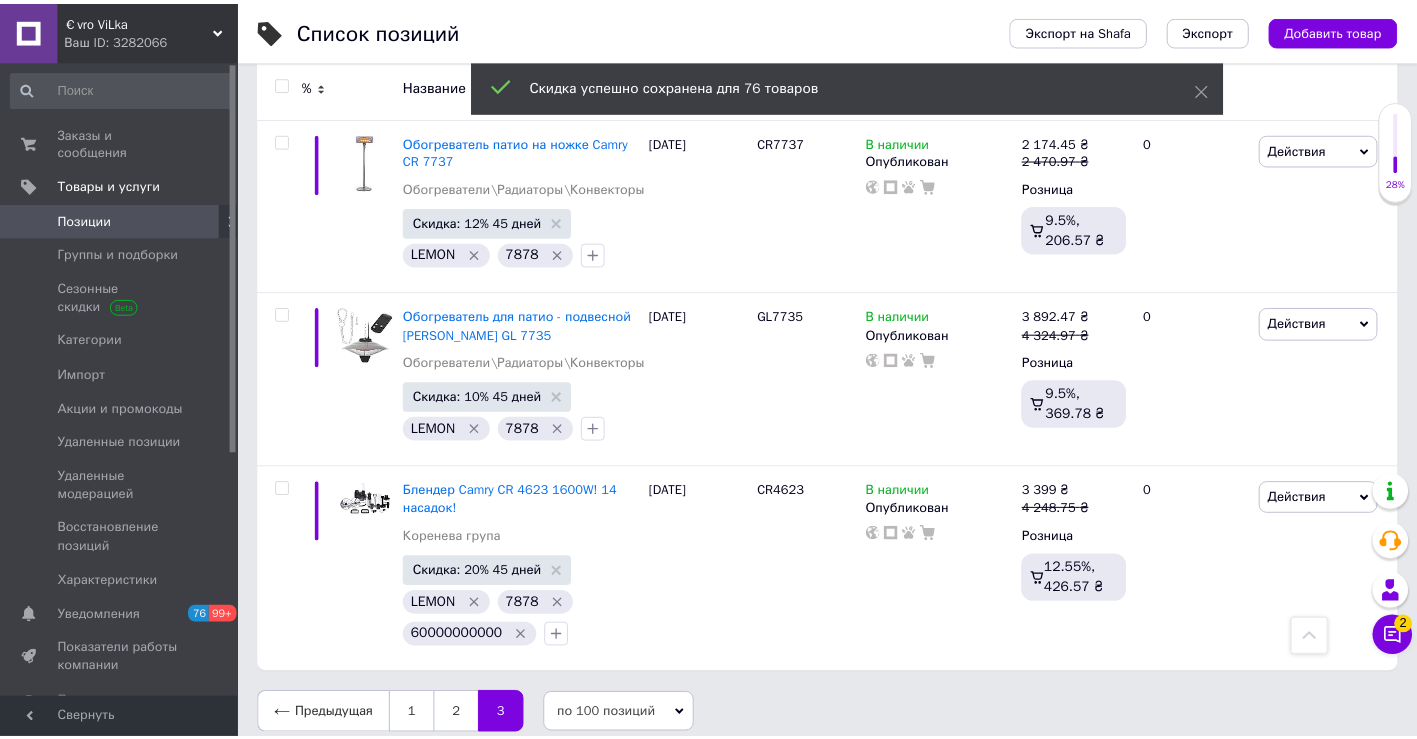 scroll, scrollTop: 12871, scrollLeft: 0, axis: vertical 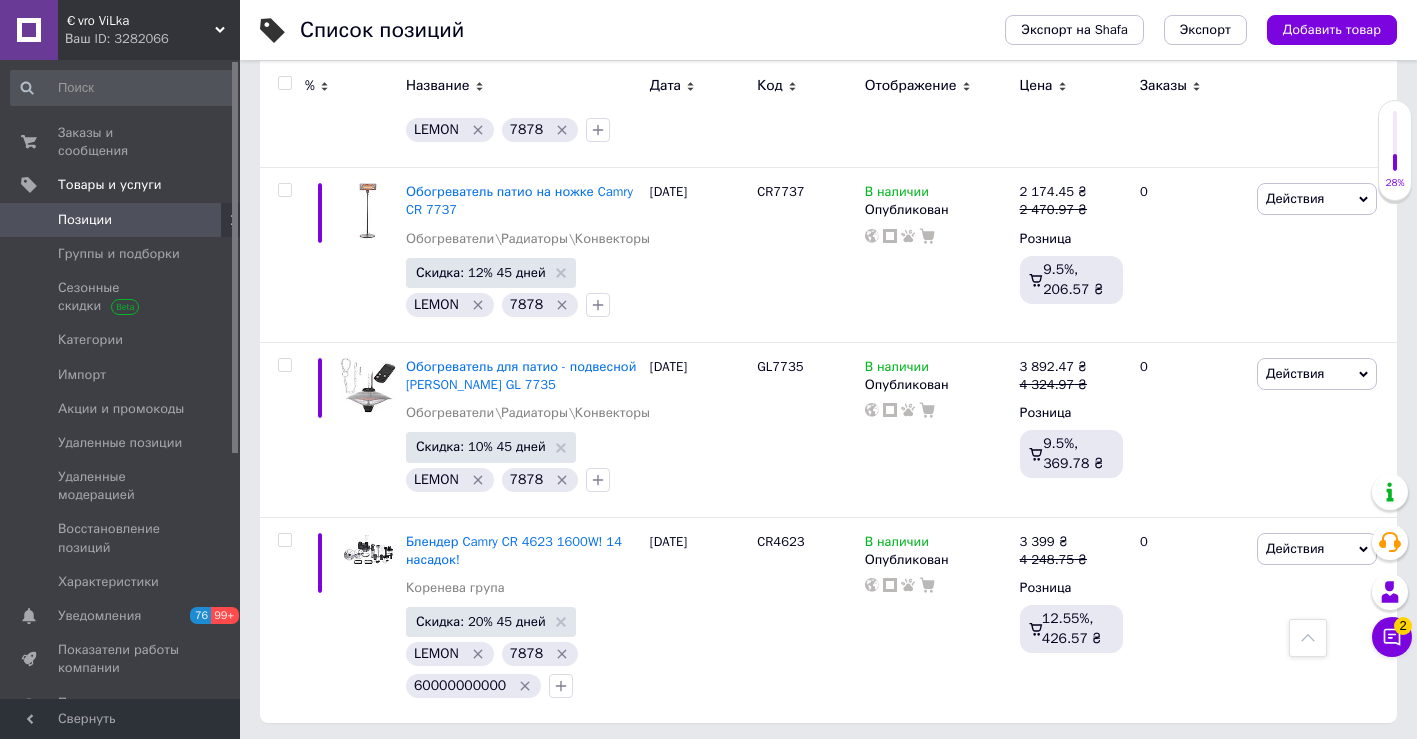 click at bounding box center (212, 220) 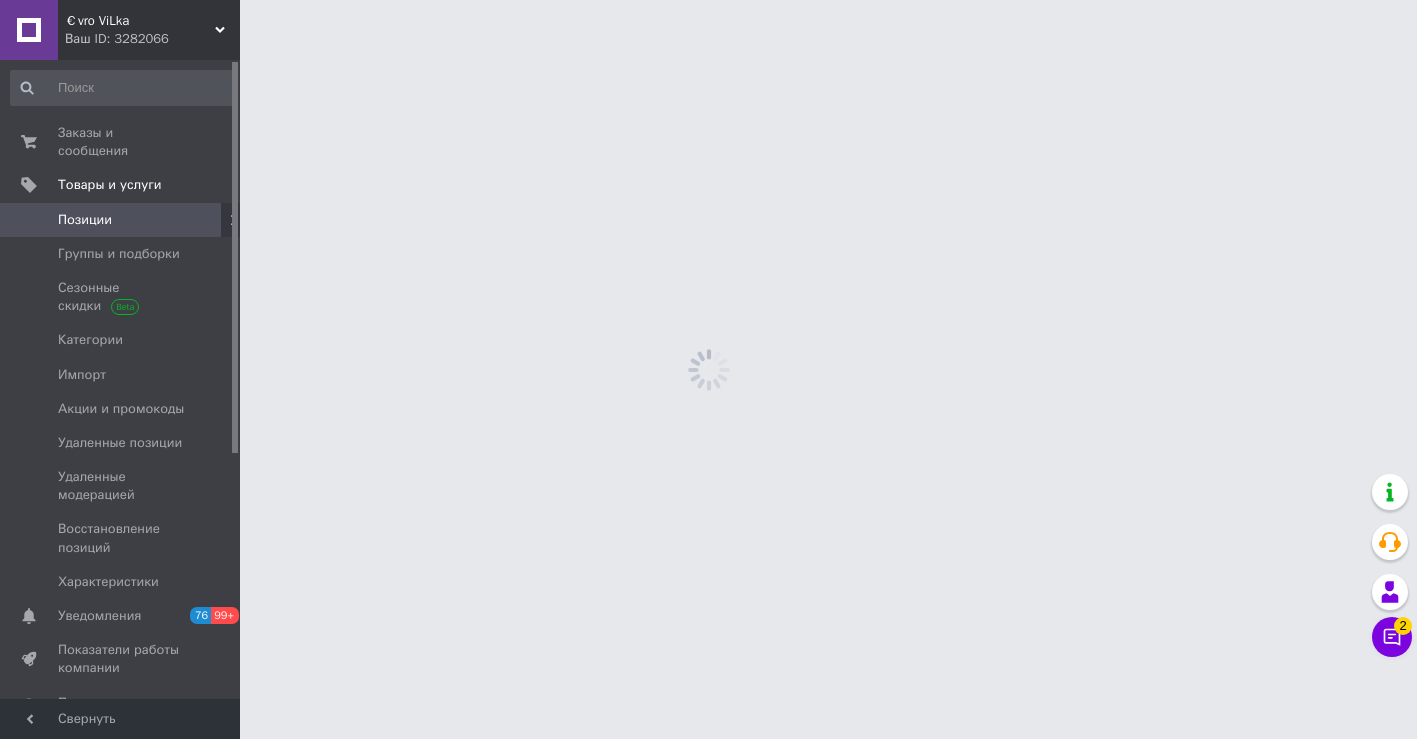 scroll, scrollTop: 0, scrollLeft: 0, axis: both 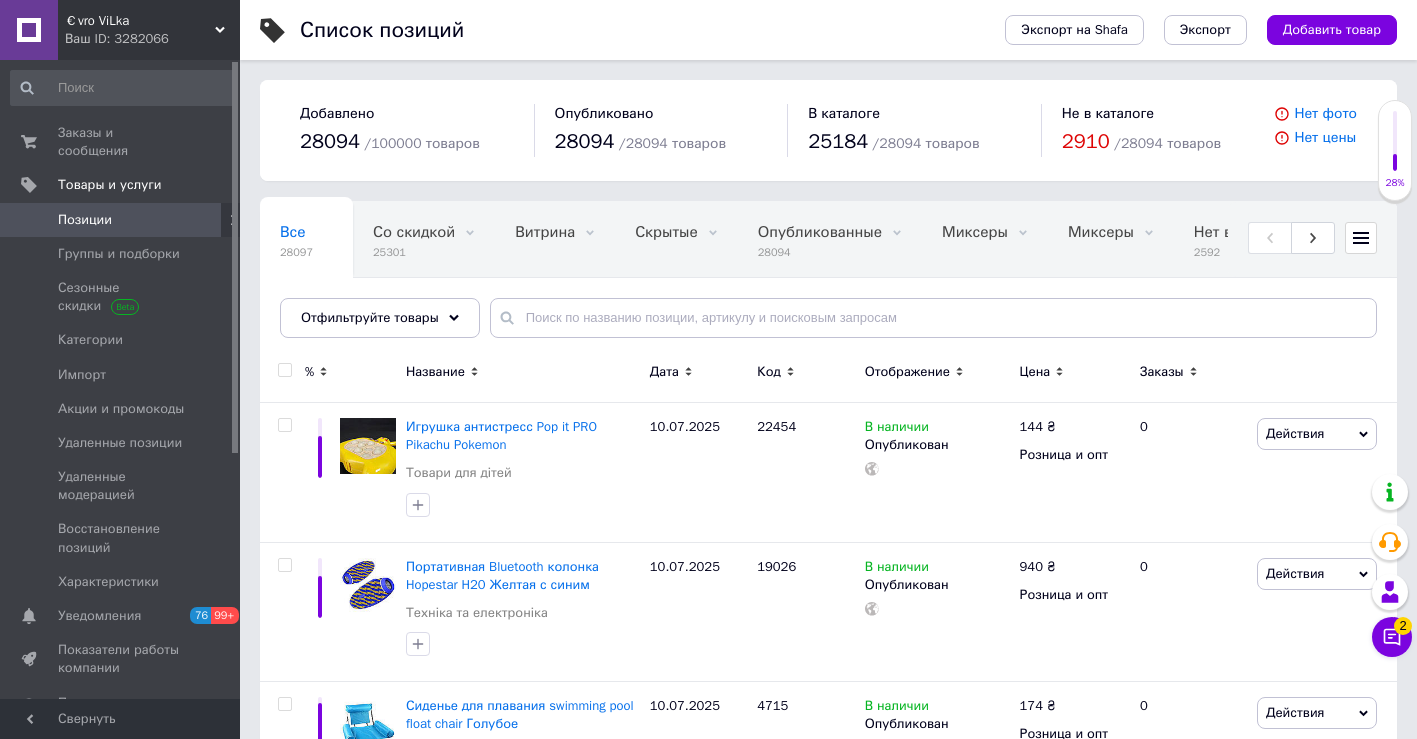 click on "Отфильтруйте товары" at bounding box center [370, 317] 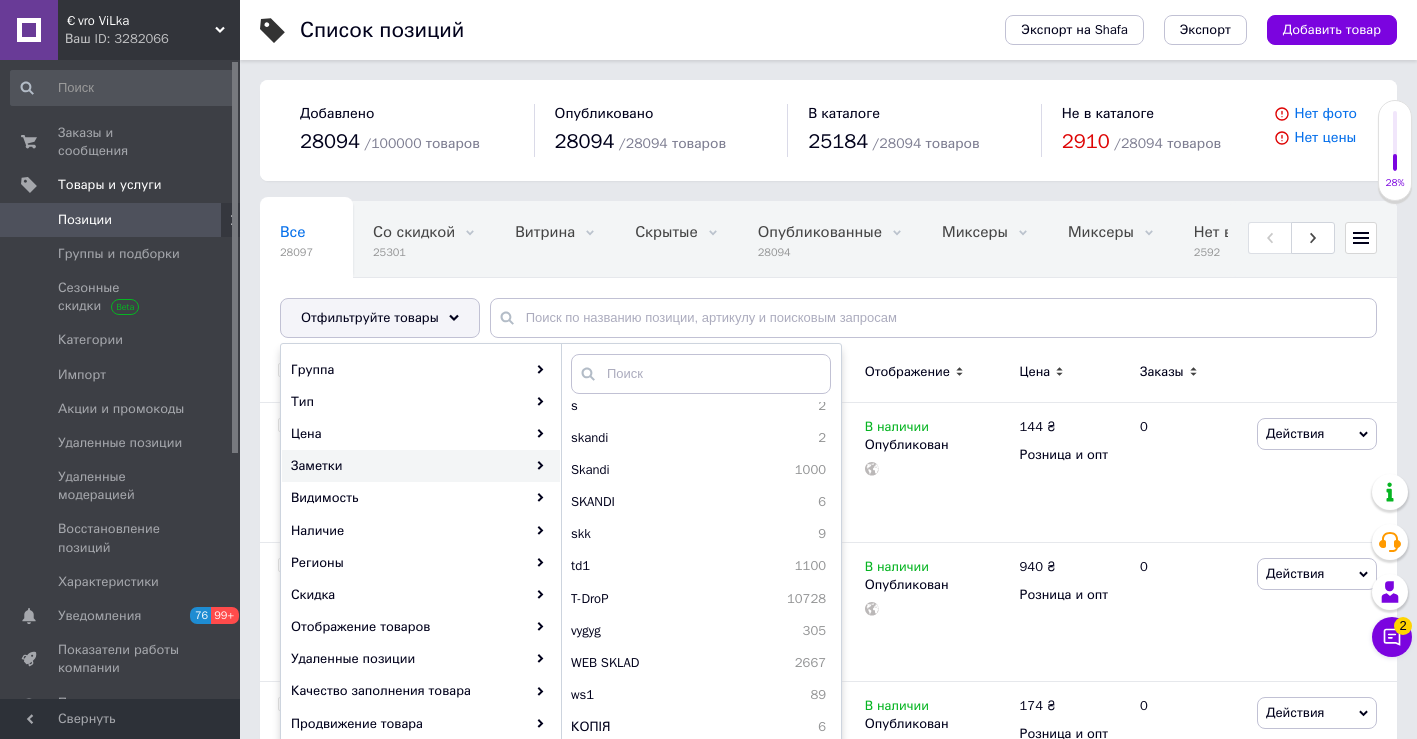 scroll, scrollTop: 2304, scrollLeft: 0, axis: vertical 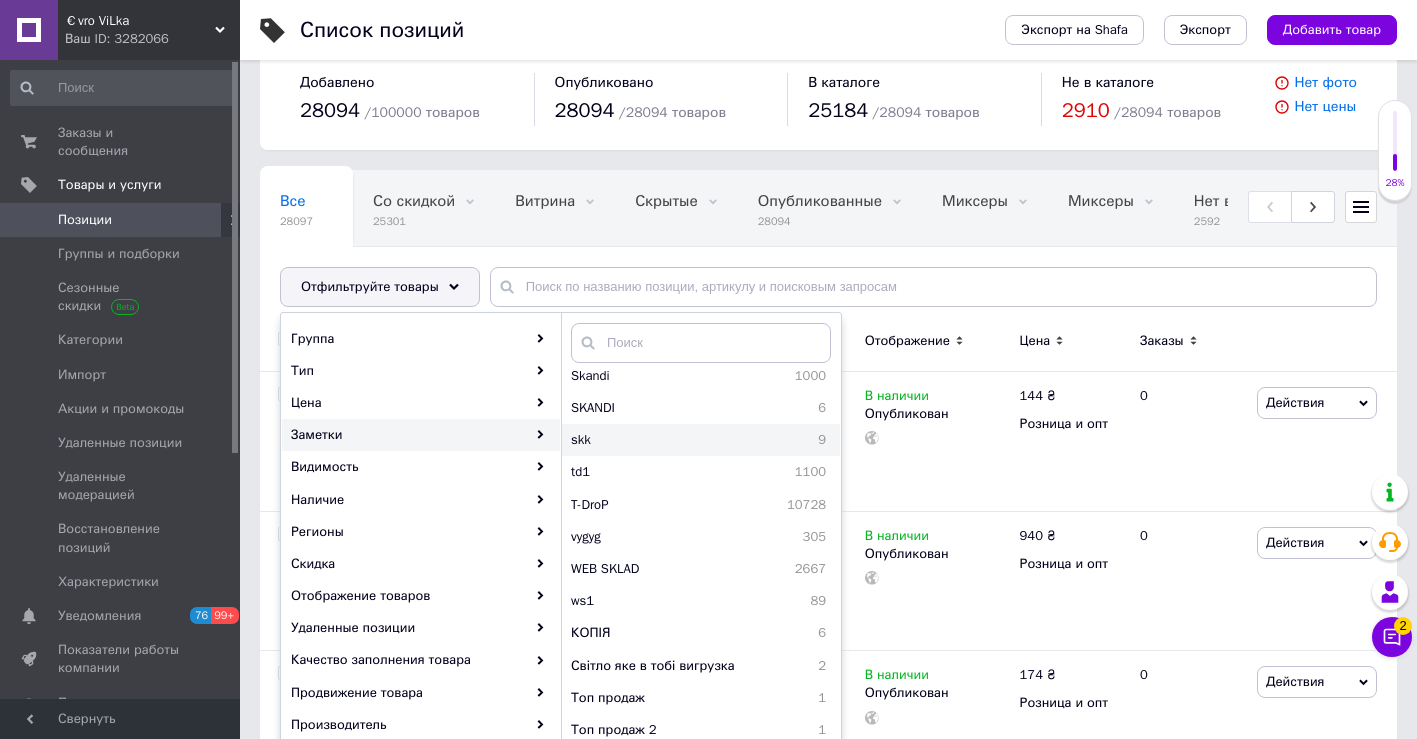 click on "skk" at bounding box center (638, 440) 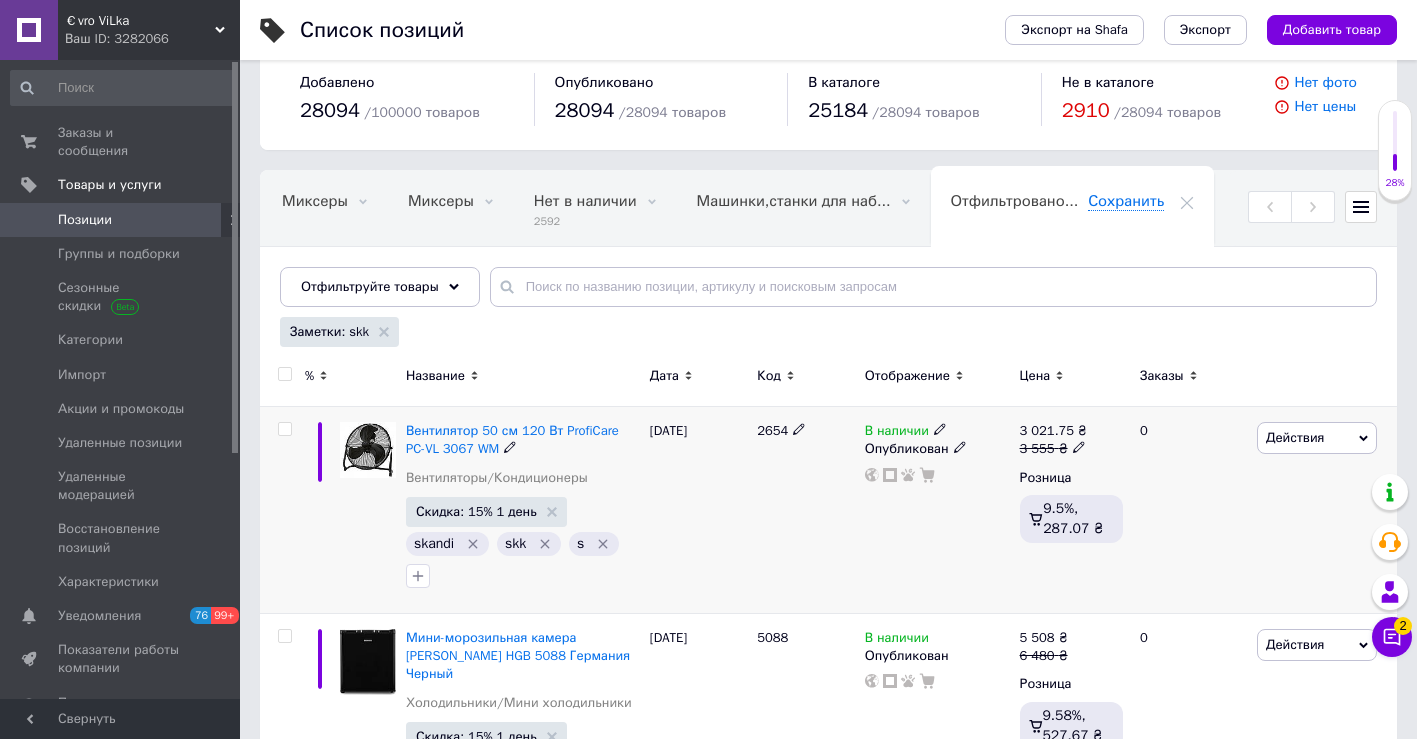 click 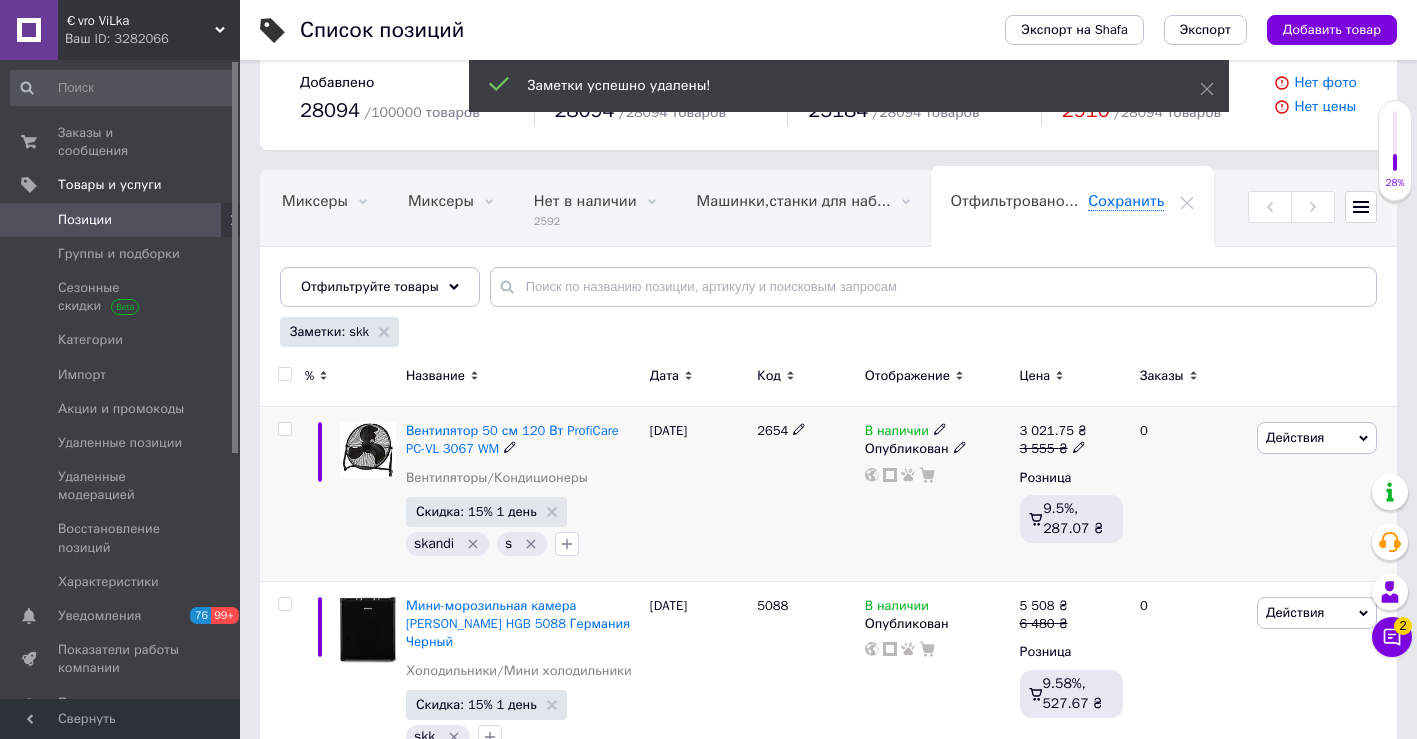 click 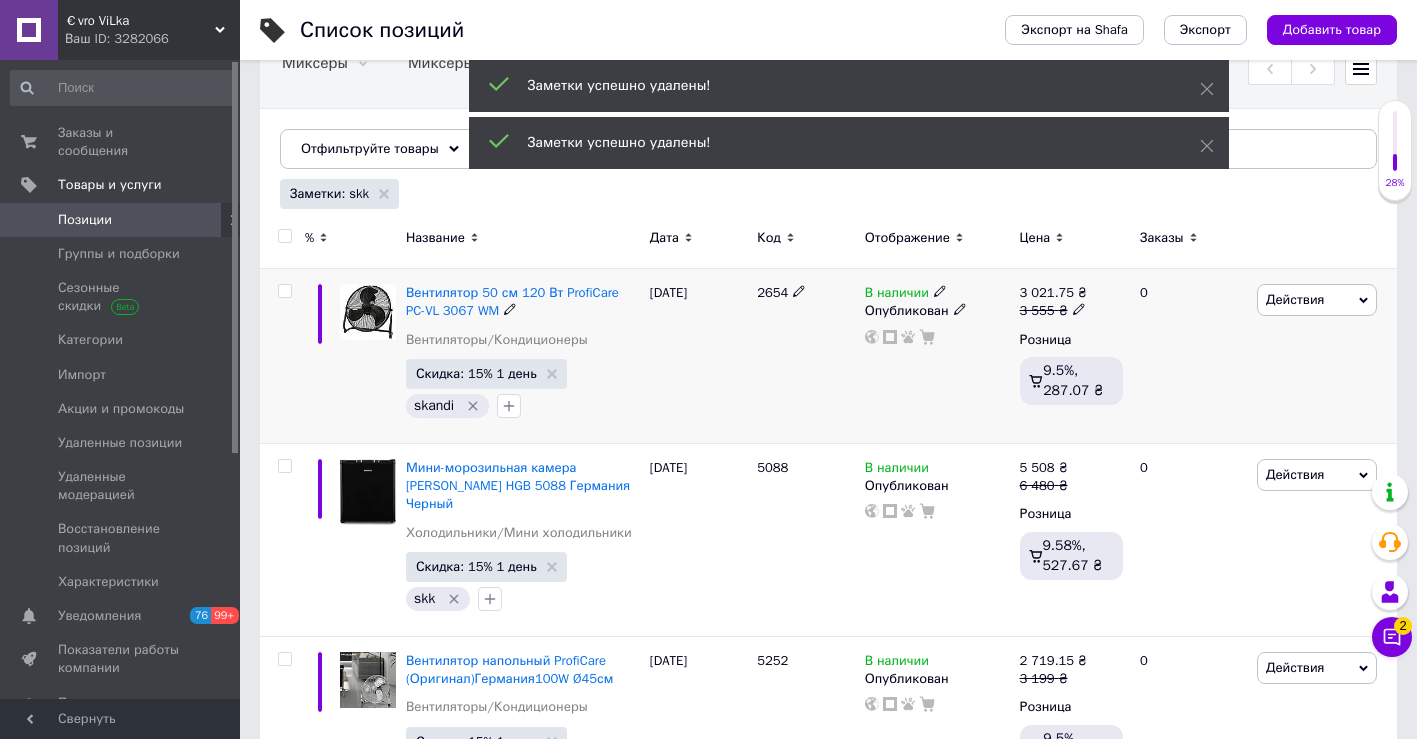 scroll, scrollTop: 173, scrollLeft: 0, axis: vertical 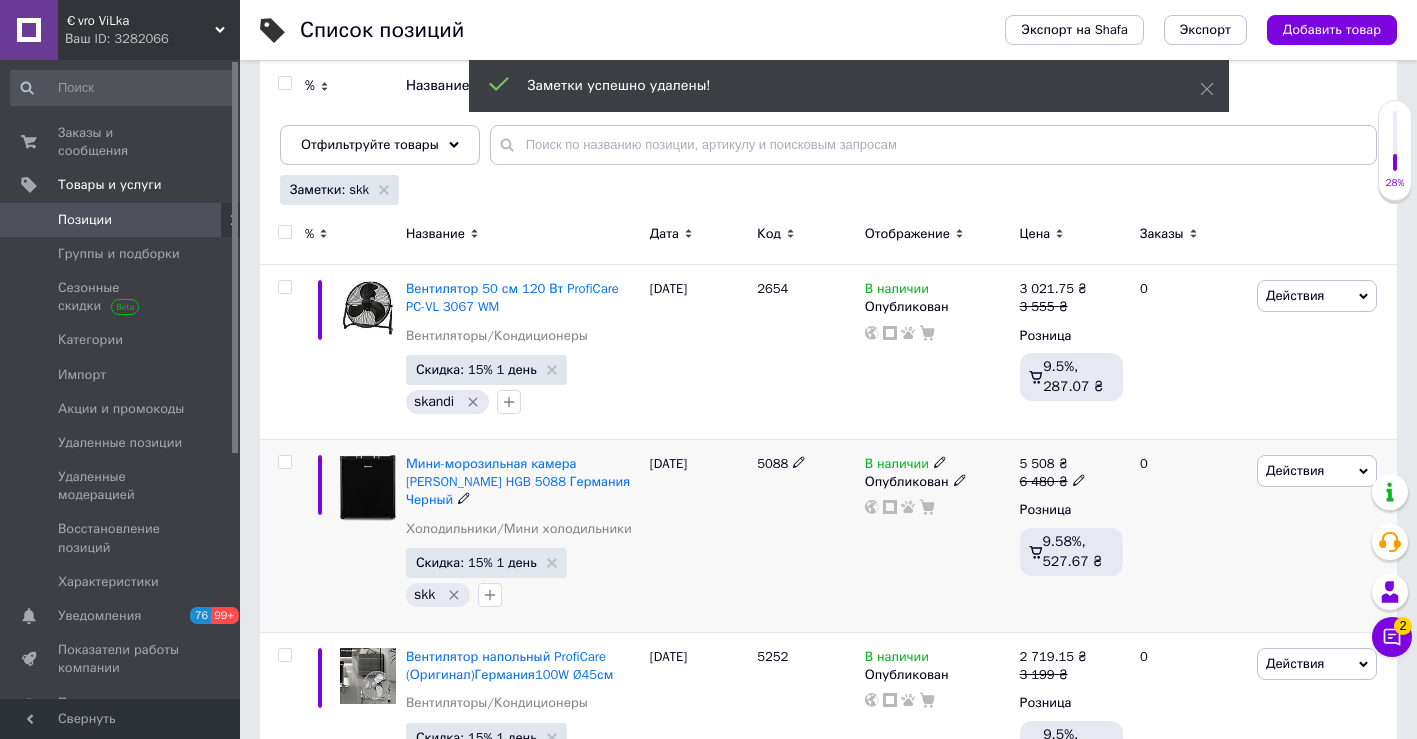 click 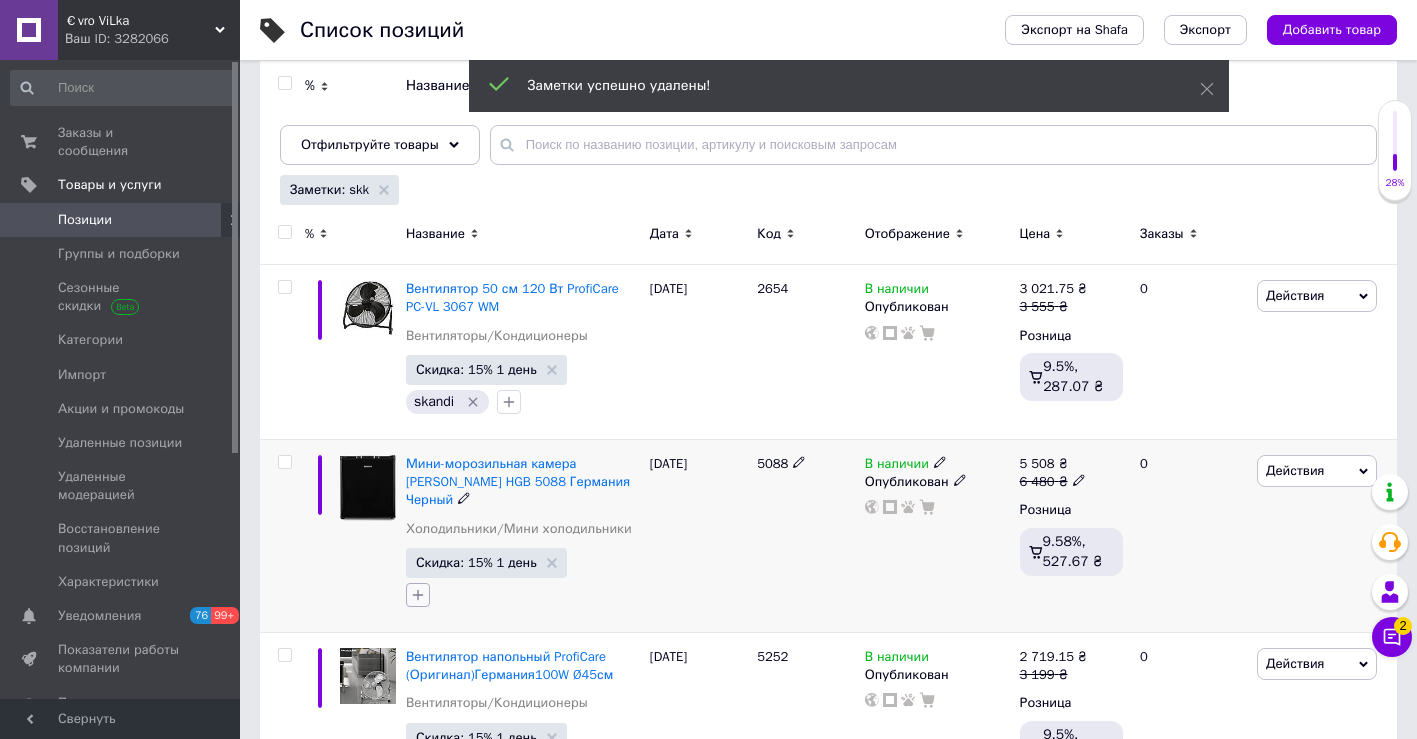 click 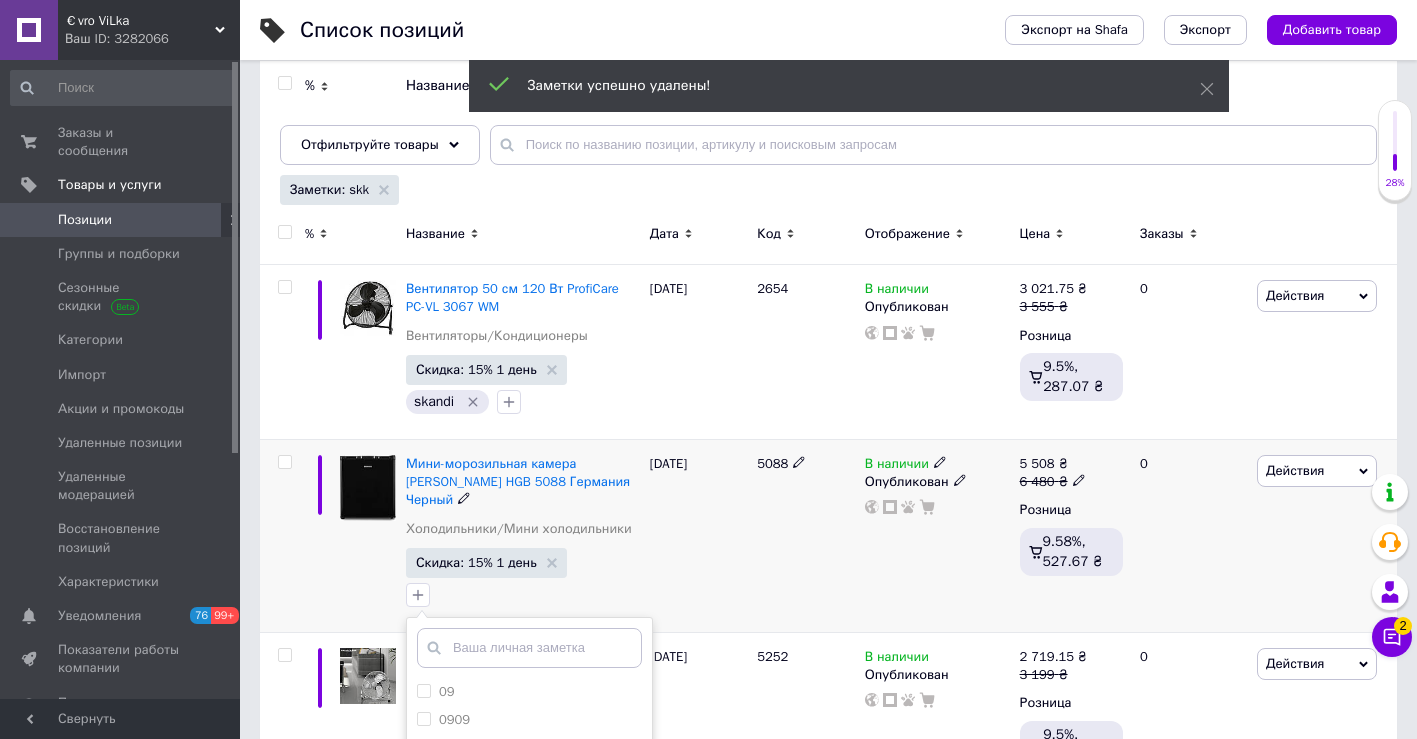 click at bounding box center [529, 648] 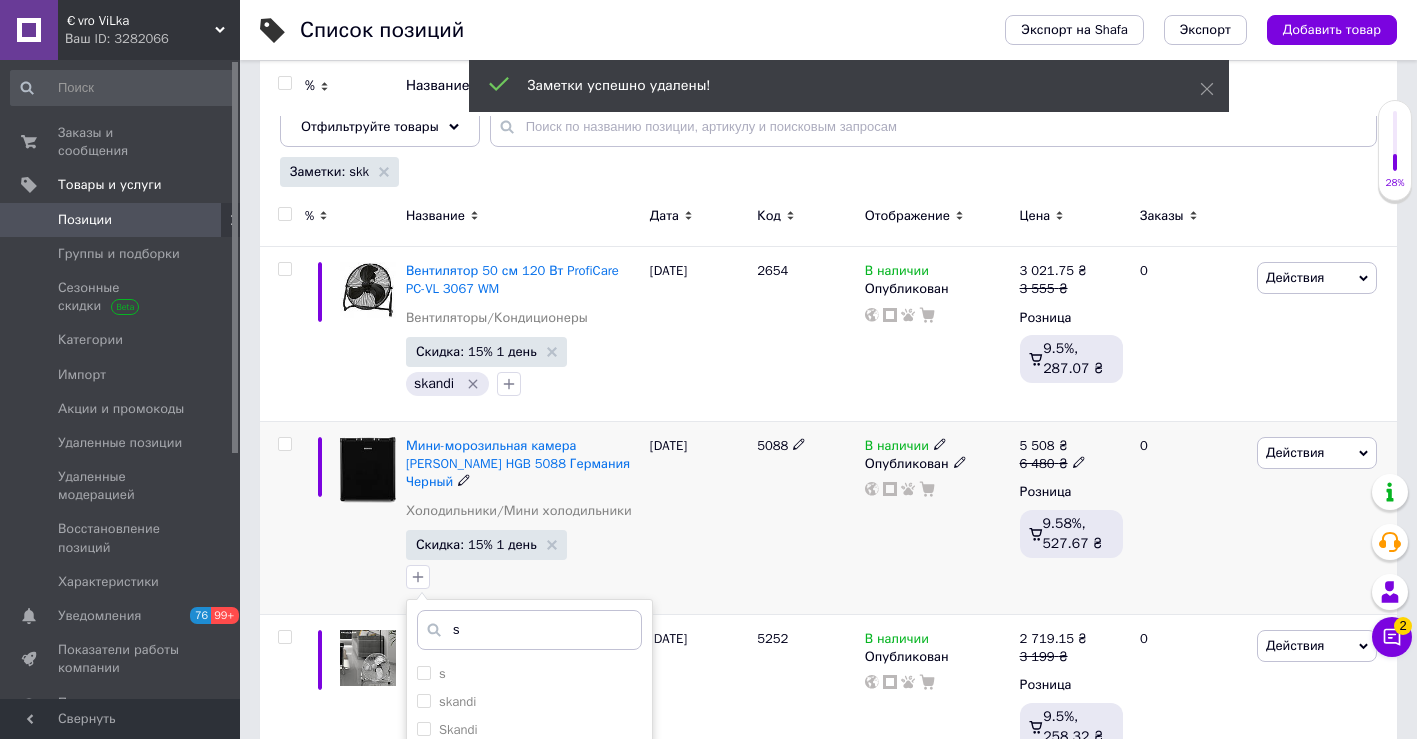 scroll, scrollTop: 201, scrollLeft: 0, axis: vertical 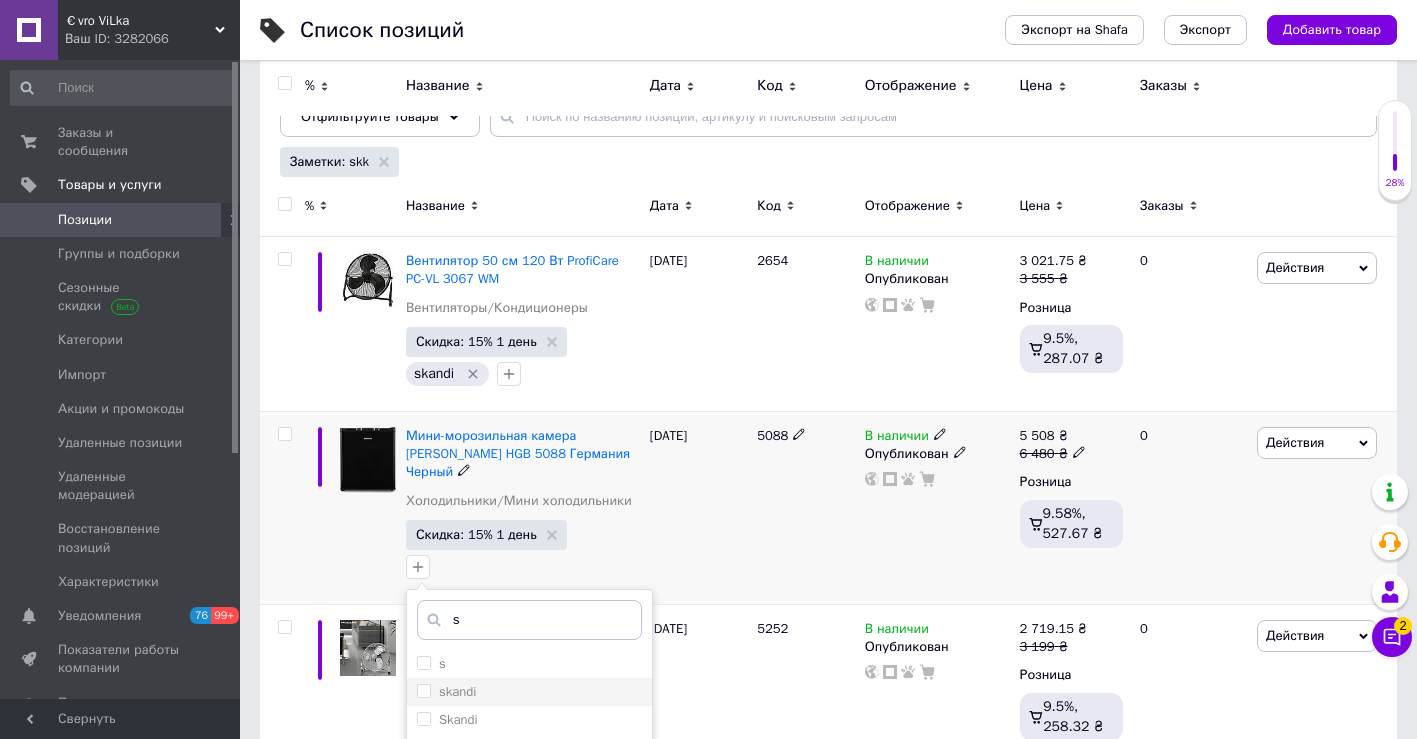 click on "skandi" at bounding box center [529, 692] 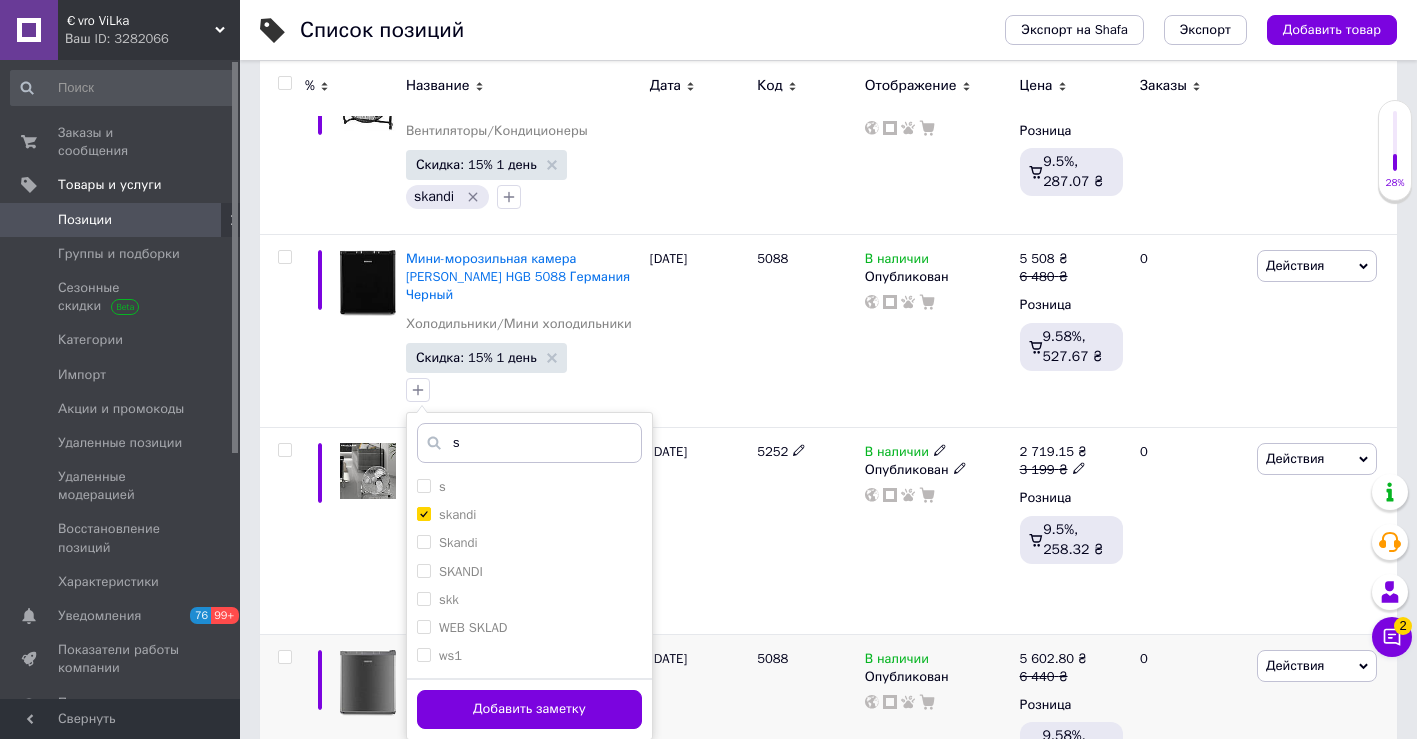 scroll, scrollTop: 430, scrollLeft: 0, axis: vertical 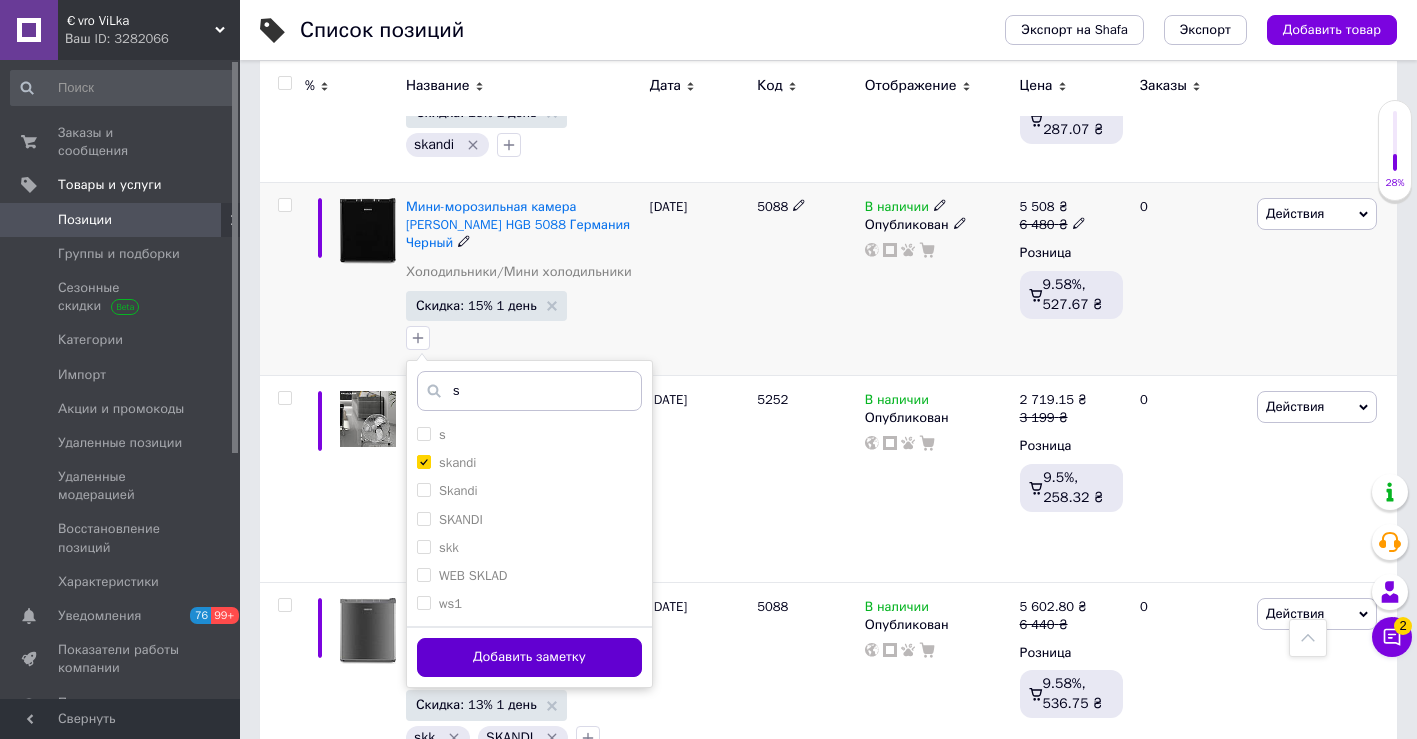 click on "Добавить заметку" at bounding box center [529, 657] 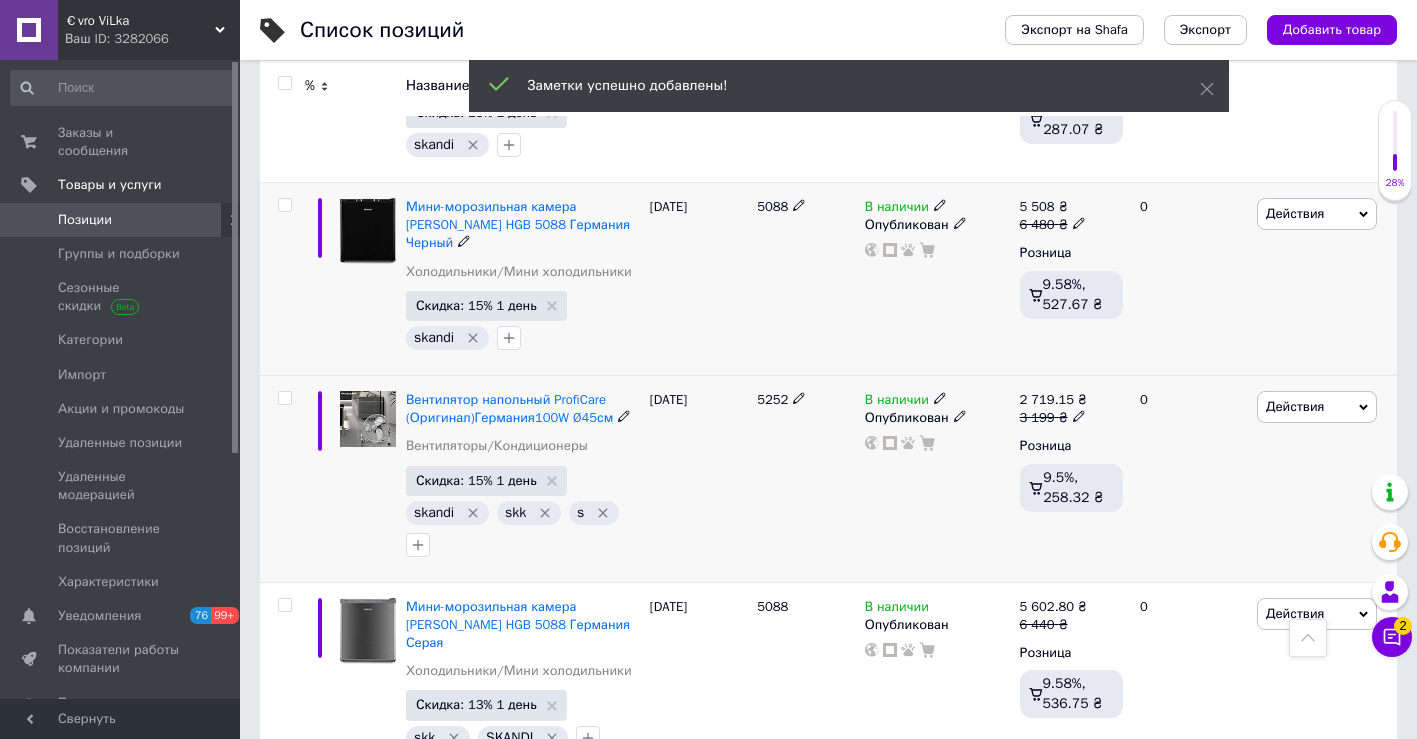 click 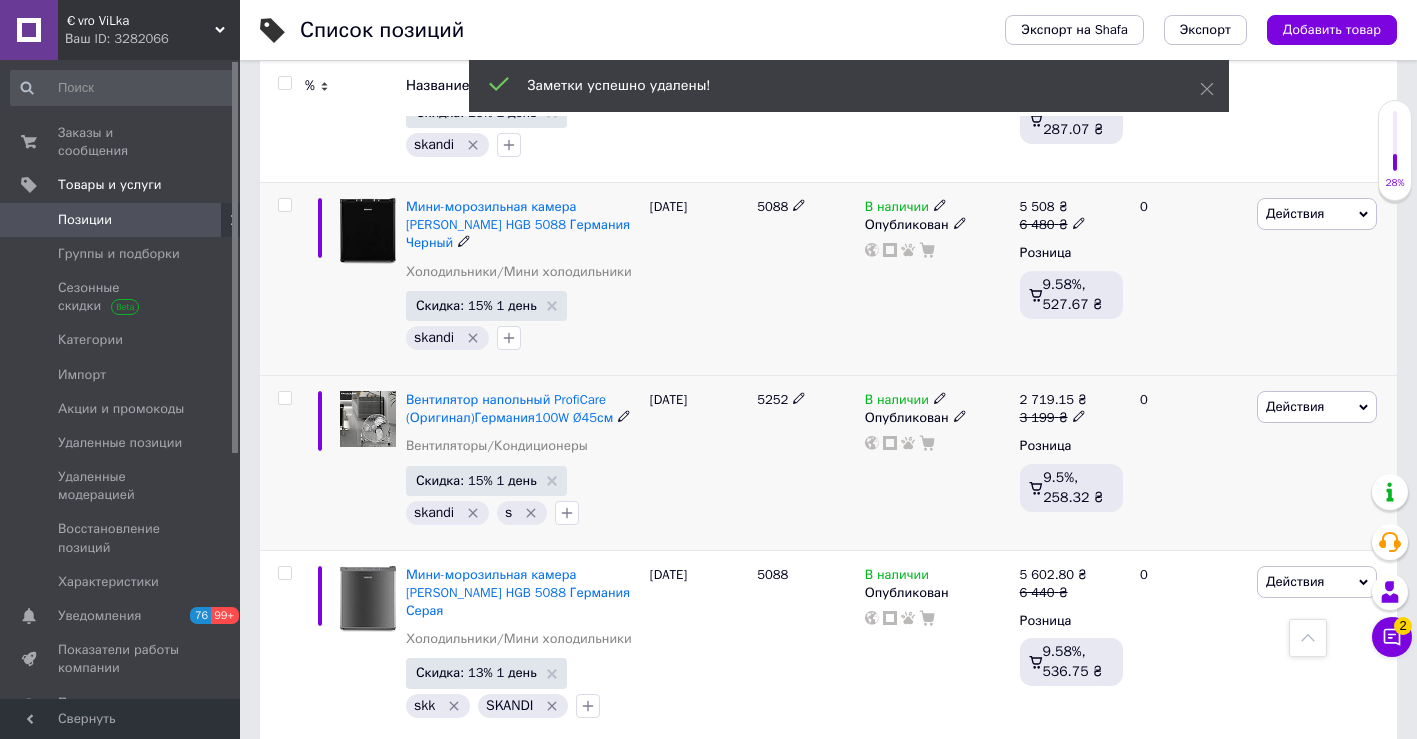 click 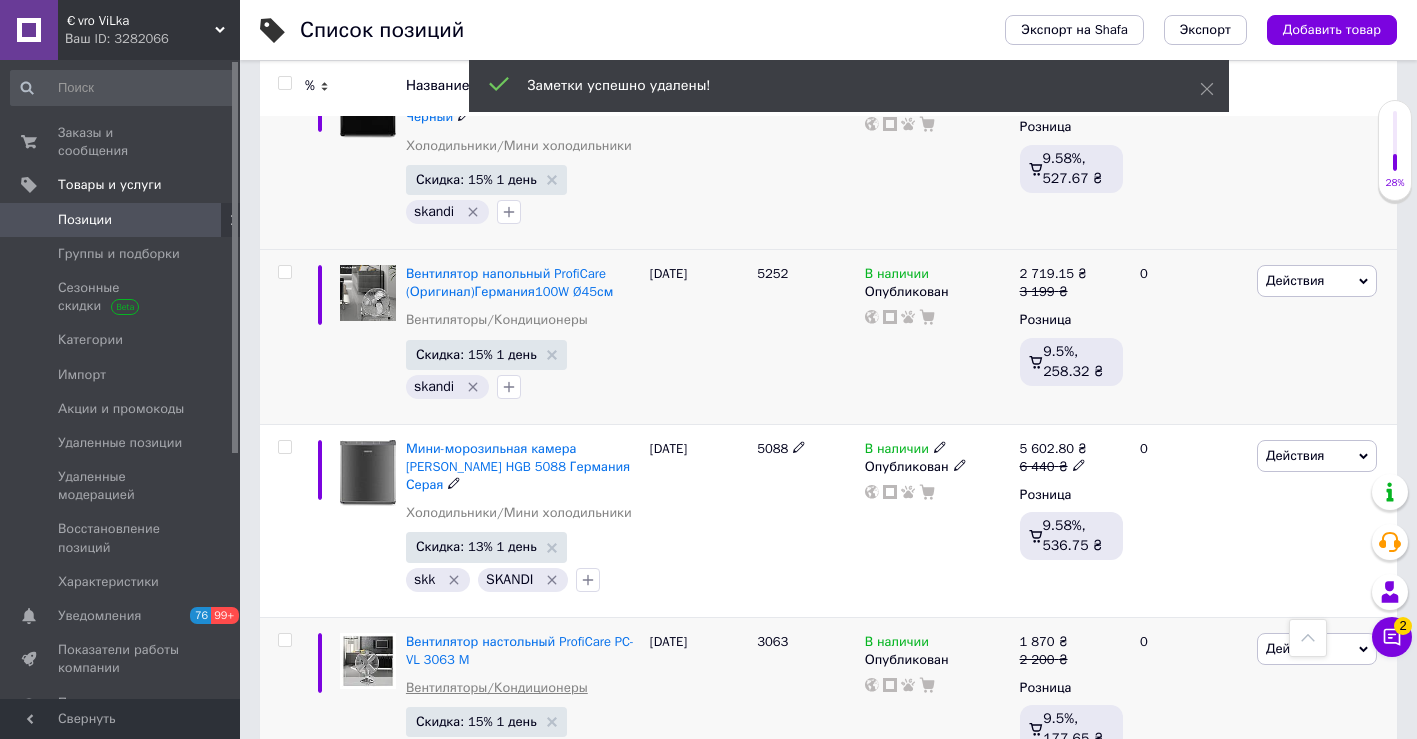 scroll, scrollTop: 611, scrollLeft: 0, axis: vertical 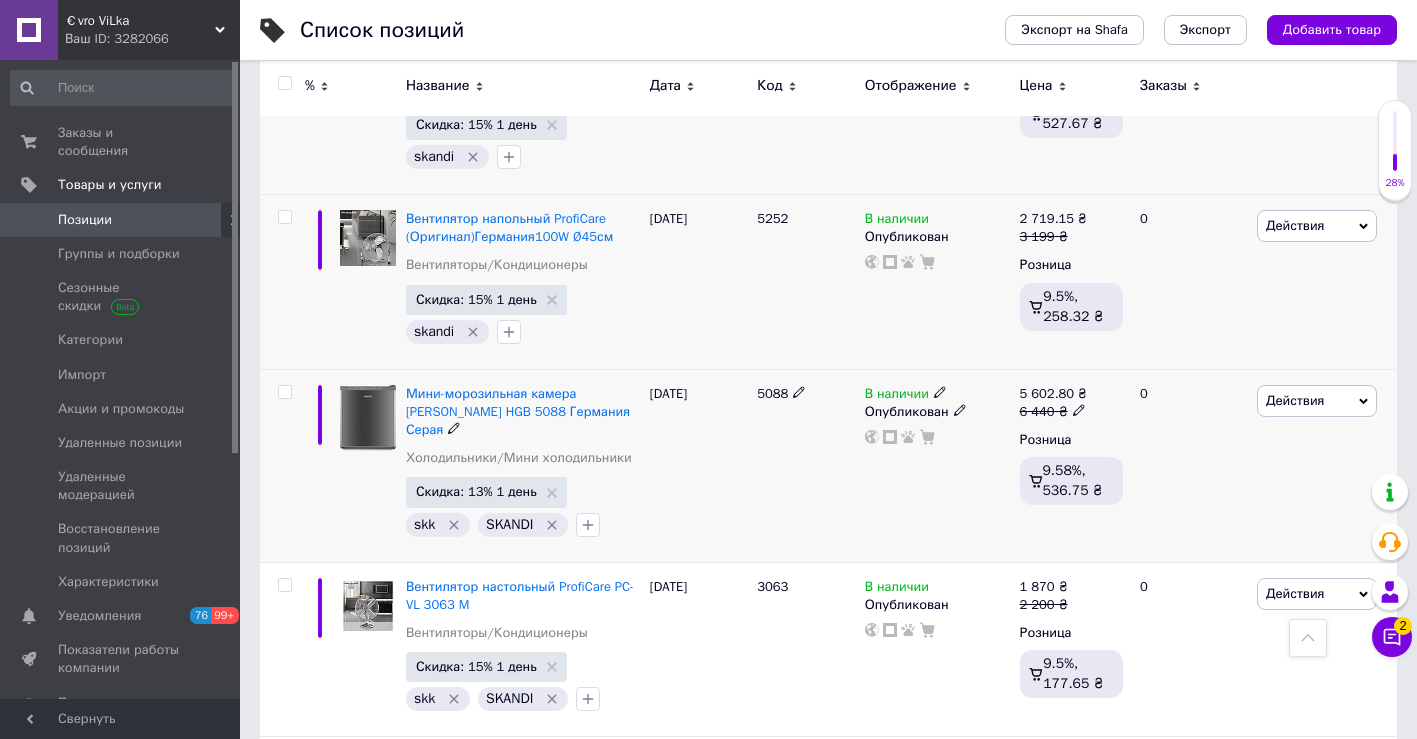 click 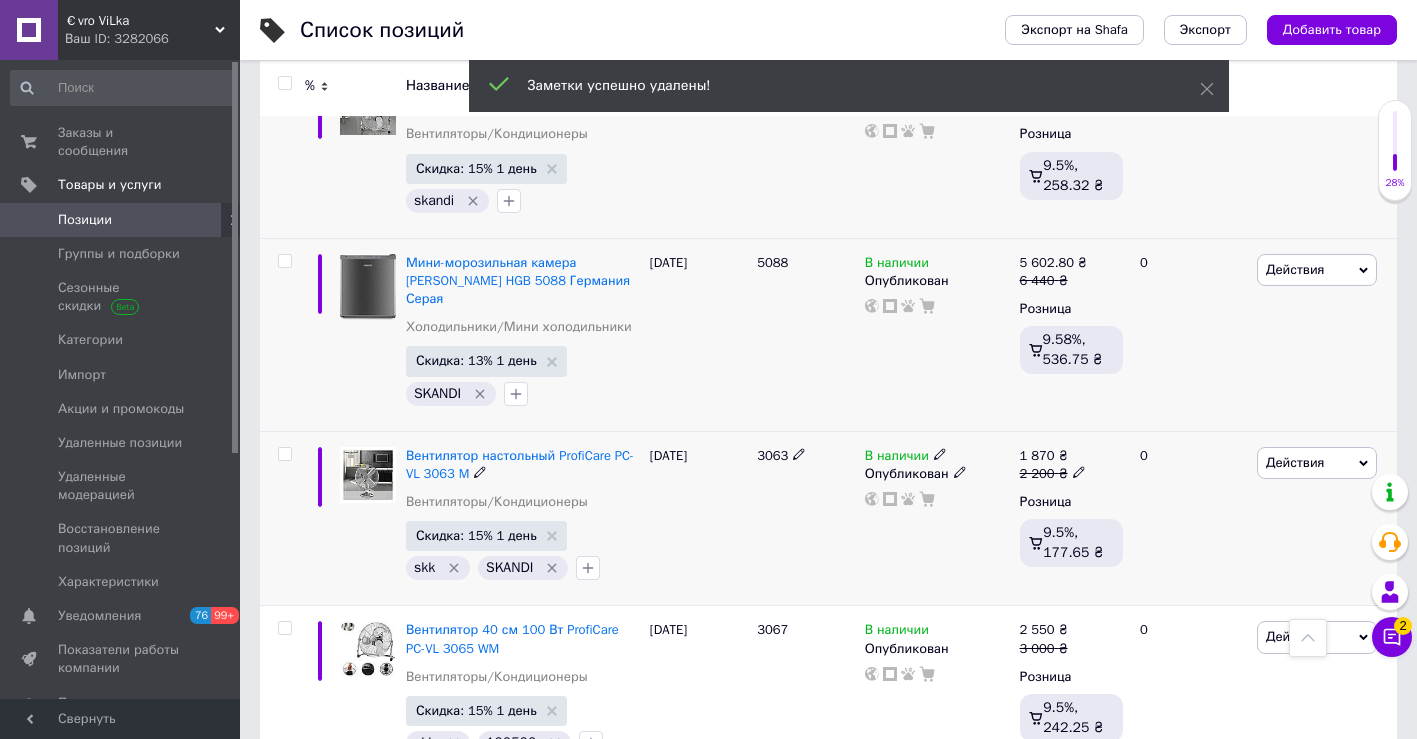 scroll, scrollTop: 760, scrollLeft: 0, axis: vertical 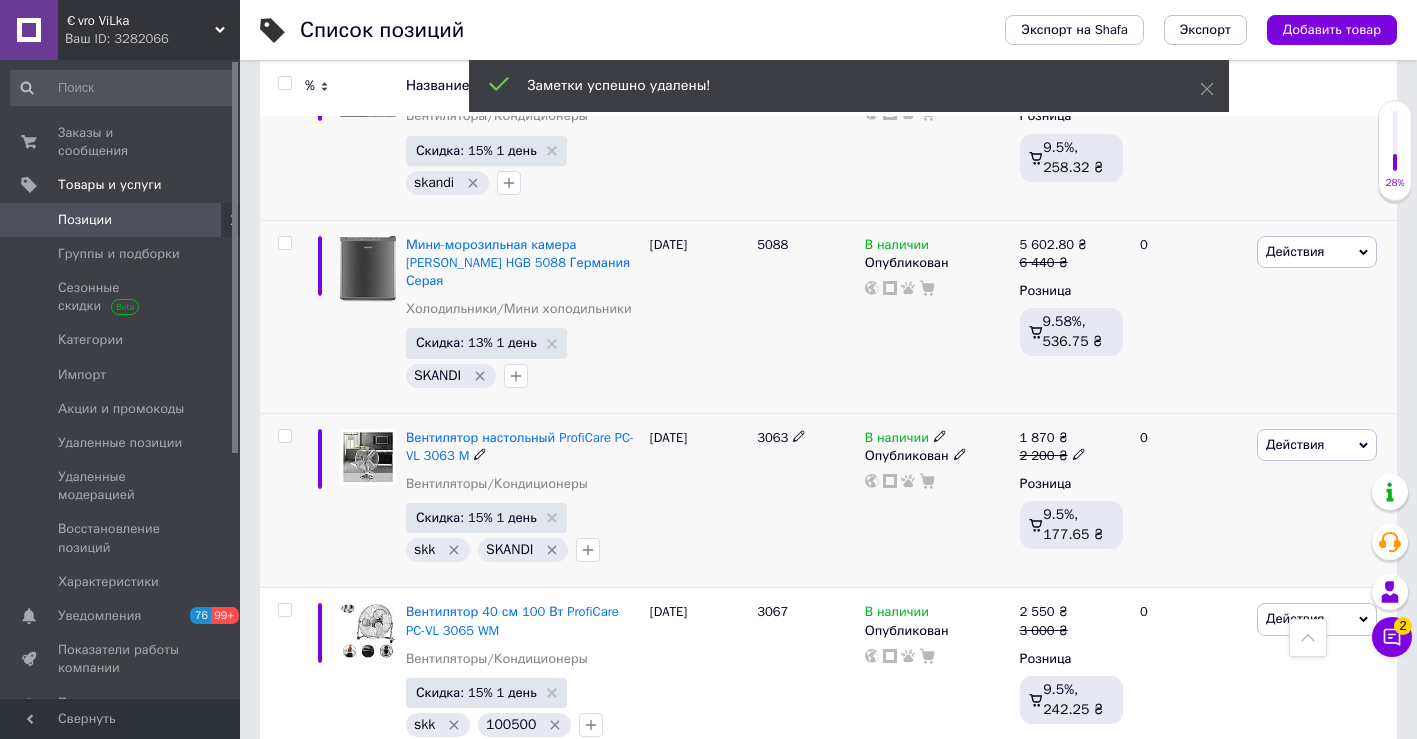 click 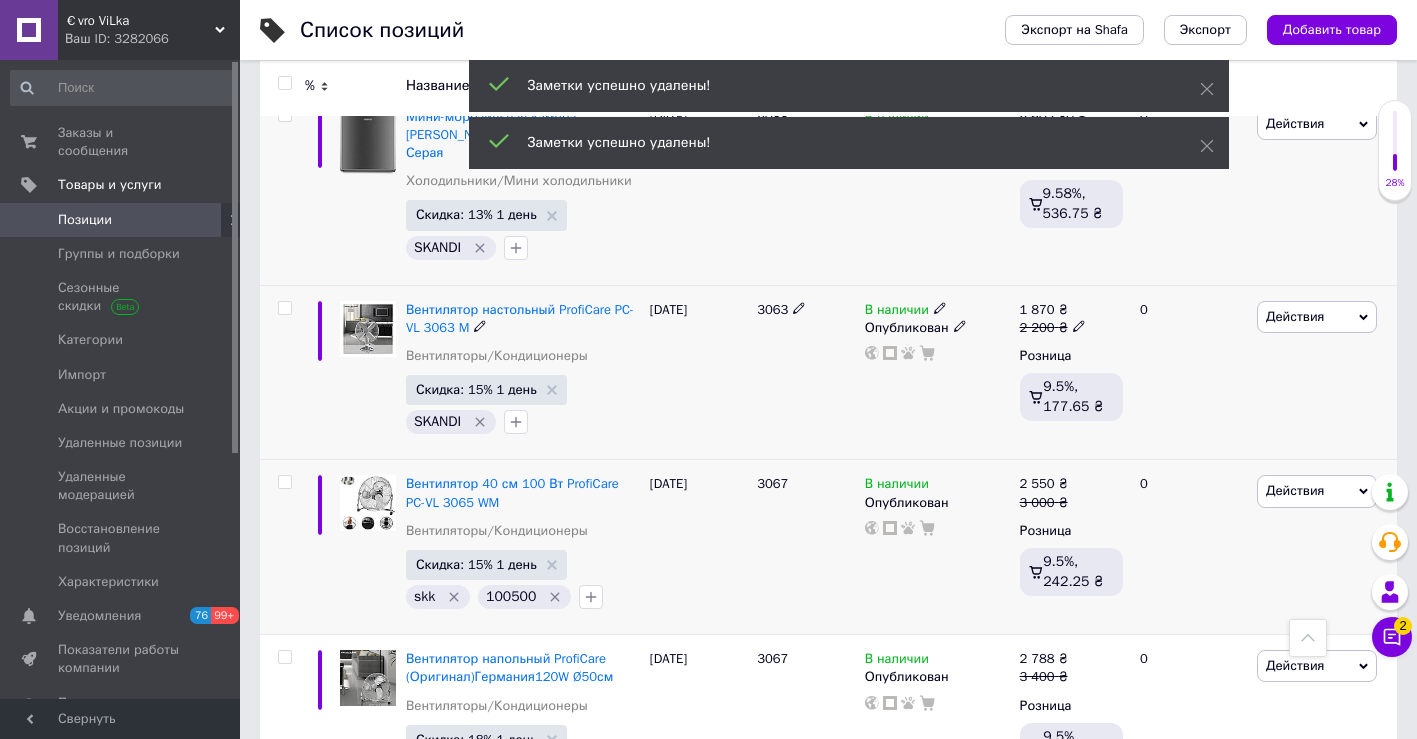 scroll, scrollTop: 922, scrollLeft: 0, axis: vertical 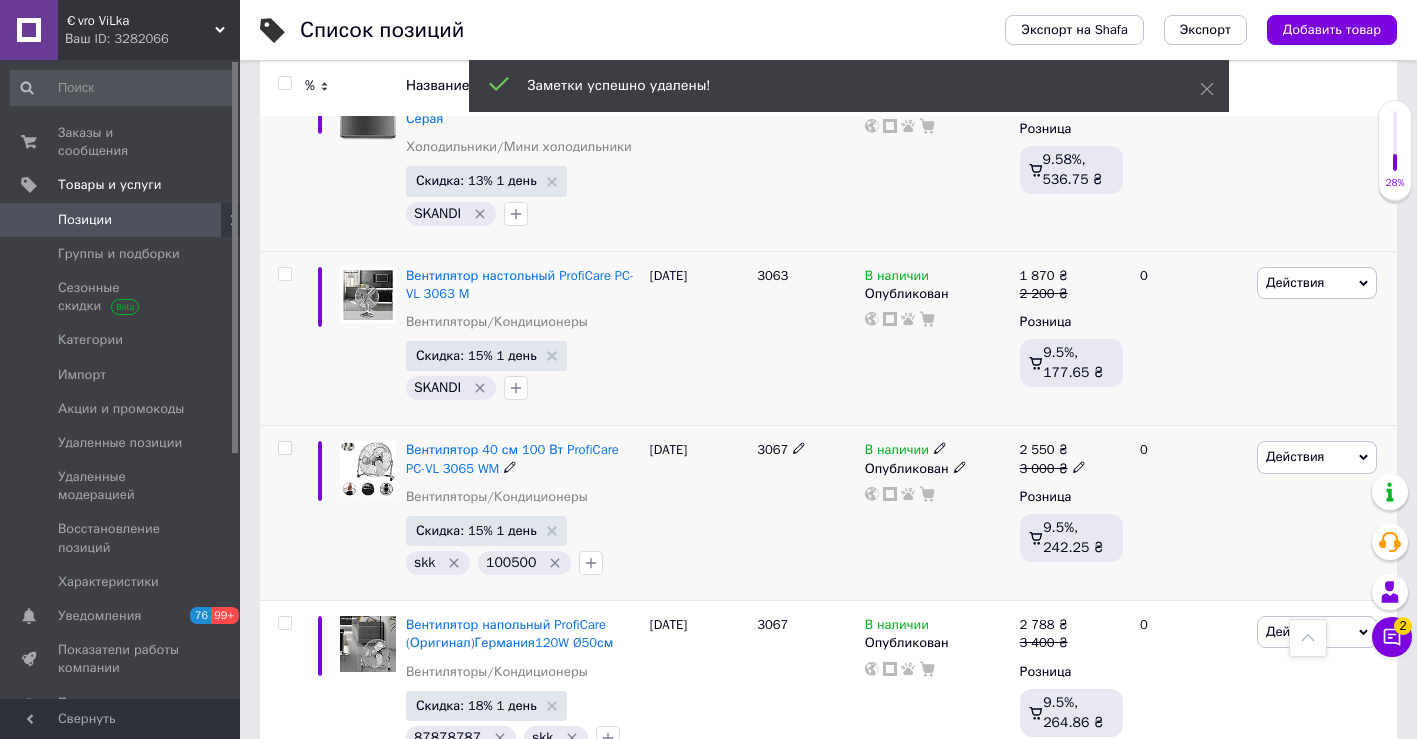 click 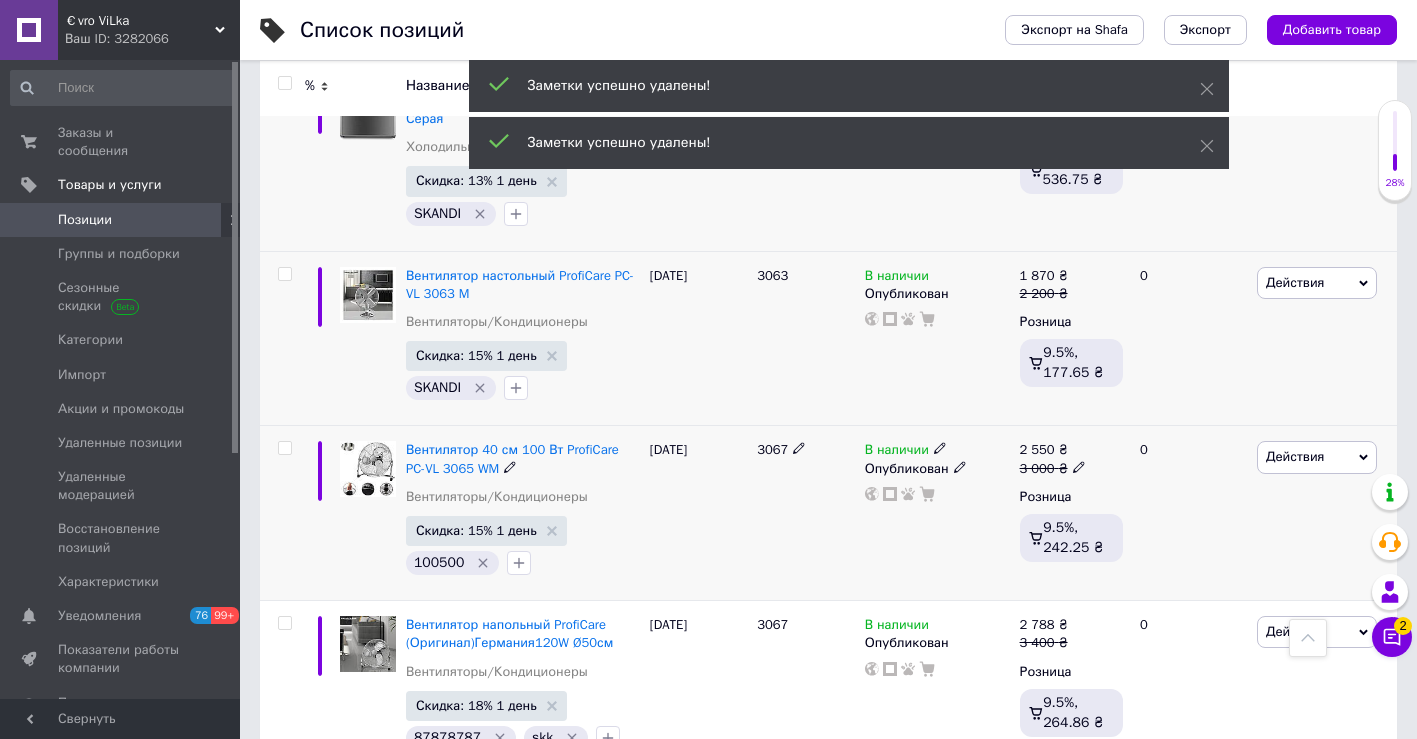 click 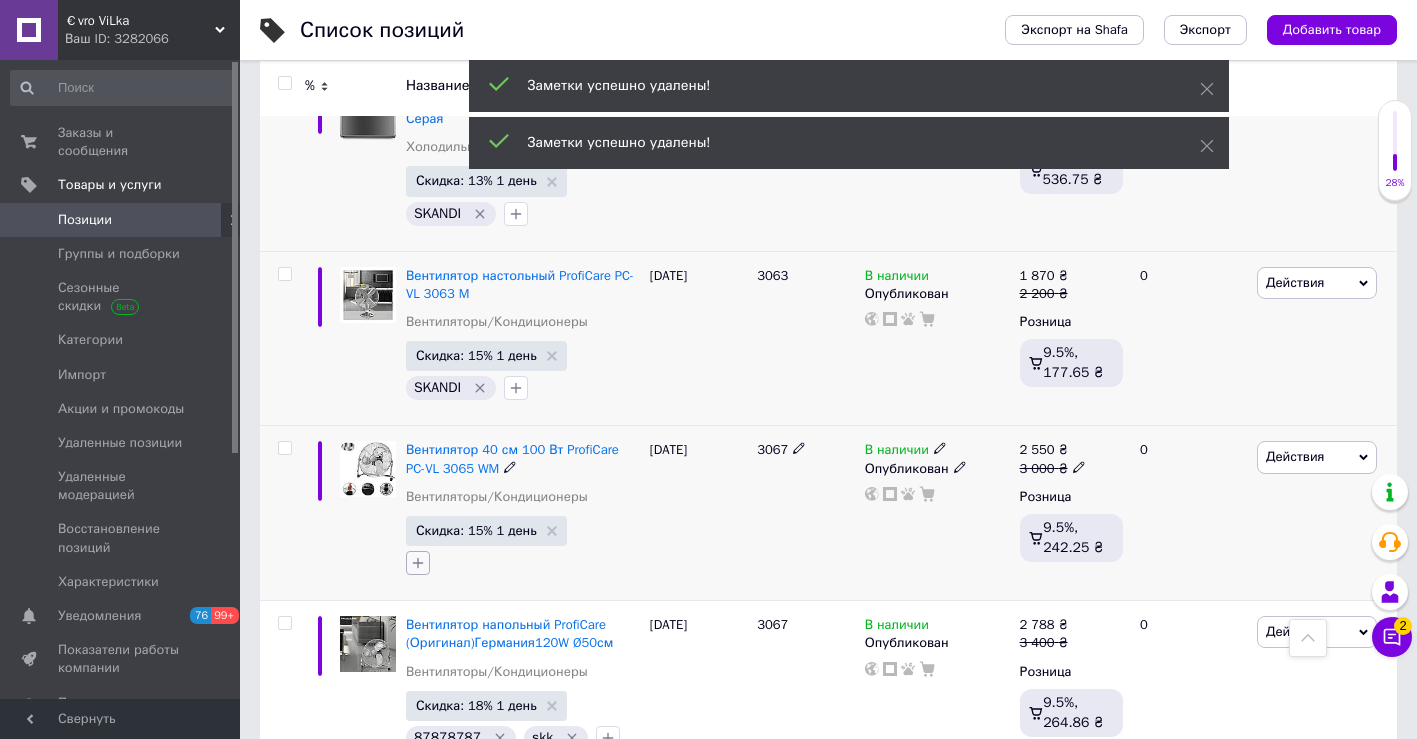 click 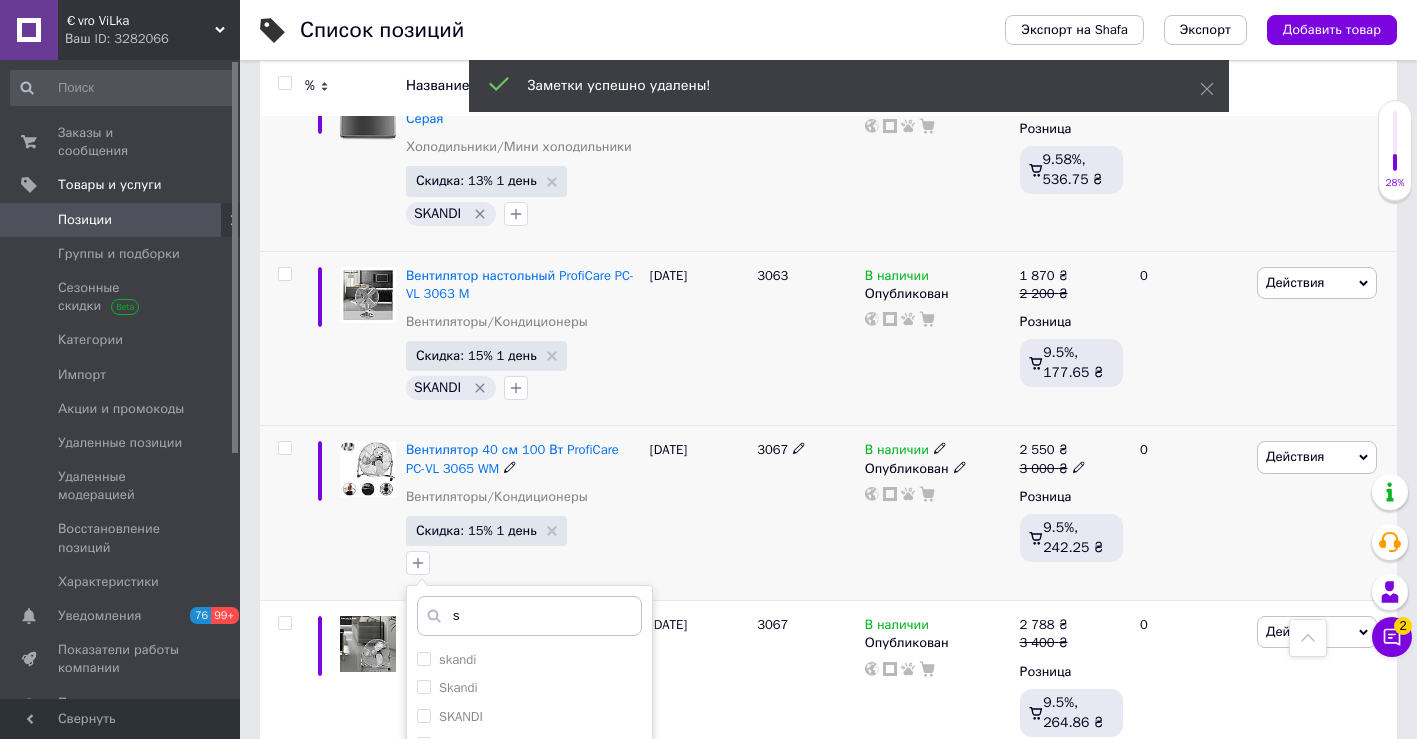 scroll, scrollTop: 926, scrollLeft: 0, axis: vertical 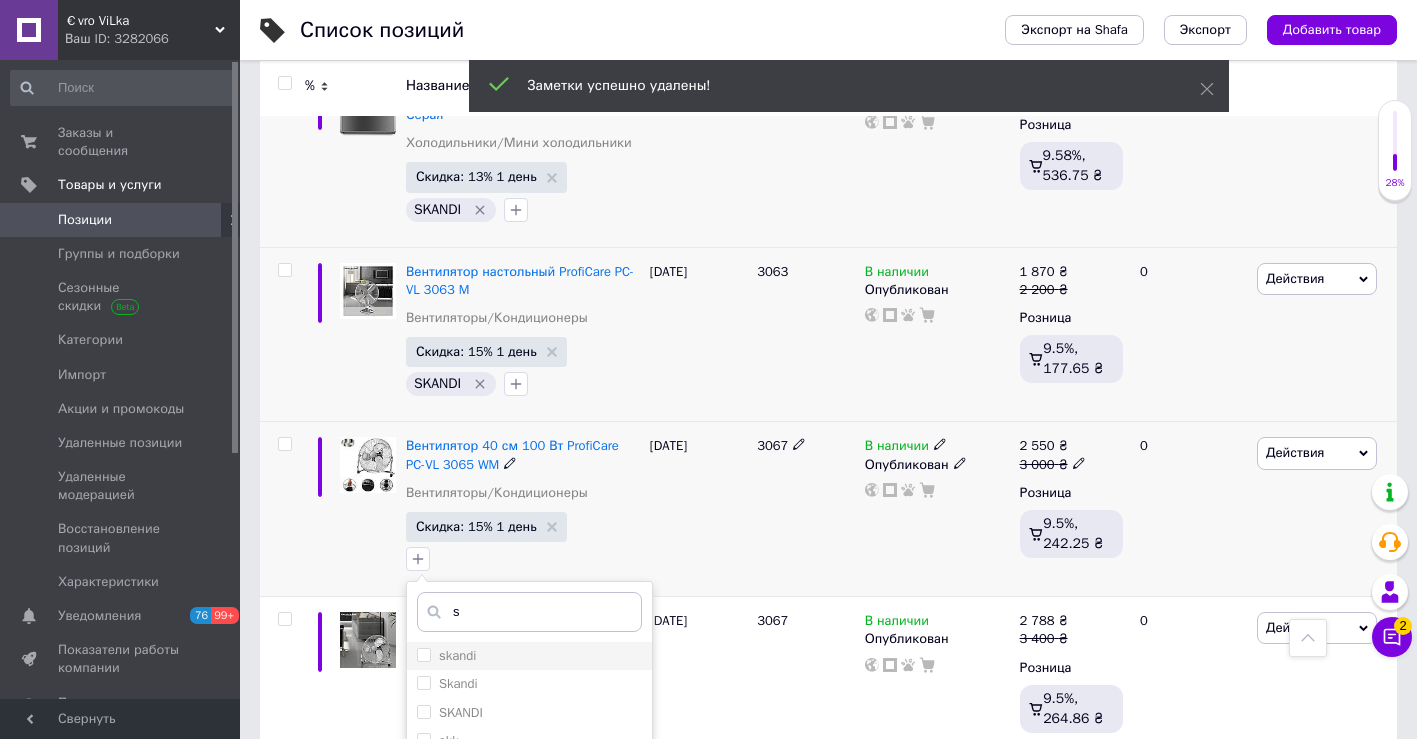 click on "skandi" at bounding box center [529, 656] 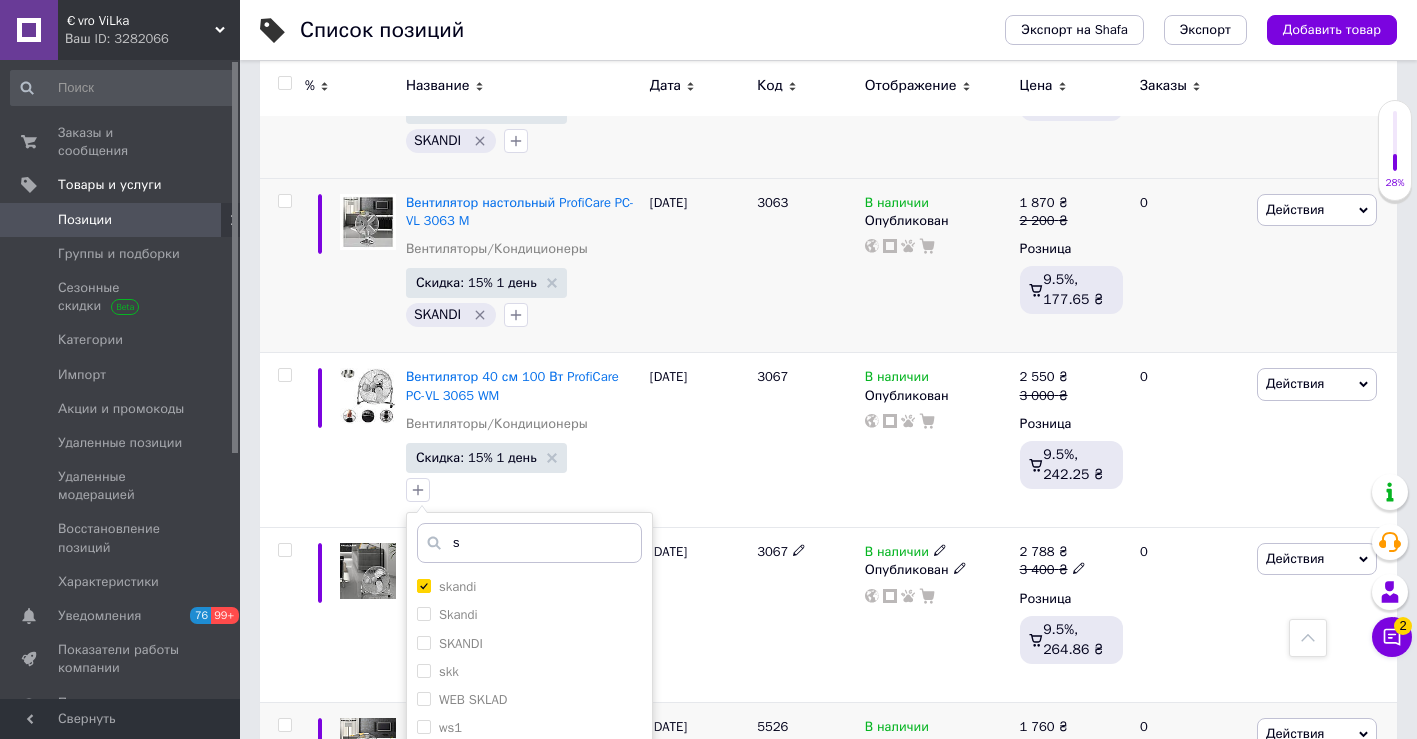 scroll, scrollTop: 1176, scrollLeft: 0, axis: vertical 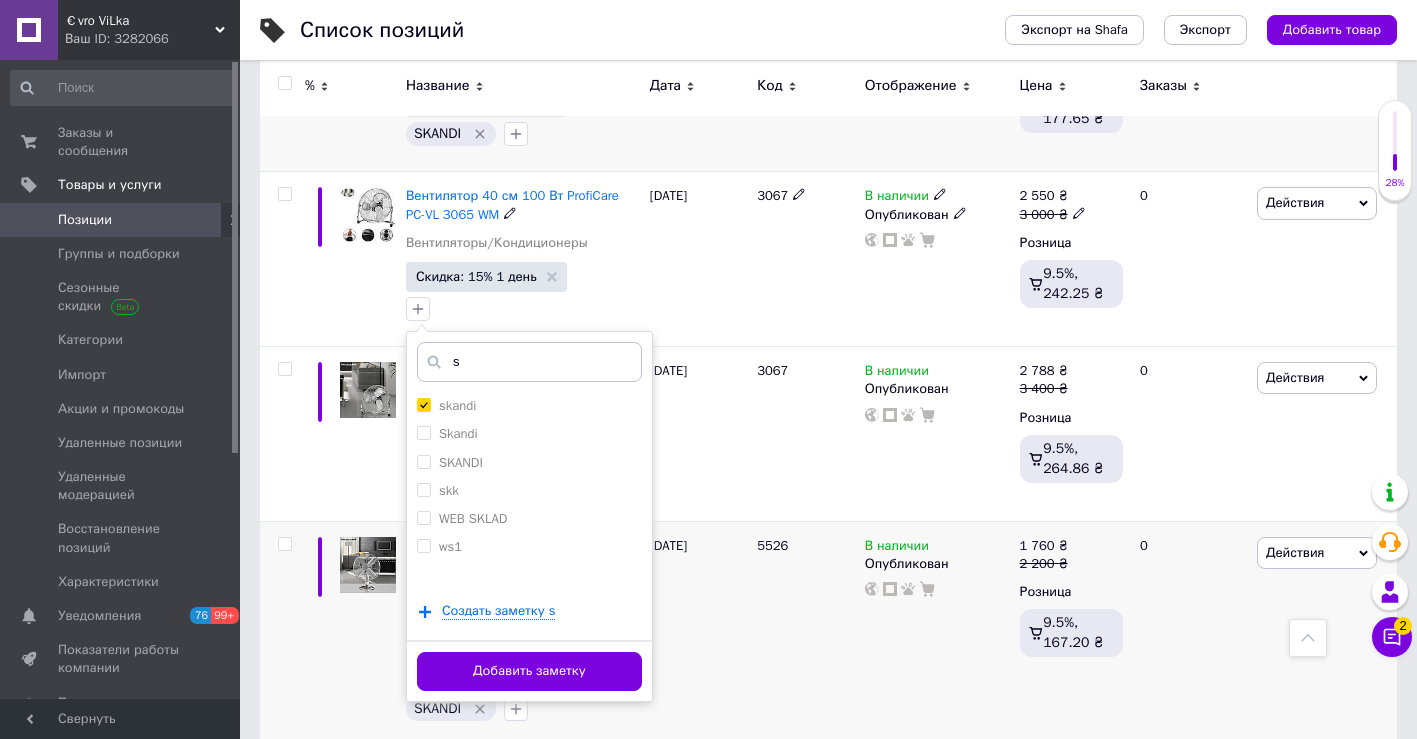 click on "Добавить заметку" at bounding box center [529, 671] 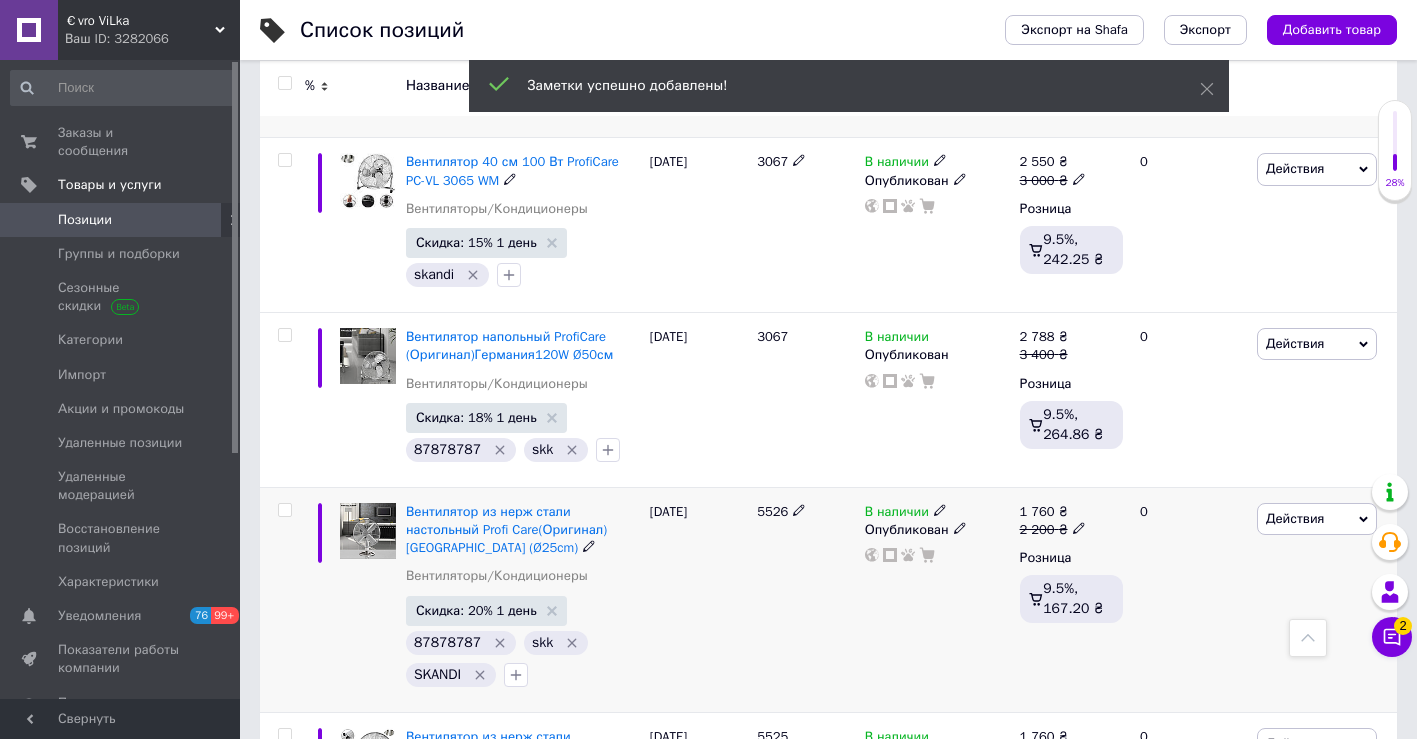 scroll, scrollTop: 1214, scrollLeft: 0, axis: vertical 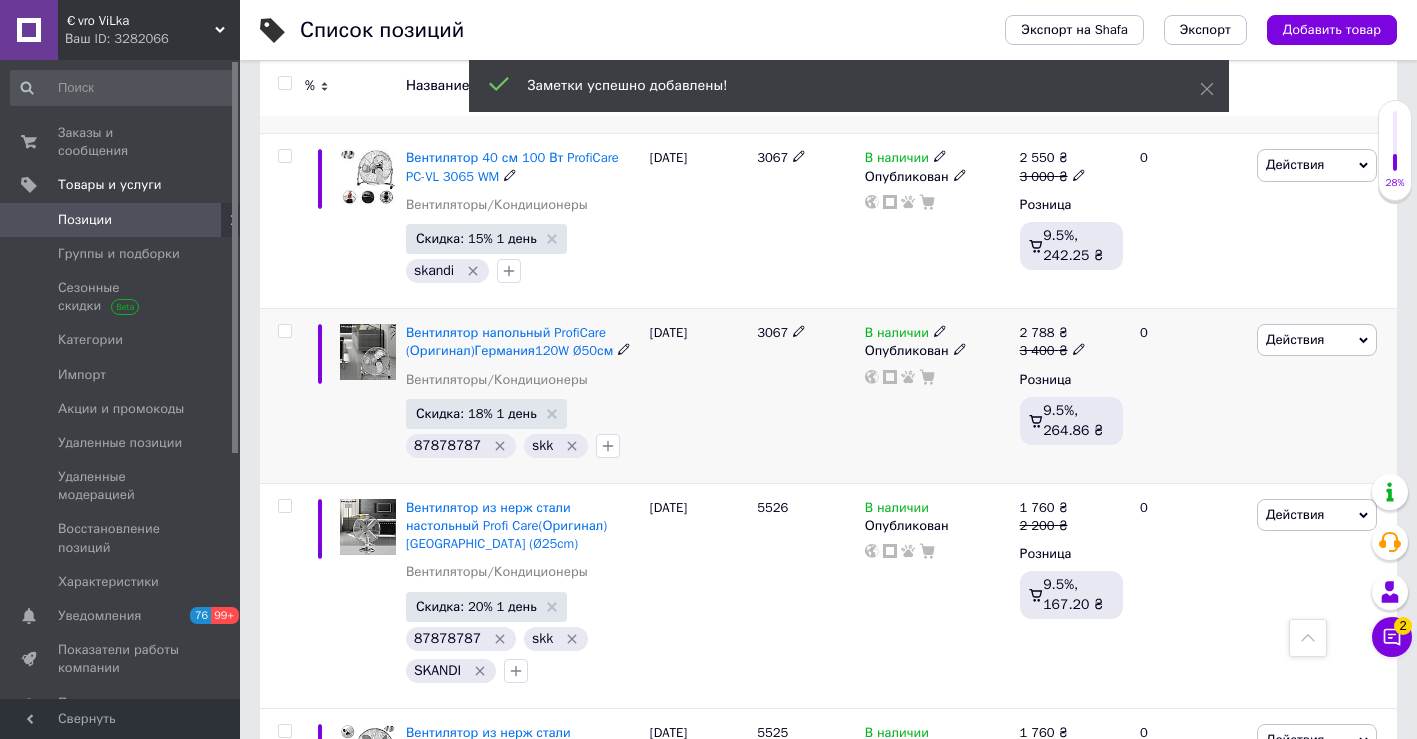 click 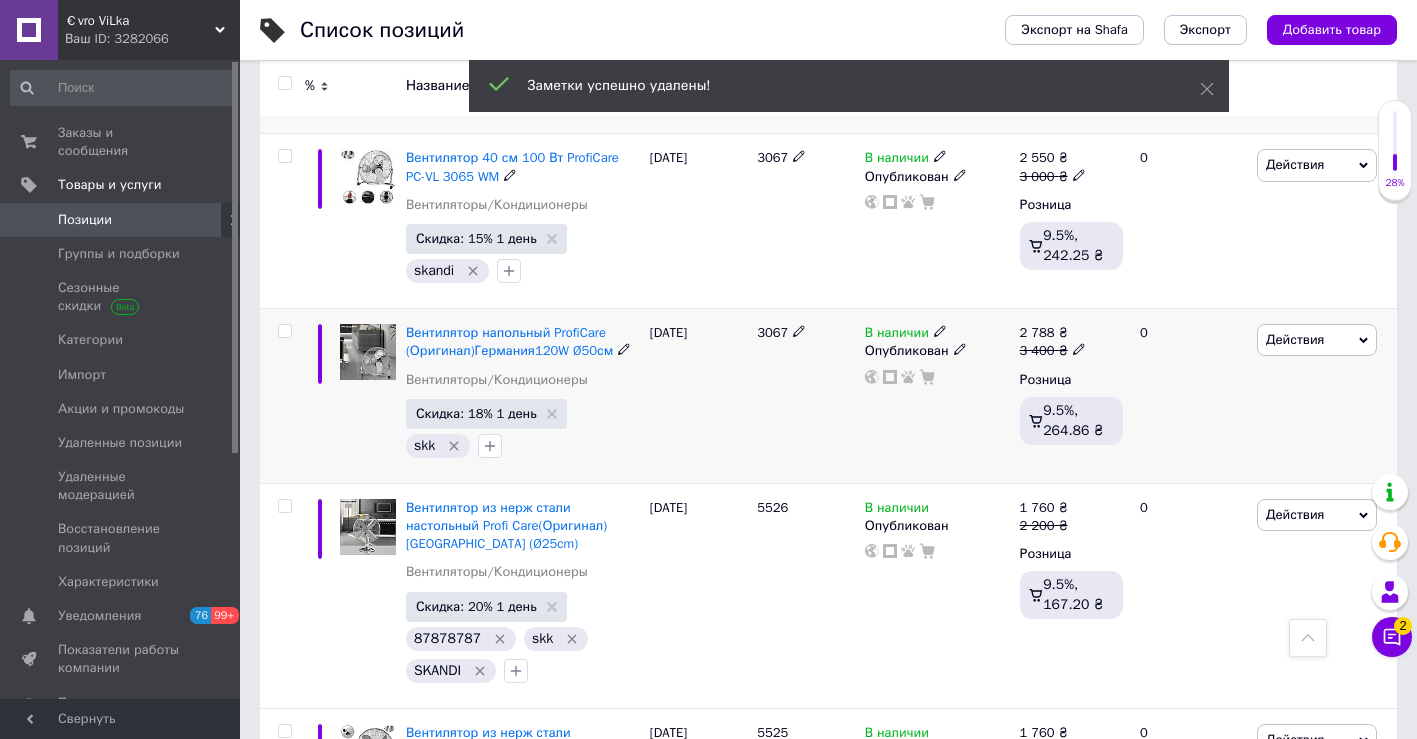 click 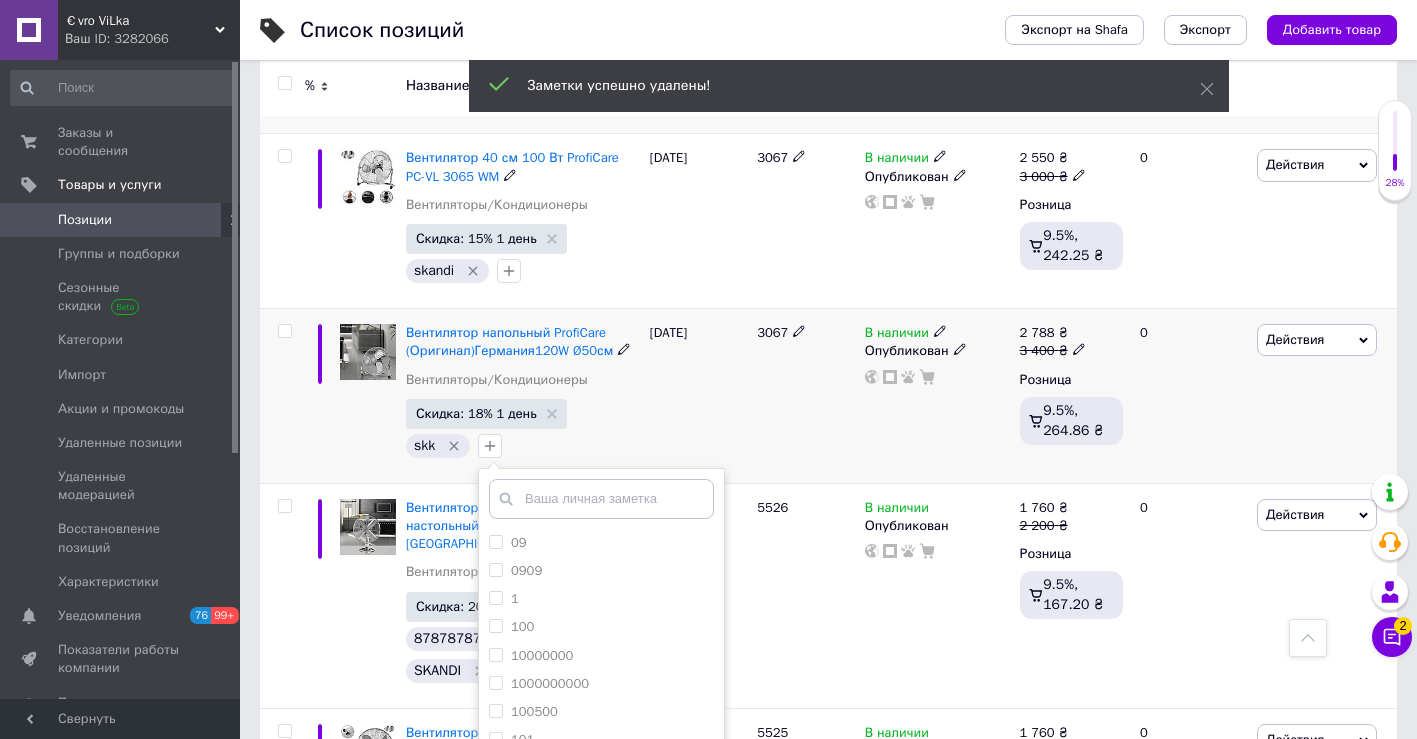 click 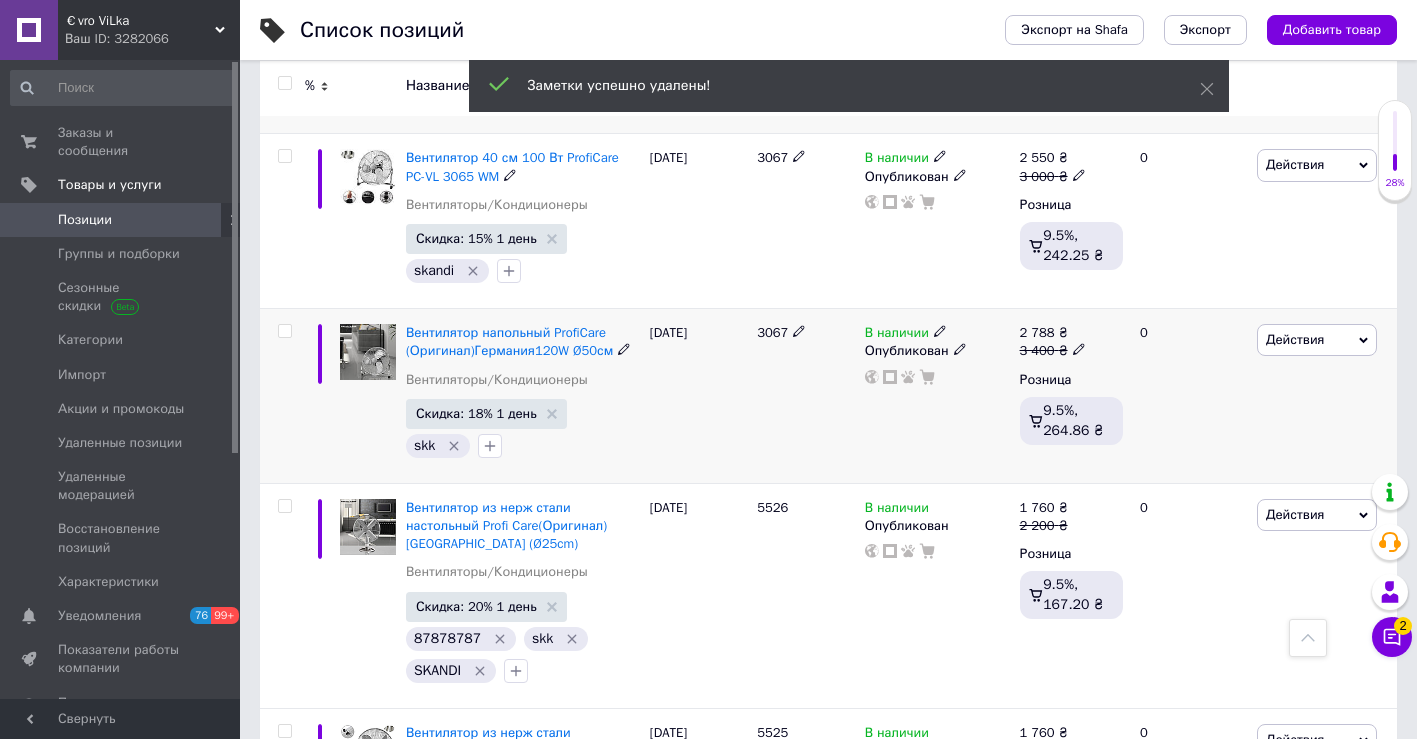 click 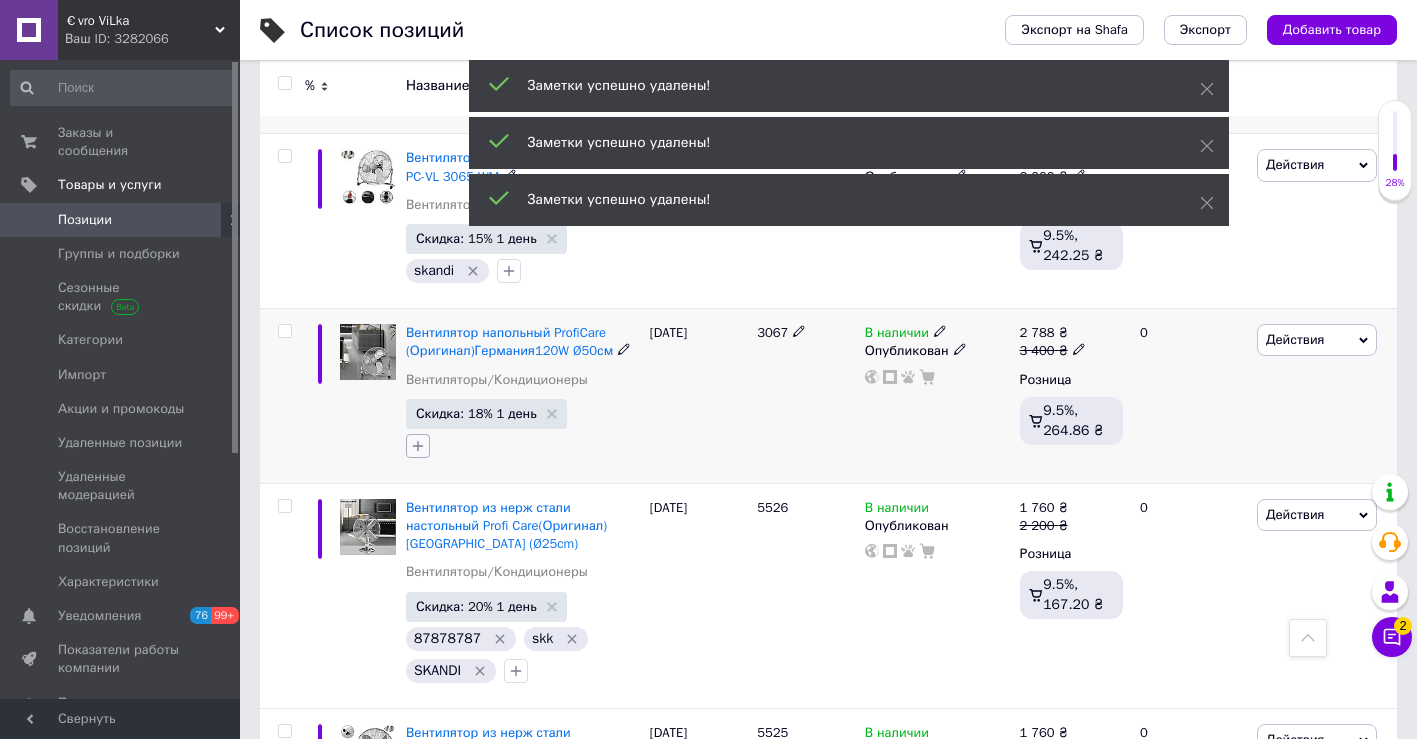click 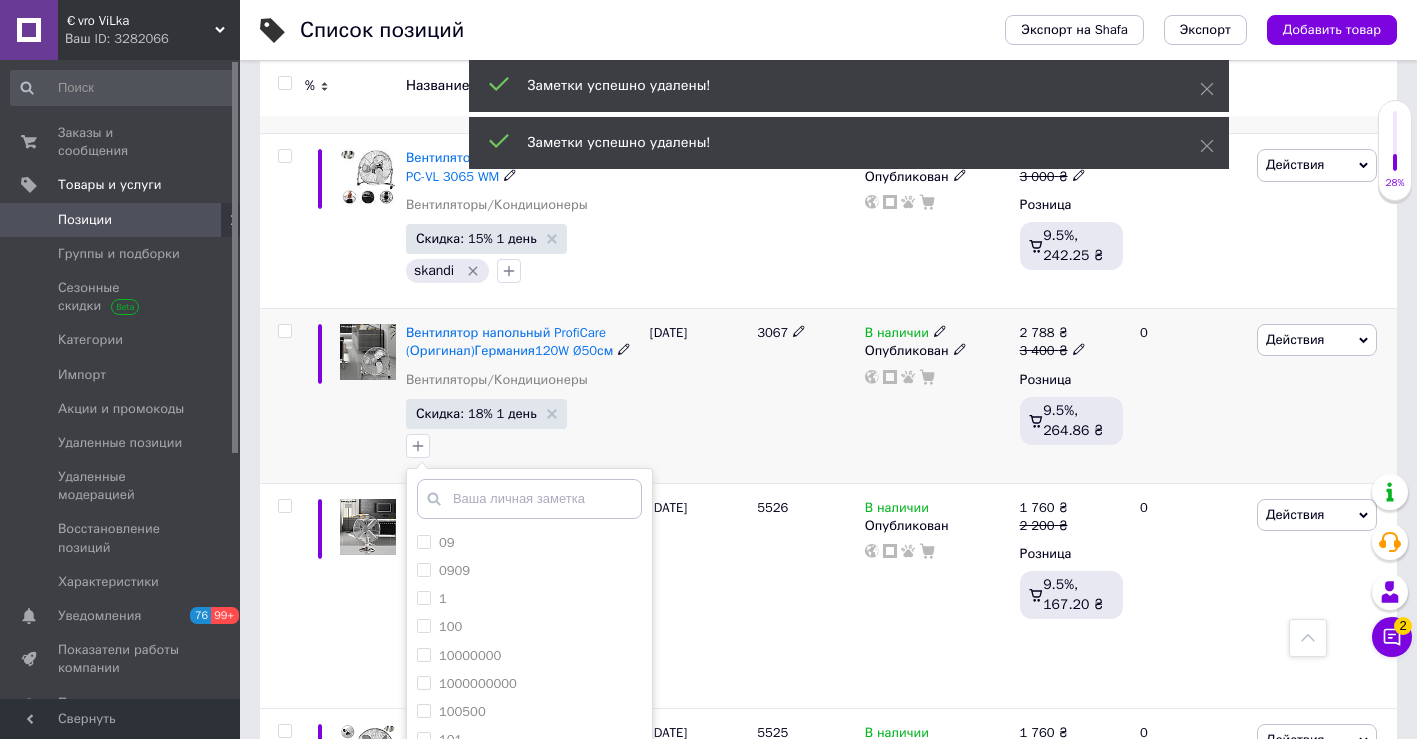 click at bounding box center [529, 499] 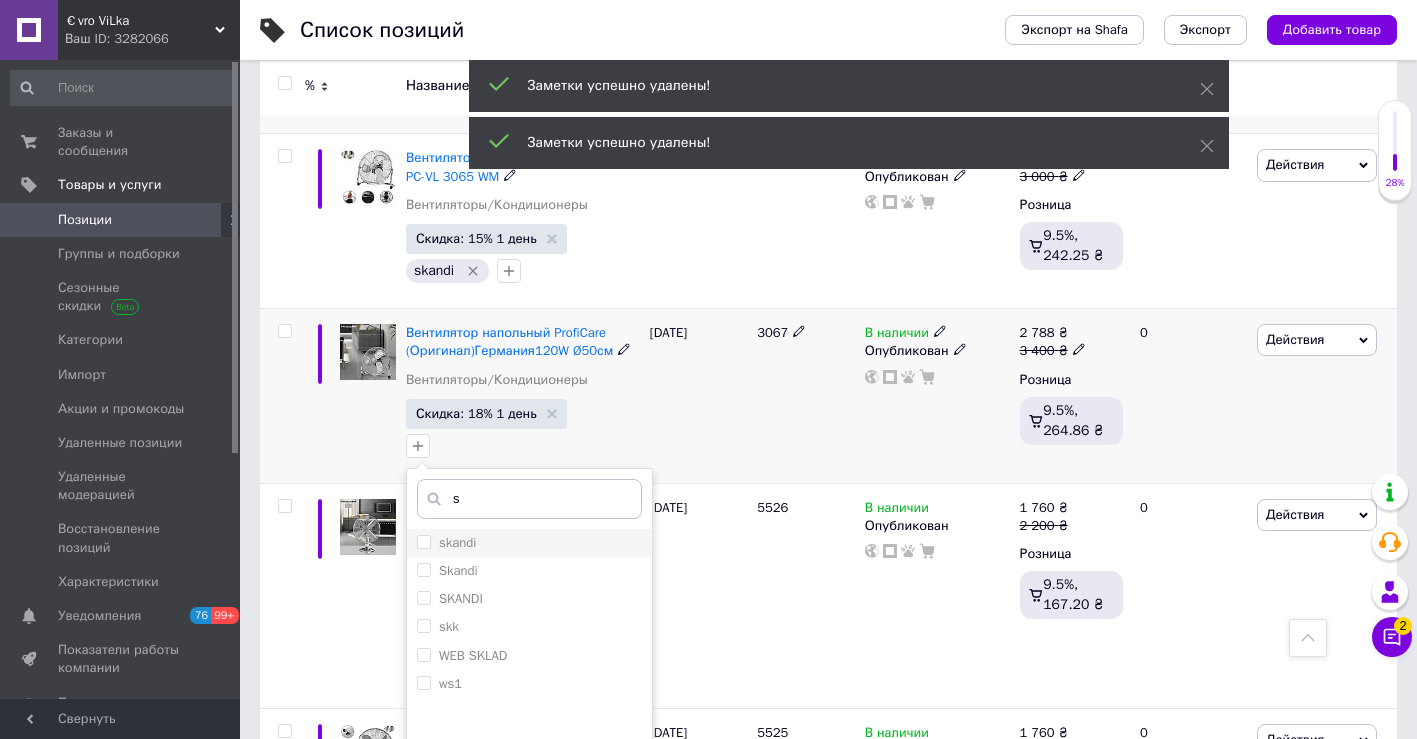 click on "skandi" at bounding box center (529, 543) 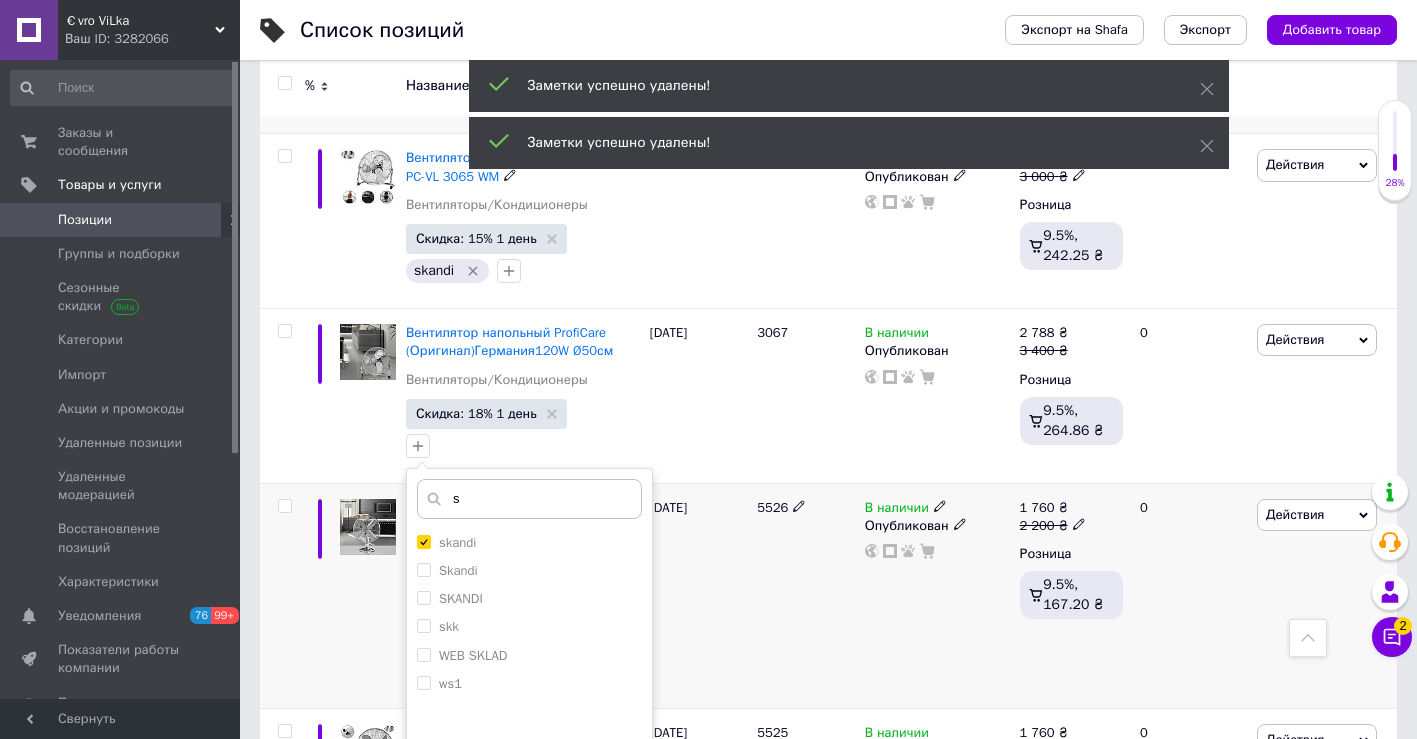 click on "[DATE]" at bounding box center [698, 595] 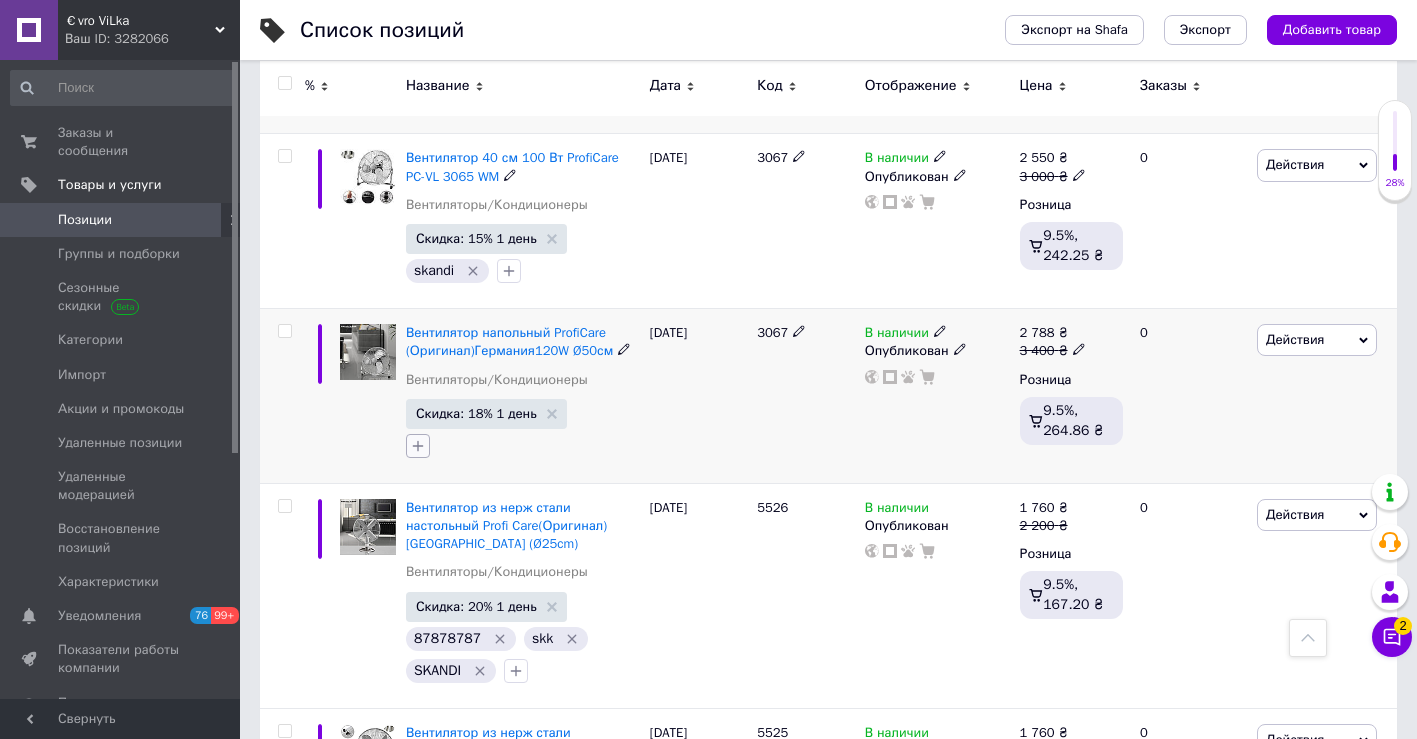 click 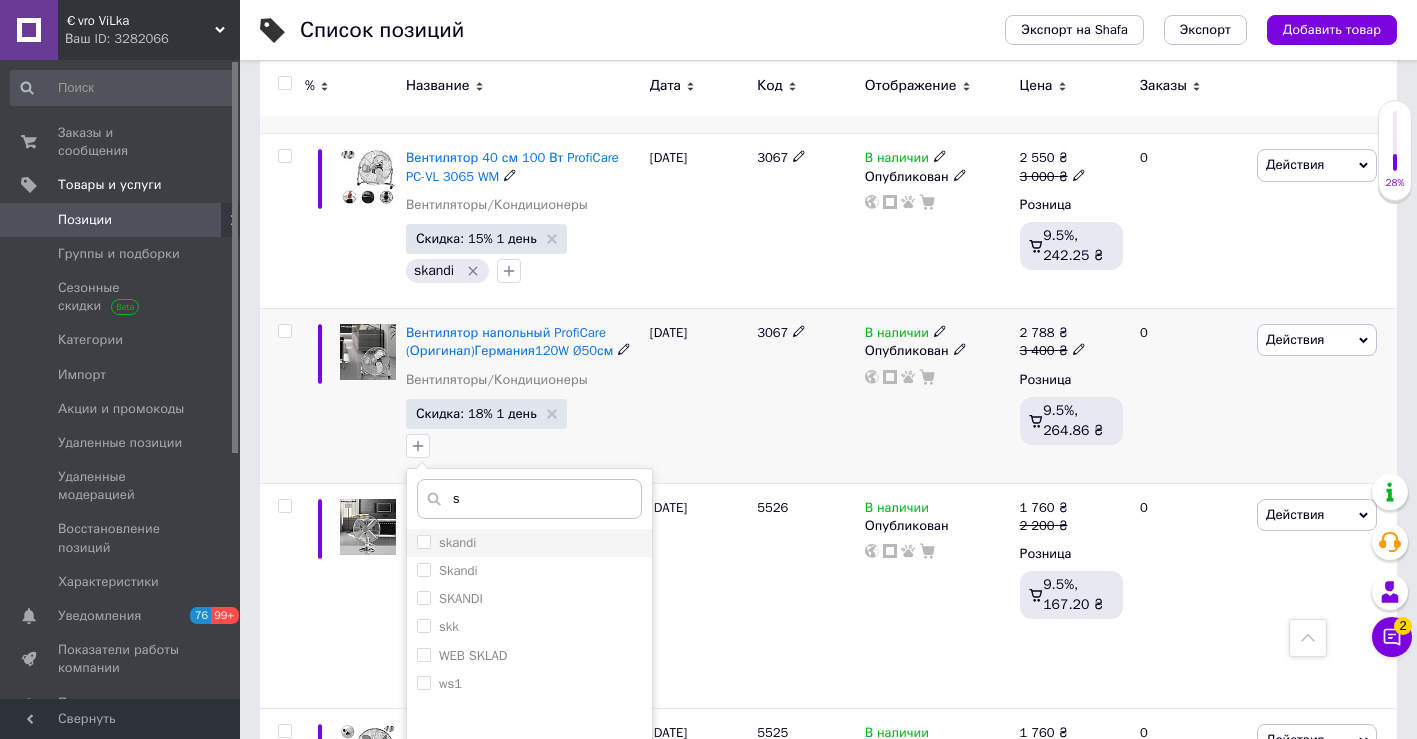 click on "skandi" at bounding box center [529, 543] 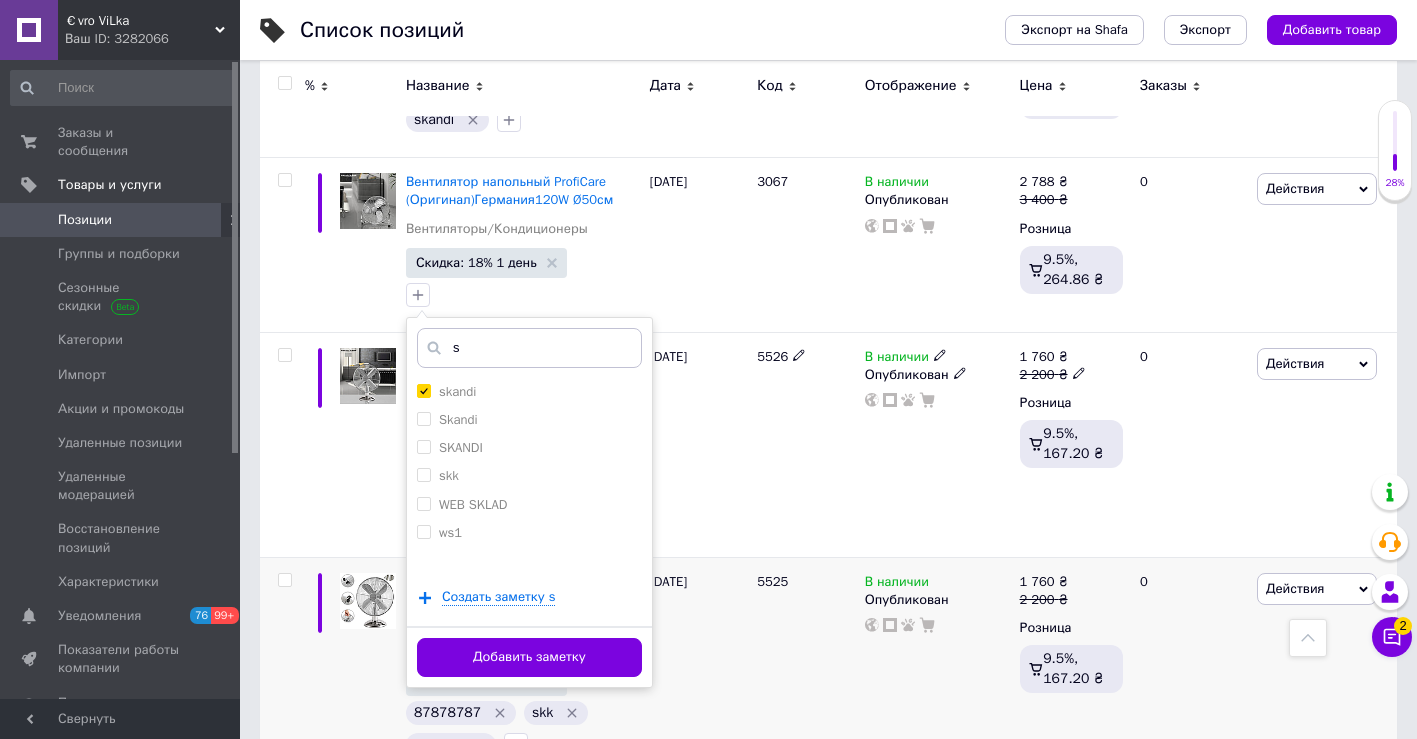 scroll, scrollTop: 1378, scrollLeft: 0, axis: vertical 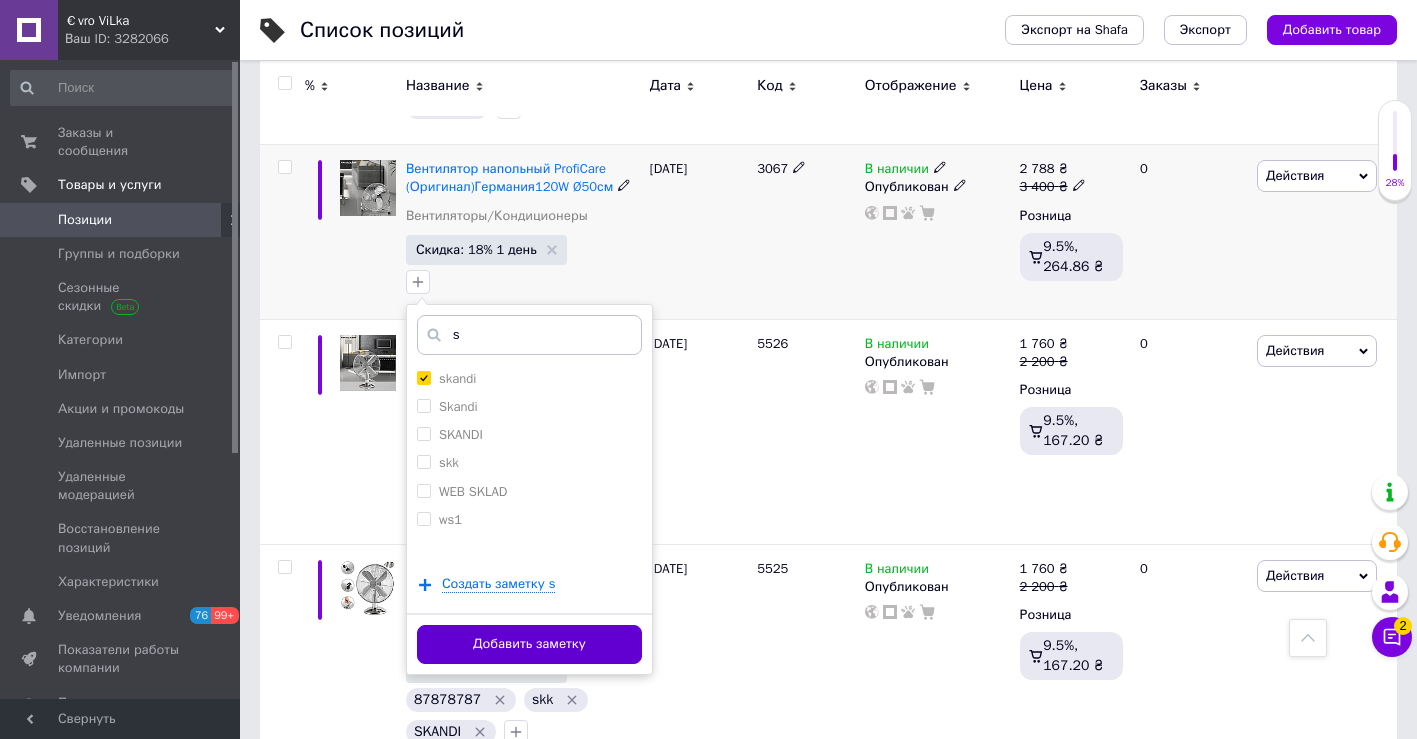 click on "Добавить заметку" at bounding box center (529, 644) 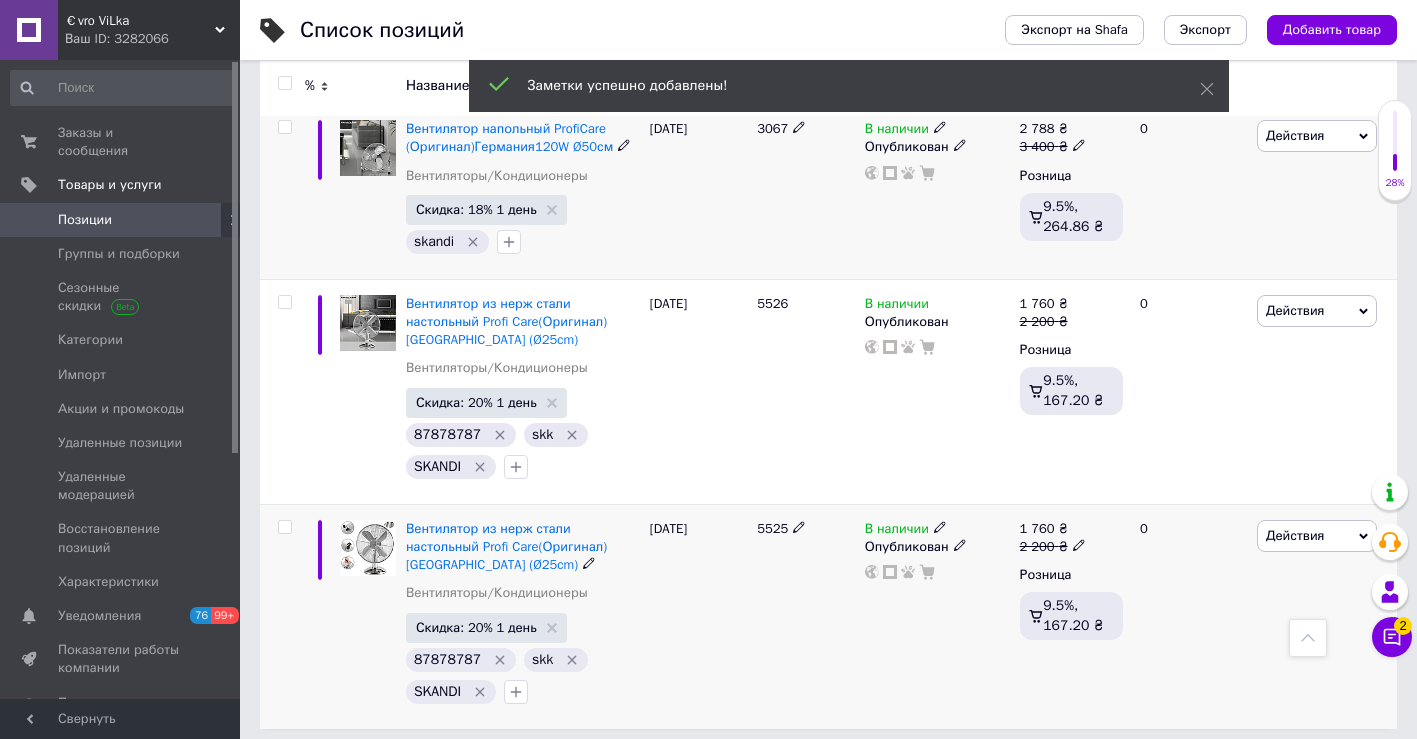 scroll, scrollTop: 1428, scrollLeft: 0, axis: vertical 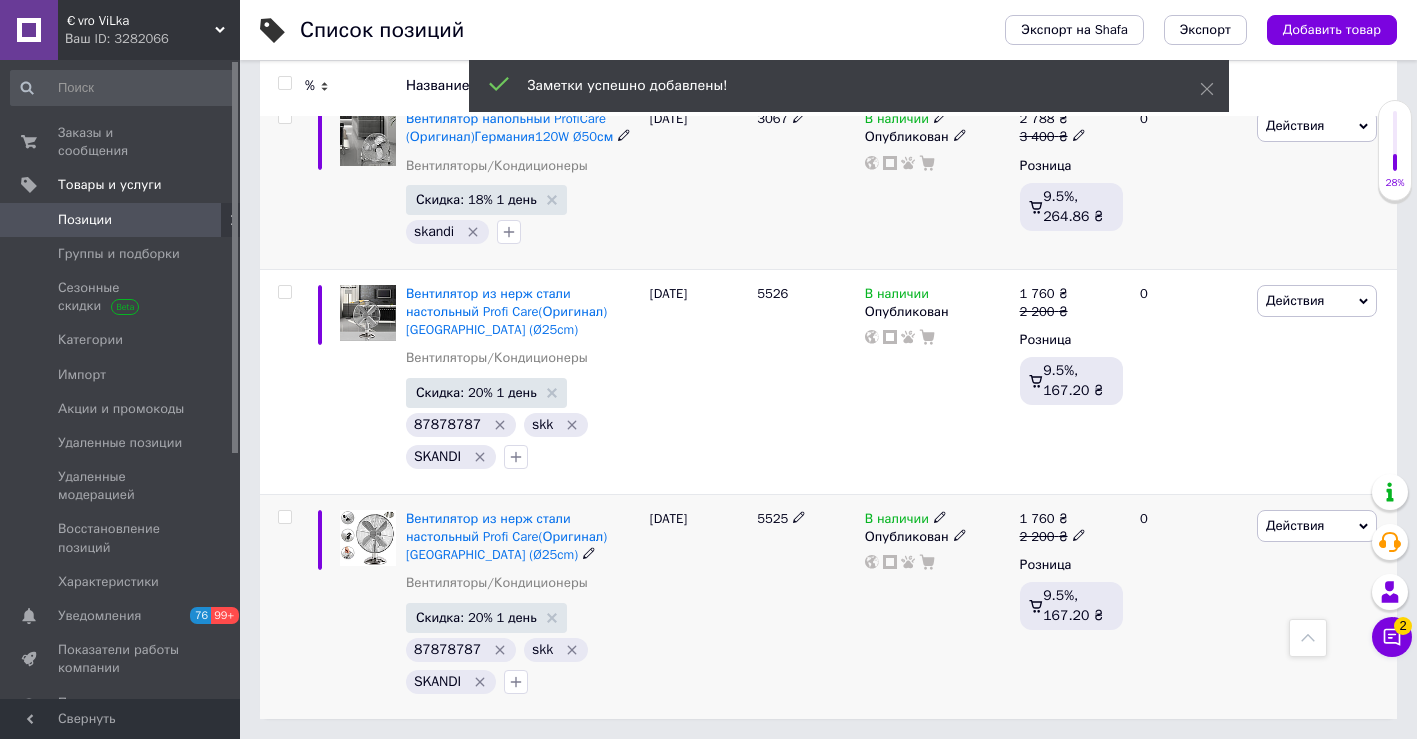 click 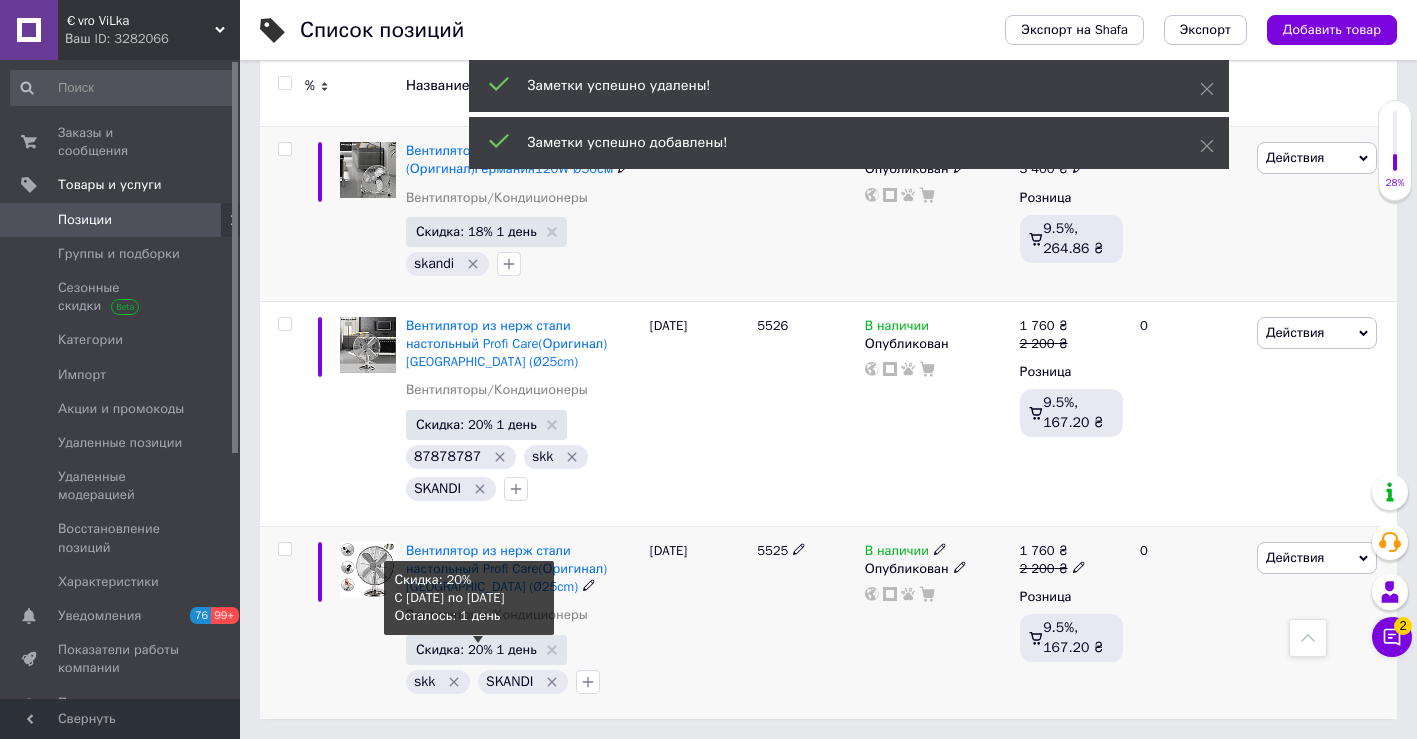 scroll, scrollTop: 1396, scrollLeft: 0, axis: vertical 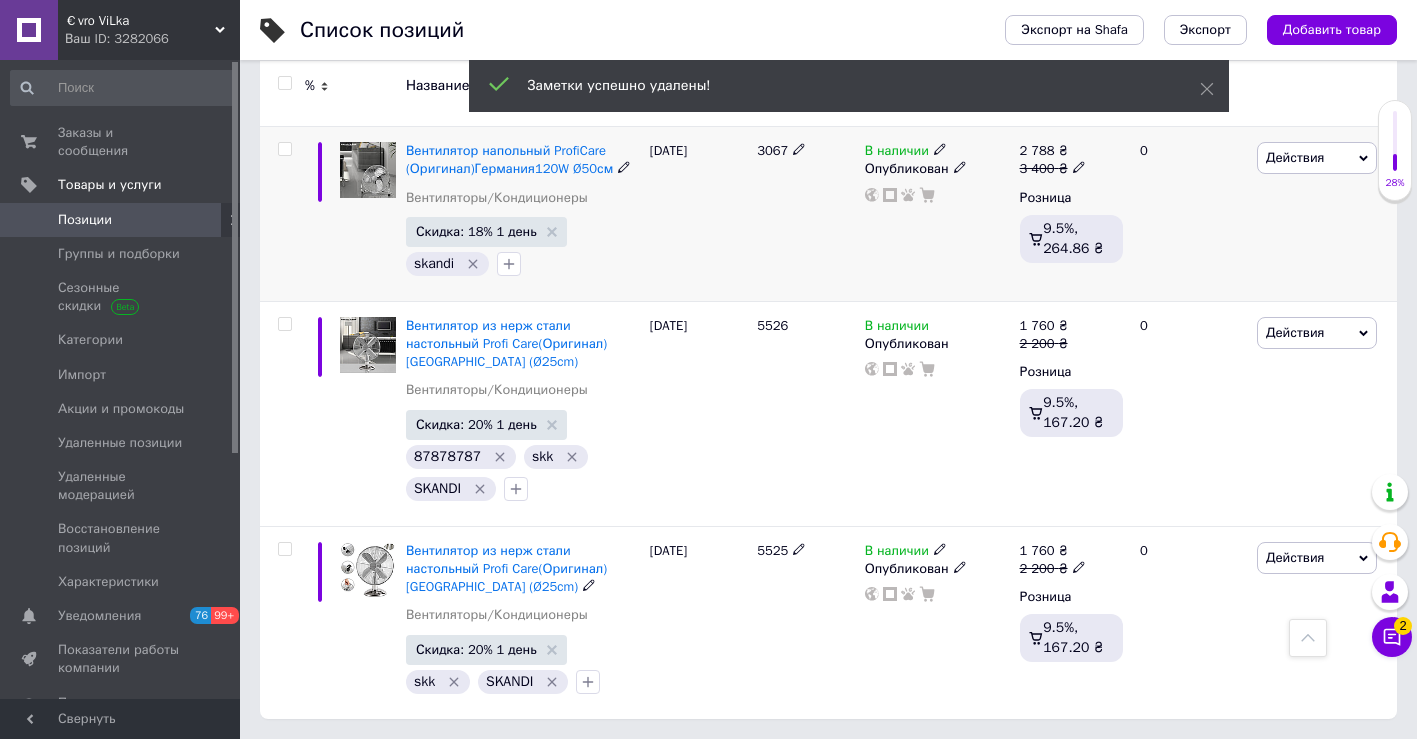 click 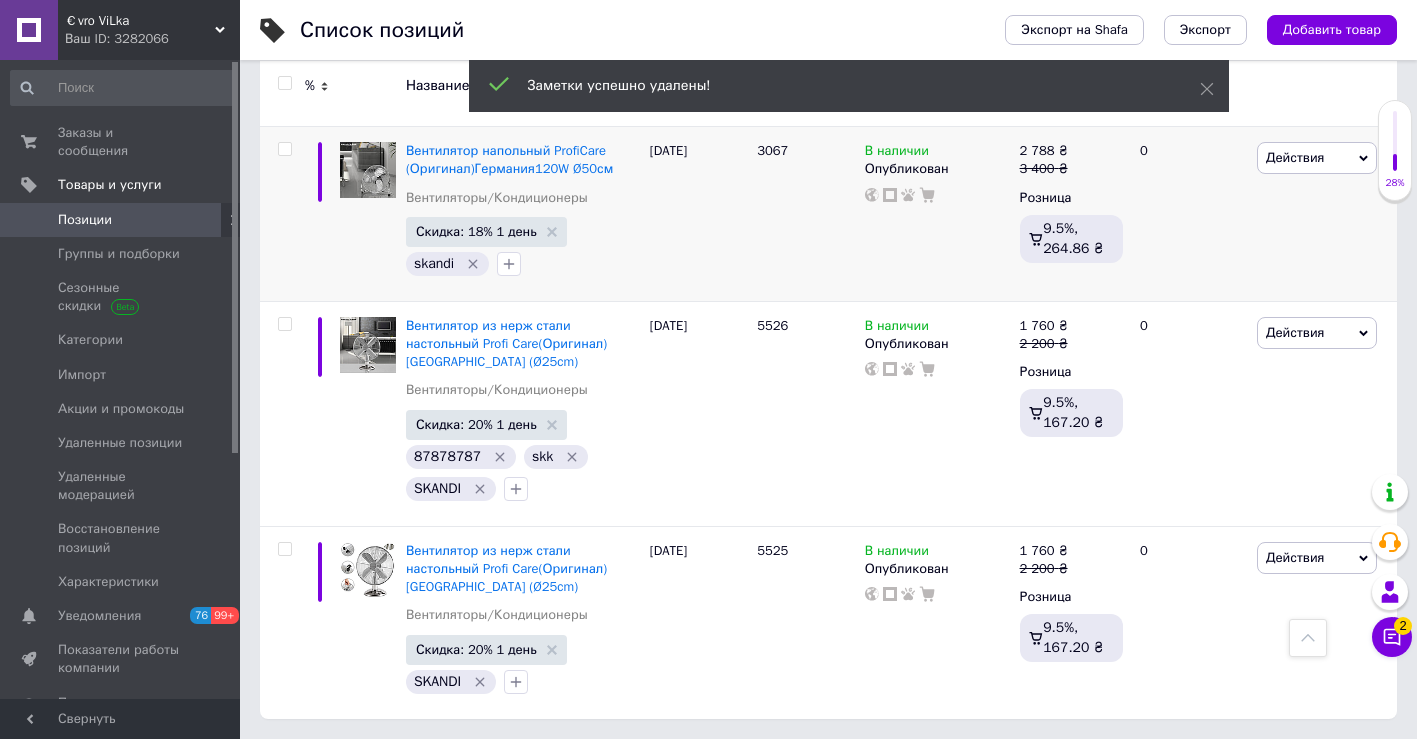click at bounding box center (284, 83) 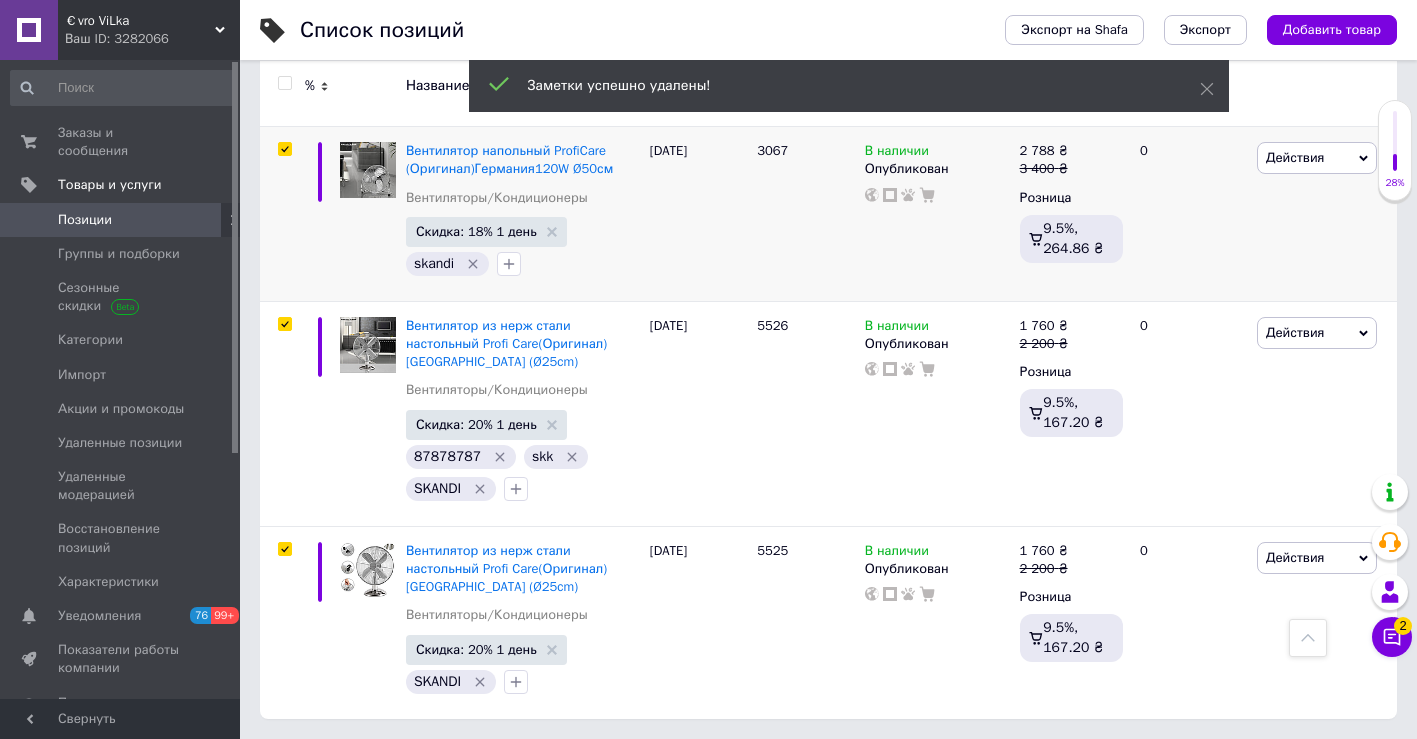 scroll, scrollTop: 1395, scrollLeft: 0, axis: vertical 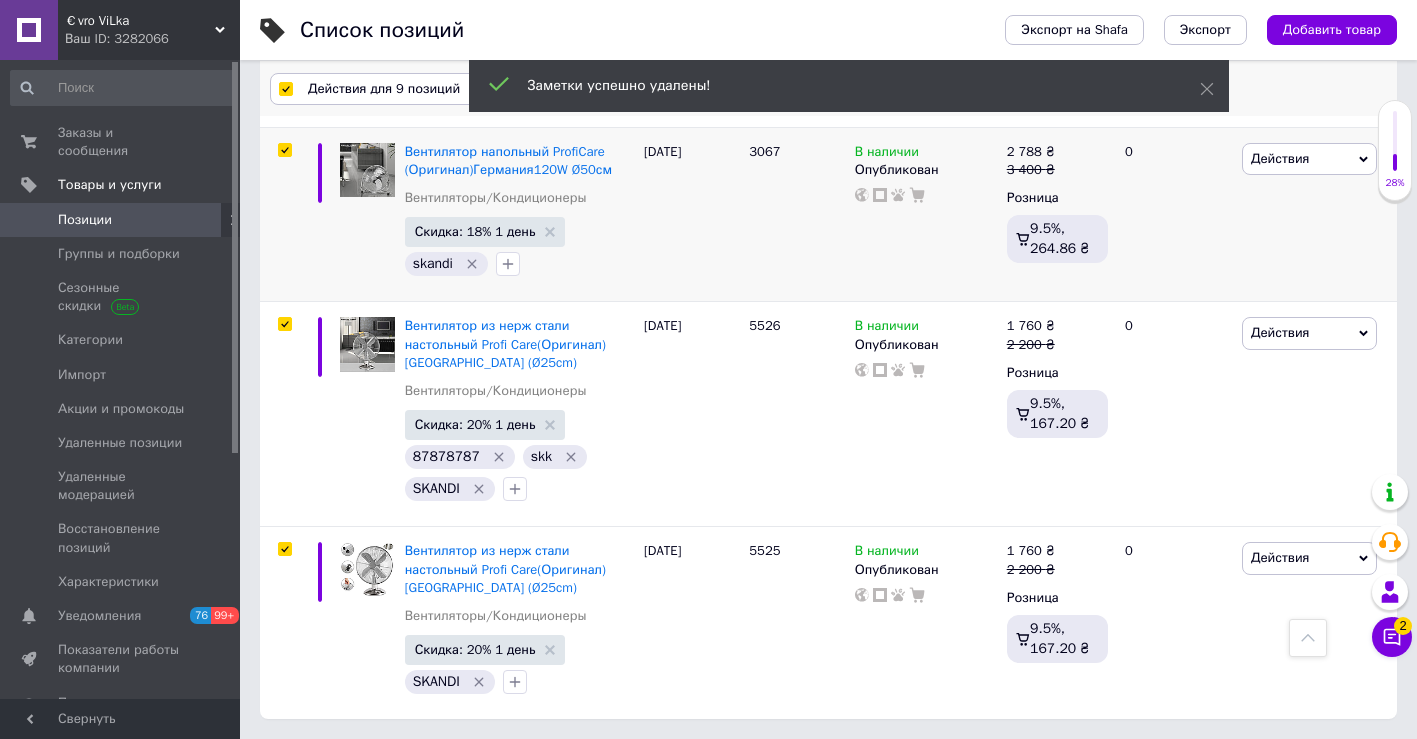 click on "Действия для 9 позиций" at bounding box center (384, 89) 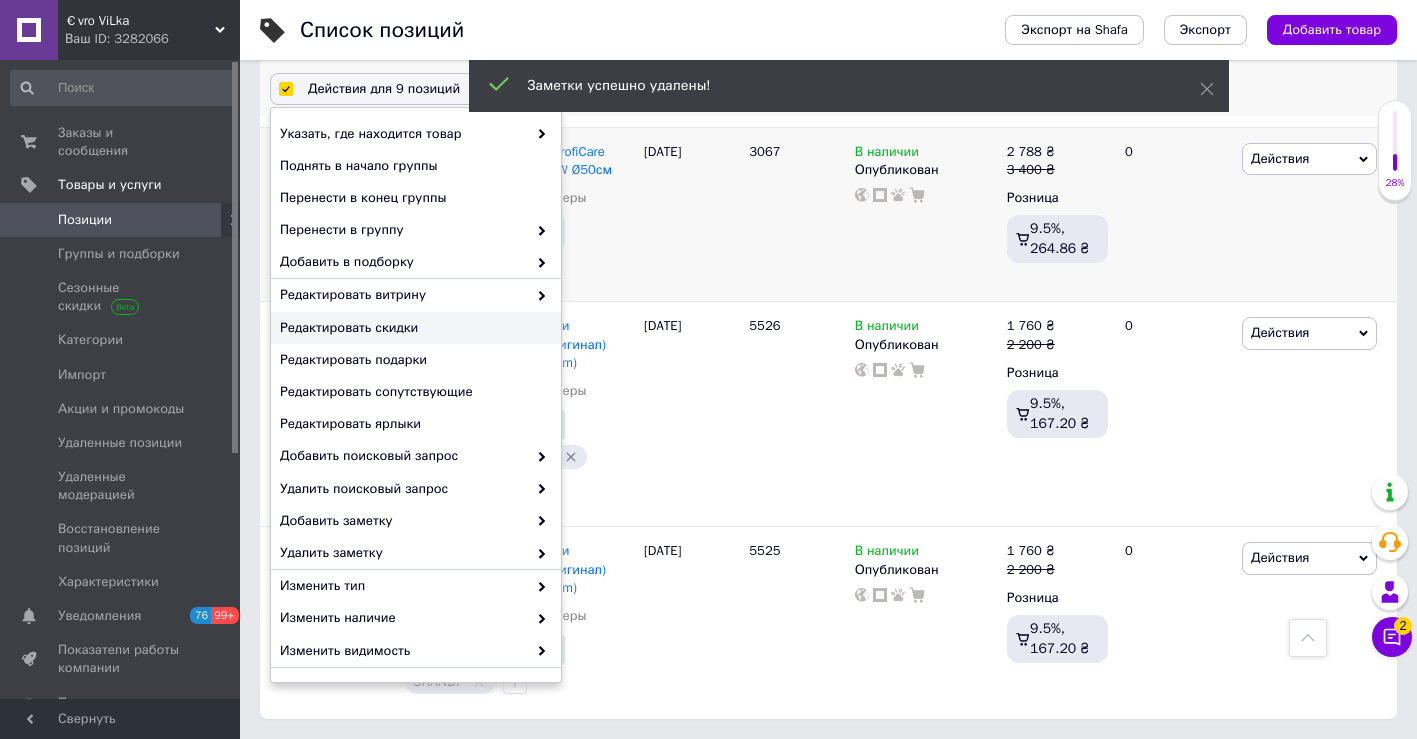 click on "Редактировать скидки" at bounding box center [413, 328] 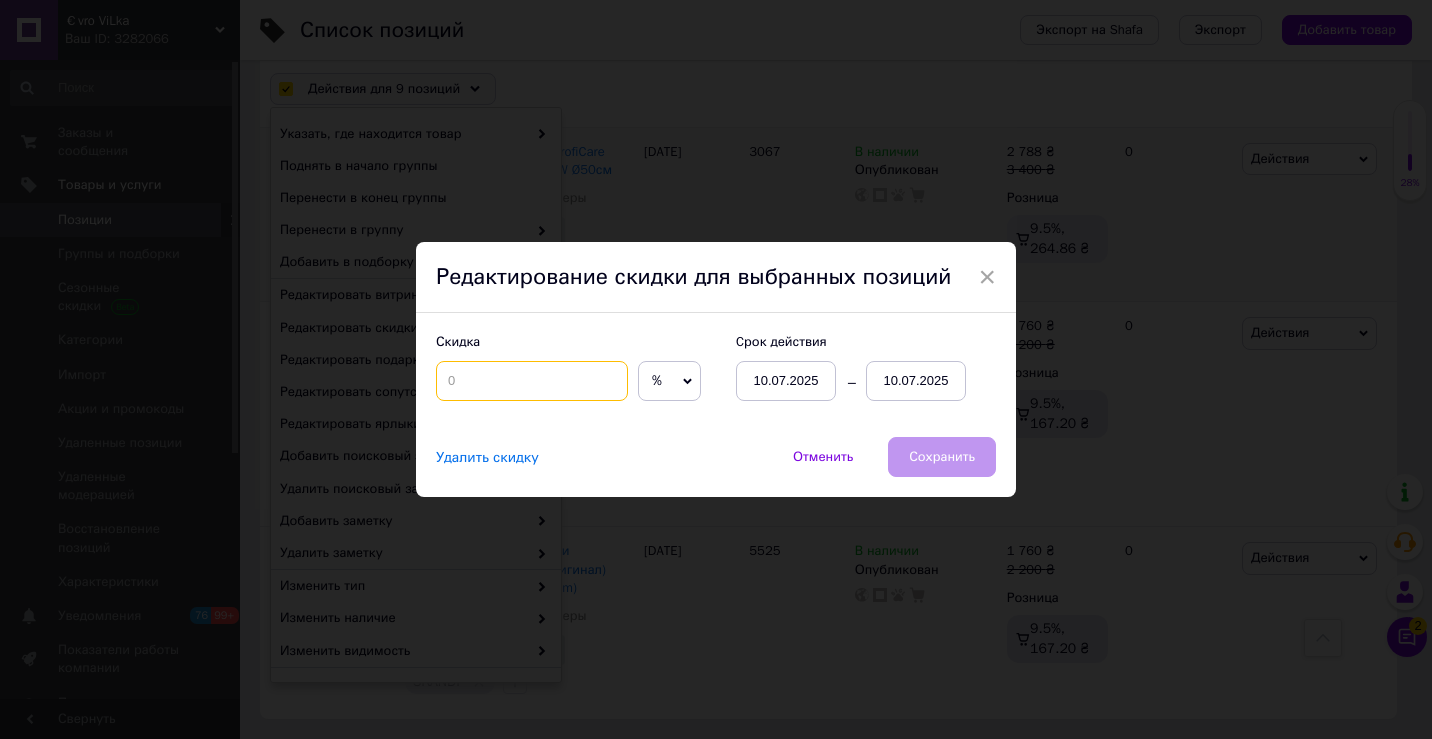 click at bounding box center [532, 381] 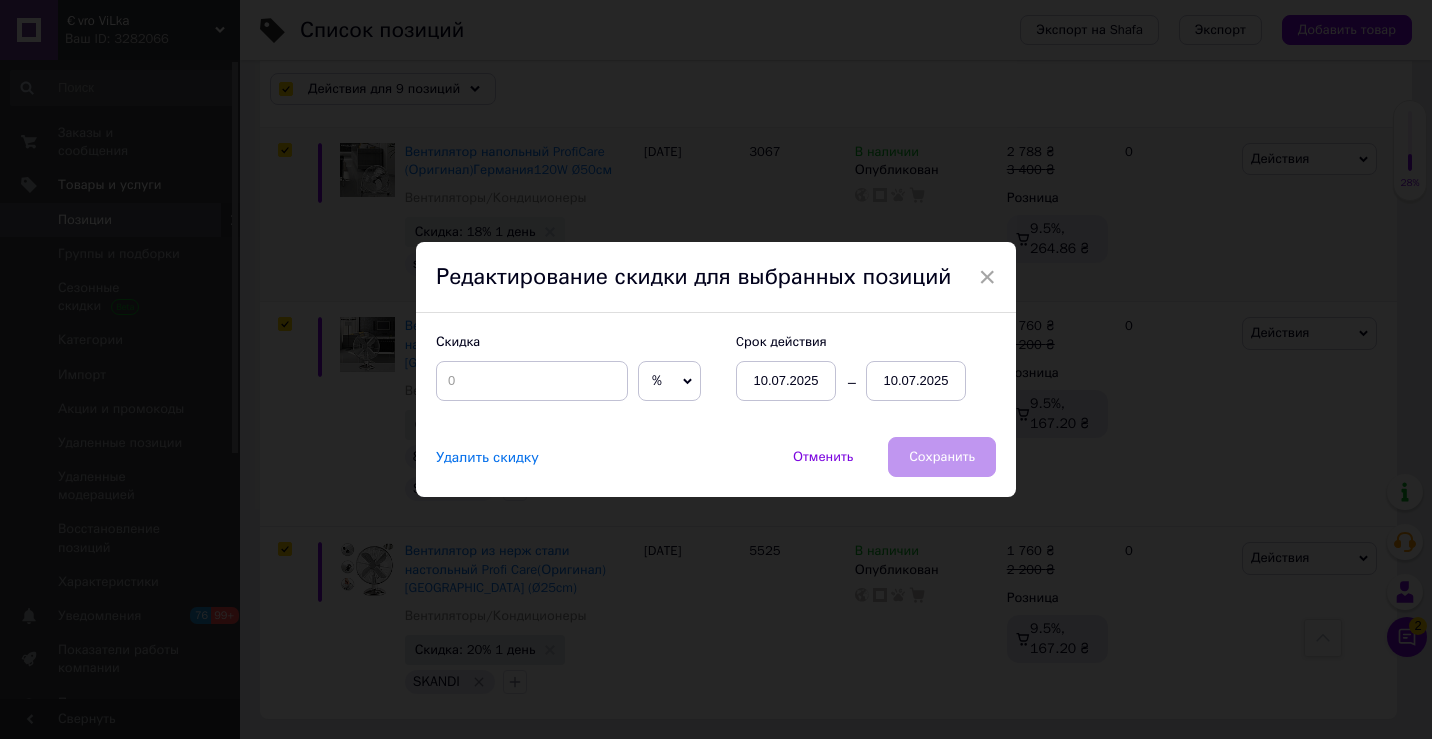 click on "×" at bounding box center (987, 277) 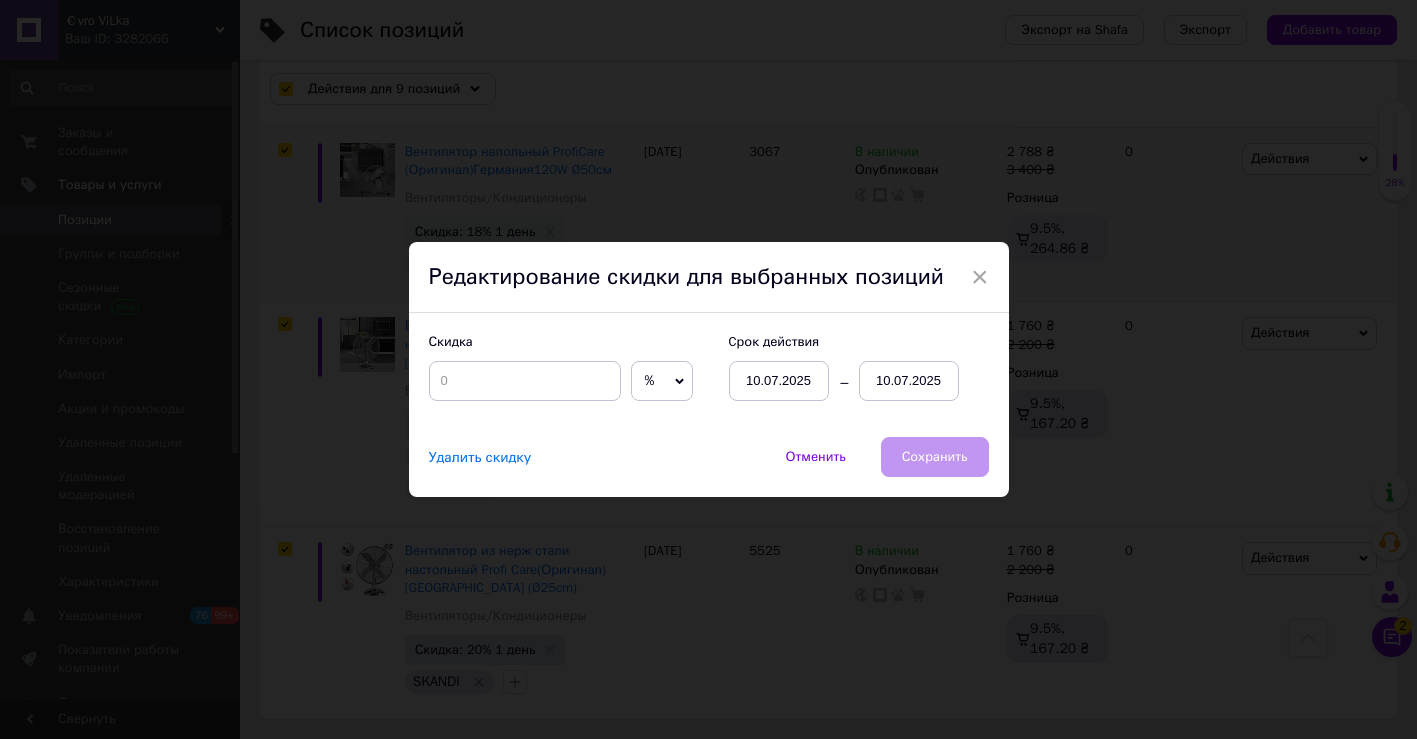 scroll, scrollTop: 0, scrollLeft: 660, axis: horizontal 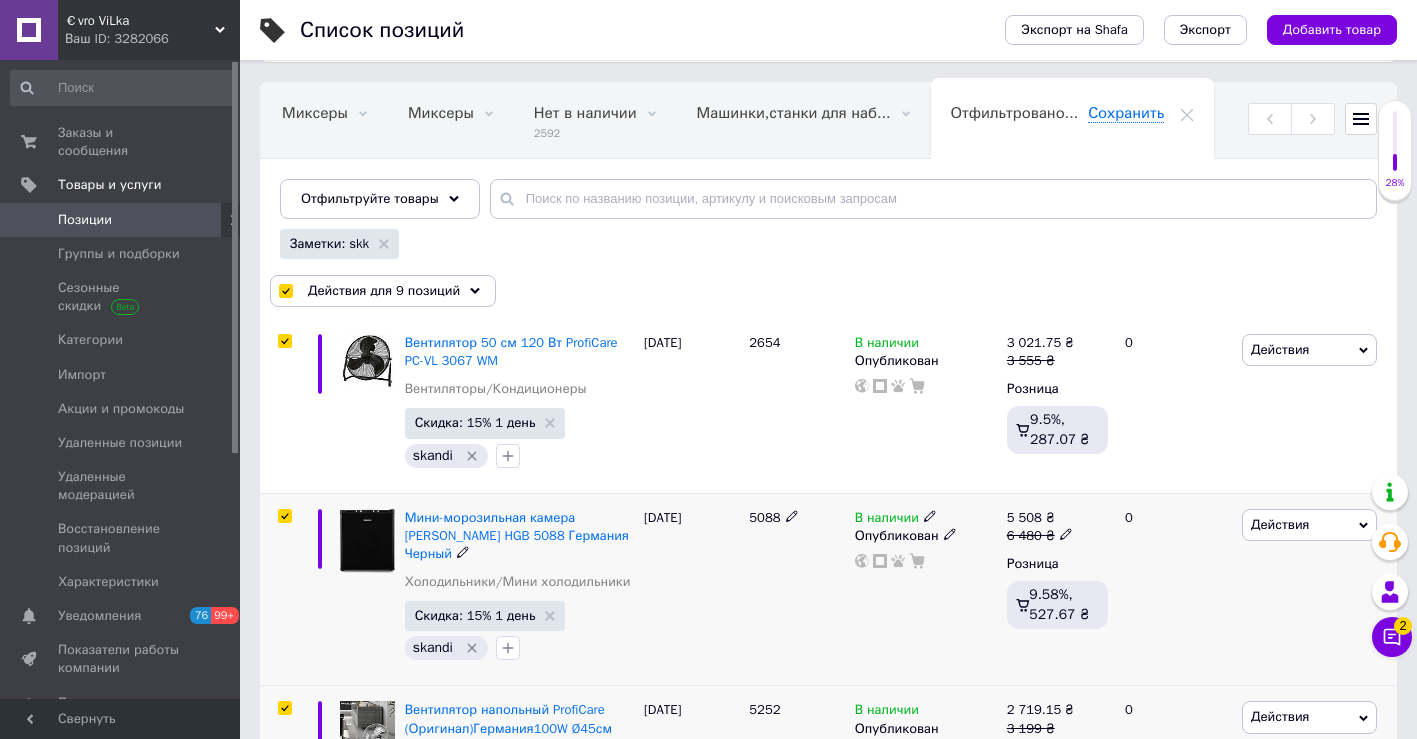 click on "Позиции" at bounding box center (123, 220) 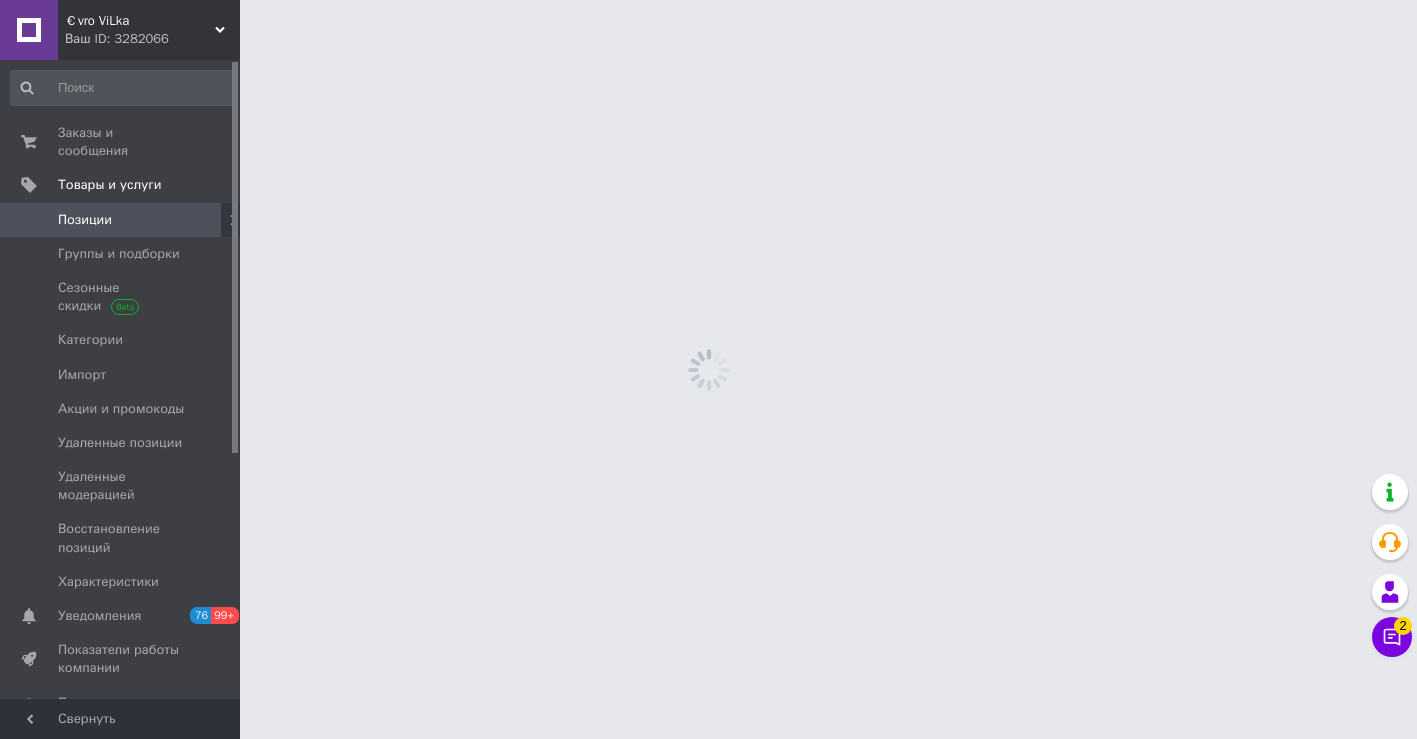 scroll, scrollTop: 0, scrollLeft: 0, axis: both 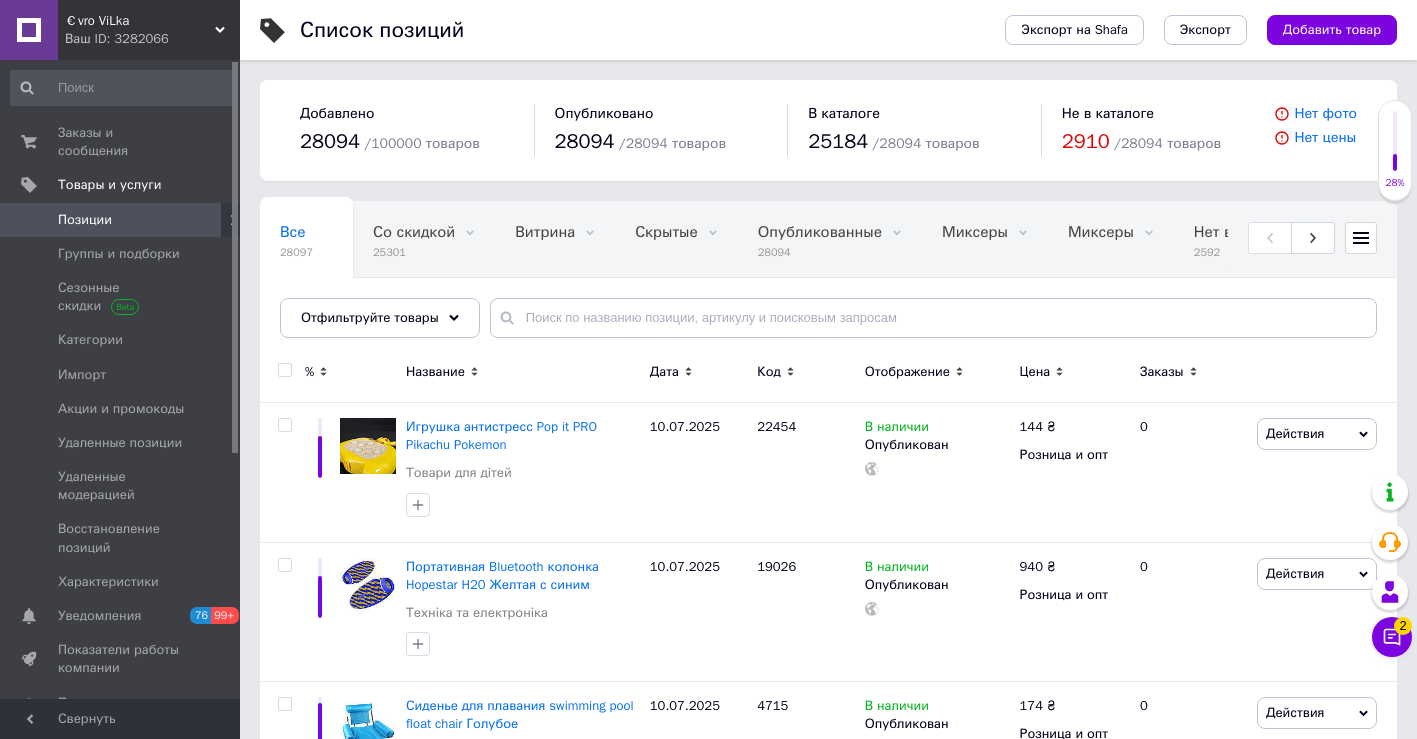 click on "Отфильтруйте товары" at bounding box center [370, 317] 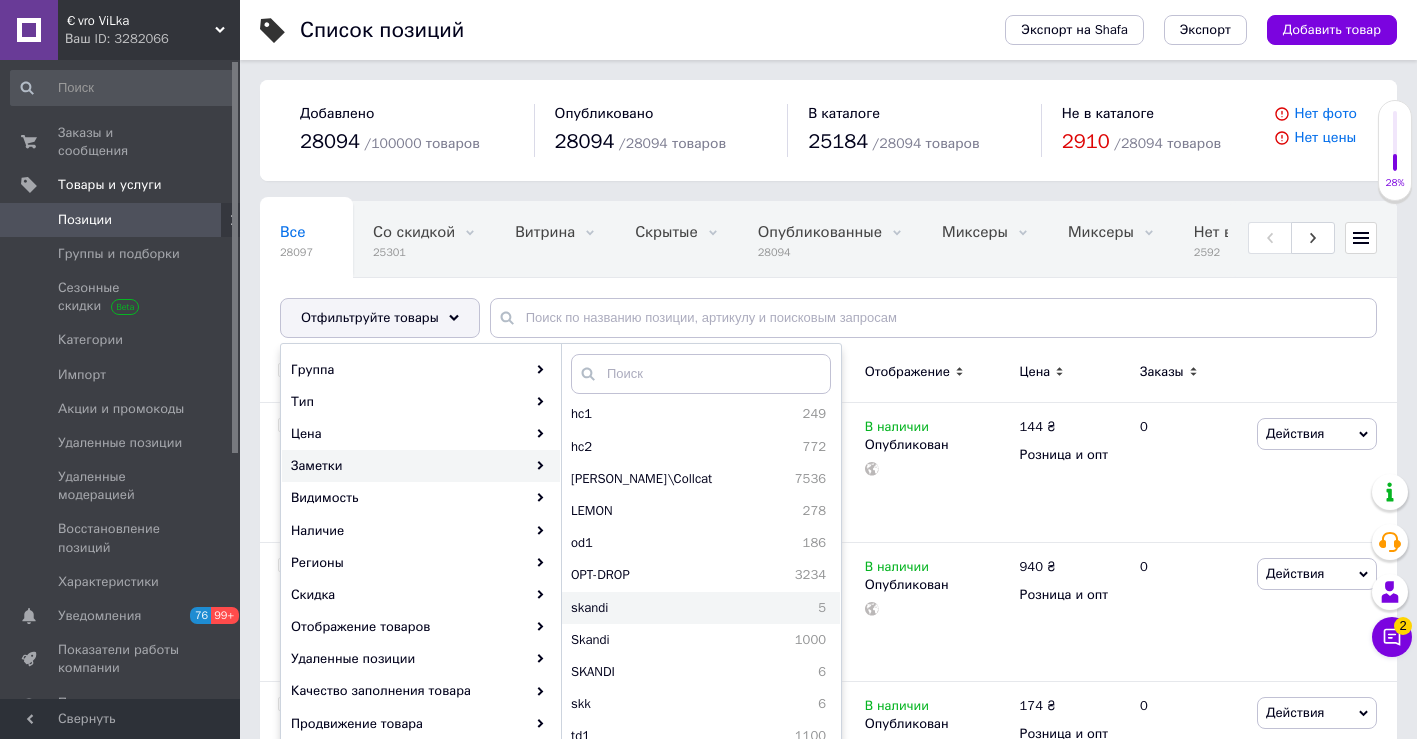 scroll, scrollTop: 2032, scrollLeft: 0, axis: vertical 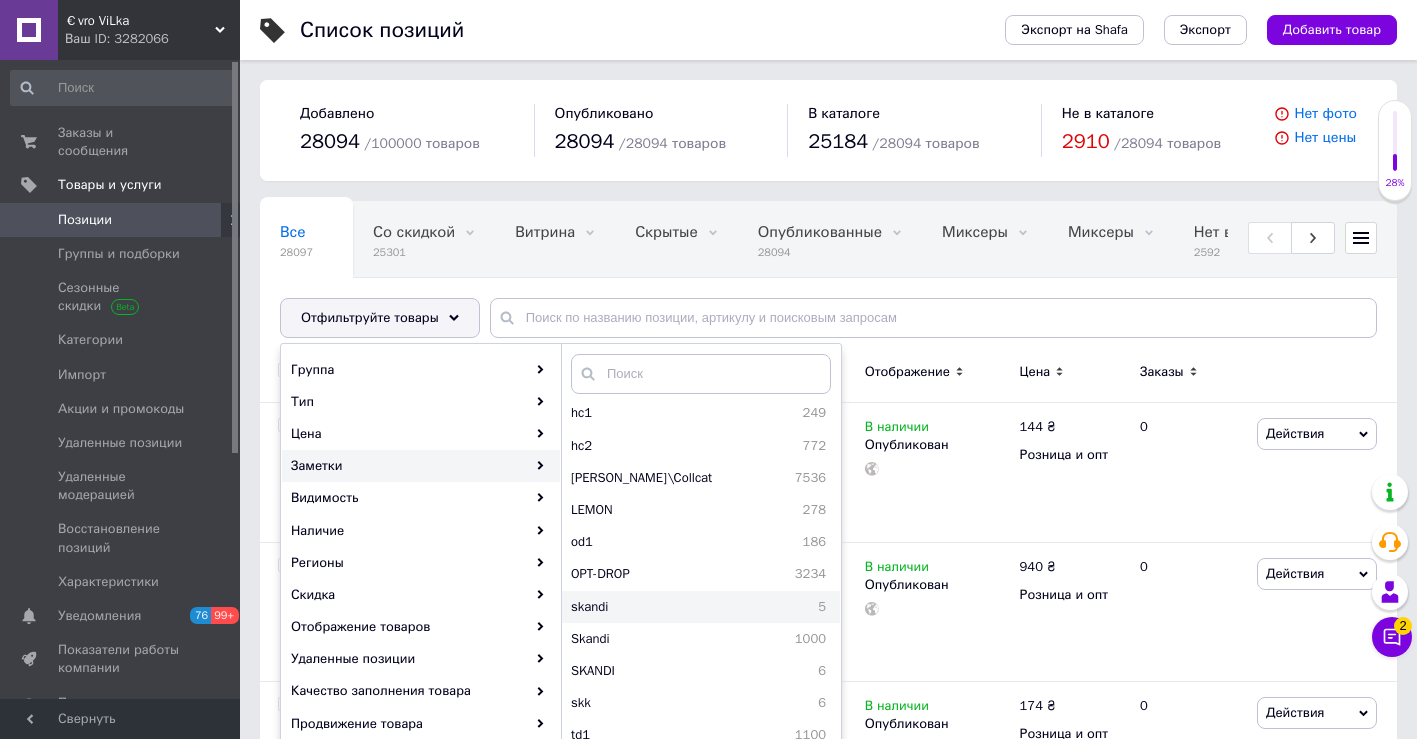 click on "skandi" at bounding box center (657, 607) 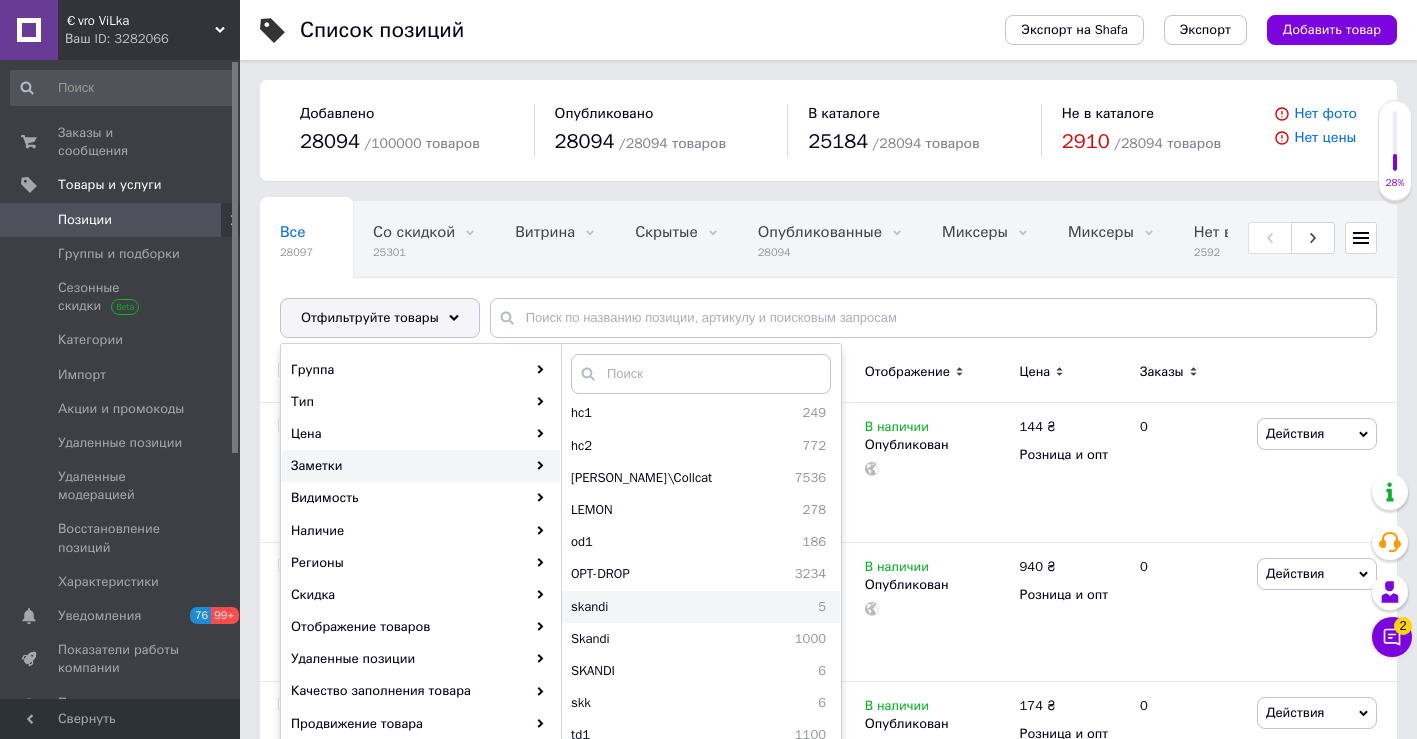 scroll, scrollTop: 0, scrollLeft: 660, axis: horizontal 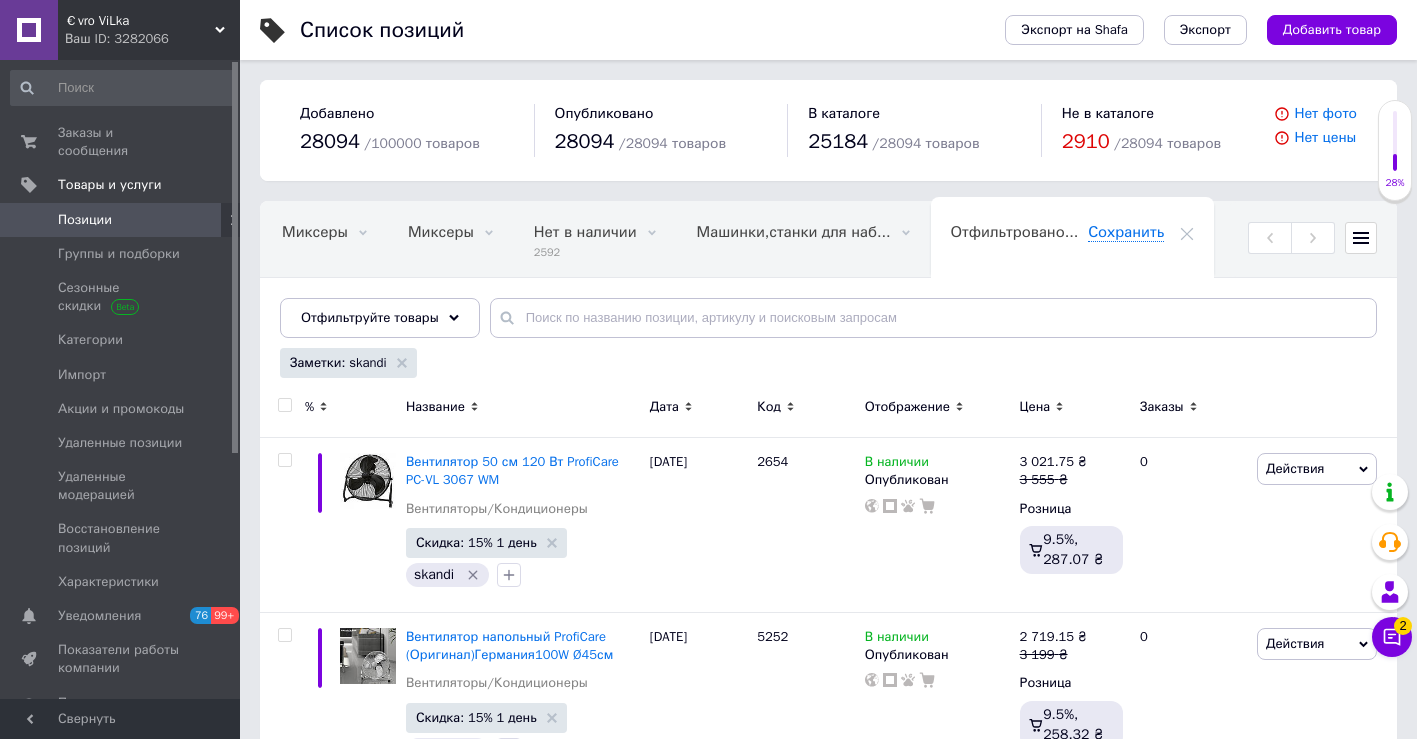 click at bounding box center (284, 405) 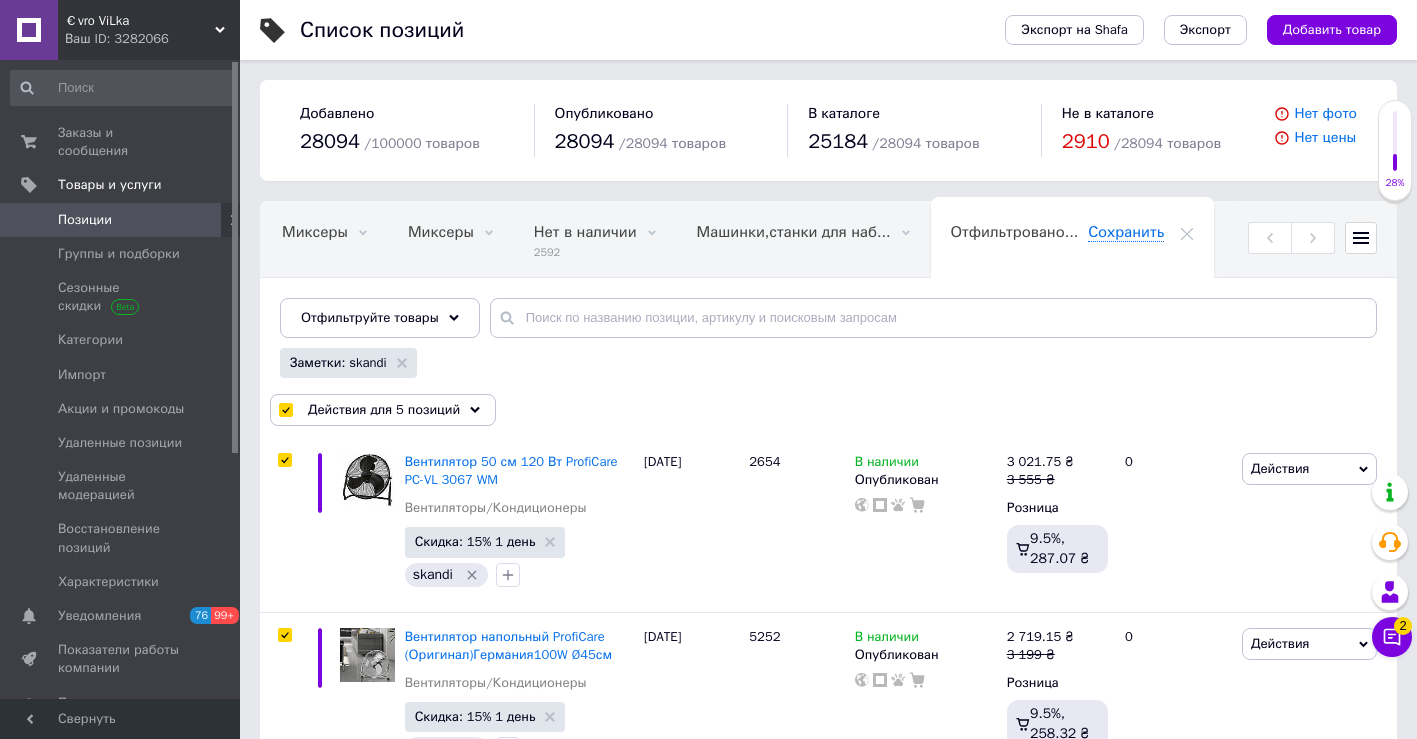 click on "Действия для 5 позиций" at bounding box center [384, 410] 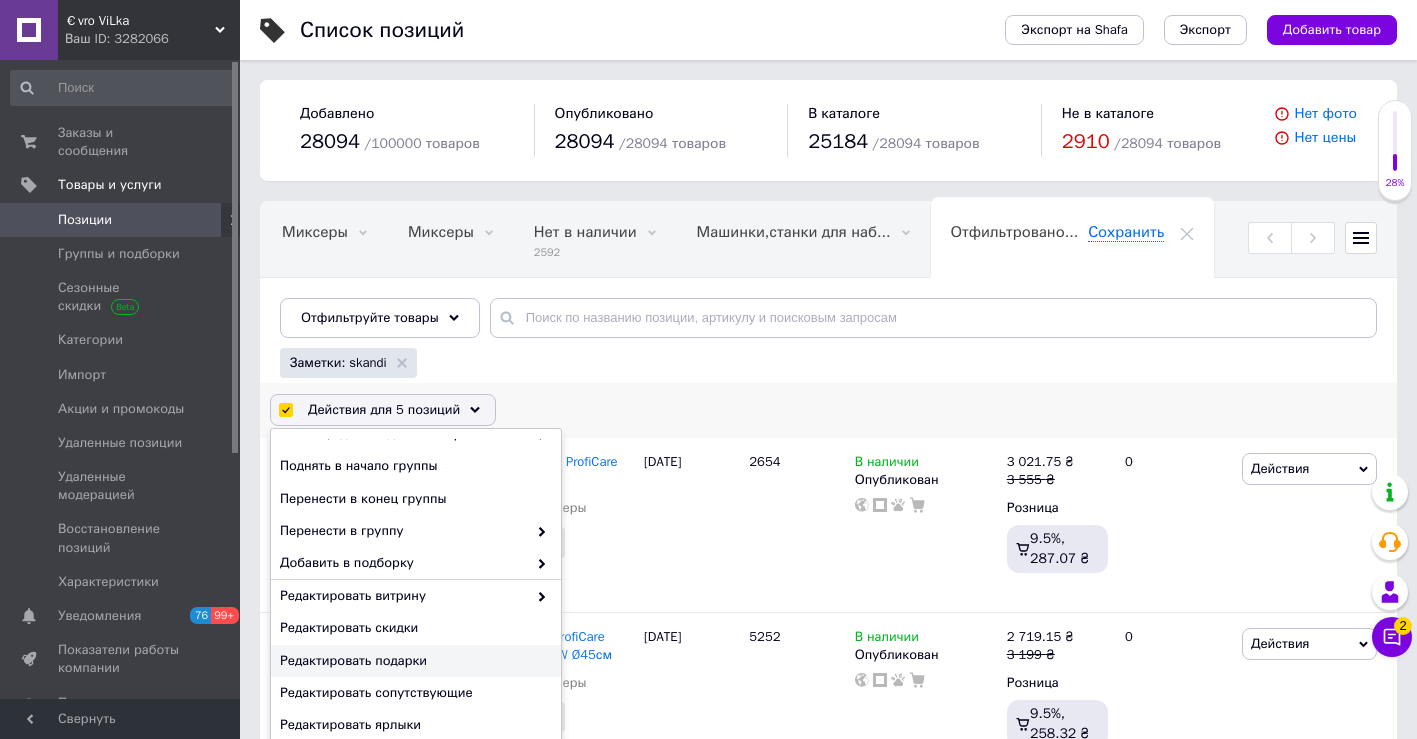 scroll, scrollTop: 144, scrollLeft: 0, axis: vertical 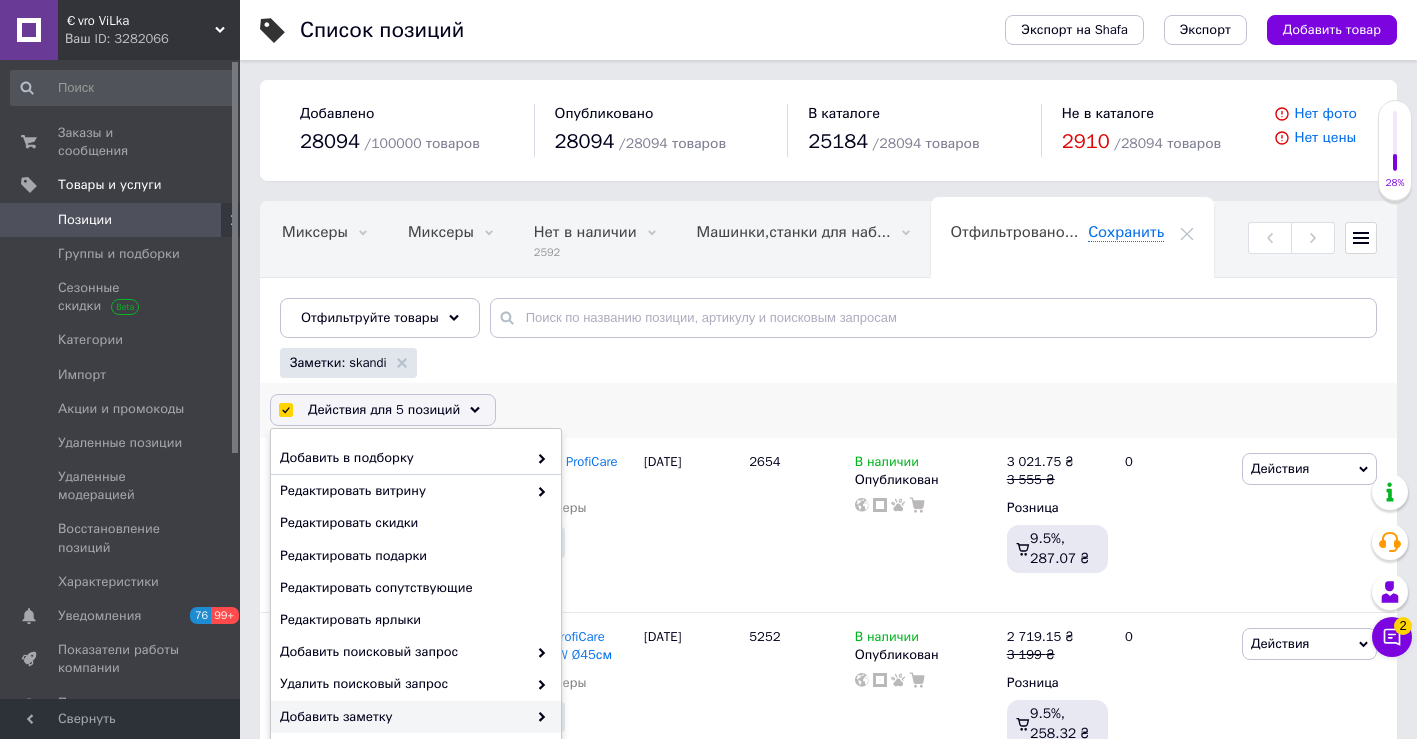 click on "Добавить заметку" at bounding box center (403, 717) 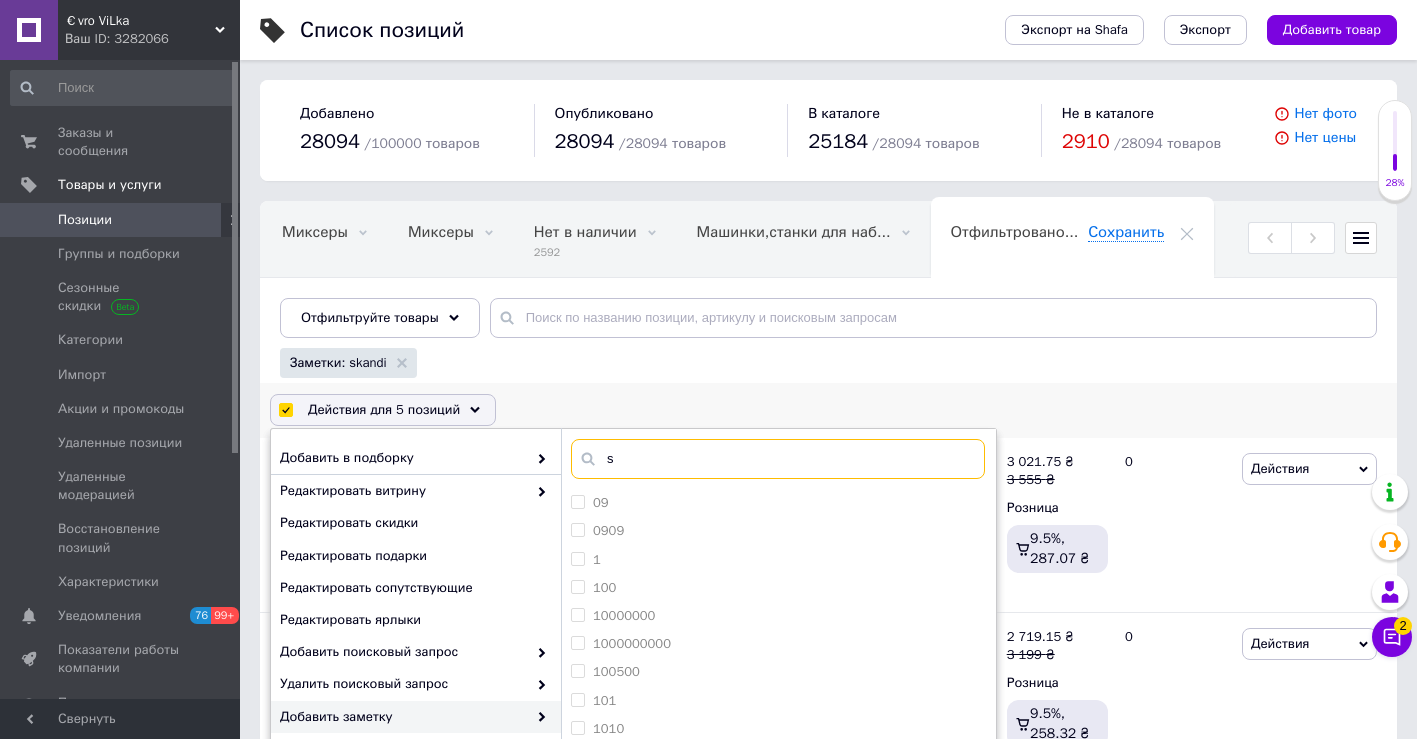 click on "s" at bounding box center [778, 459] 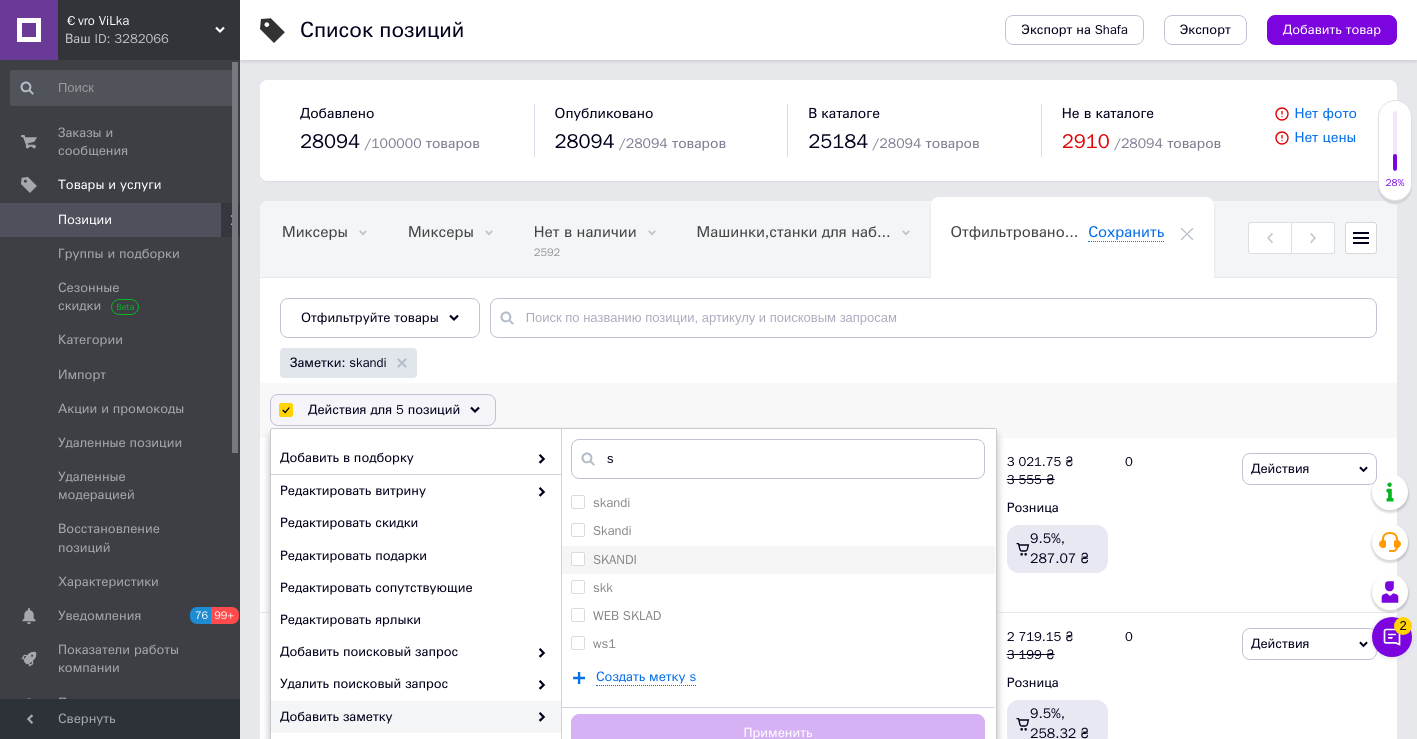 drag, startPoint x: 667, startPoint y: 525, endPoint x: 741, endPoint y: 559, distance: 81.437096 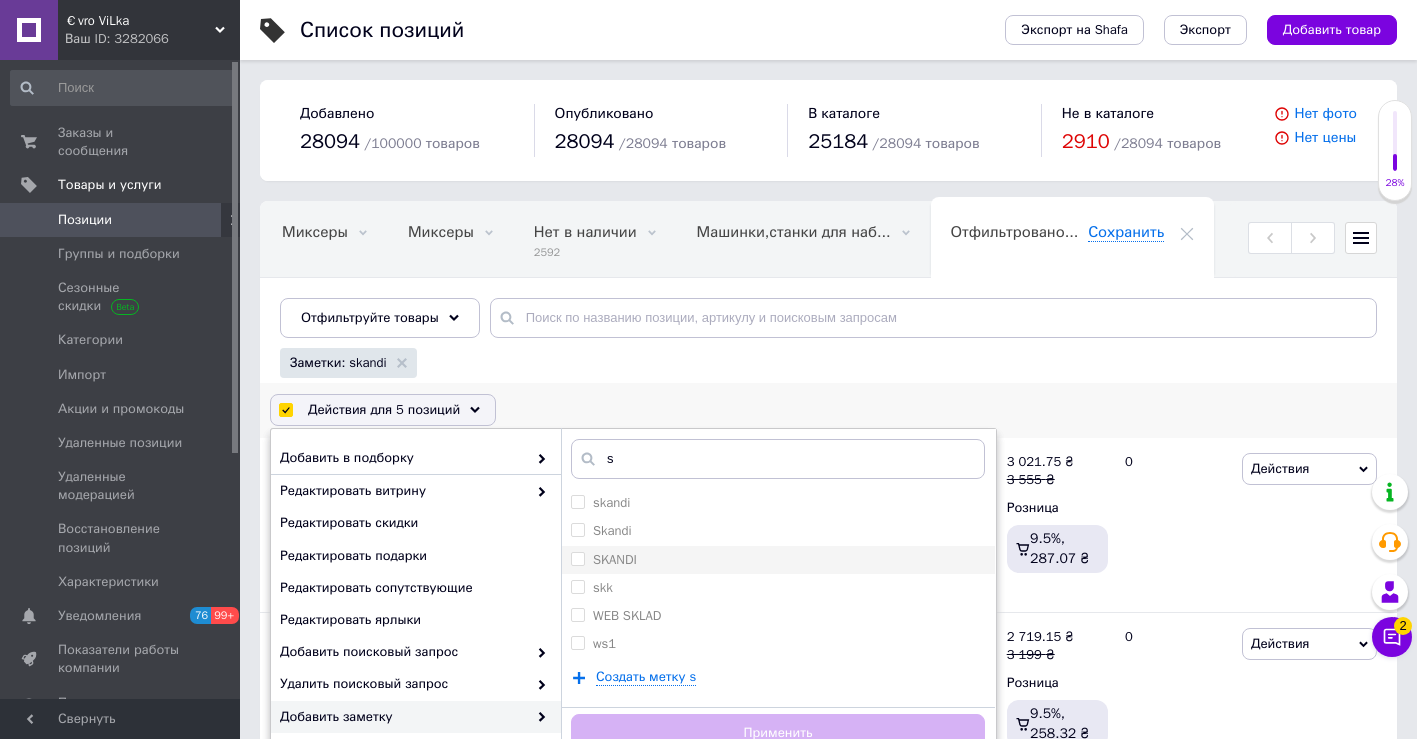click on "Skandi" at bounding box center (778, 531) 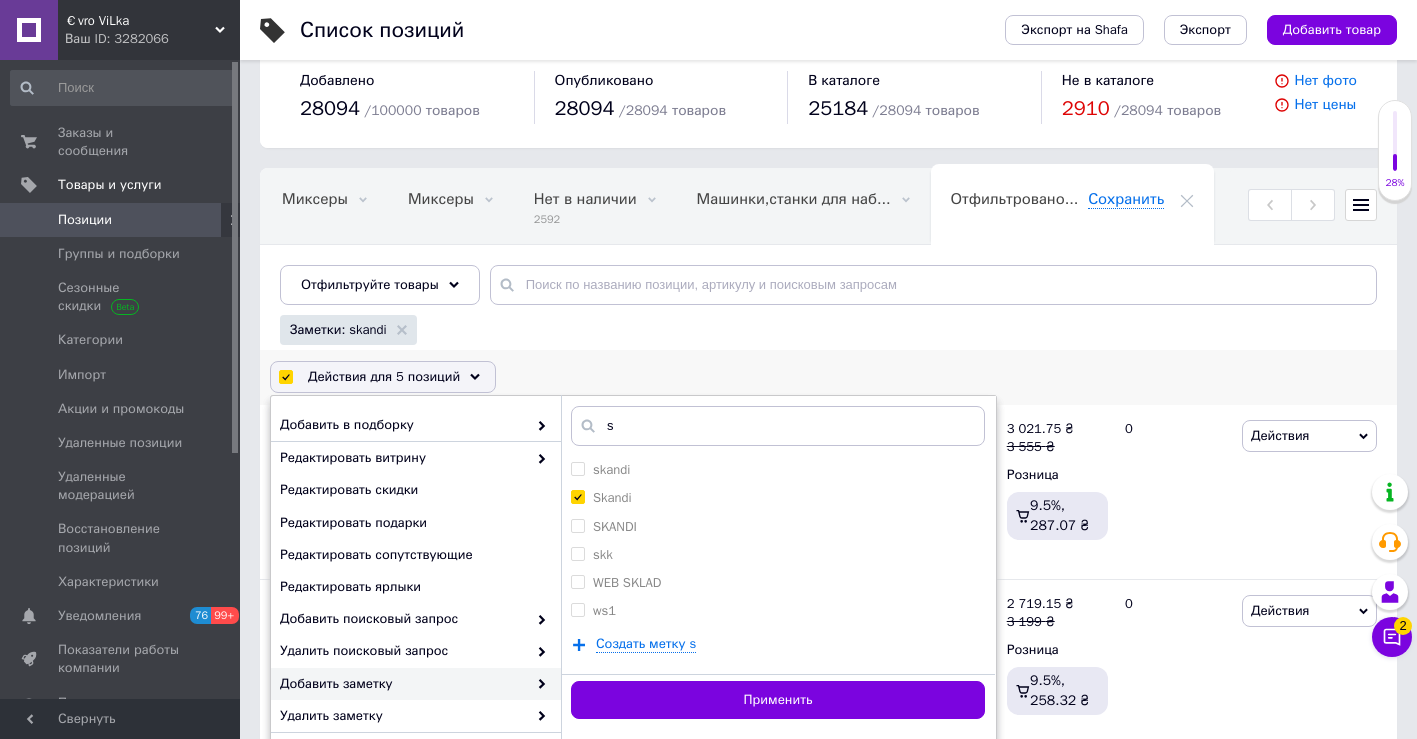 scroll, scrollTop: 36, scrollLeft: 0, axis: vertical 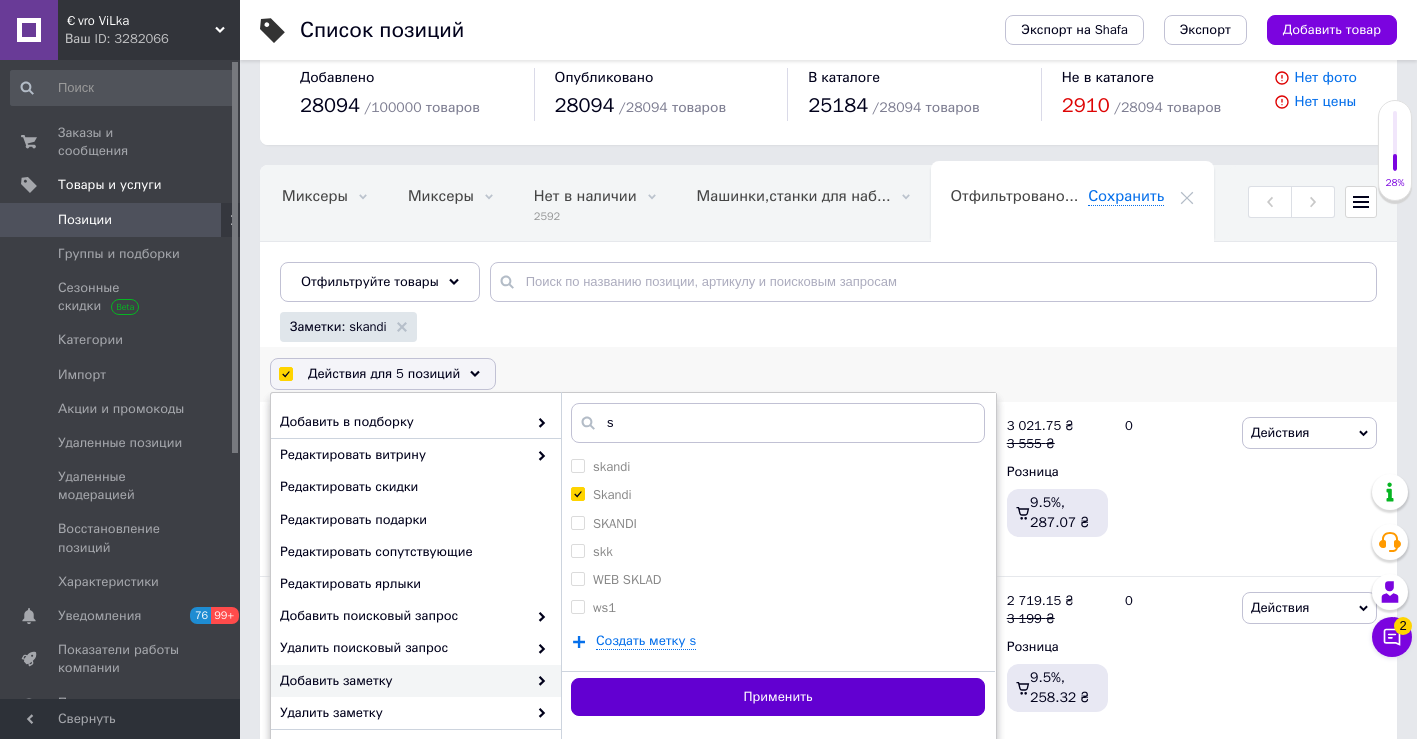 click on "Применить" at bounding box center [778, 697] 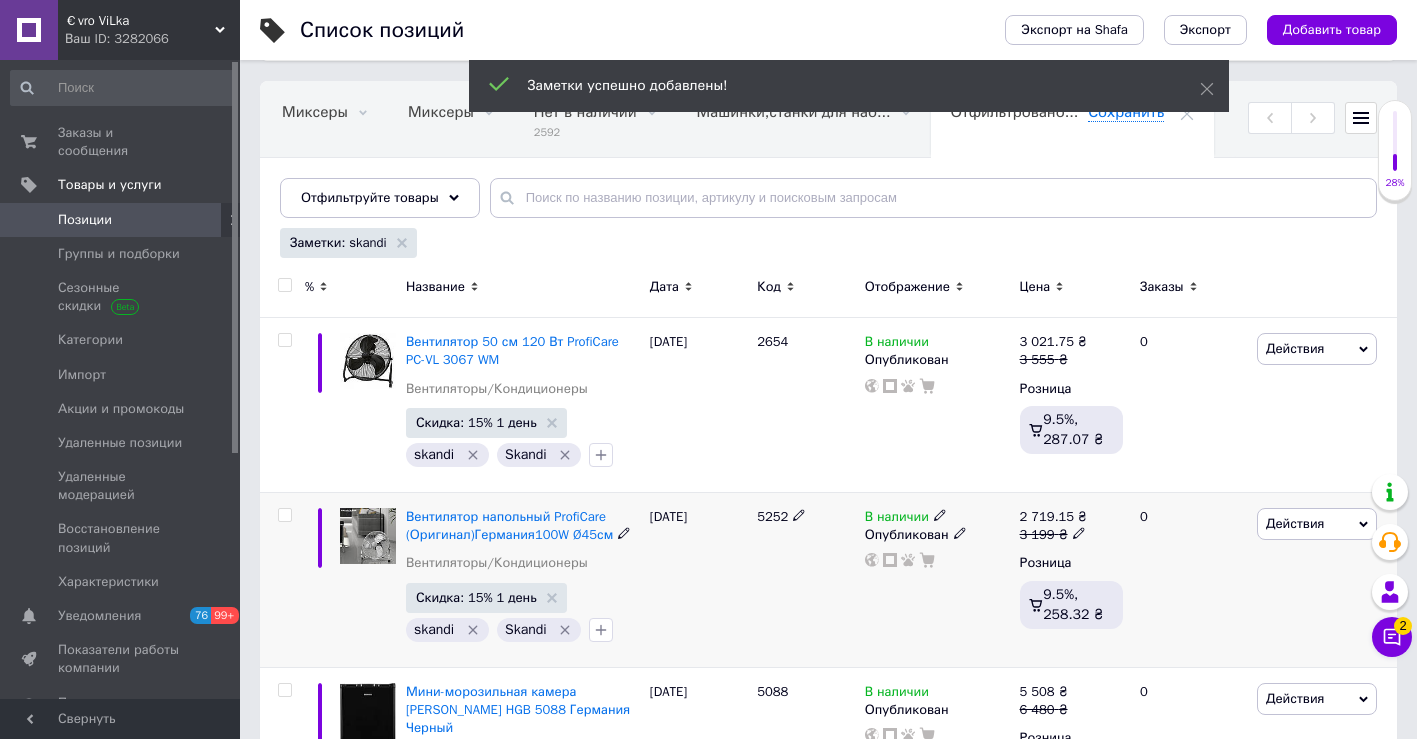 scroll, scrollTop: 215, scrollLeft: 0, axis: vertical 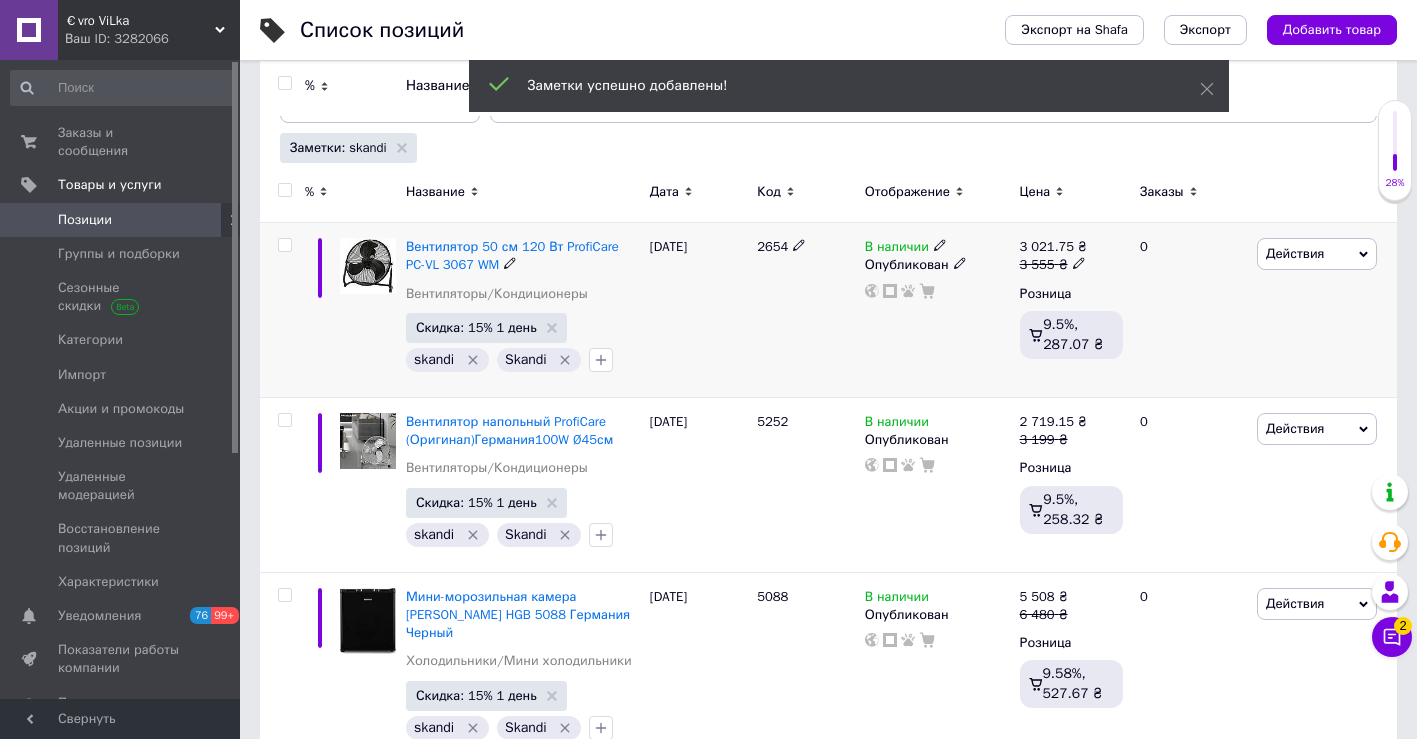 click 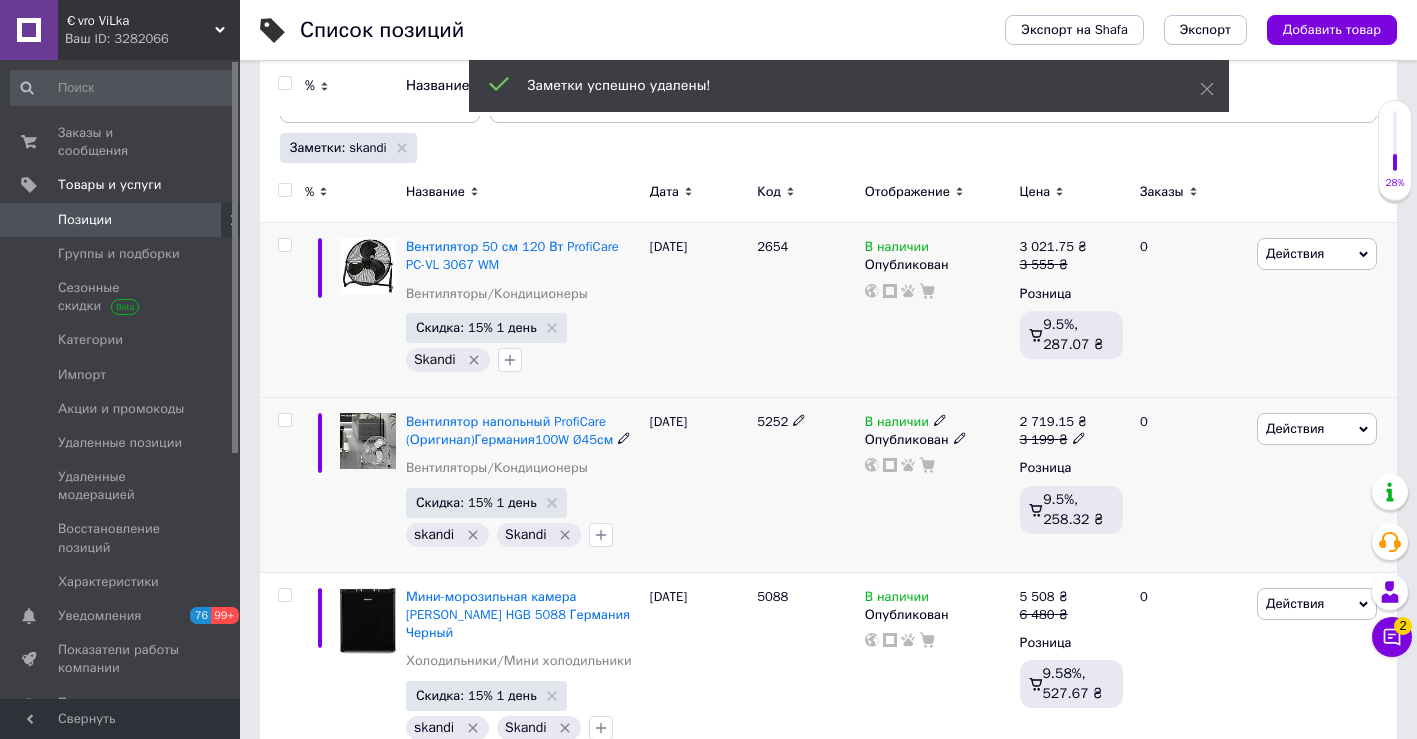 click 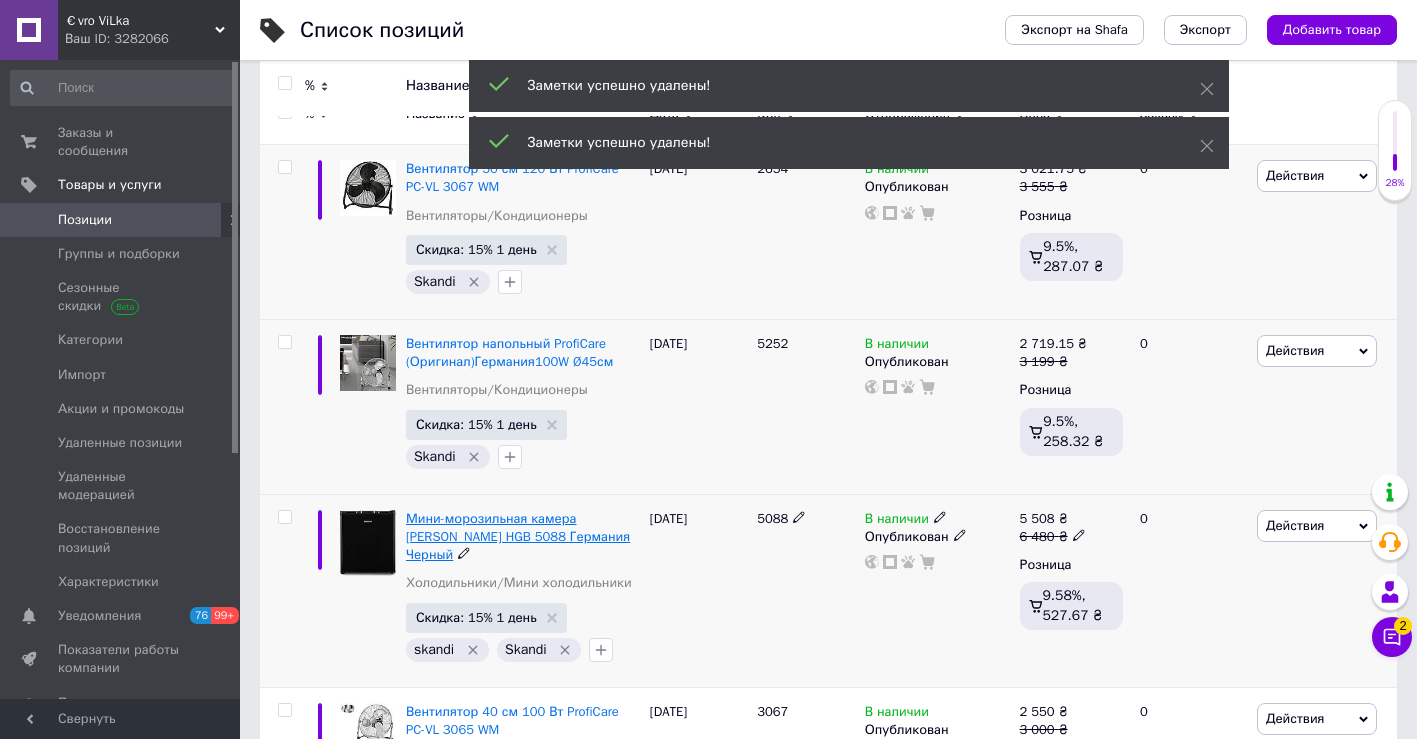 scroll, scrollTop: 298, scrollLeft: 0, axis: vertical 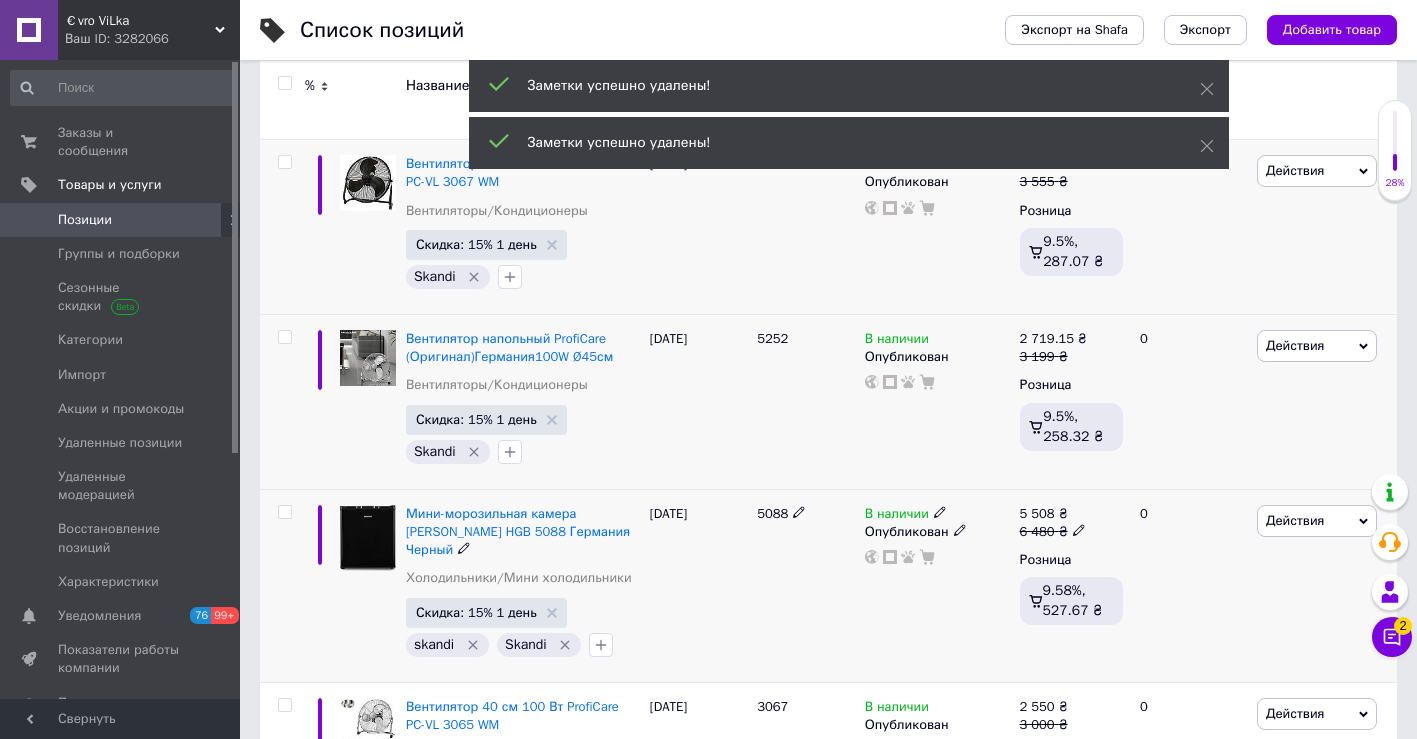 click 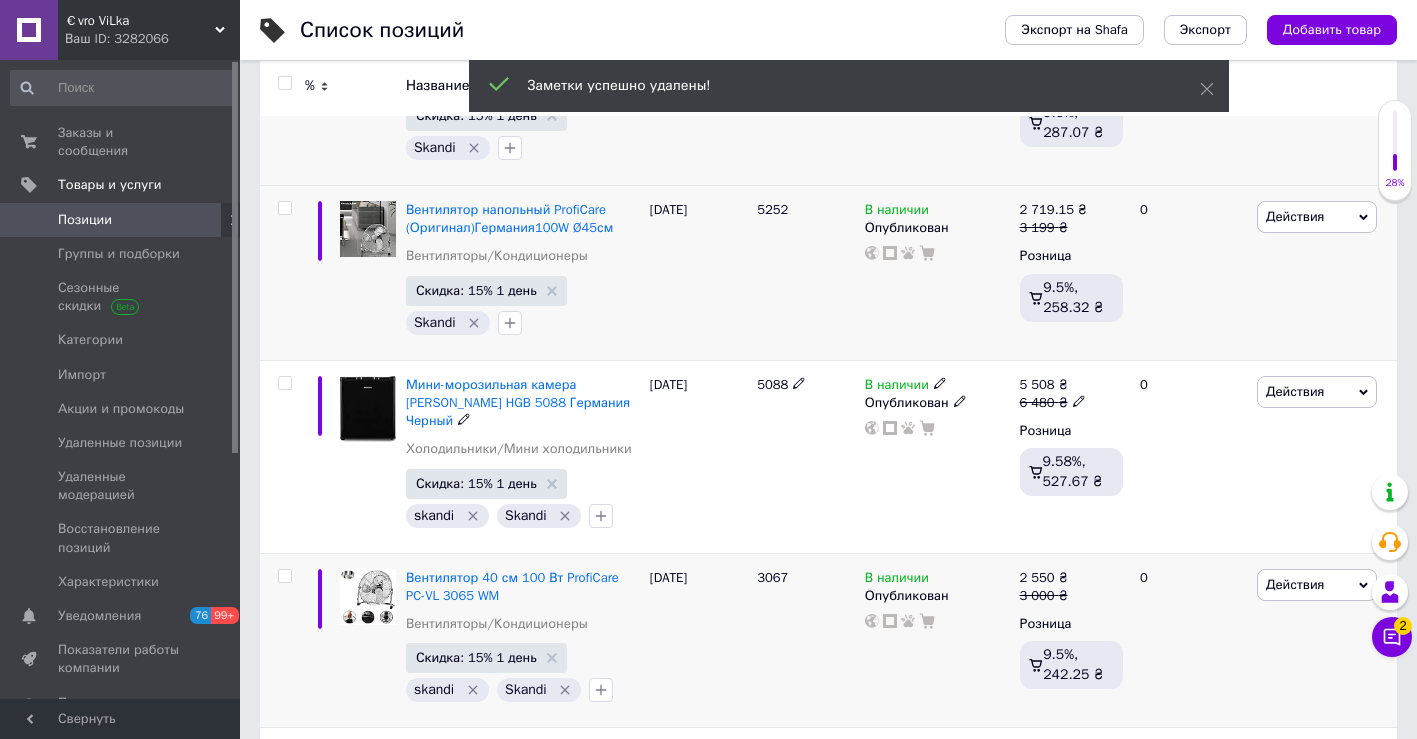 scroll, scrollTop: 456, scrollLeft: 0, axis: vertical 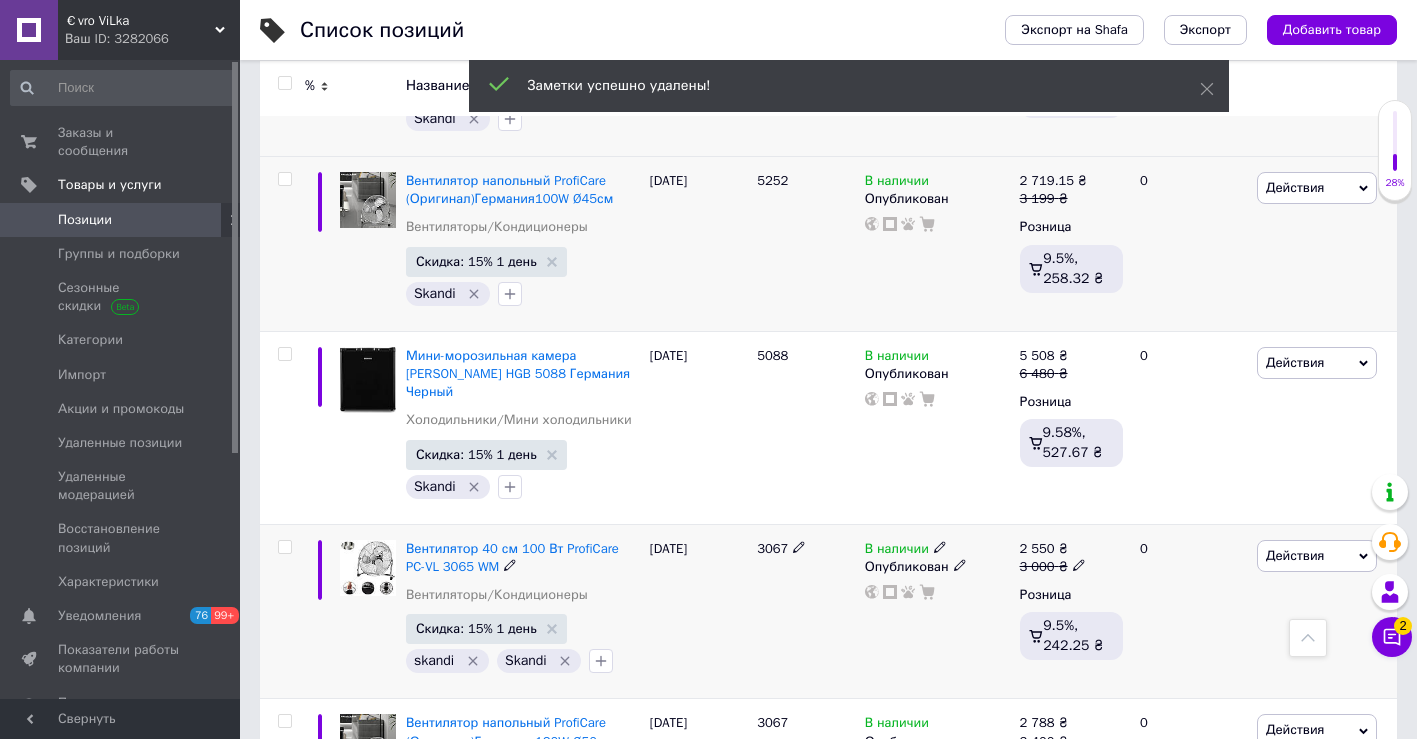 click 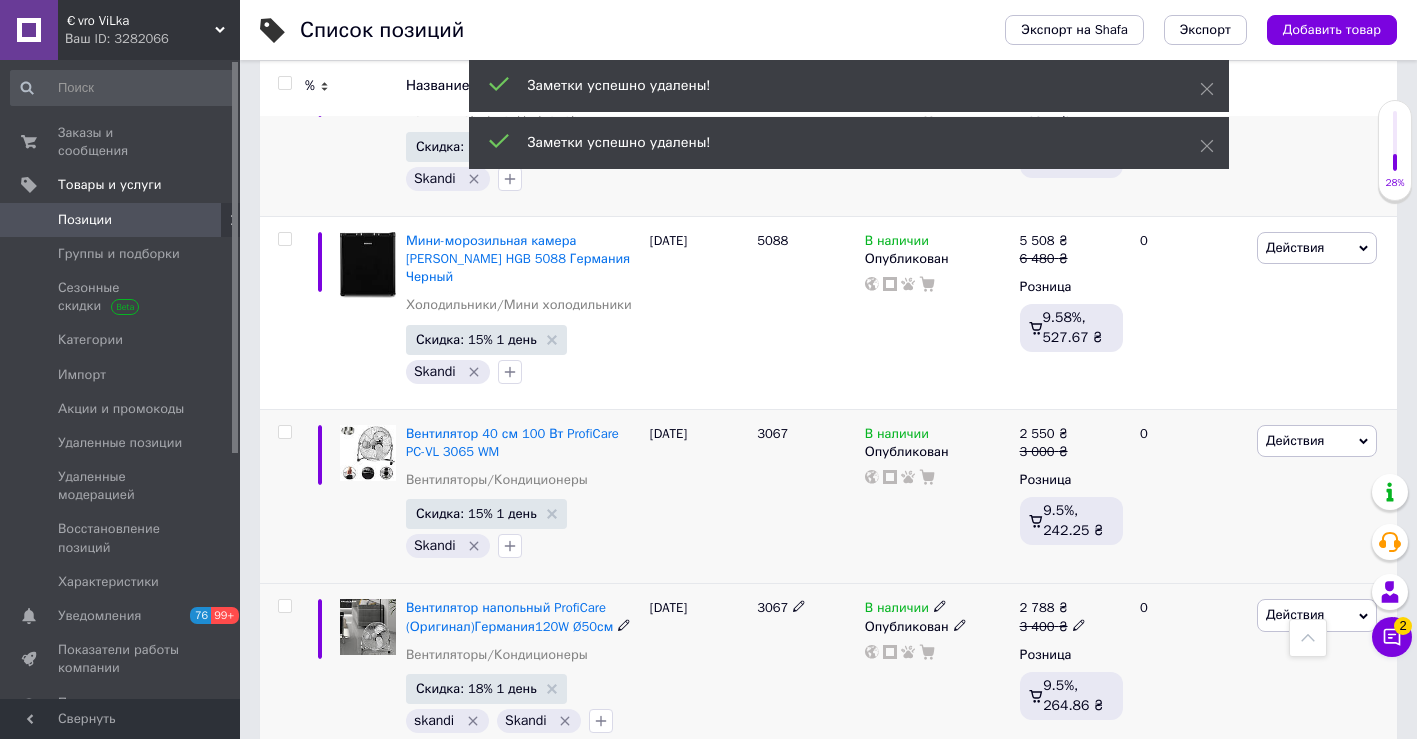 scroll, scrollTop: 610, scrollLeft: 0, axis: vertical 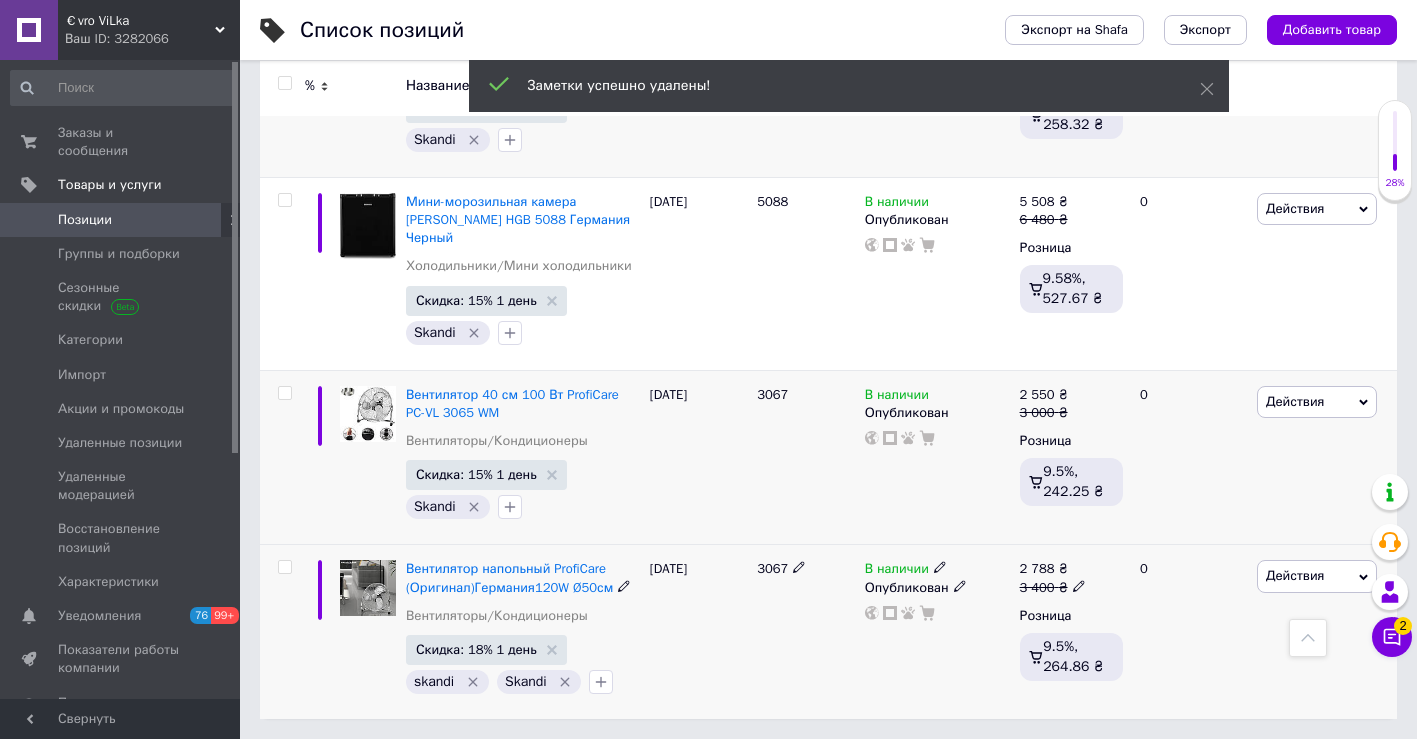 click 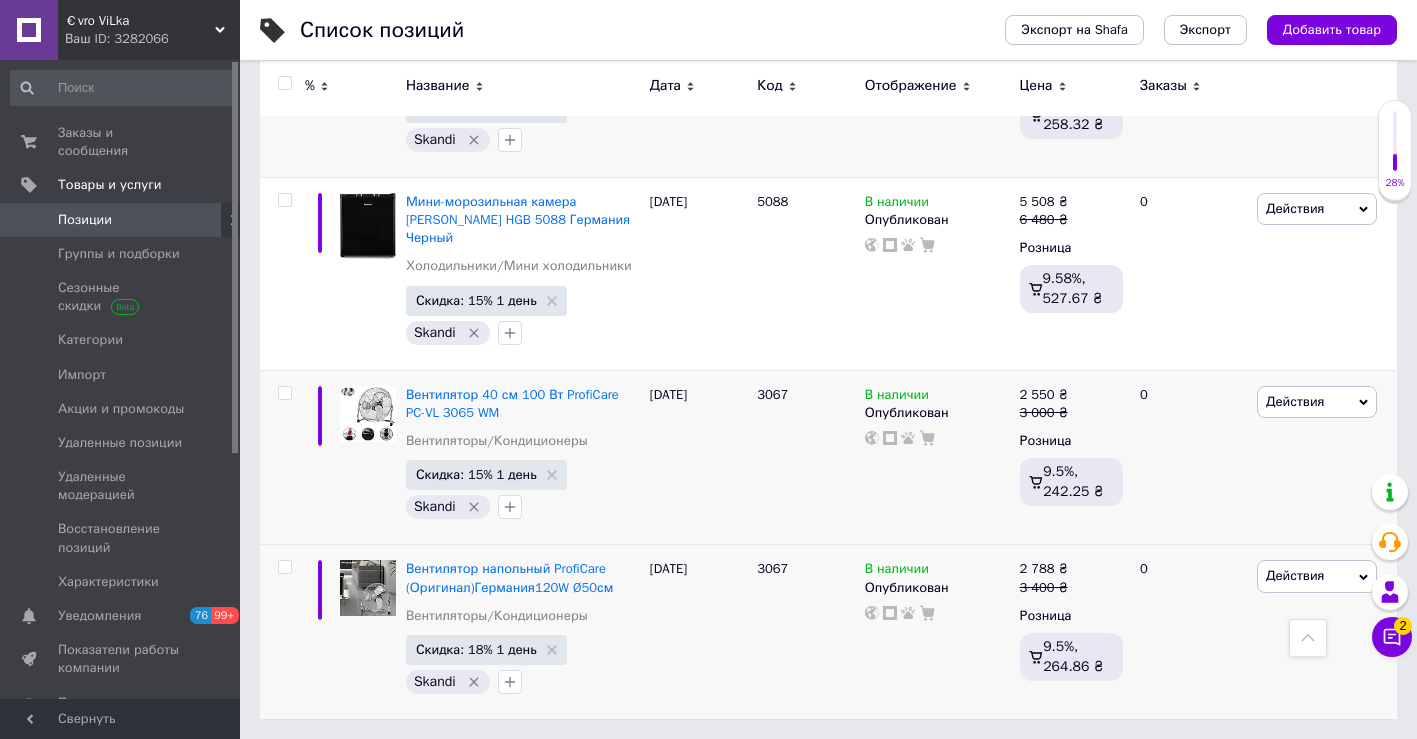 click on "Позиции" at bounding box center (121, 220) 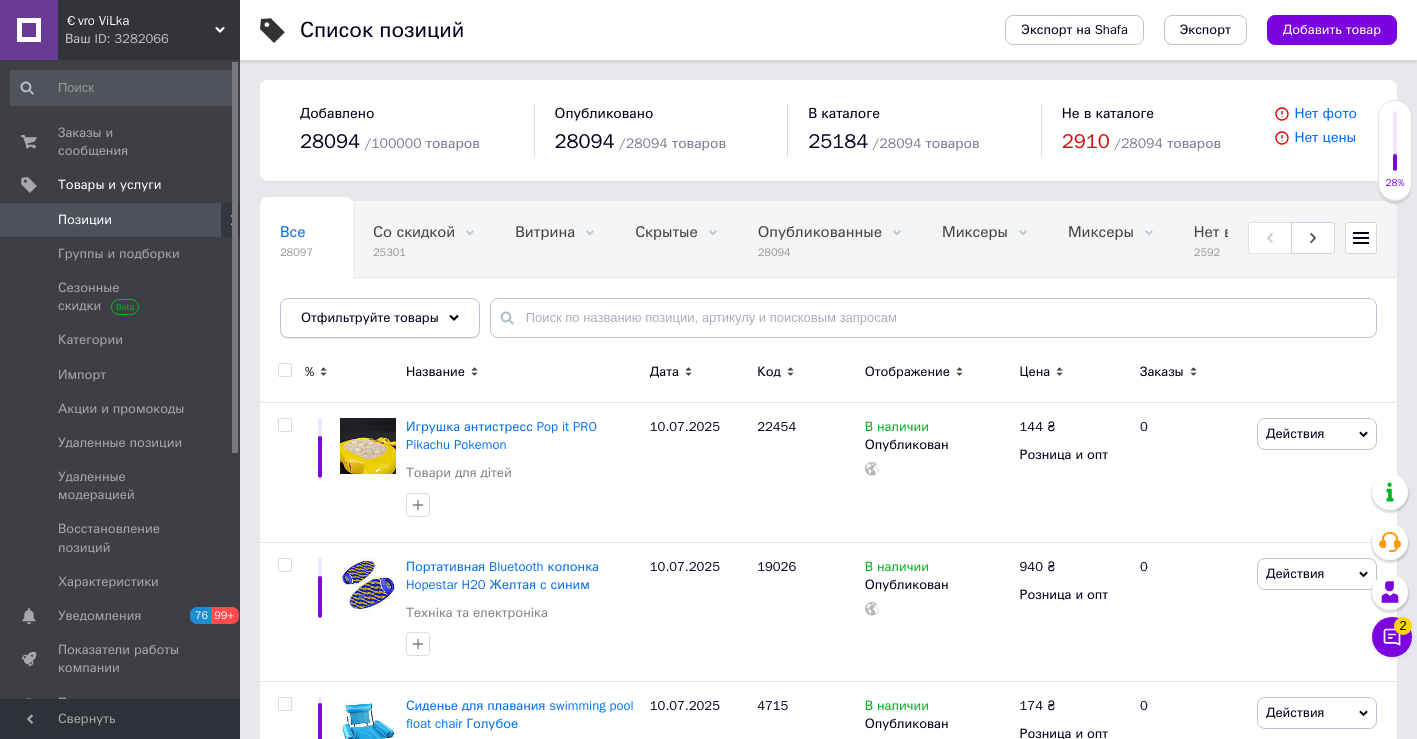 click on "Отфильтруйте товары" at bounding box center [370, 317] 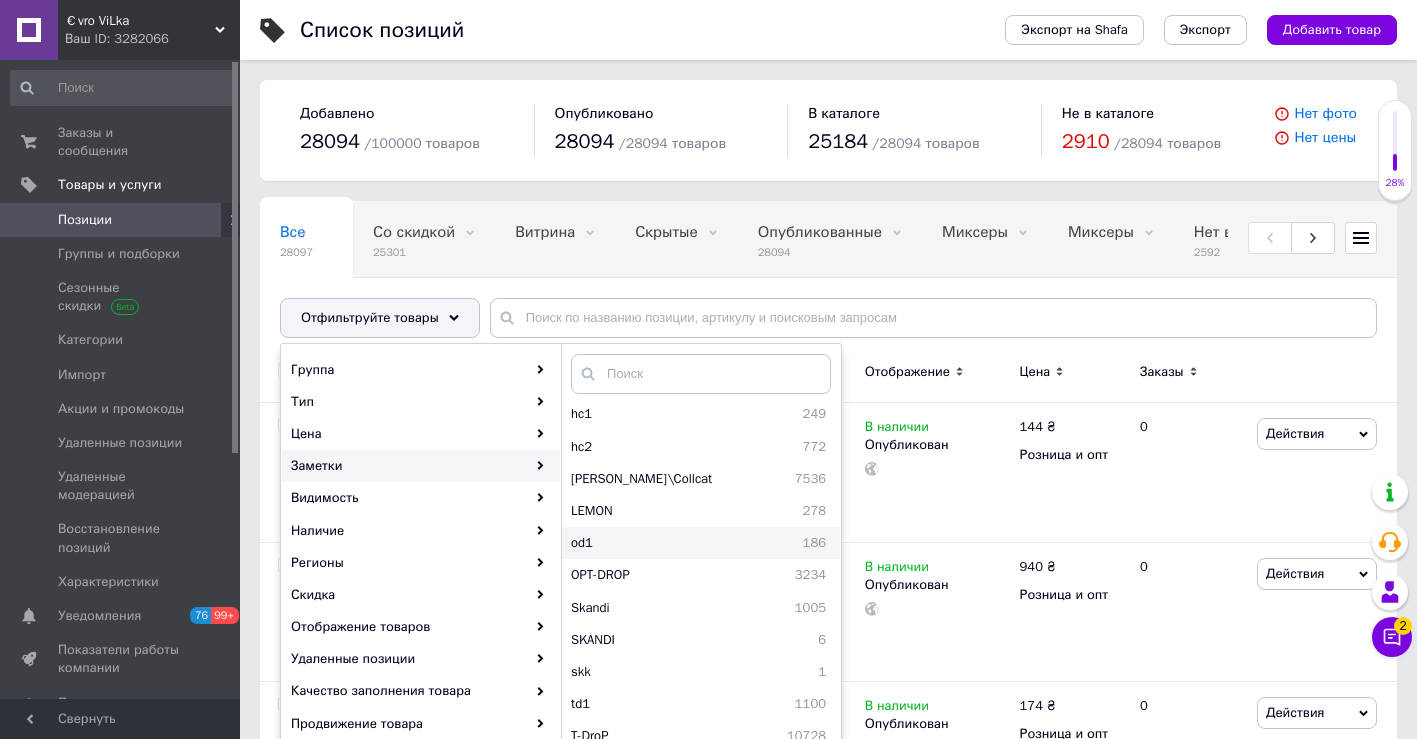 scroll, scrollTop: 2032, scrollLeft: 0, axis: vertical 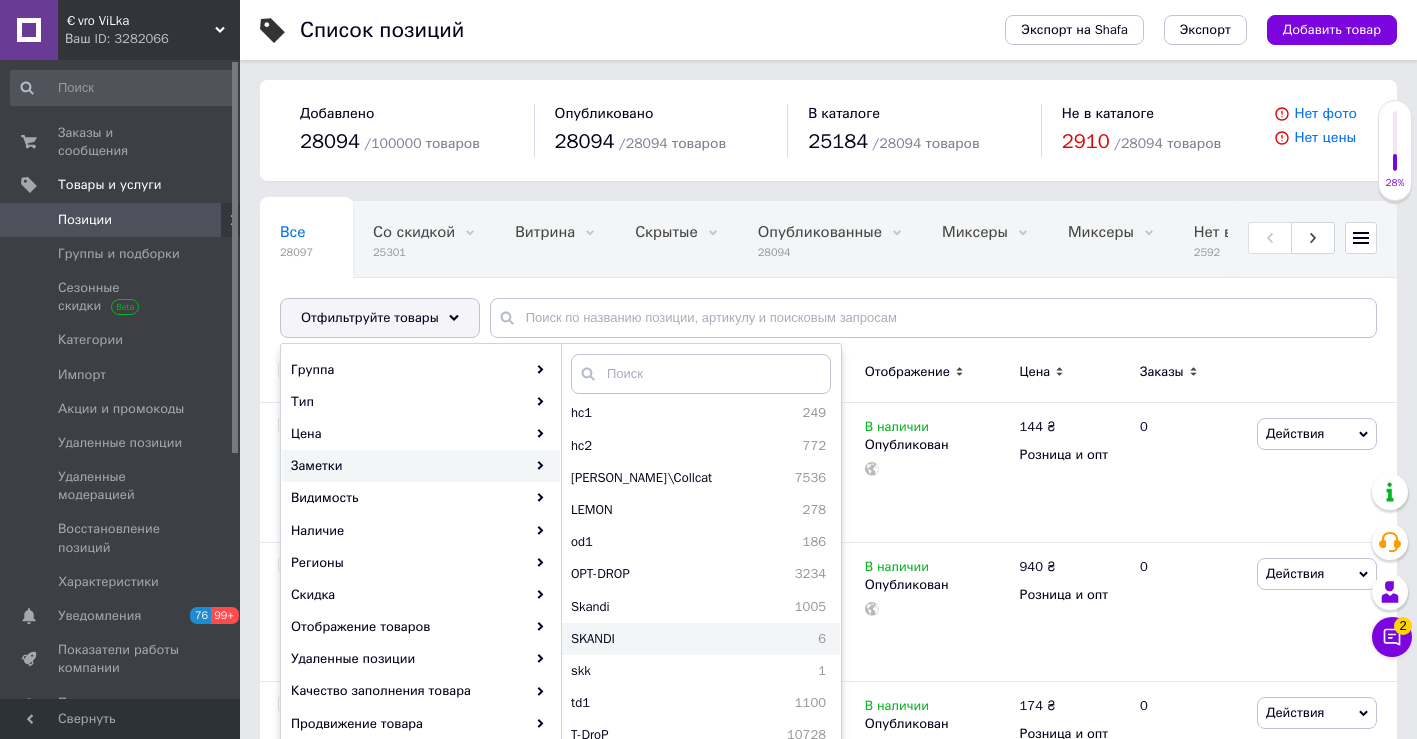 click on "SKANDI" at bounding box center [661, 639] 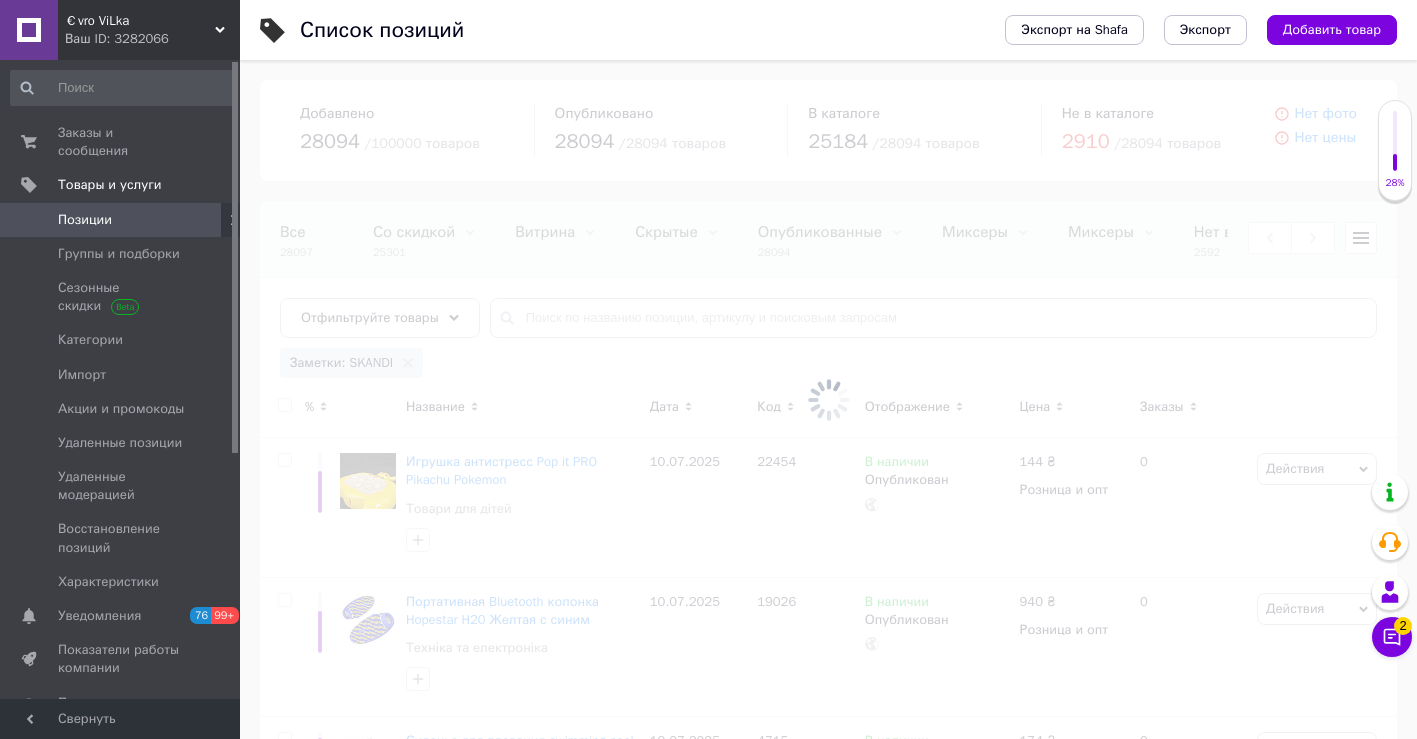 scroll, scrollTop: 0, scrollLeft: 660, axis: horizontal 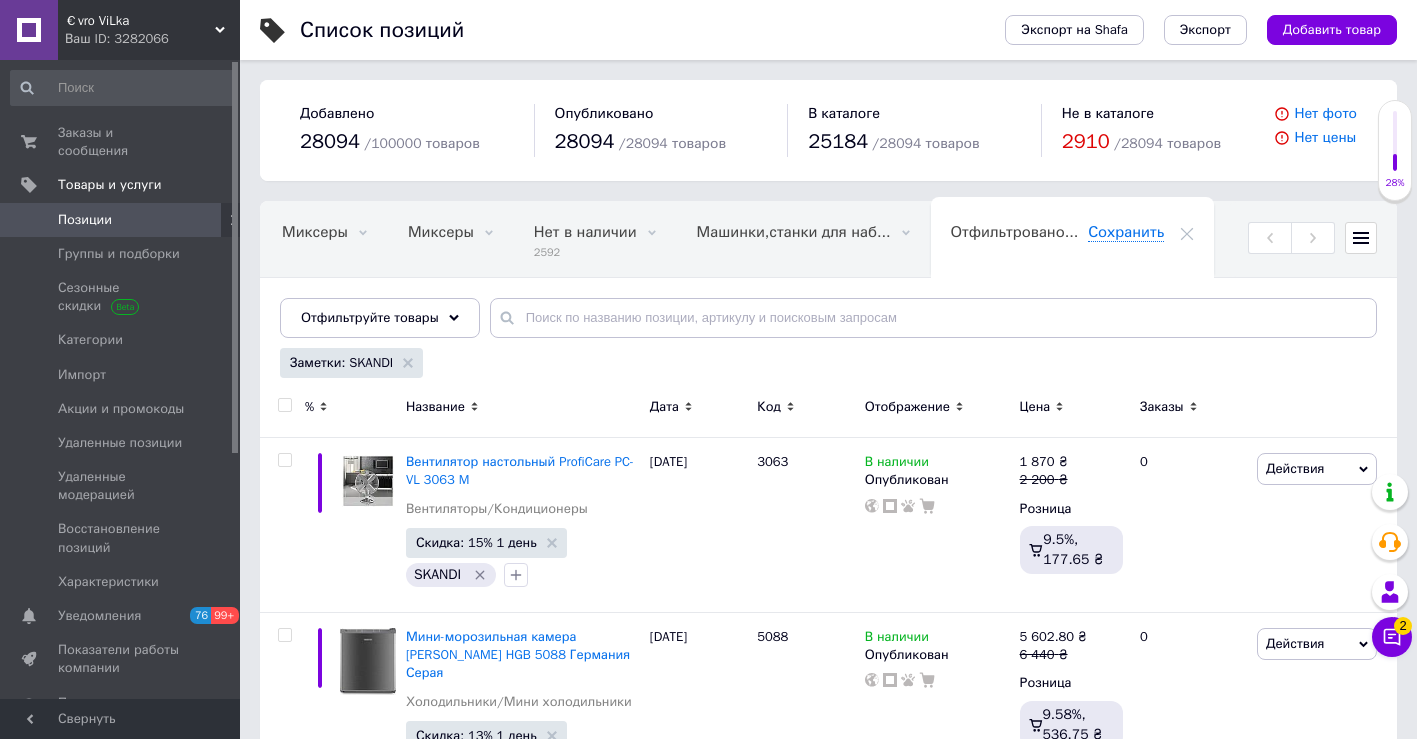 click at bounding box center [284, 405] 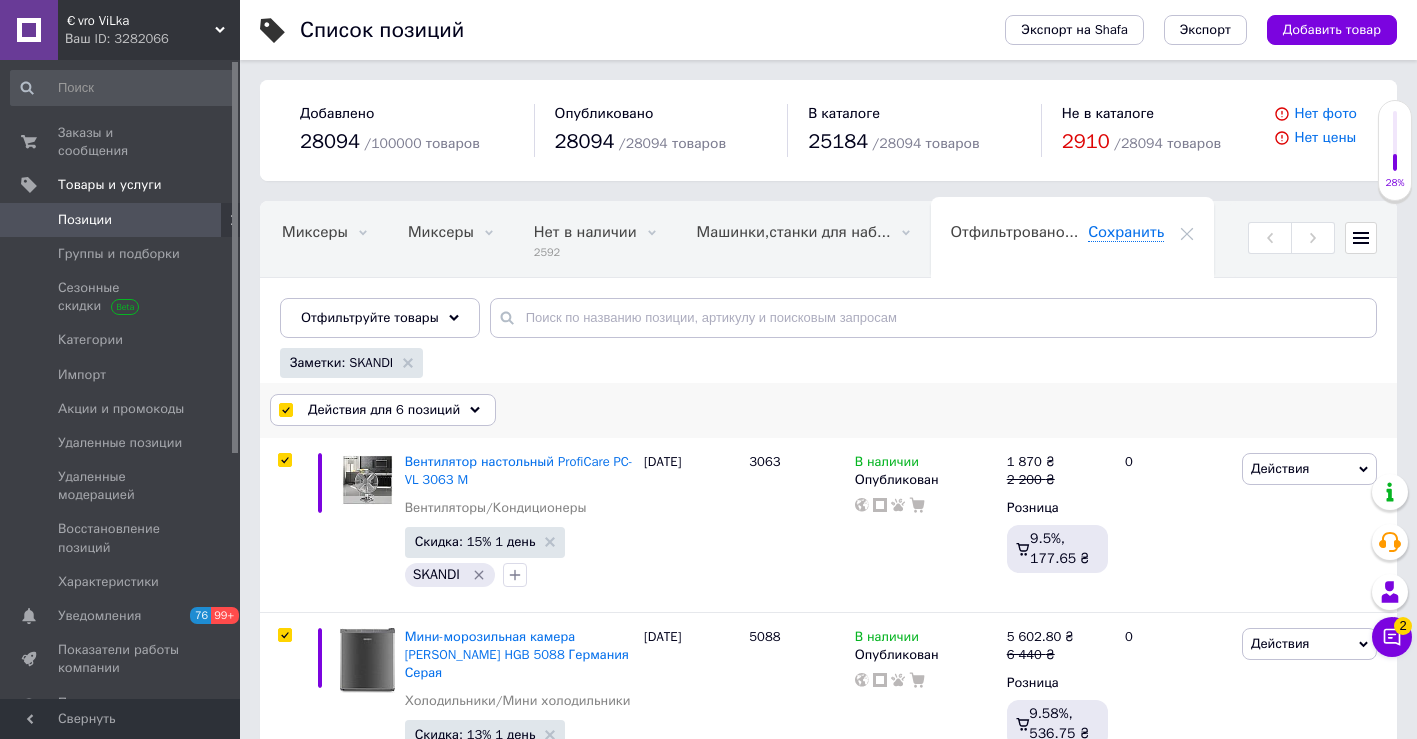click on "Действия для 6 позиций" at bounding box center [384, 410] 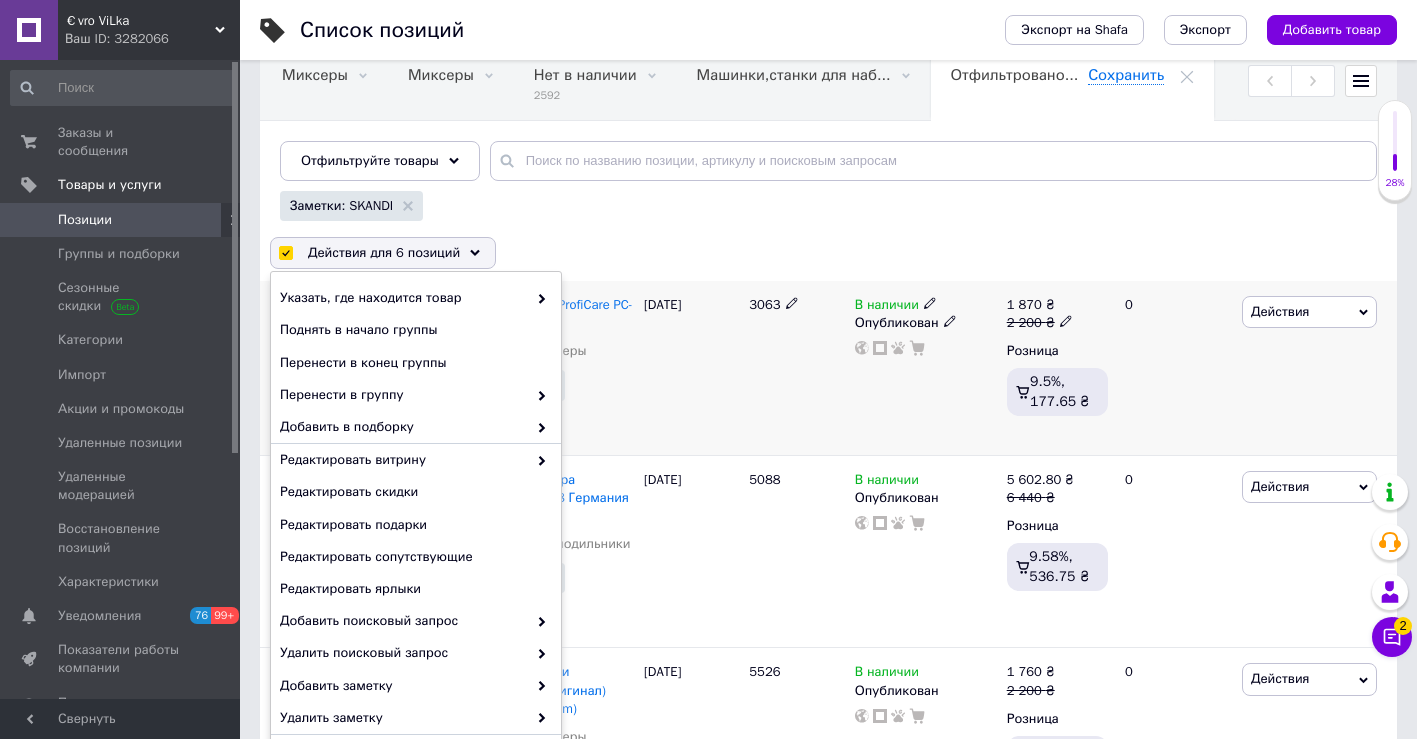 scroll, scrollTop: 162, scrollLeft: 0, axis: vertical 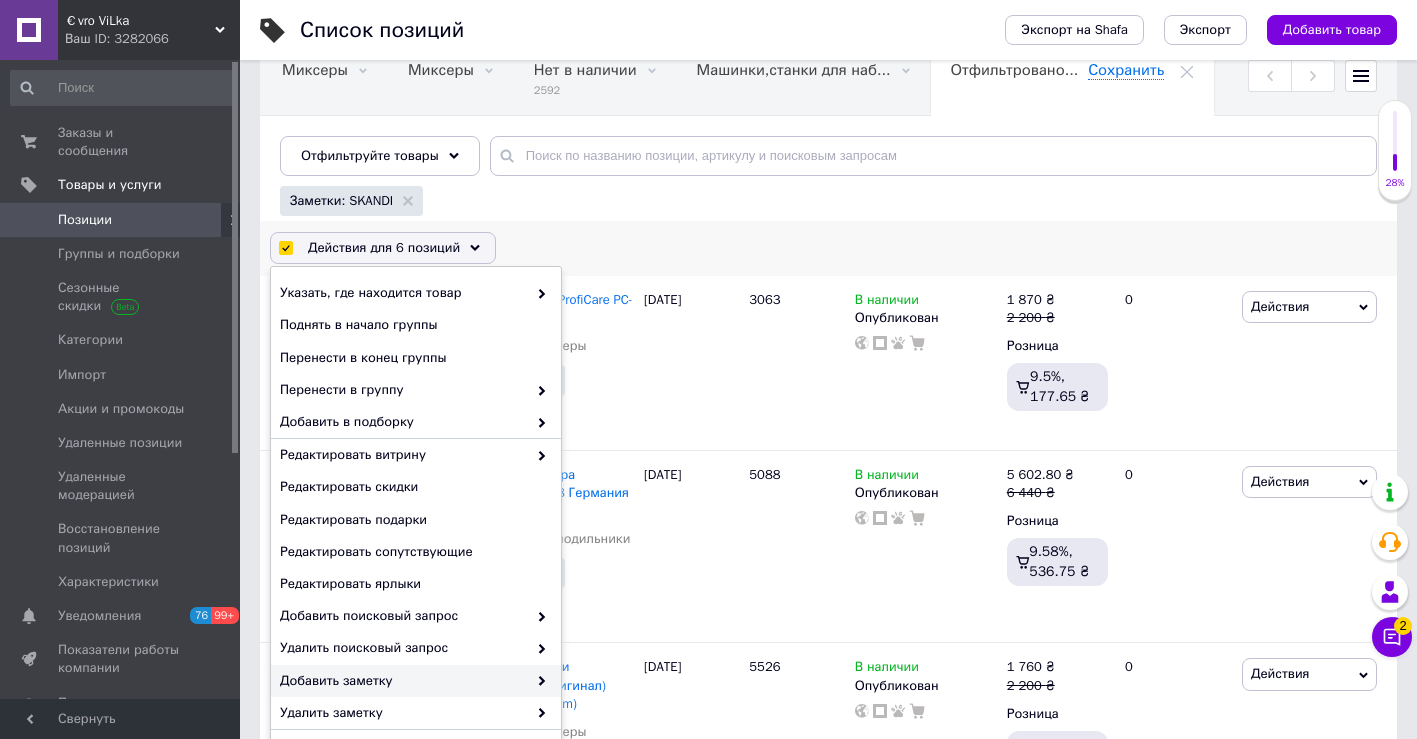 click on "Добавить заметку" at bounding box center [403, 681] 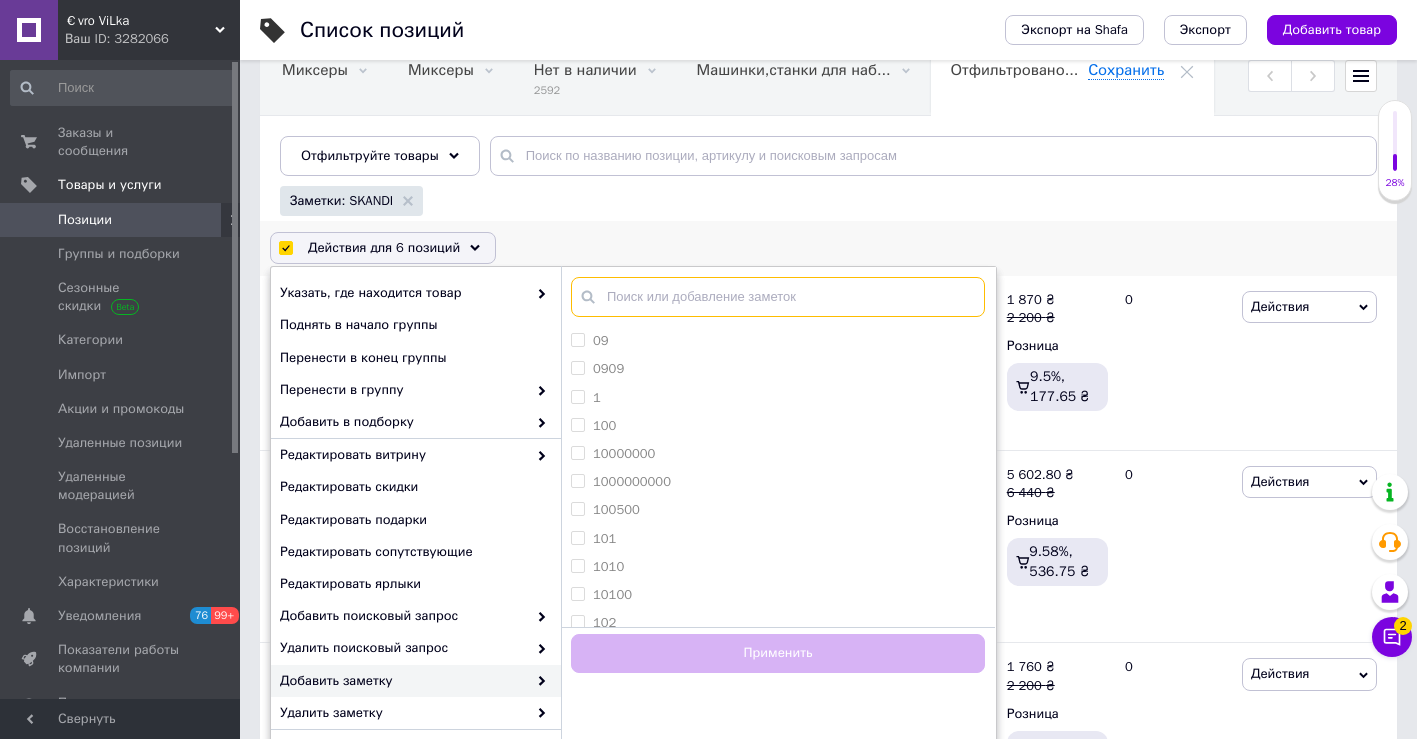 click at bounding box center [778, 297] 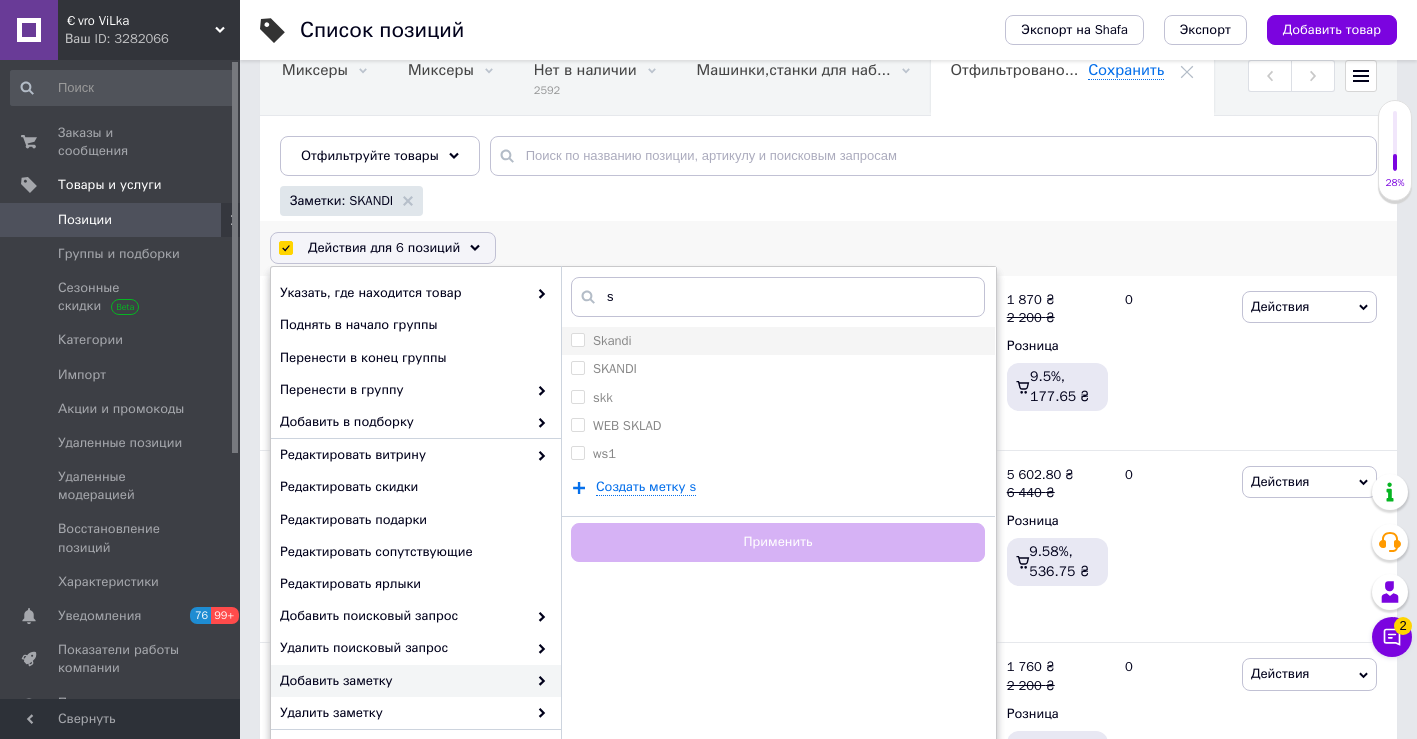 click on "Skandi" at bounding box center [778, 341] 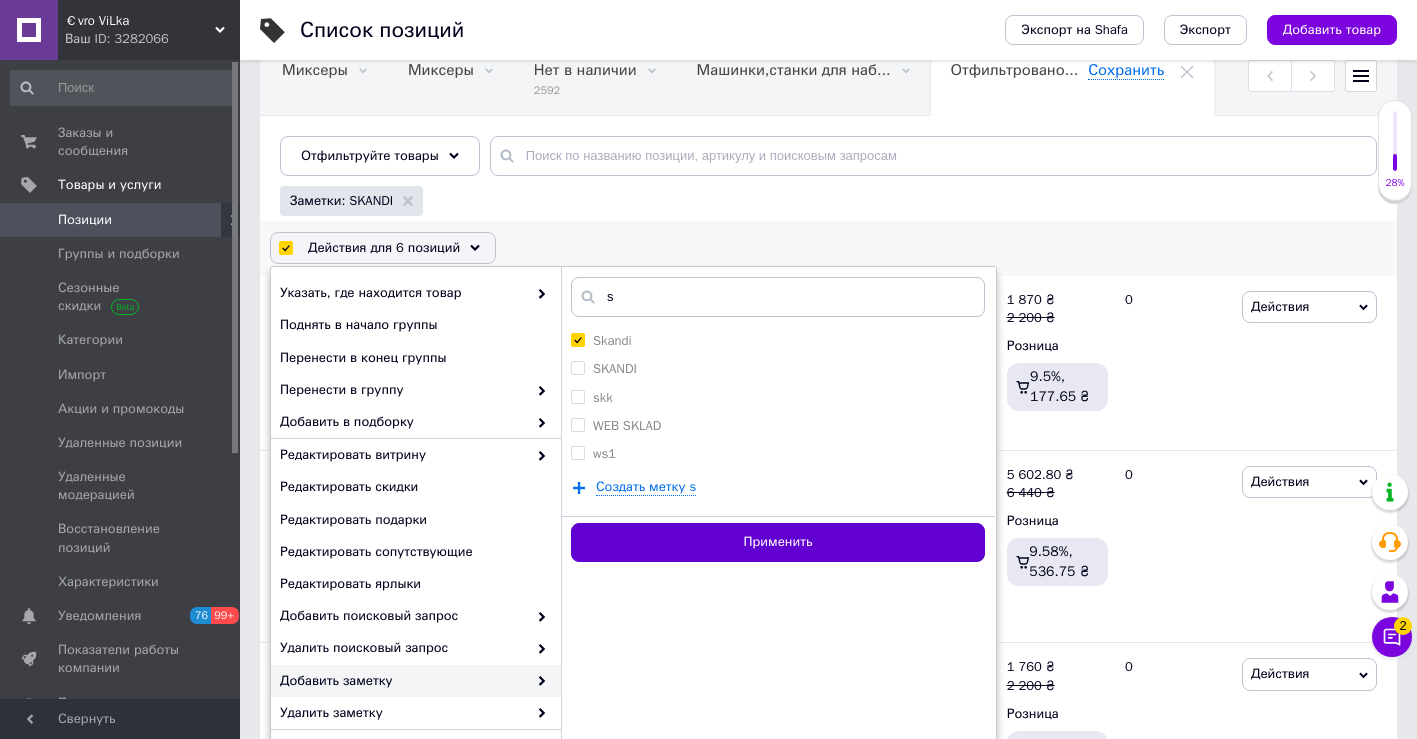 click on "Применить" at bounding box center (778, 542) 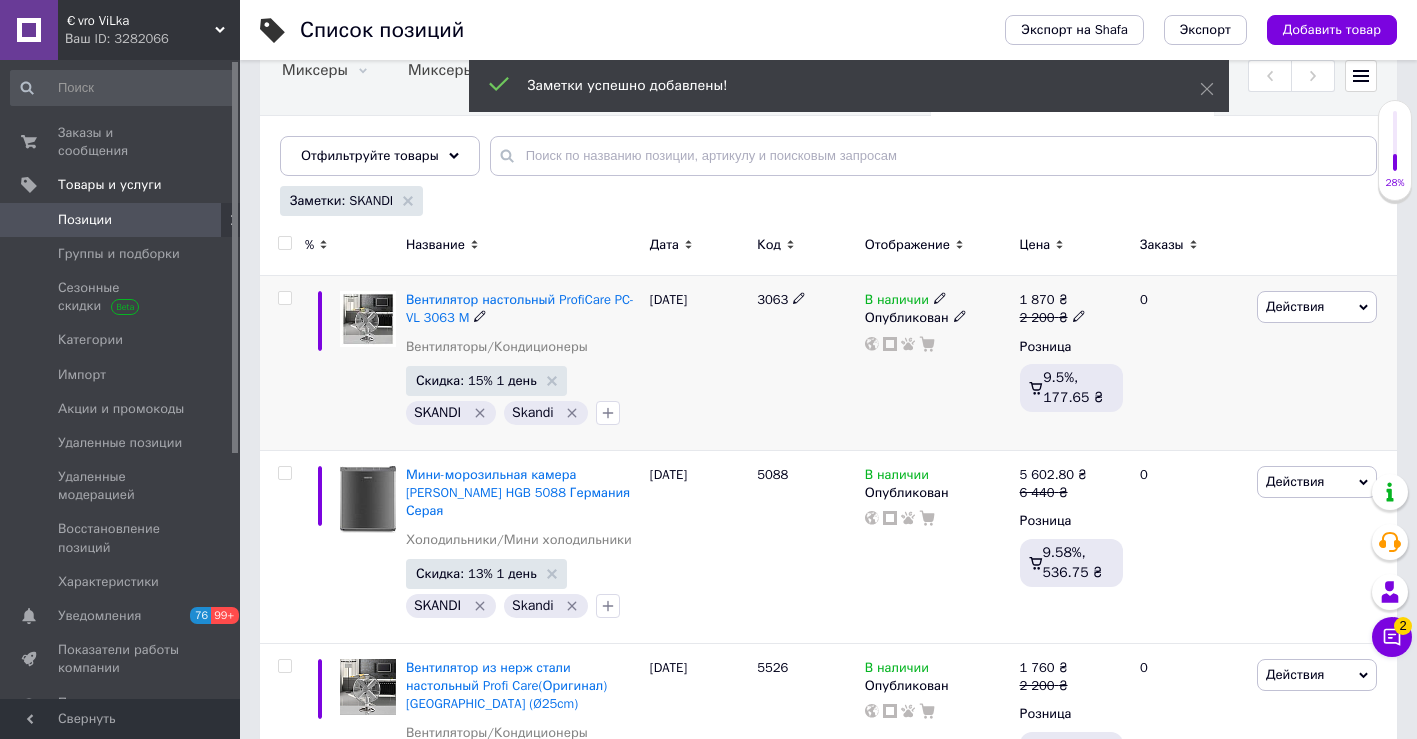 click 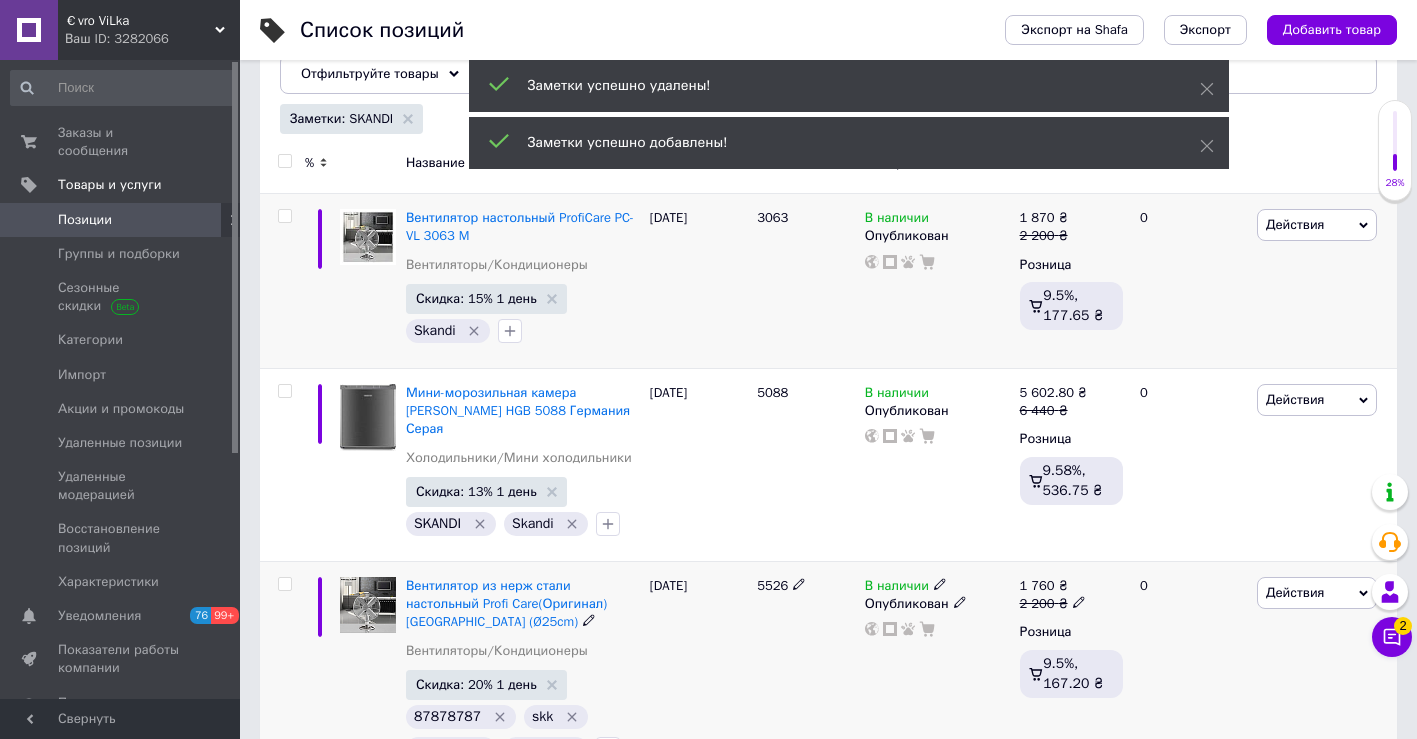 scroll, scrollTop: 256, scrollLeft: 0, axis: vertical 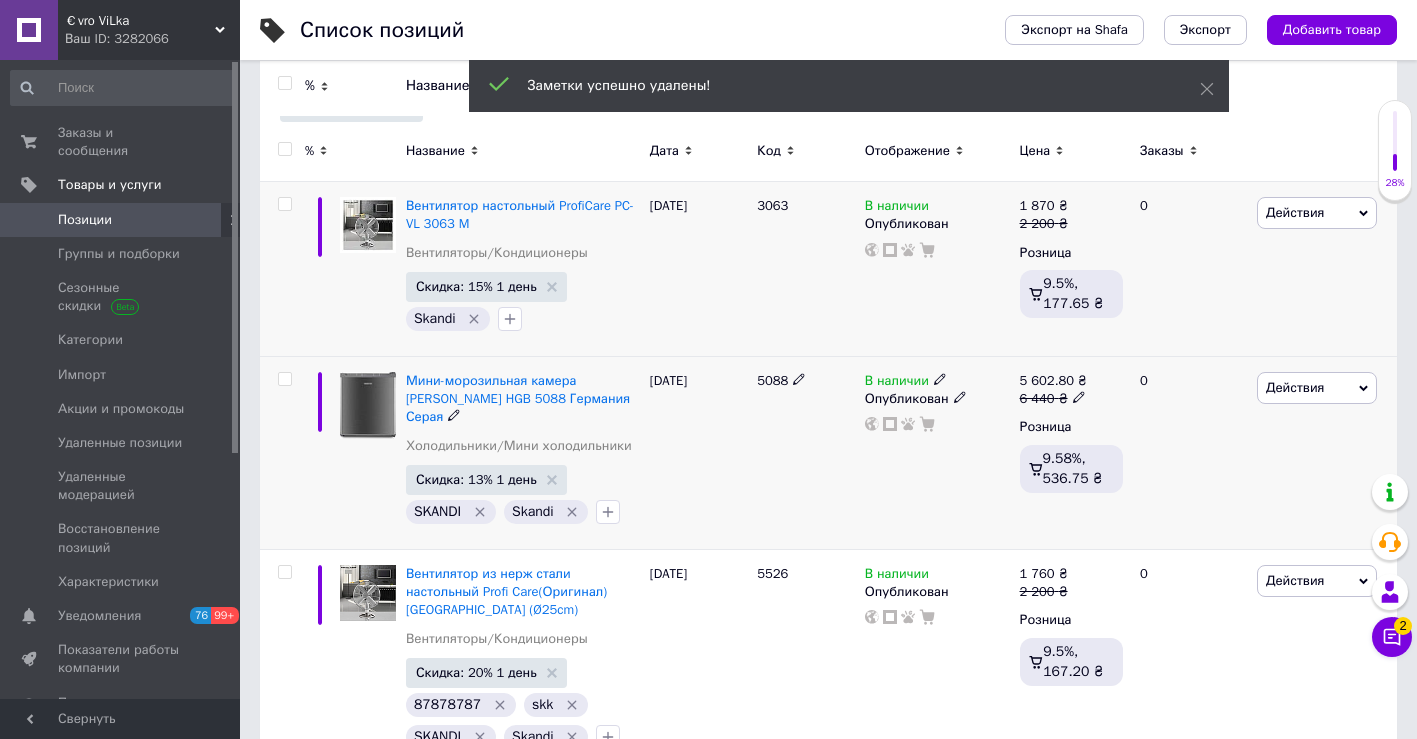 click 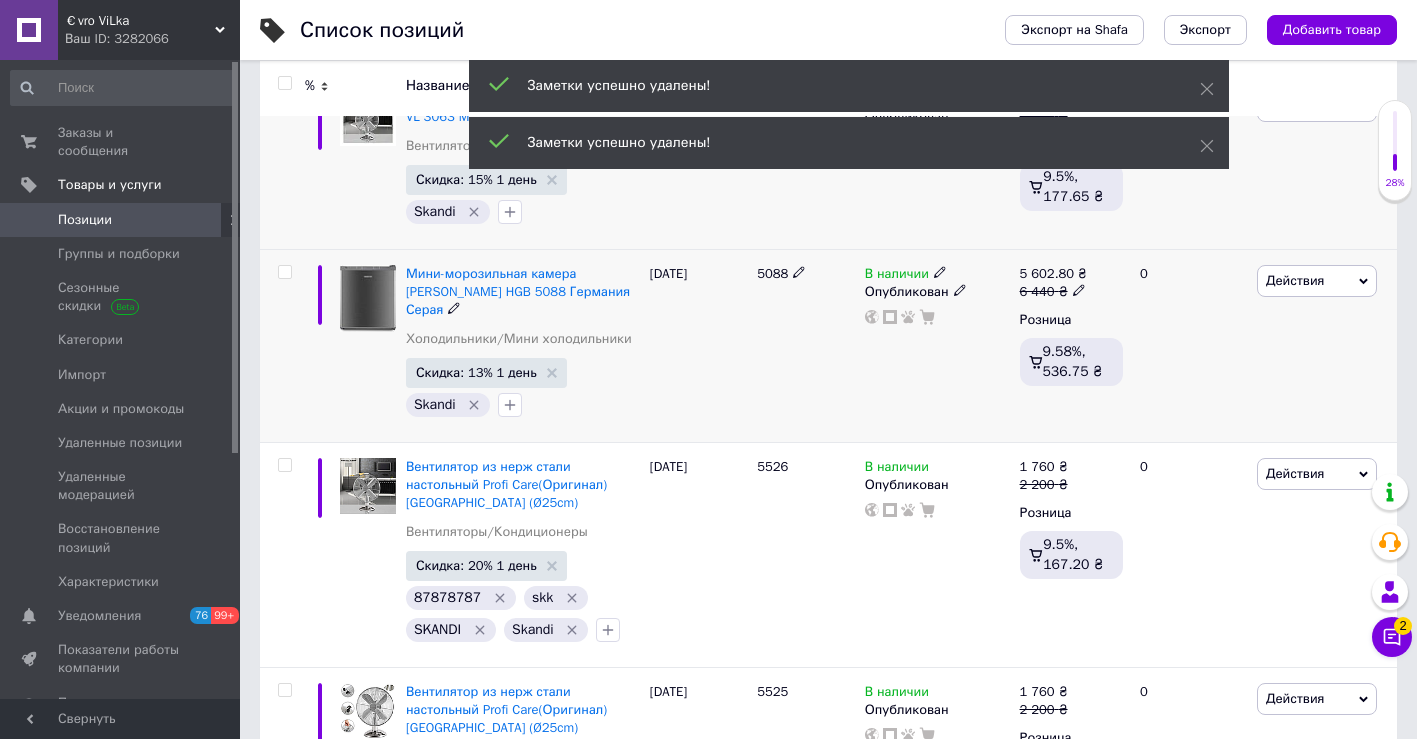 scroll, scrollTop: 380, scrollLeft: 0, axis: vertical 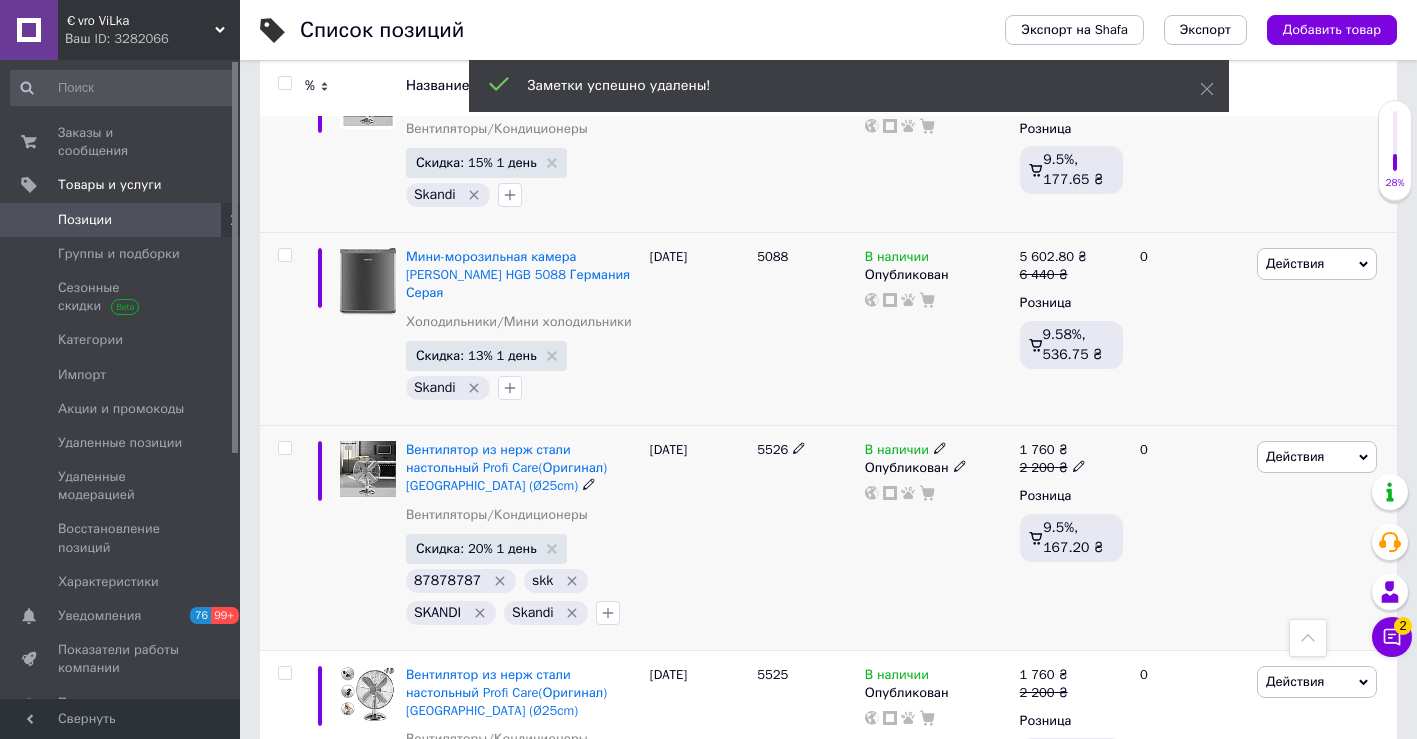 click 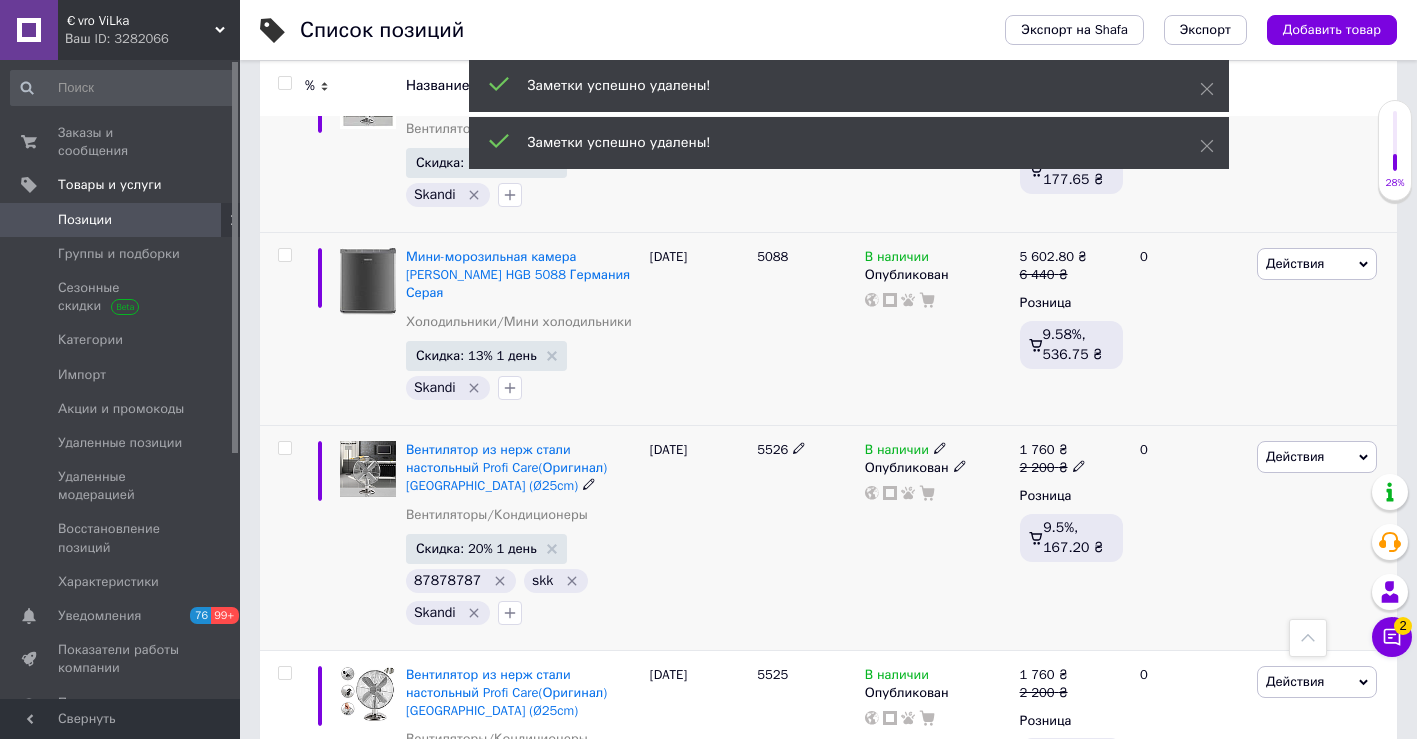 click 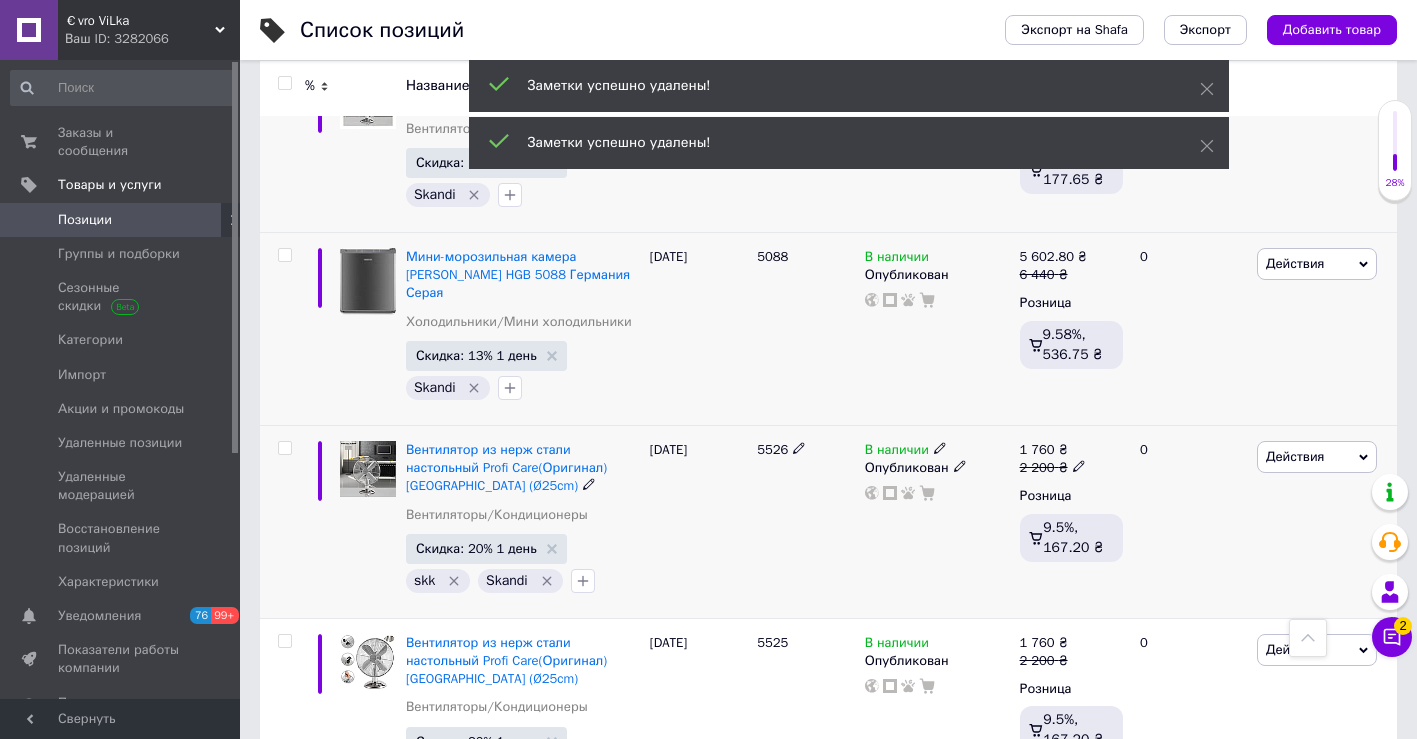 click 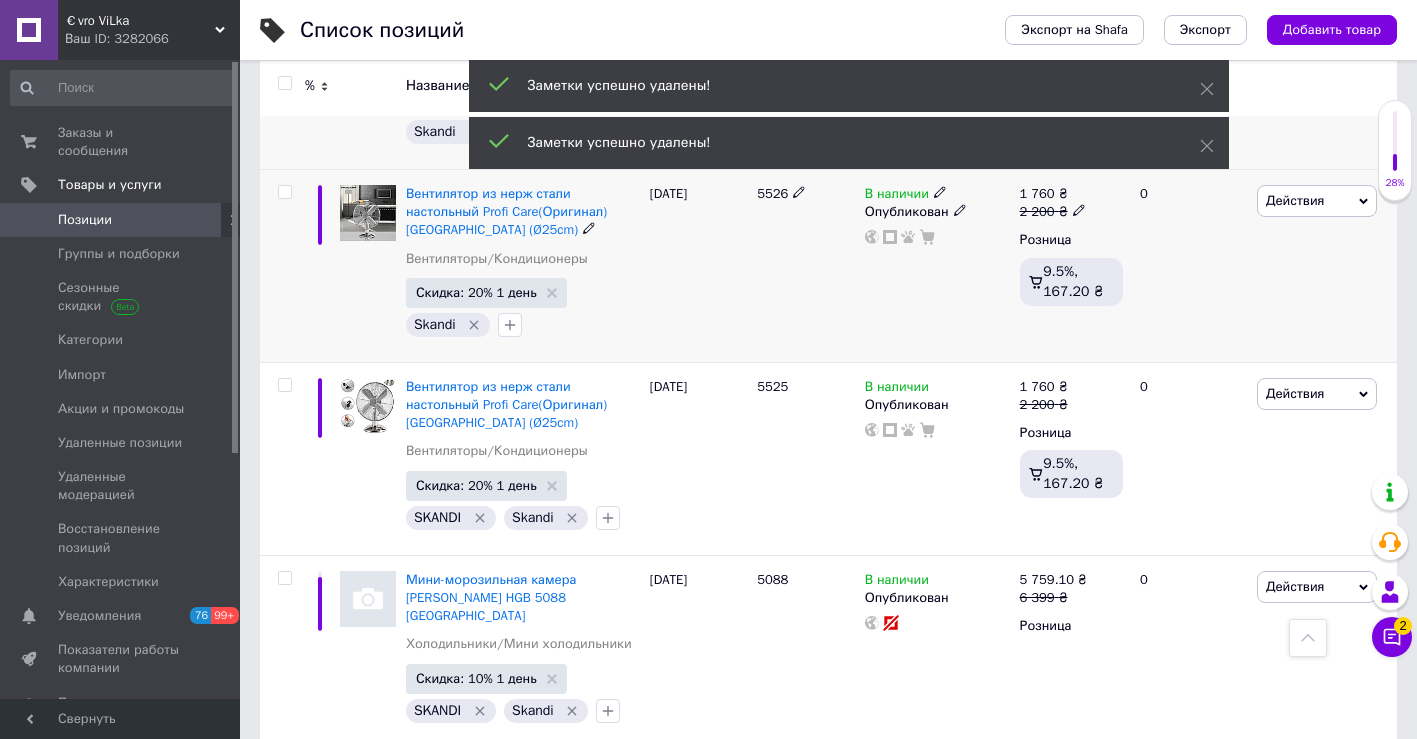 scroll, scrollTop: 684, scrollLeft: 0, axis: vertical 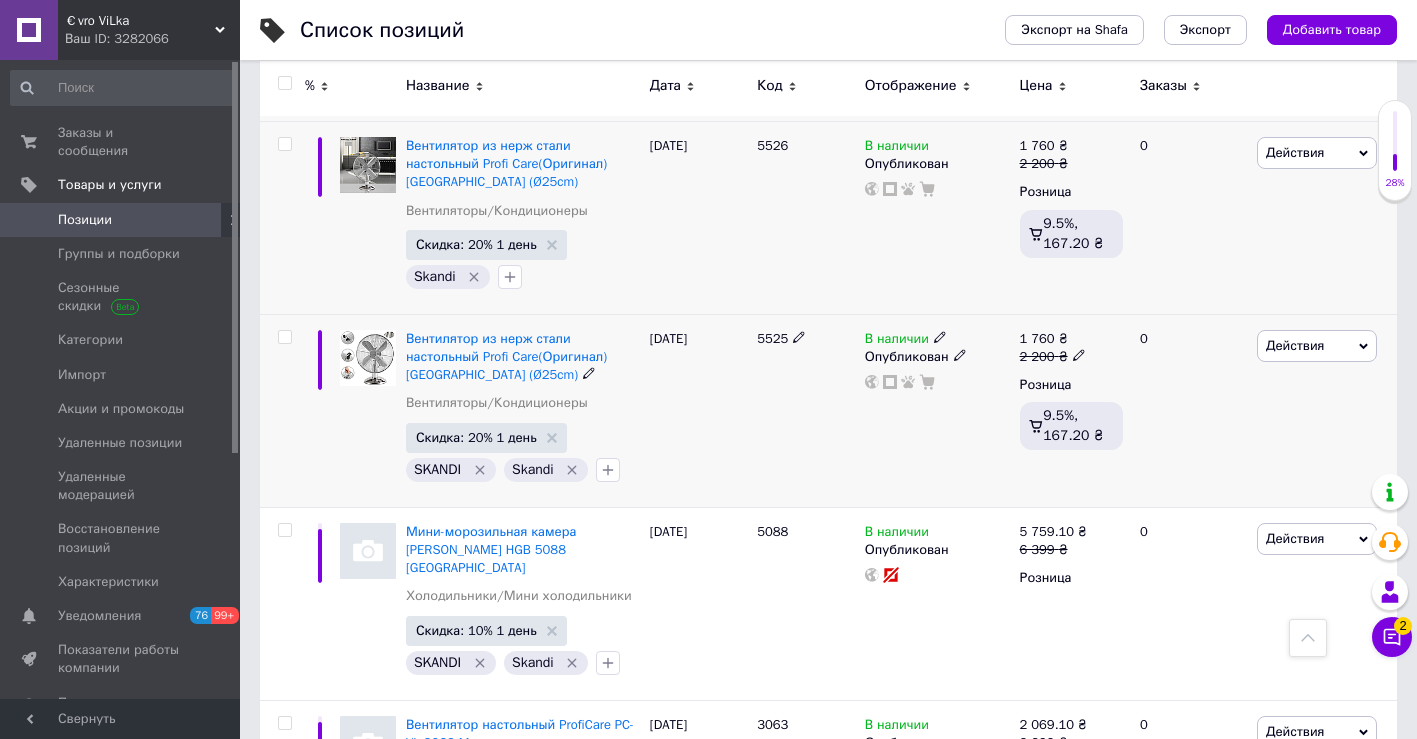 click 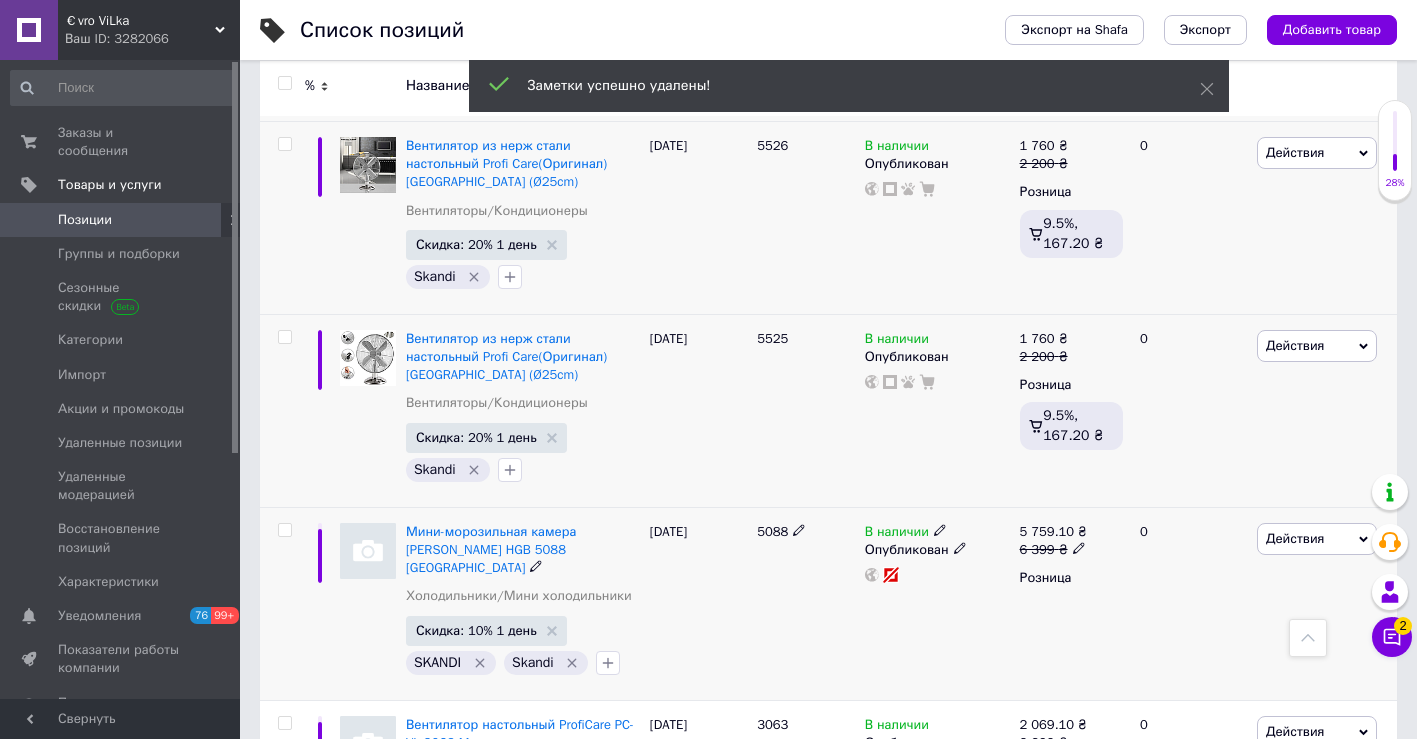 click 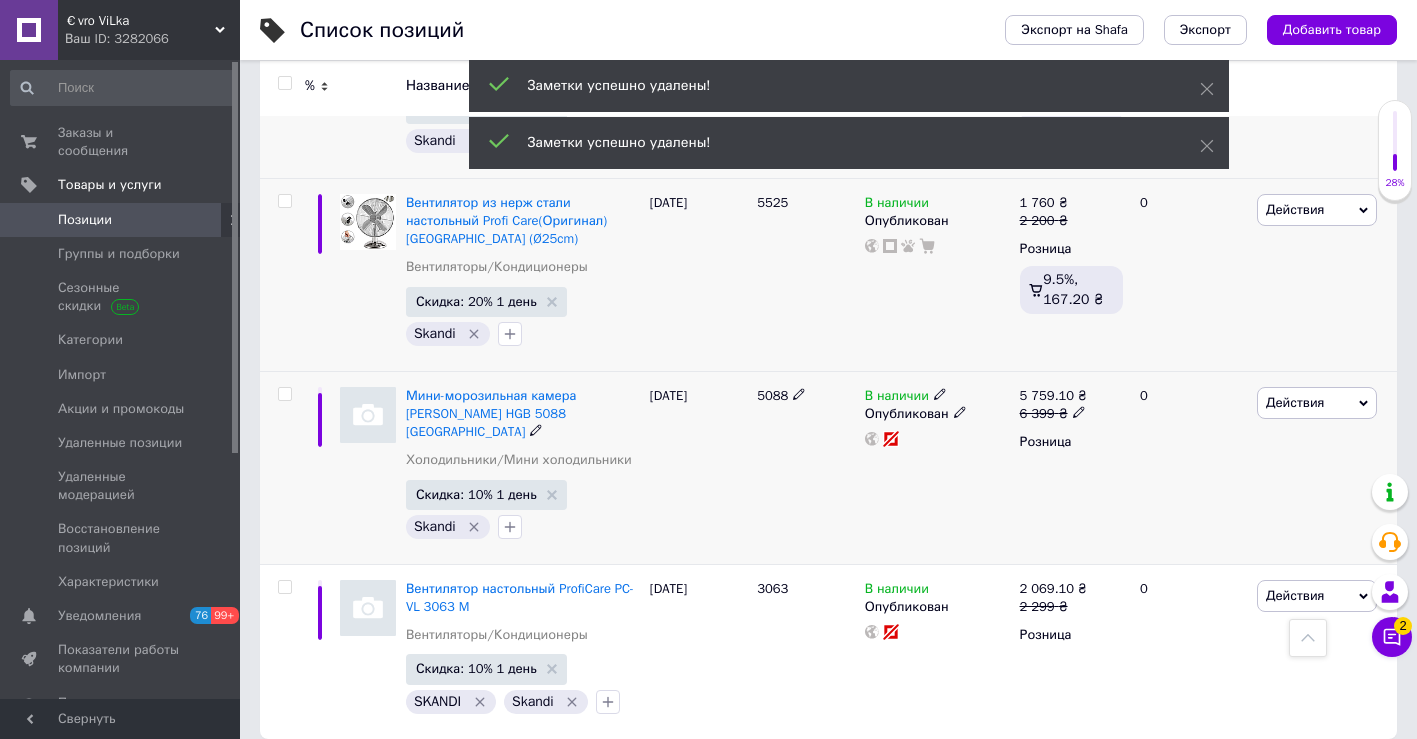 scroll, scrollTop: 820, scrollLeft: 0, axis: vertical 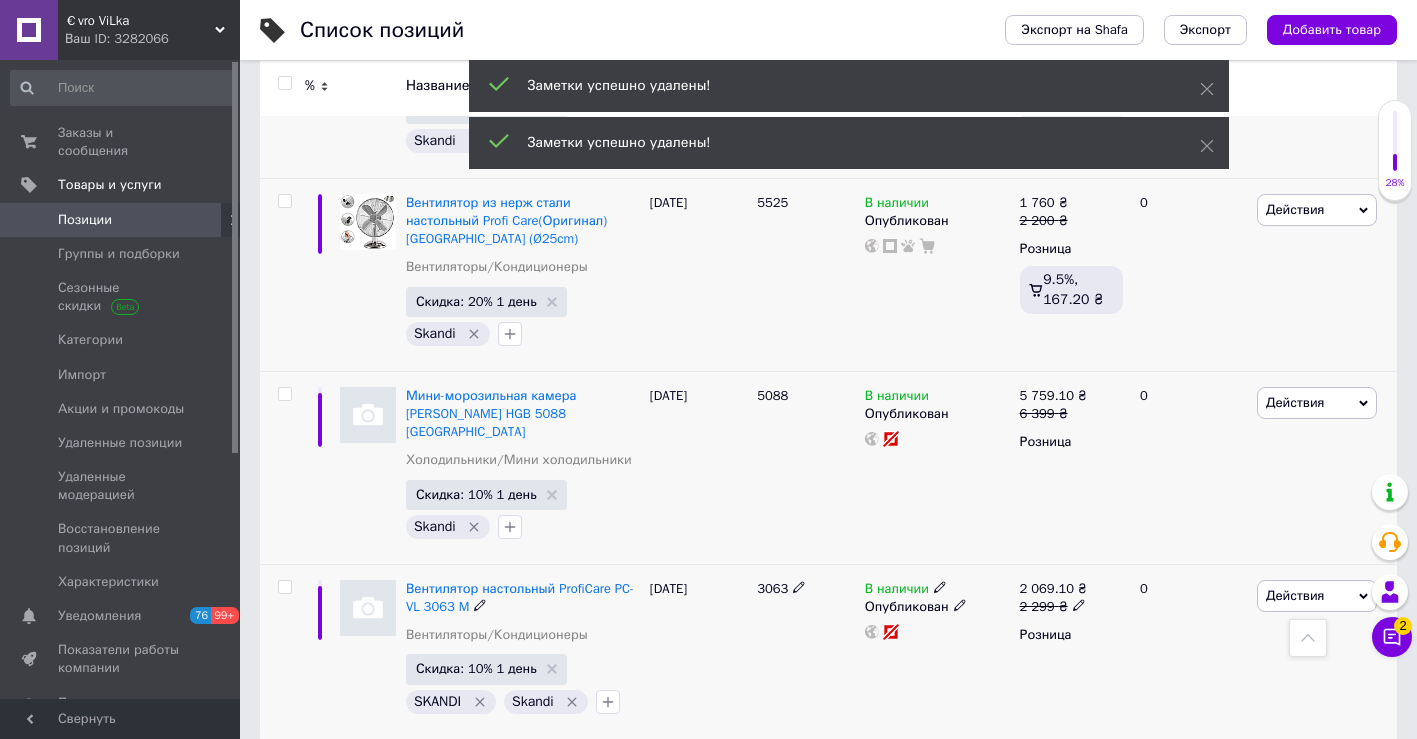 click 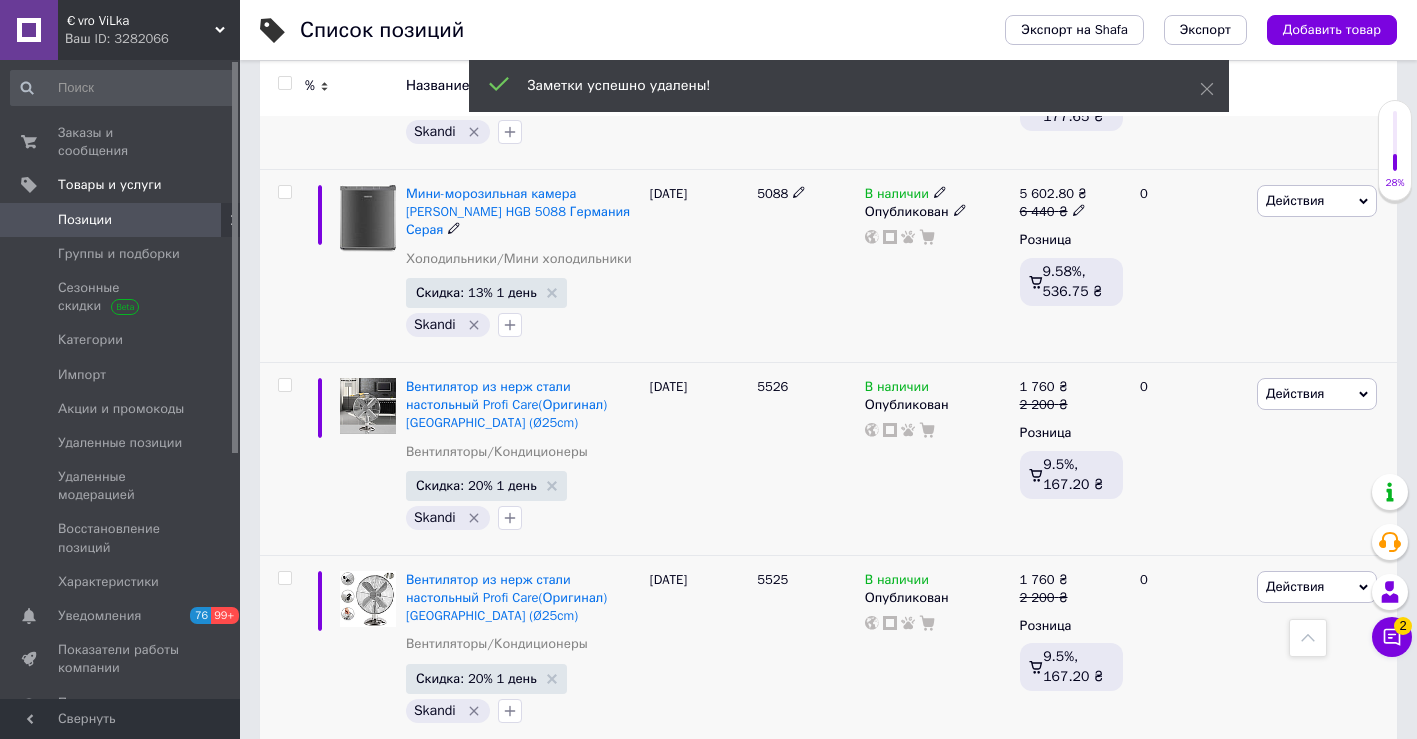 scroll, scrollTop: 0, scrollLeft: 0, axis: both 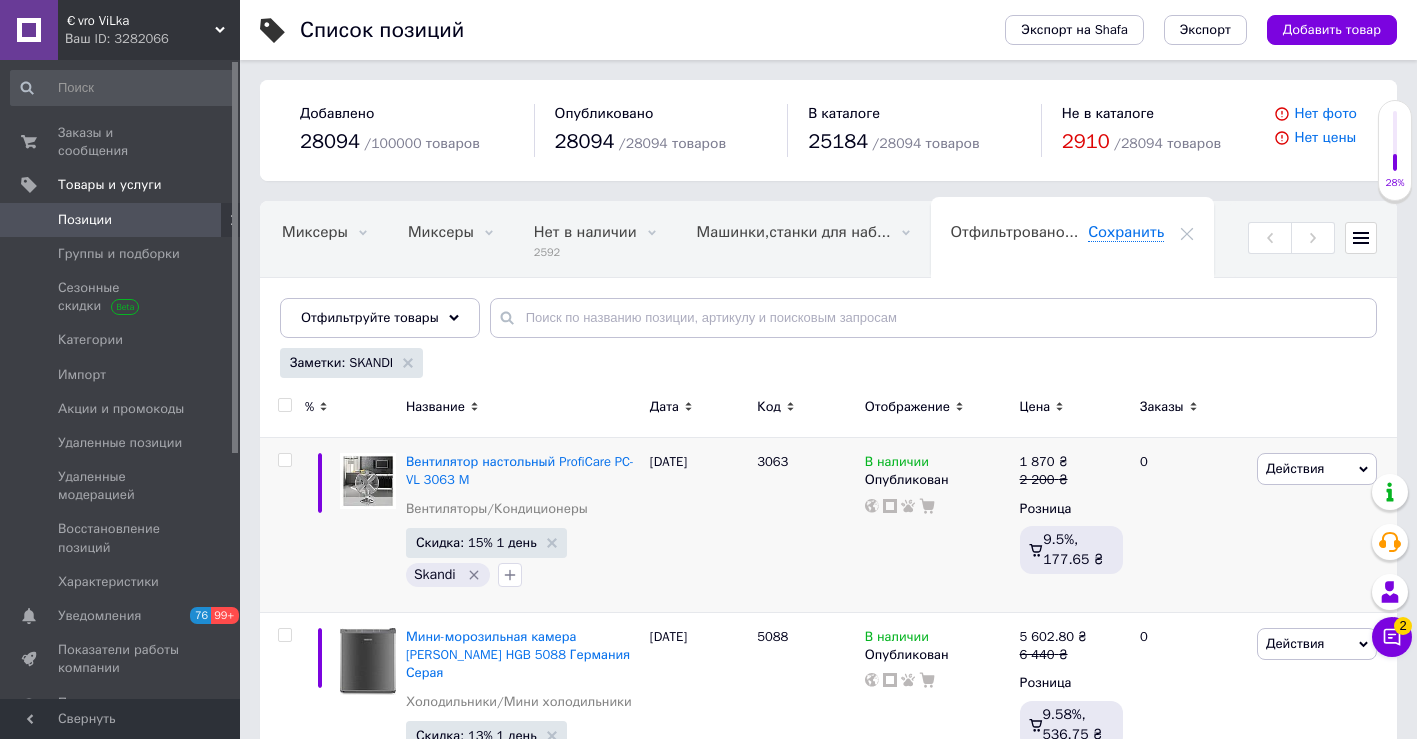 click on "Позиции" at bounding box center [121, 220] 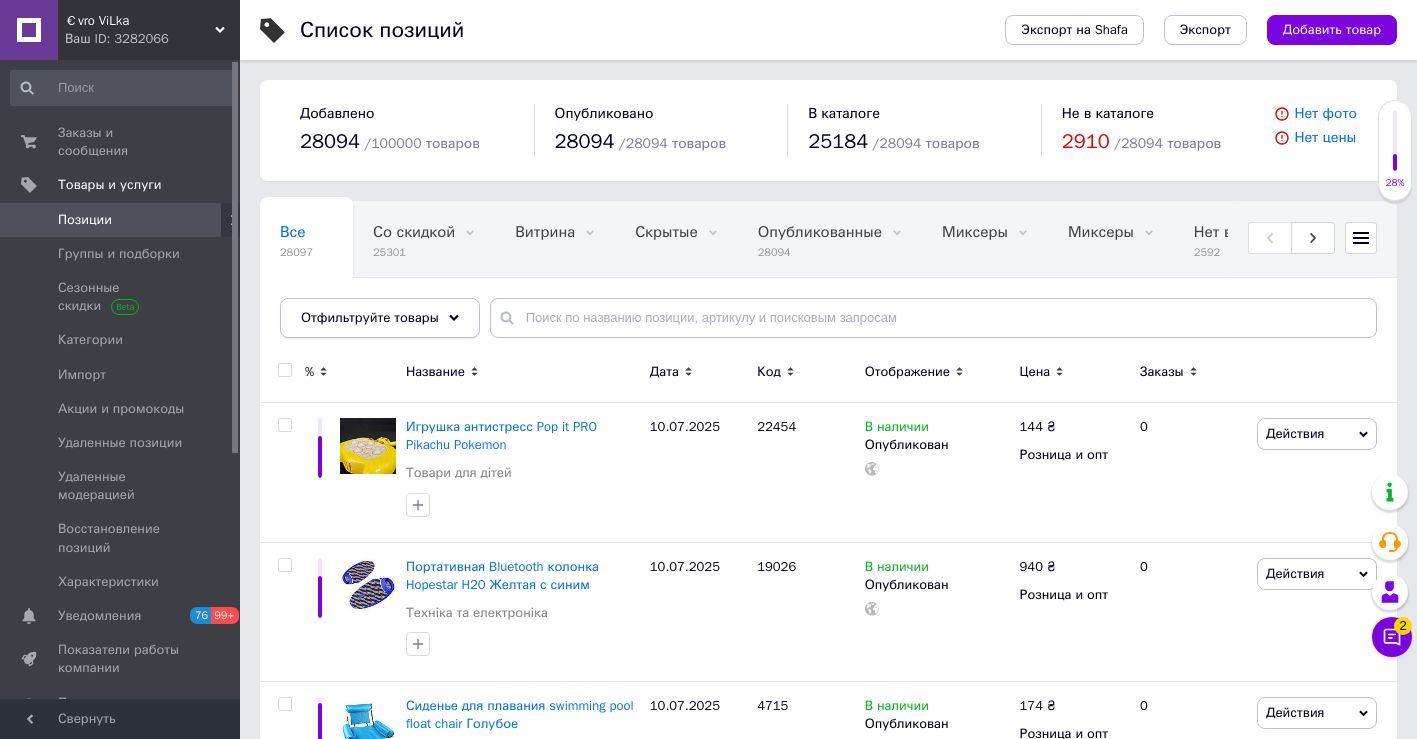 click on "Отфильтруйте товары" at bounding box center (370, 317) 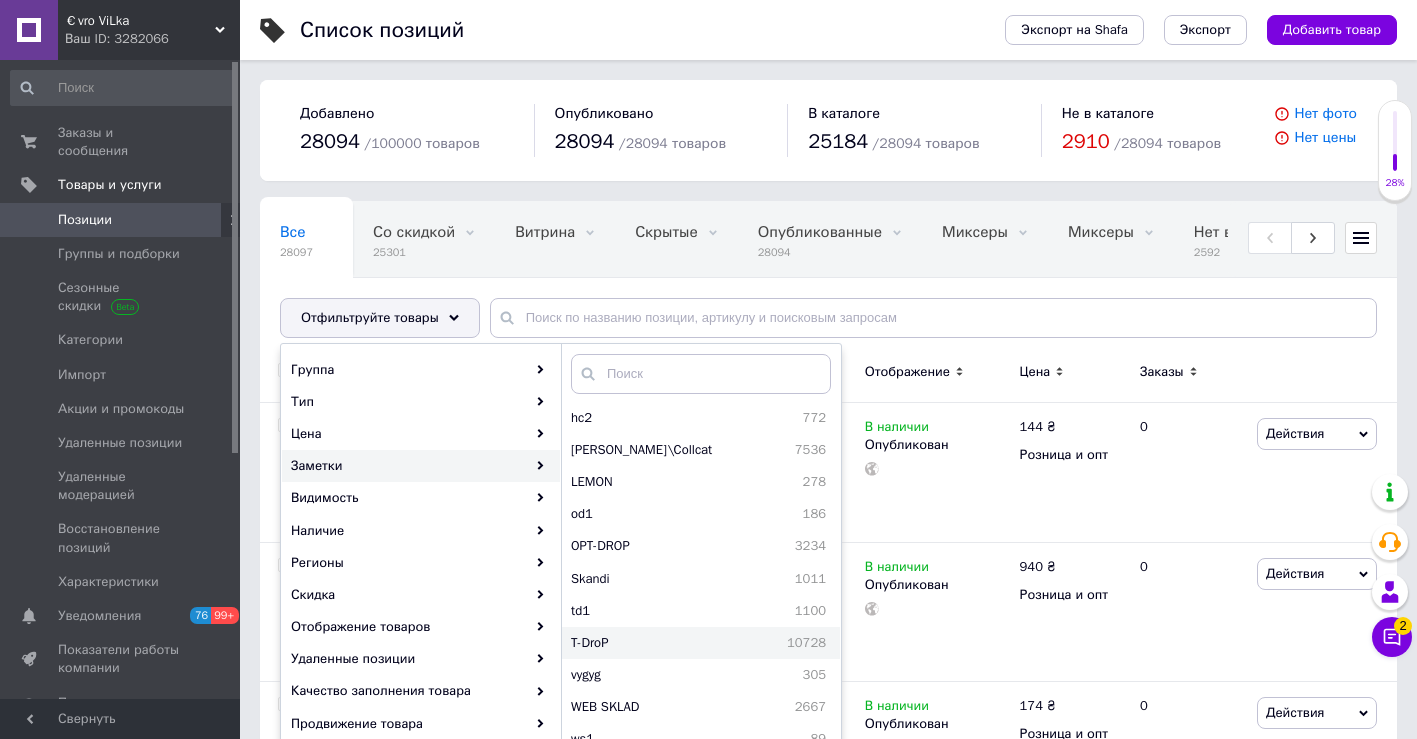 scroll, scrollTop: 2175, scrollLeft: 0, axis: vertical 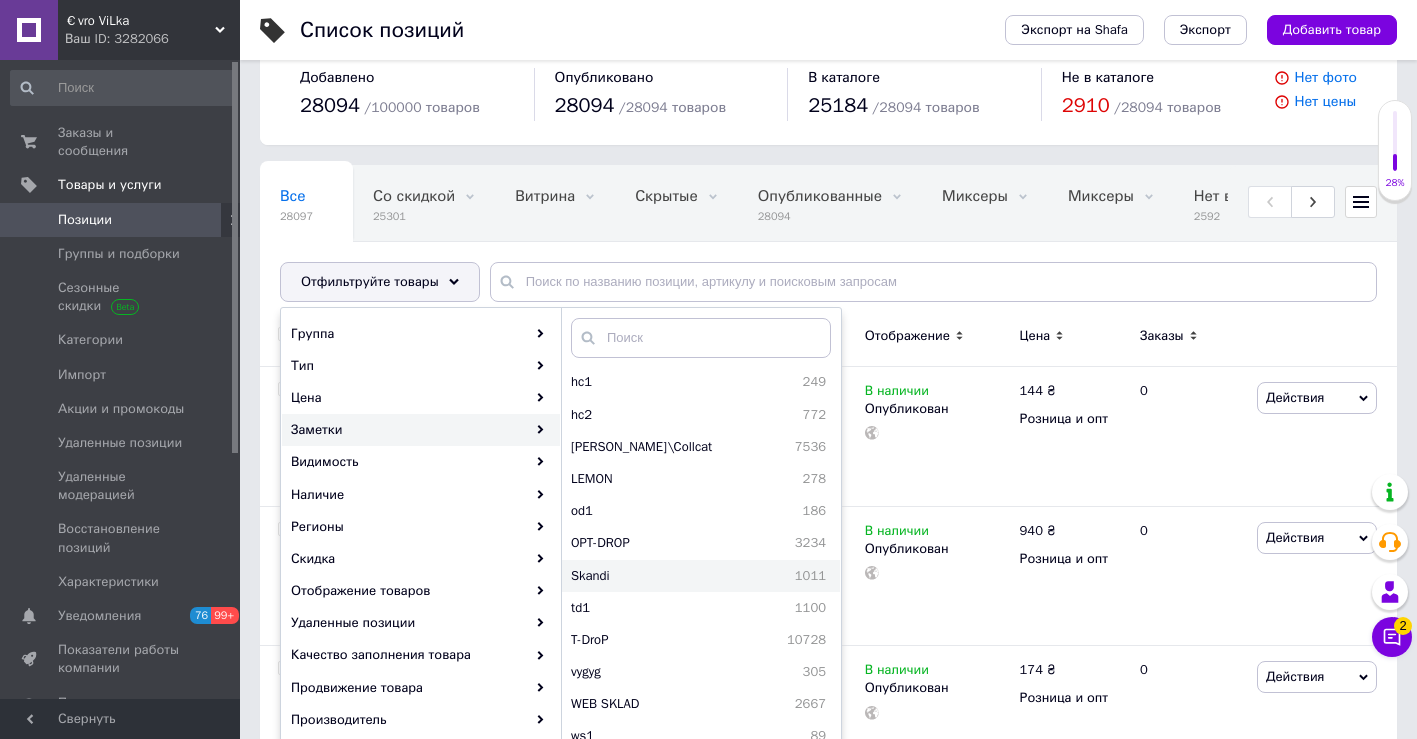 click on "Skandi" at bounding box center (633, 576) 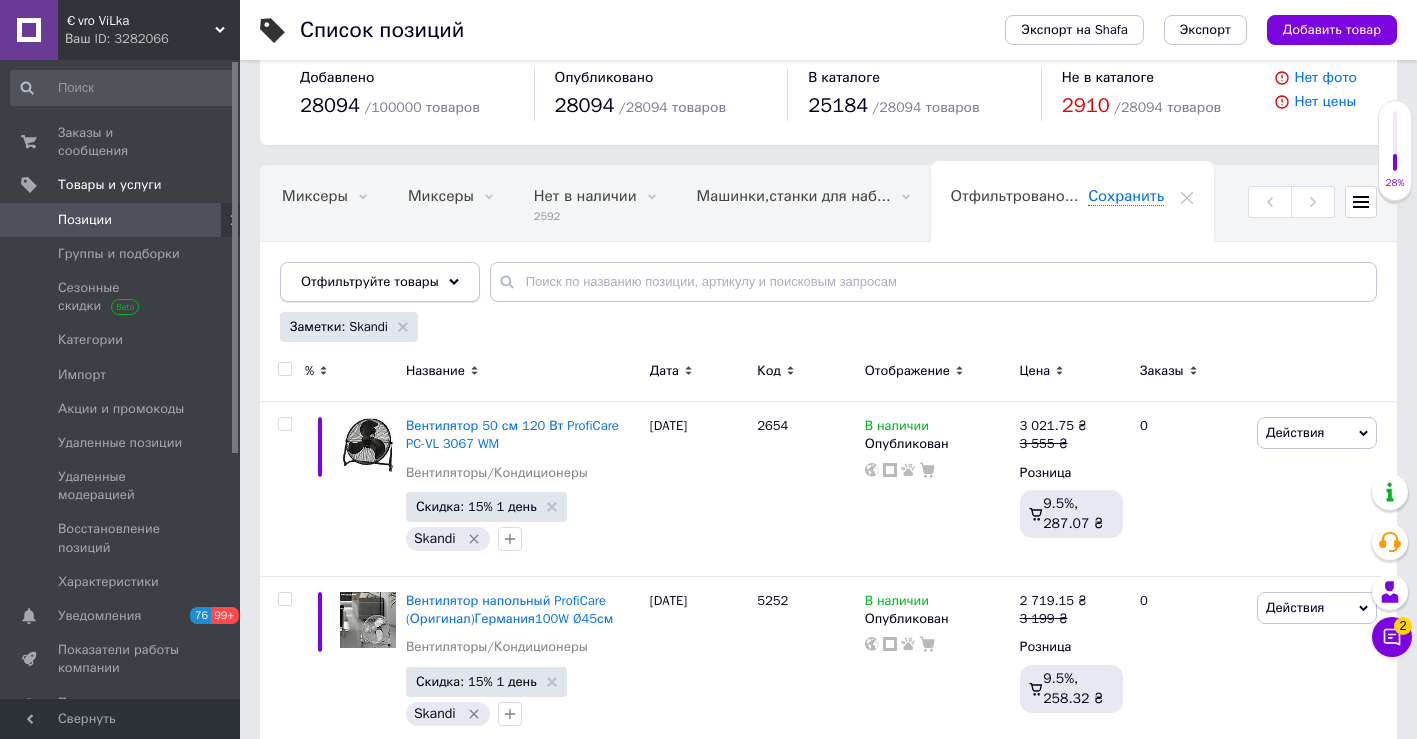 click on "Отфильтруйте товары" at bounding box center (370, 281) 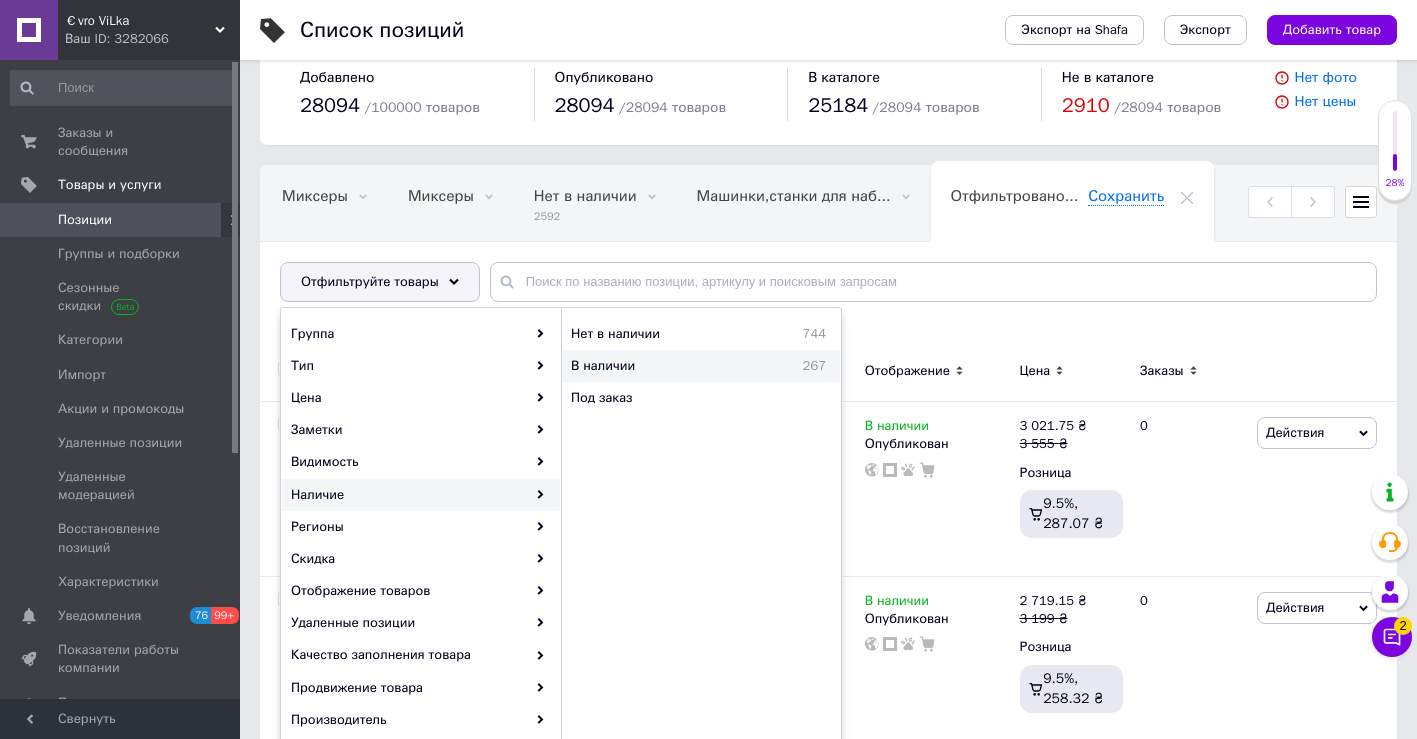 click on "В наличии  267" at bounding box center [701, 366] 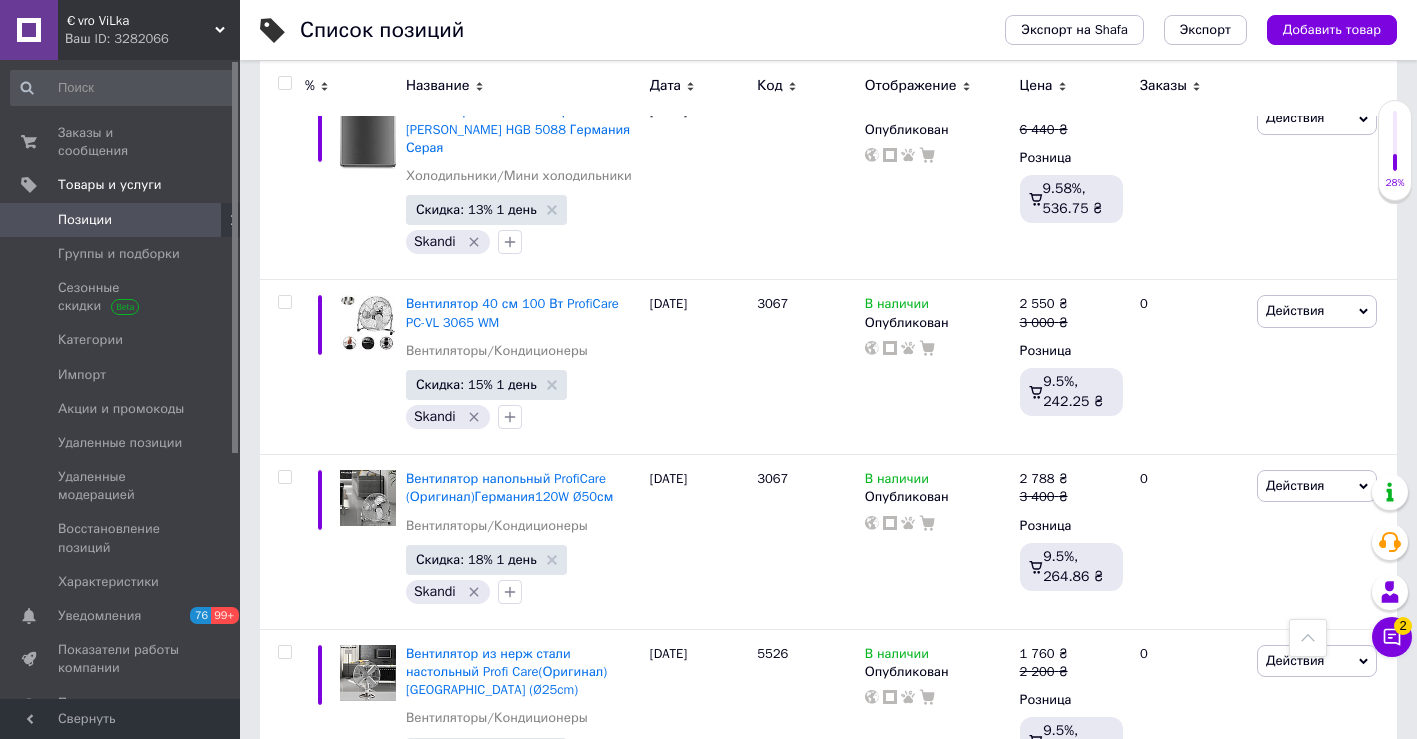 scroll, scrollTop: 0, scrollLeft: 0, axis: both 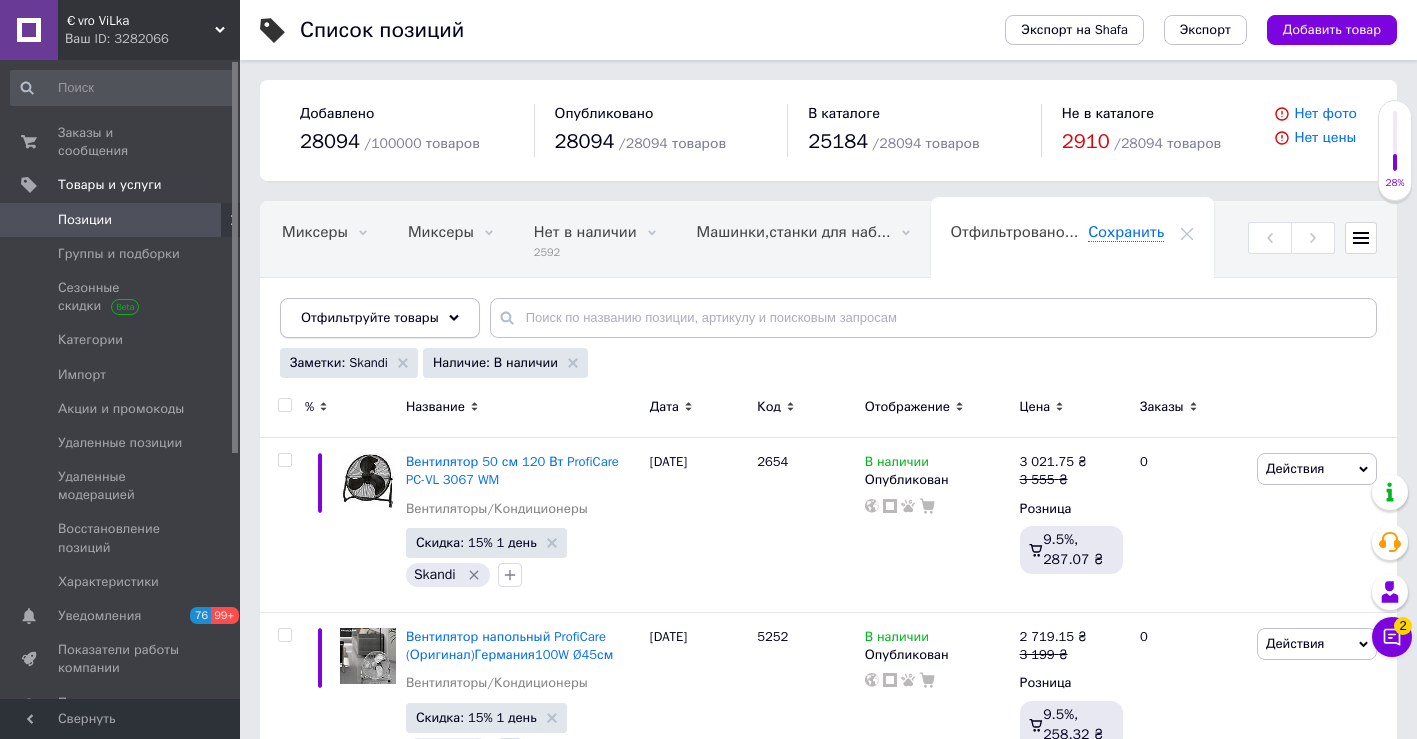 click on "Отфильтруйте товары" at bounding box center [370, 317] 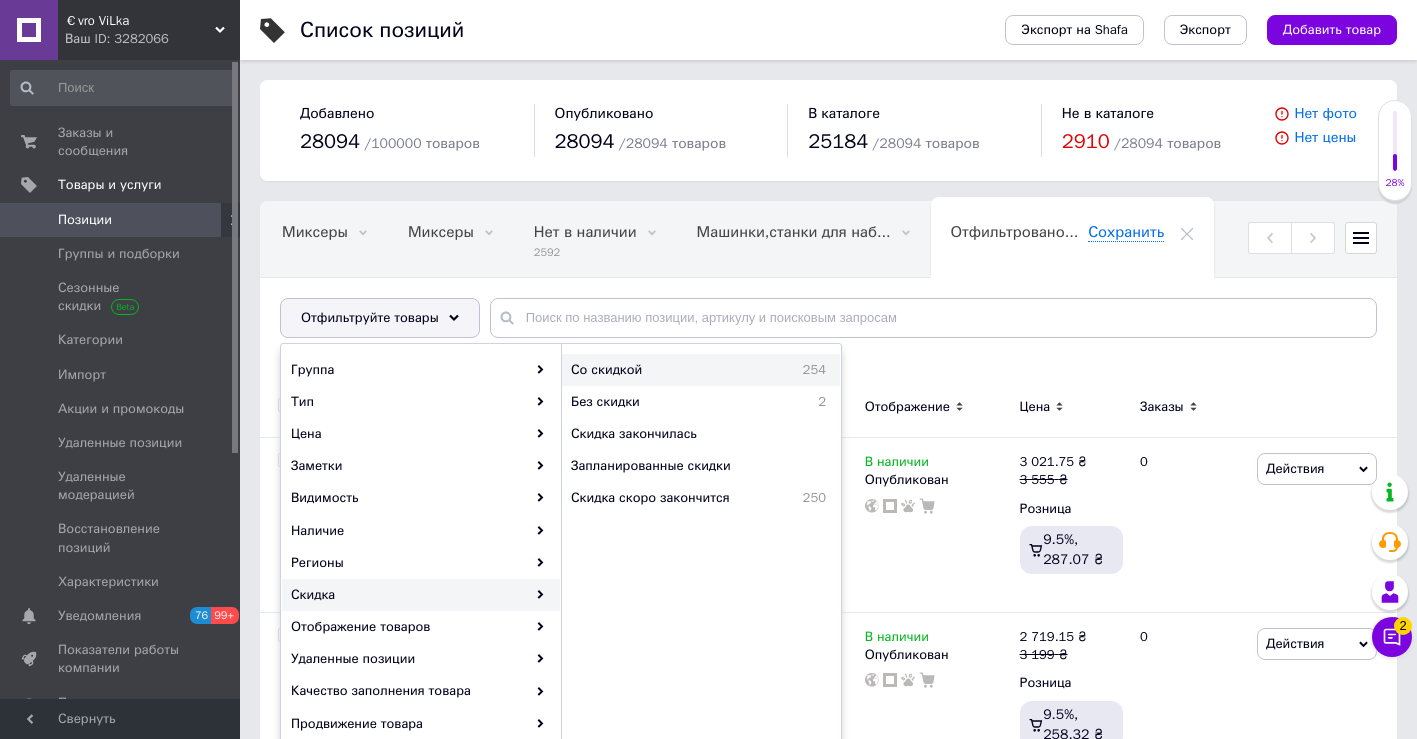 click on "Со скидкой" at bounding box center [658, 370] 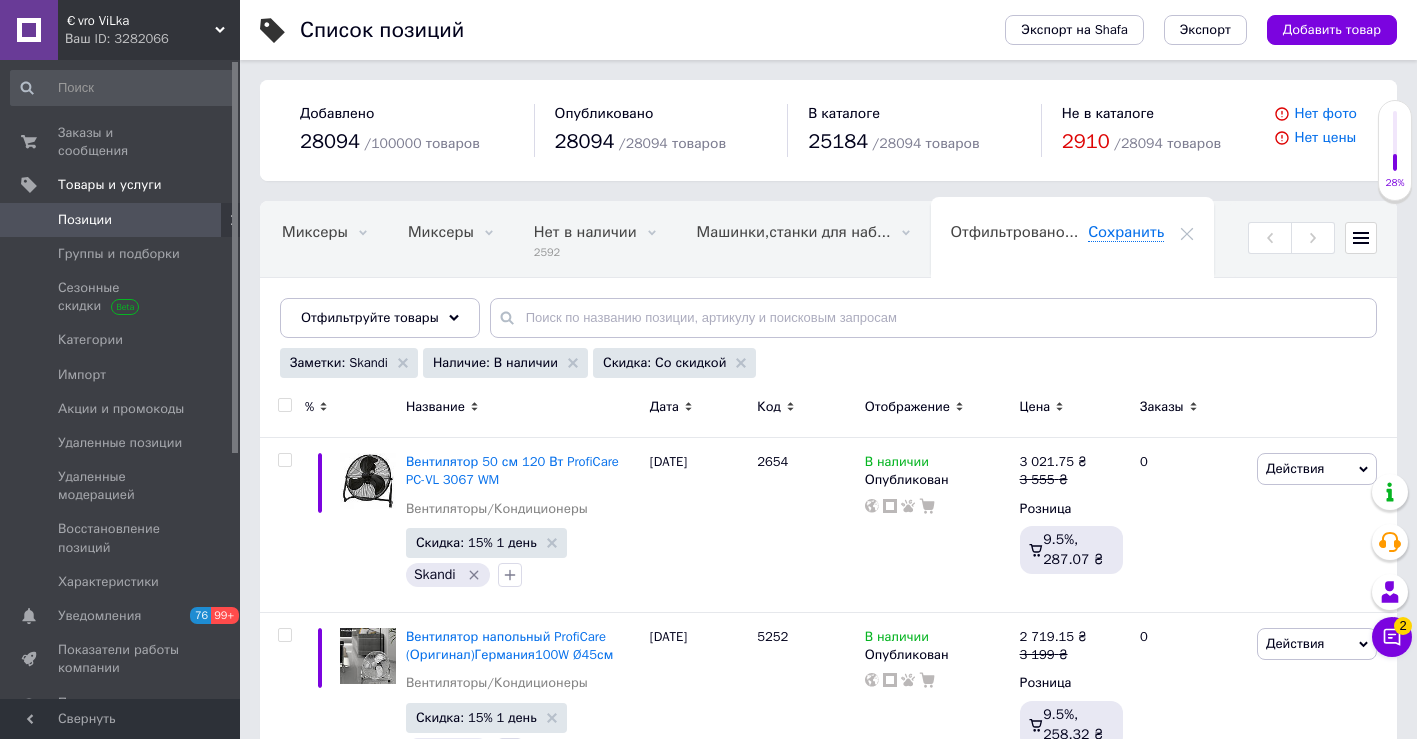 click at bounding box center [284, 405] 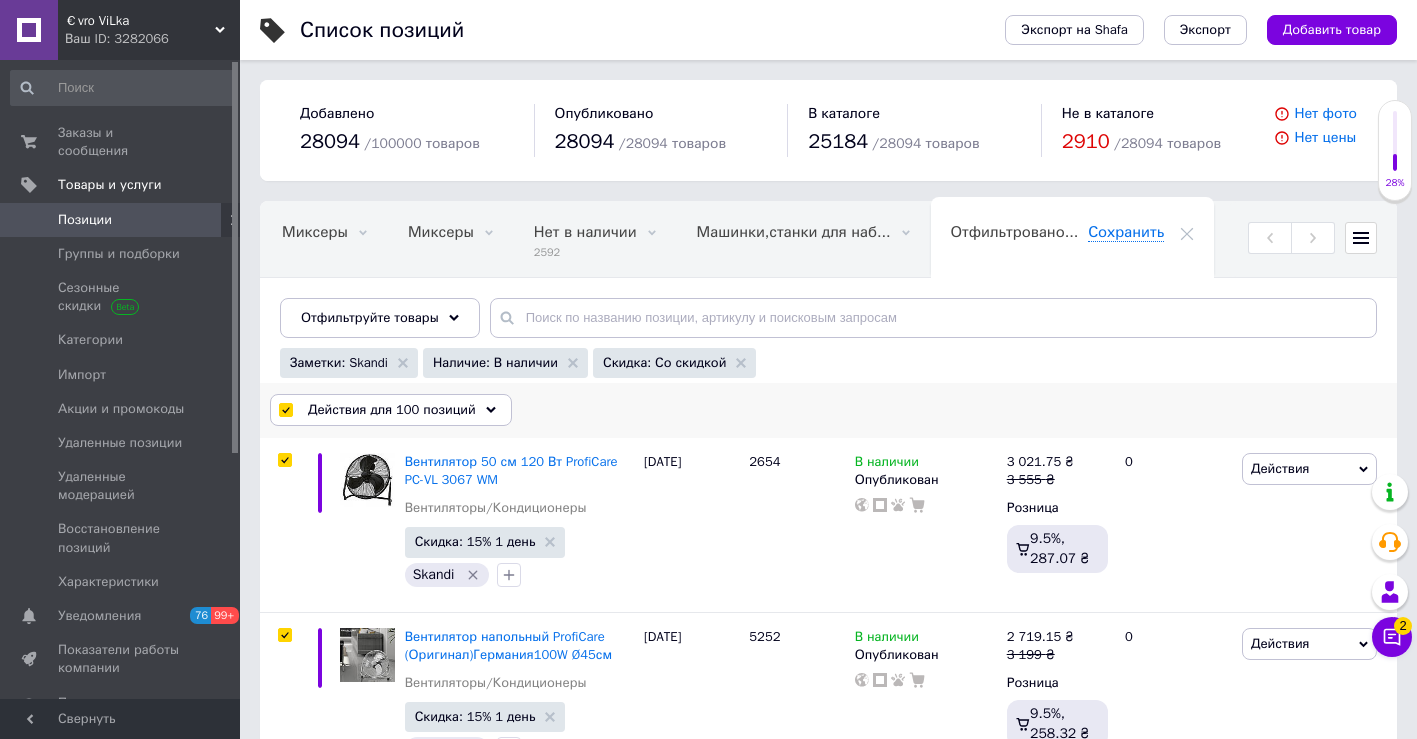 click on "Действия для 100 позиций" at bounding box center [392, 410] 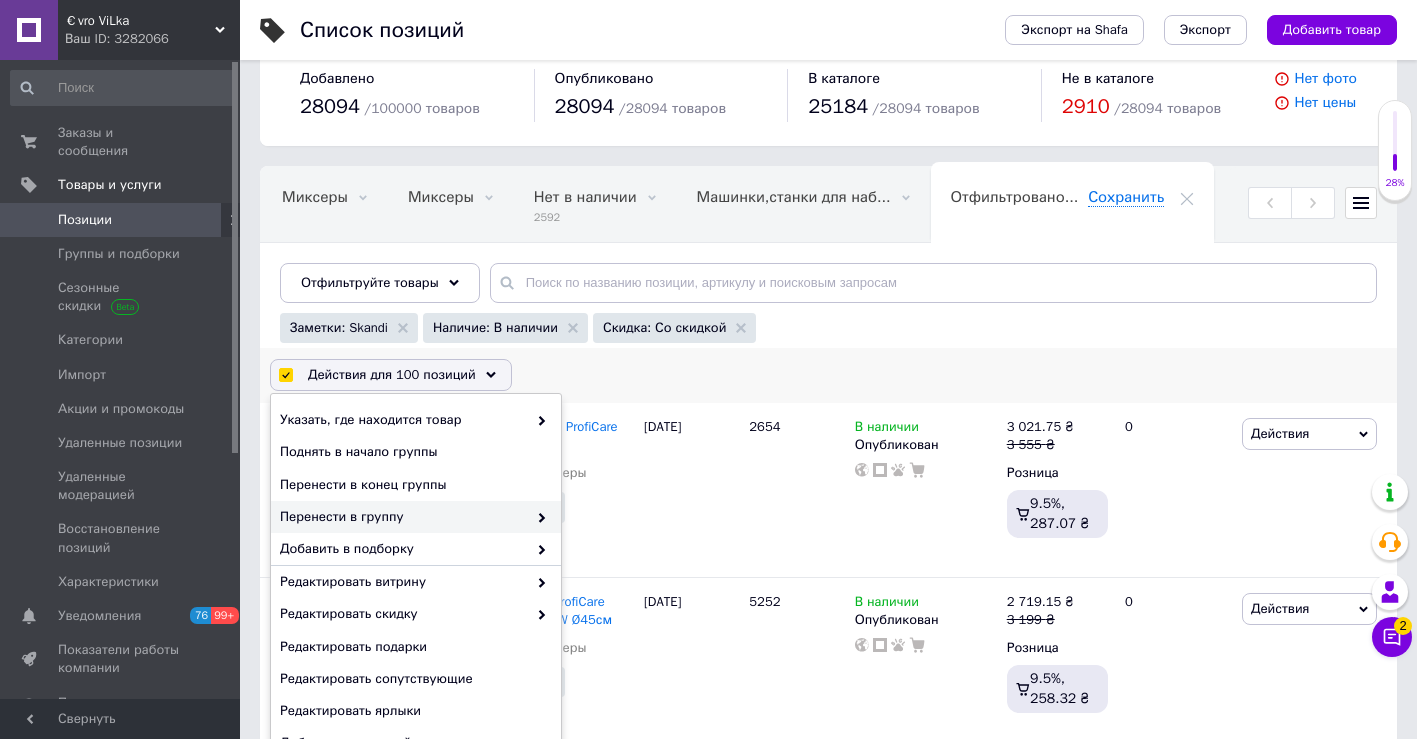 scroll, scrollTop: 38, scrollLeft: 0, axis: vertical 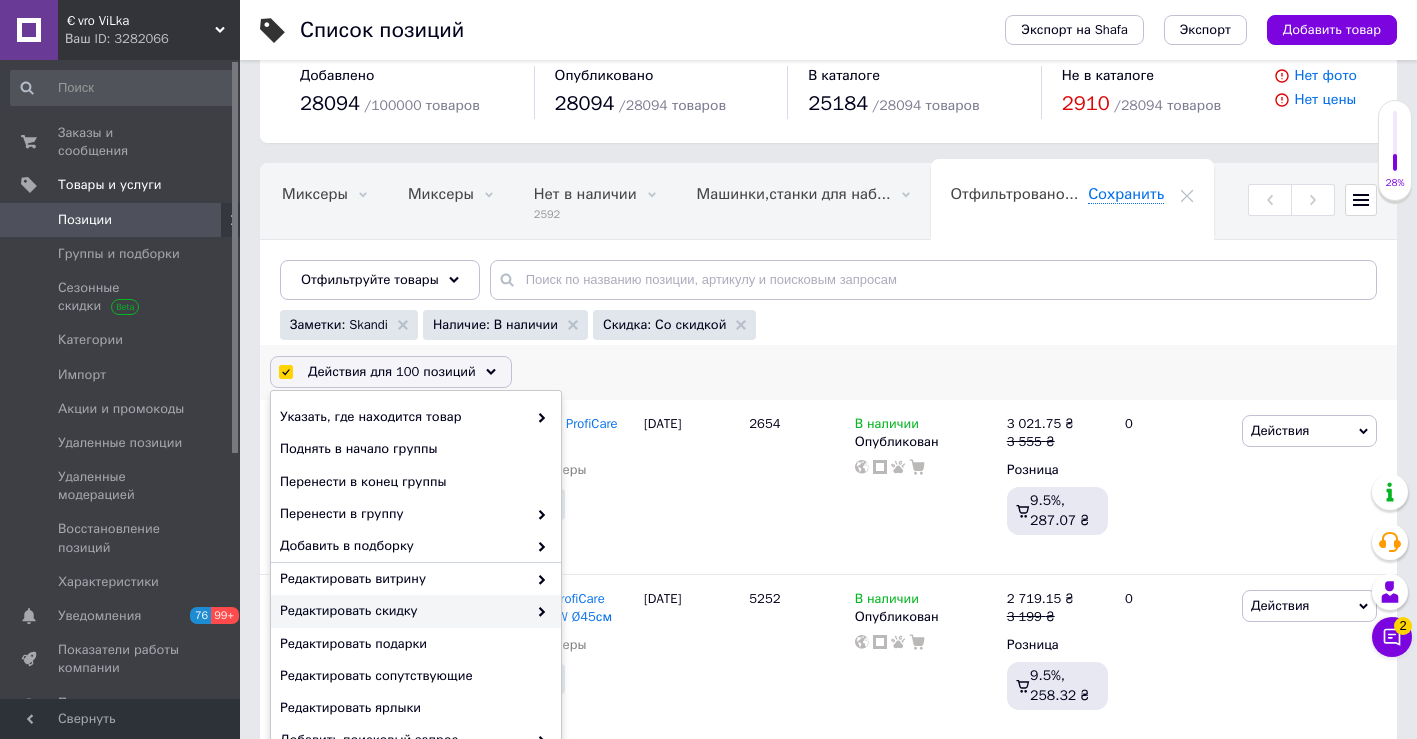 click on "Редактировать скидку" at bounding box center (403, 611) 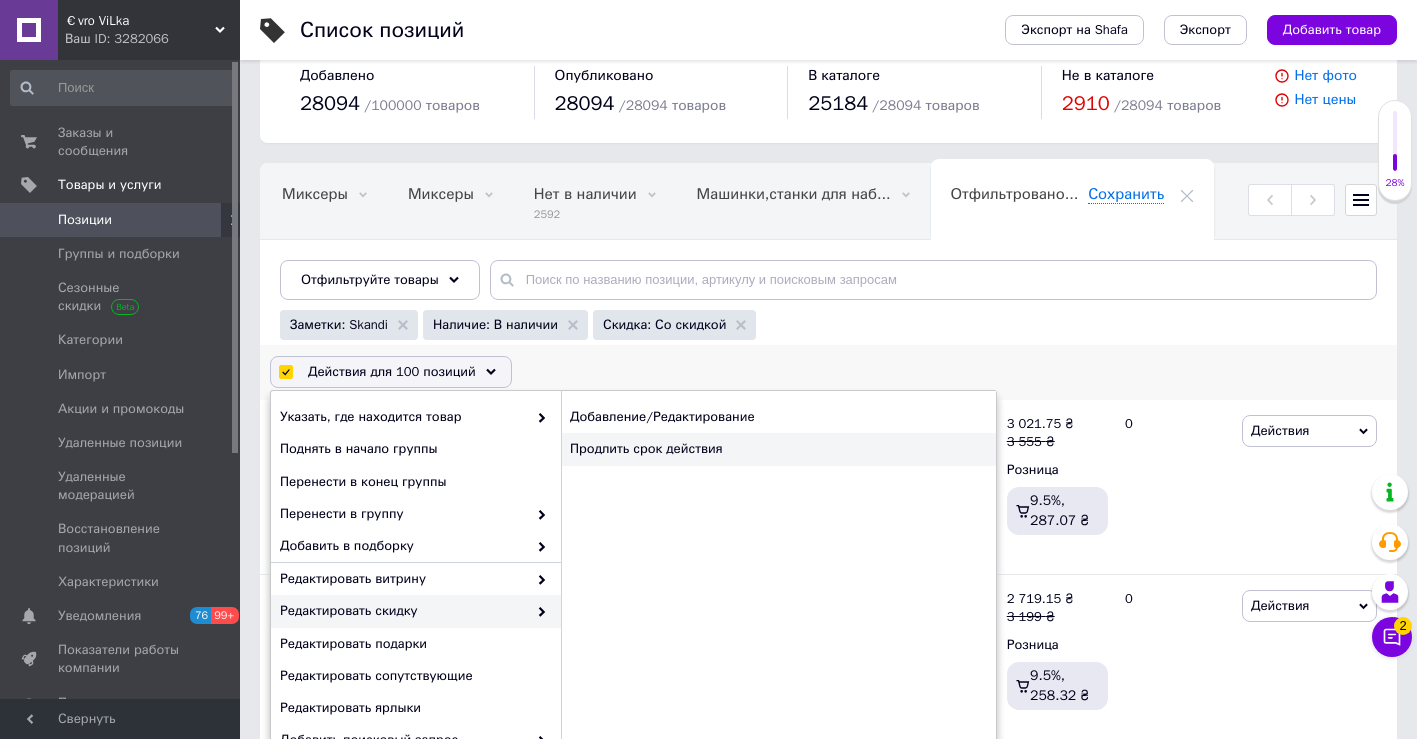 click on "Продлить срок действия" at bounding box center [778, 449] 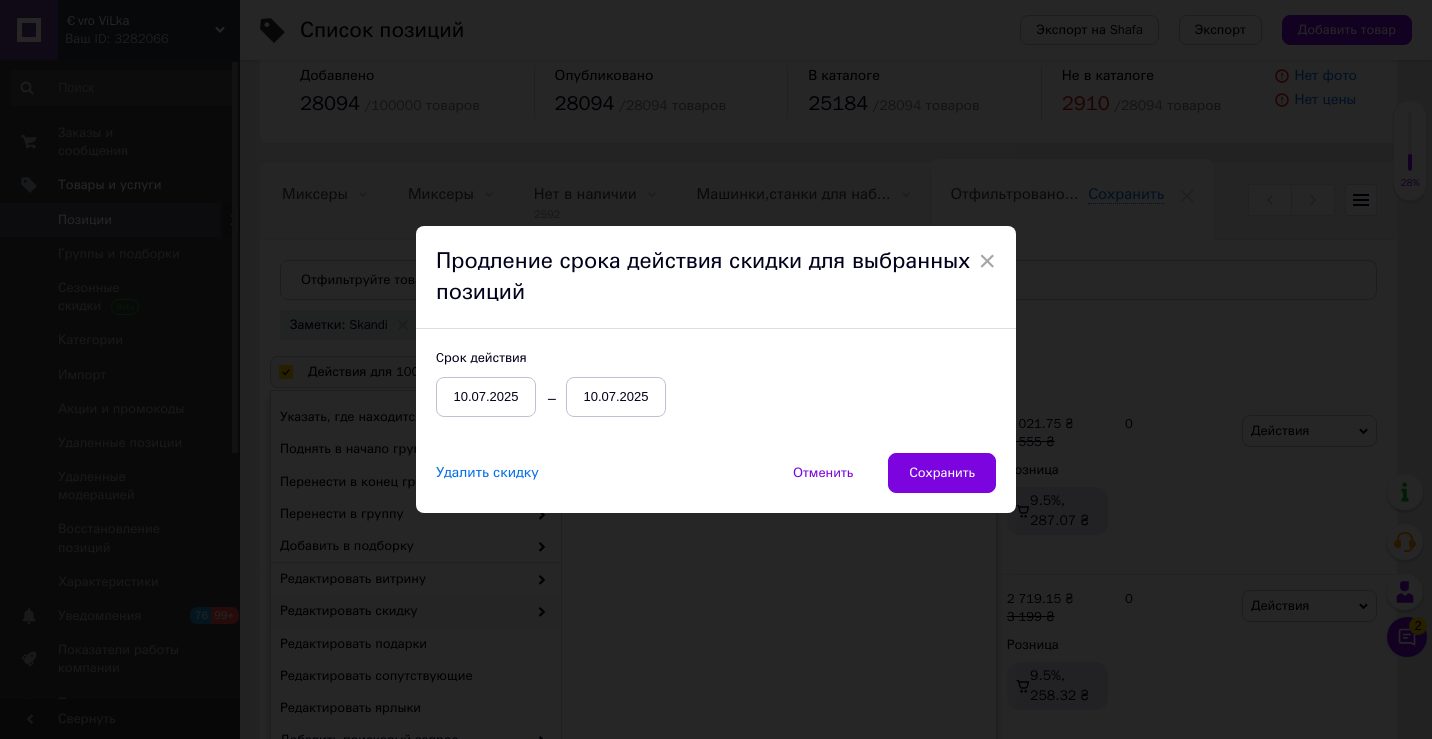 click on "10.07.2025" at bounding box center (616, 397) 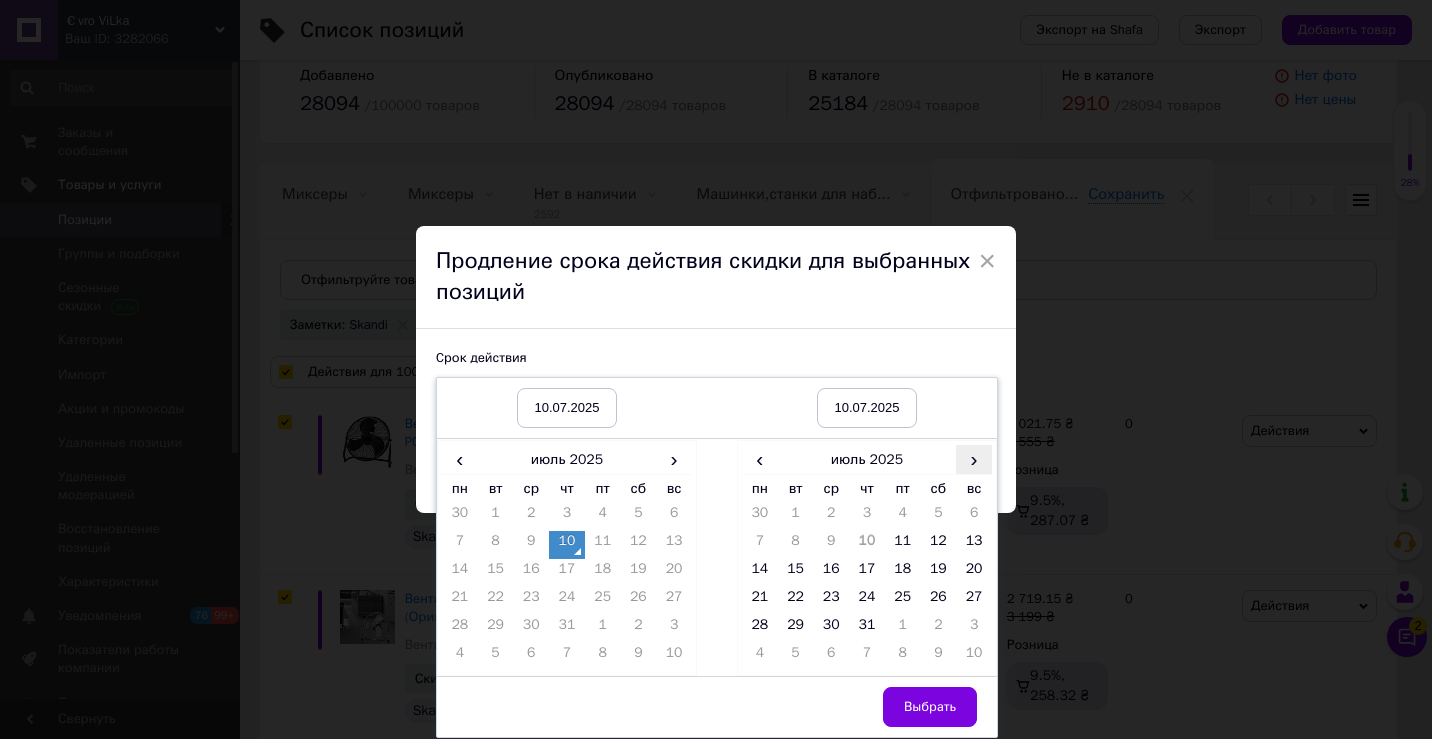 click on "›" at bounding box center [974, 459] 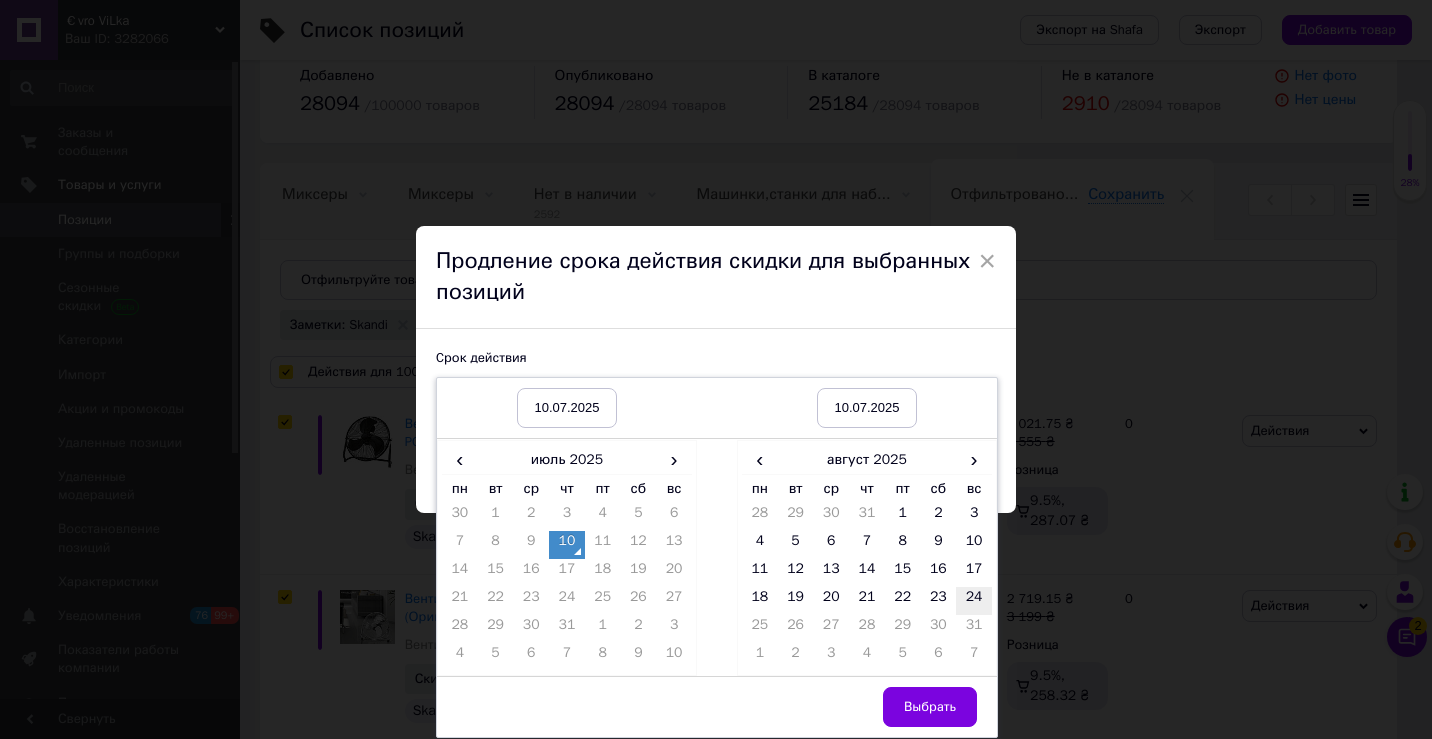click on "24" at bounding box center (974, 601) 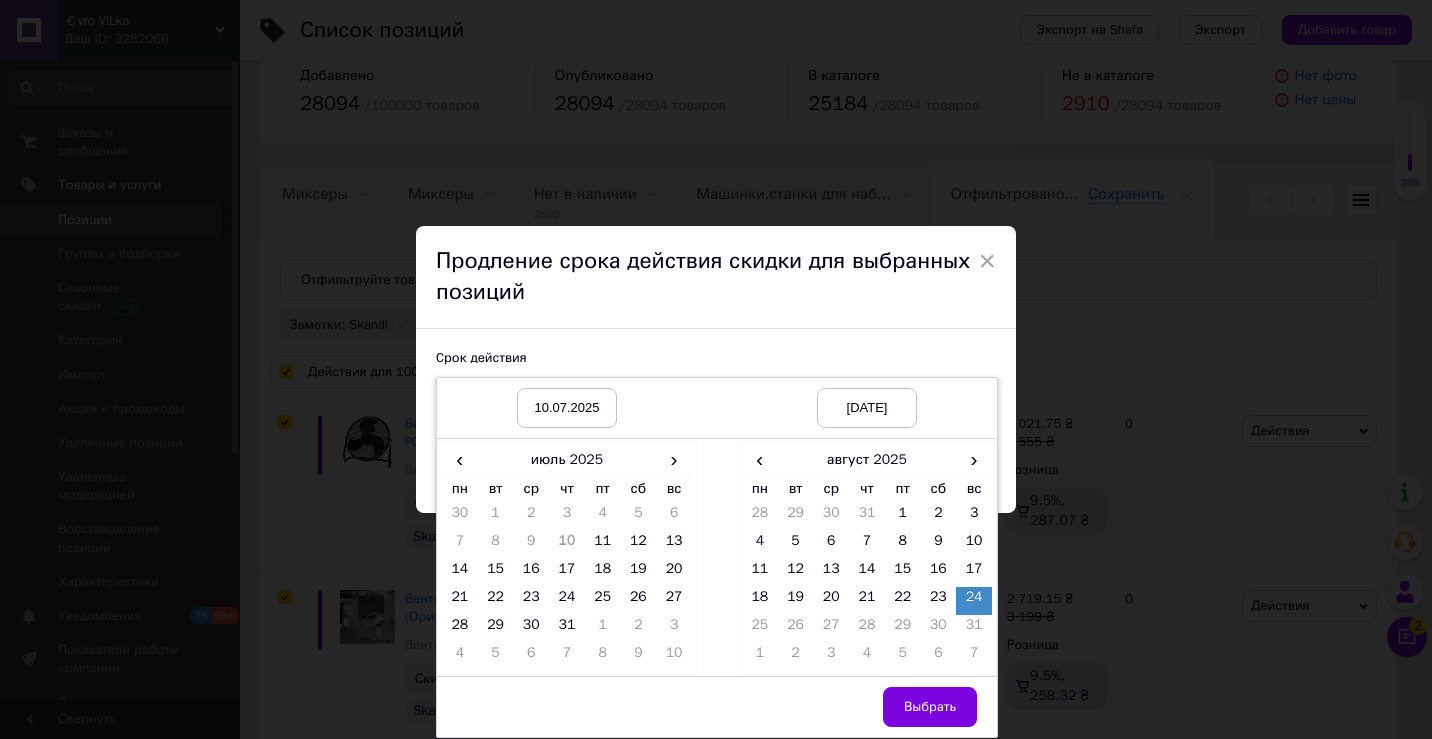 drag, startPoint x: 929, startPoint y: 693, endPoint x: 923, endPoint y: 681, distance: 13.416408 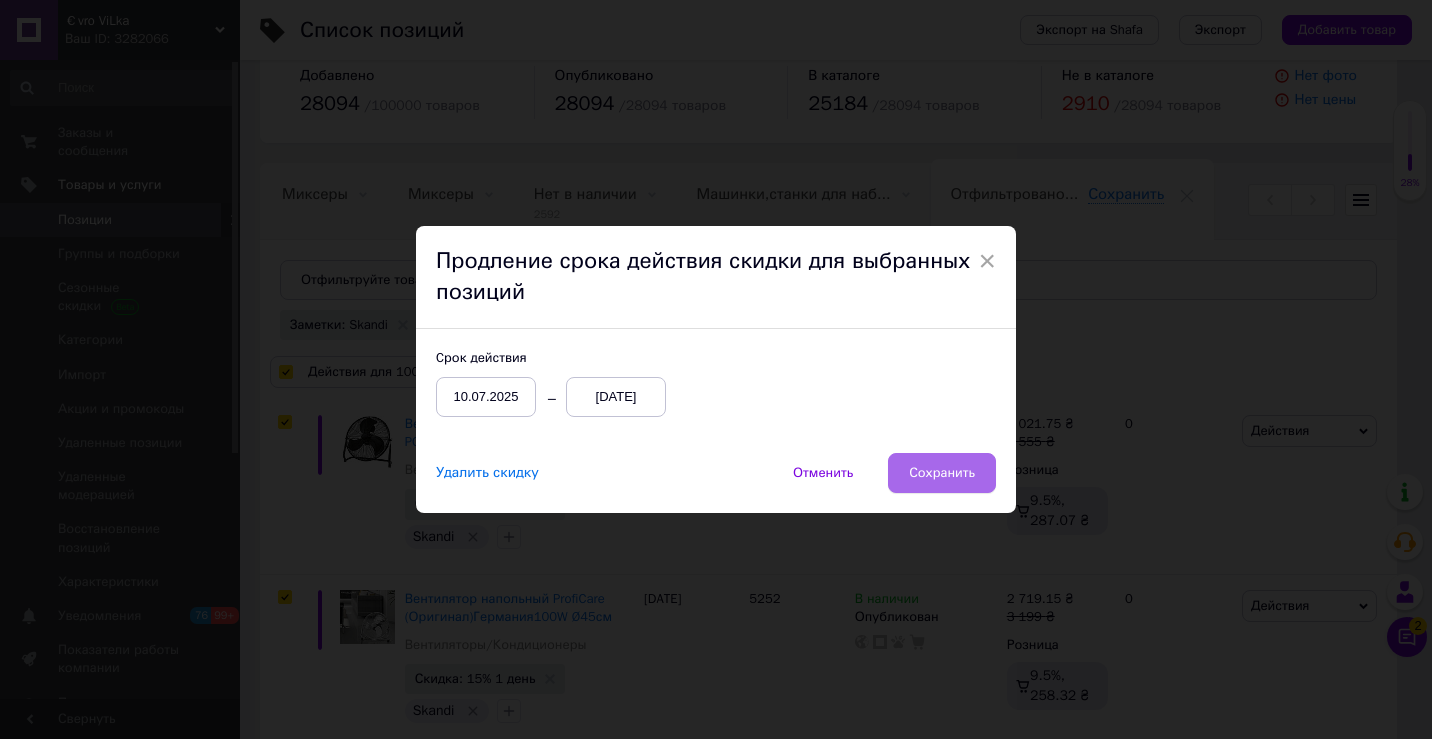 click on "Сохранить" at bounding box center (942, 473) 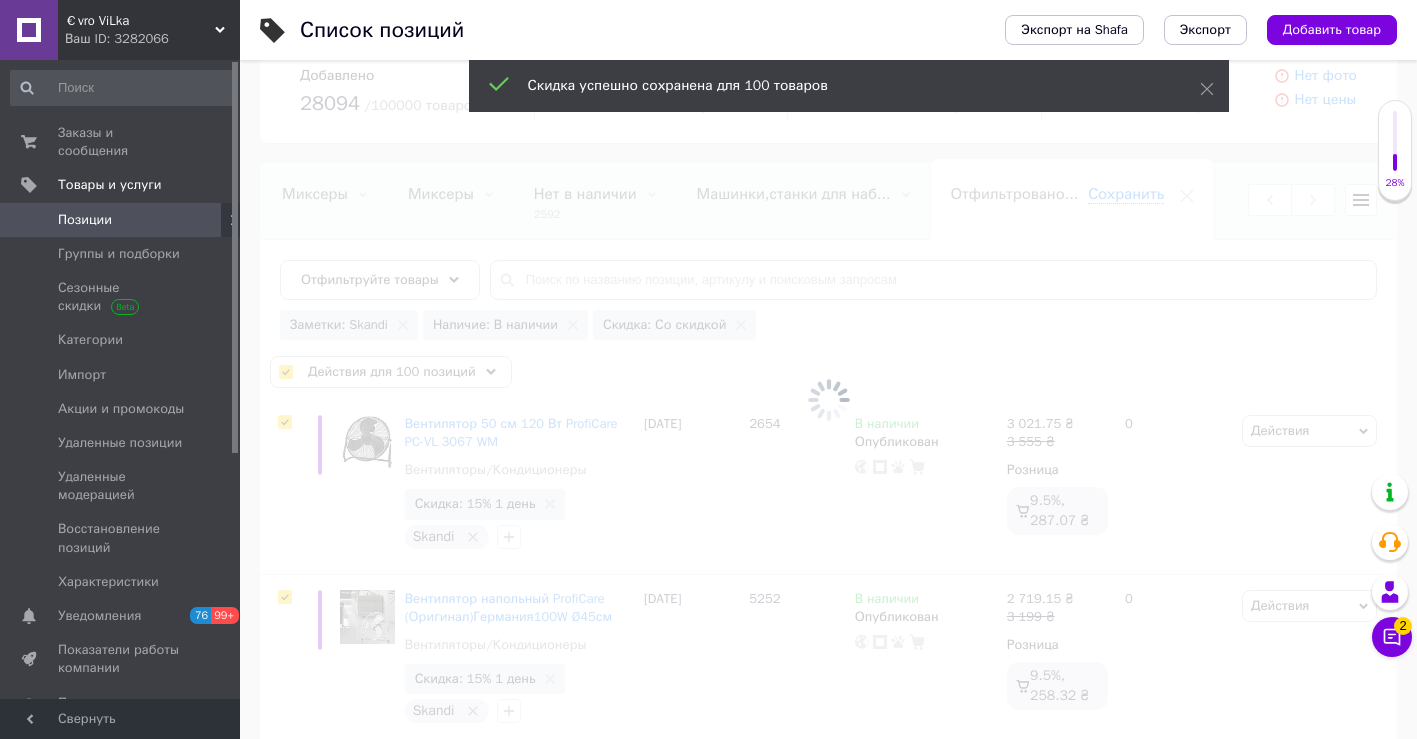 scroll, scrollTop: 0, scrollLeft: 660, axis: horizontal 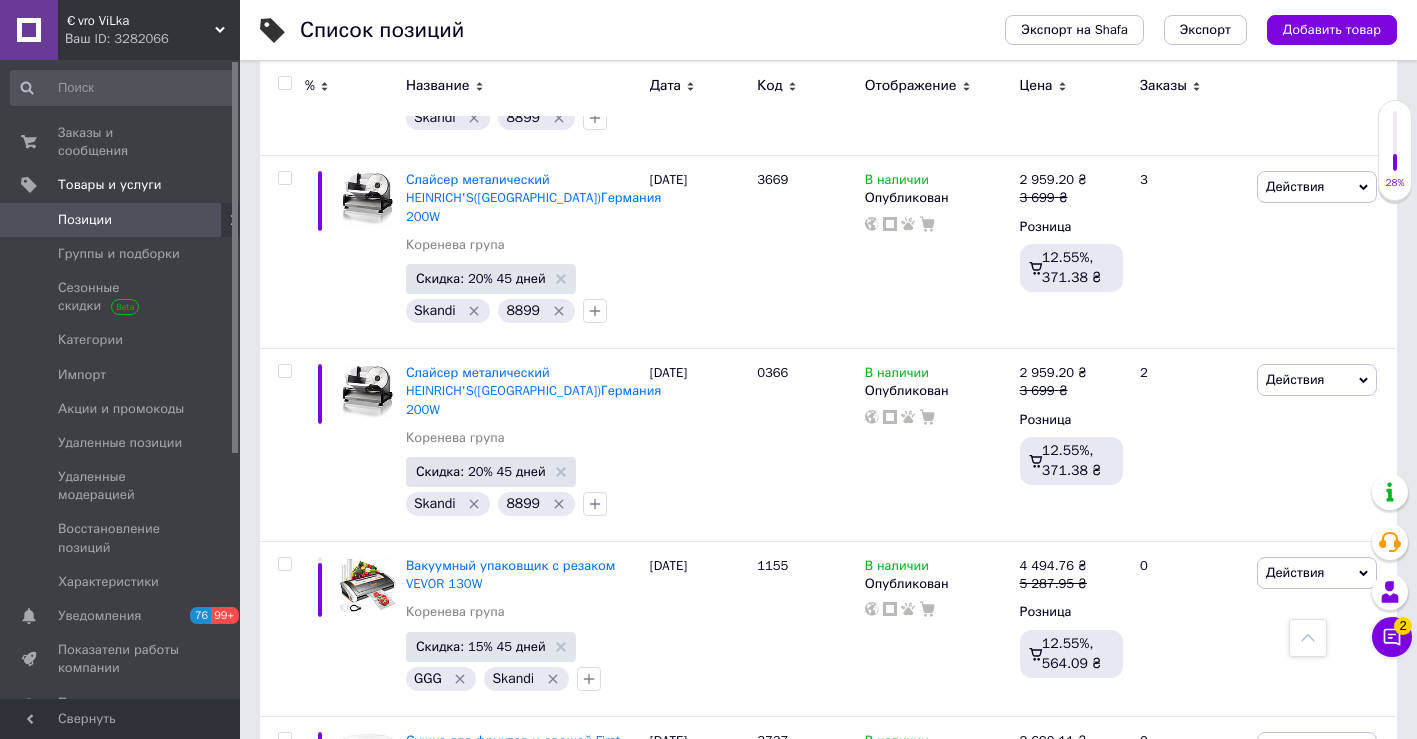 click on "2" at bounding box center [327, 1281] 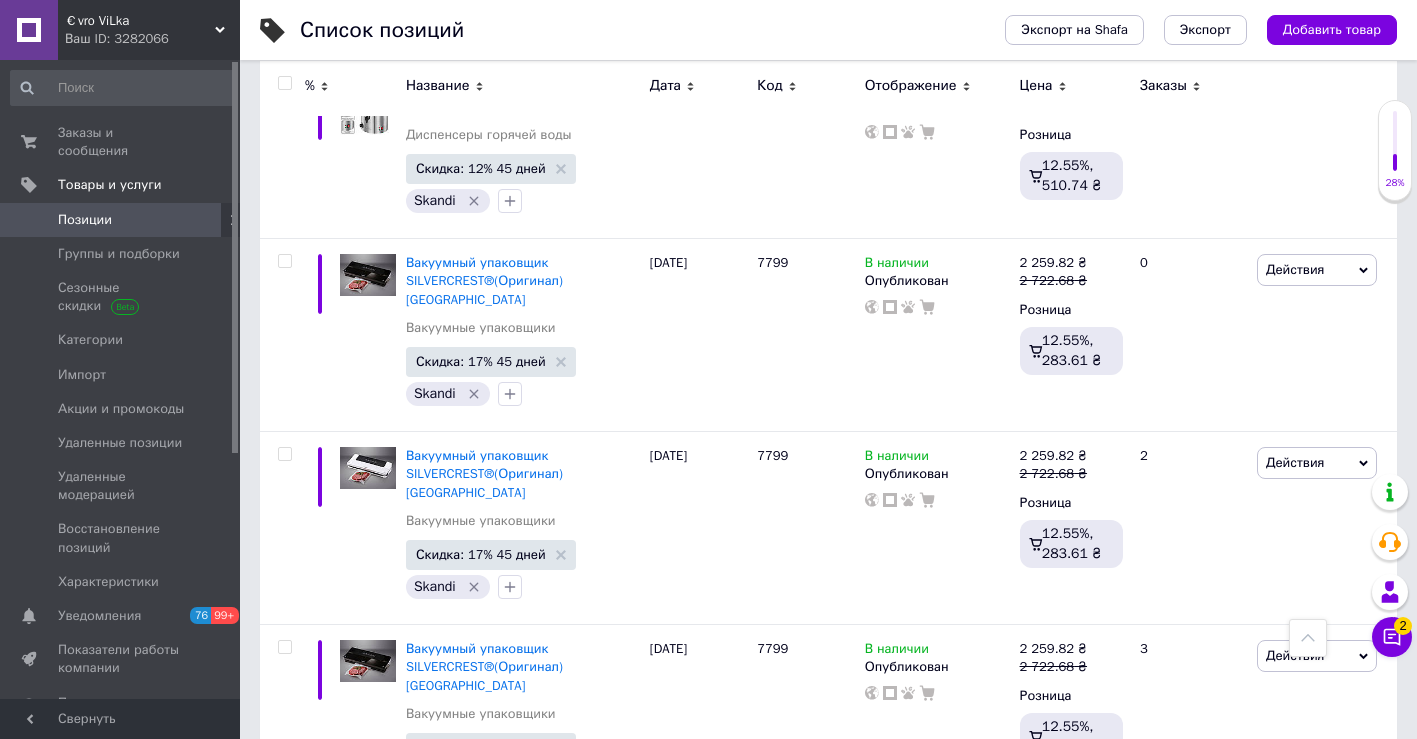 click at bounding box center [284, 83] 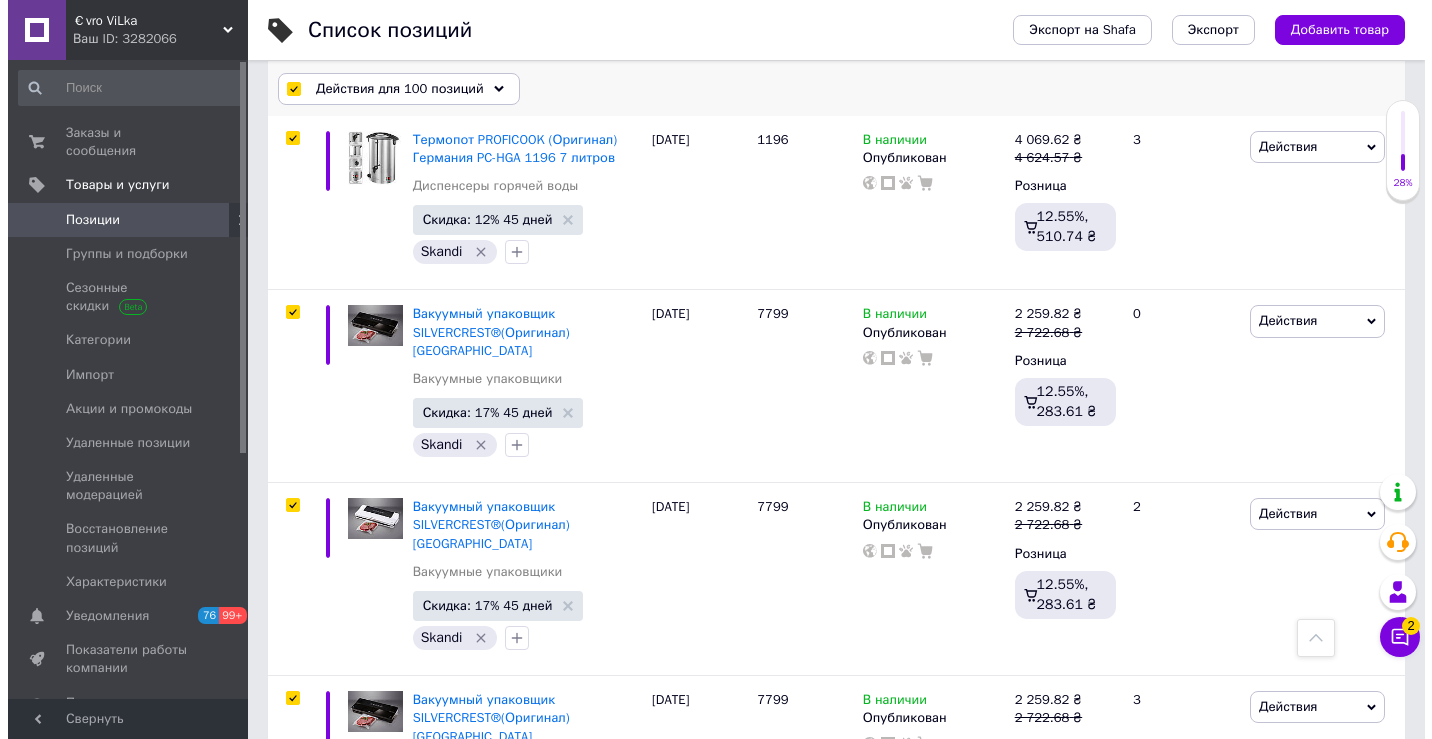 scroll, scrollTop: 18062, scrollLeft: 0, axis: vertical 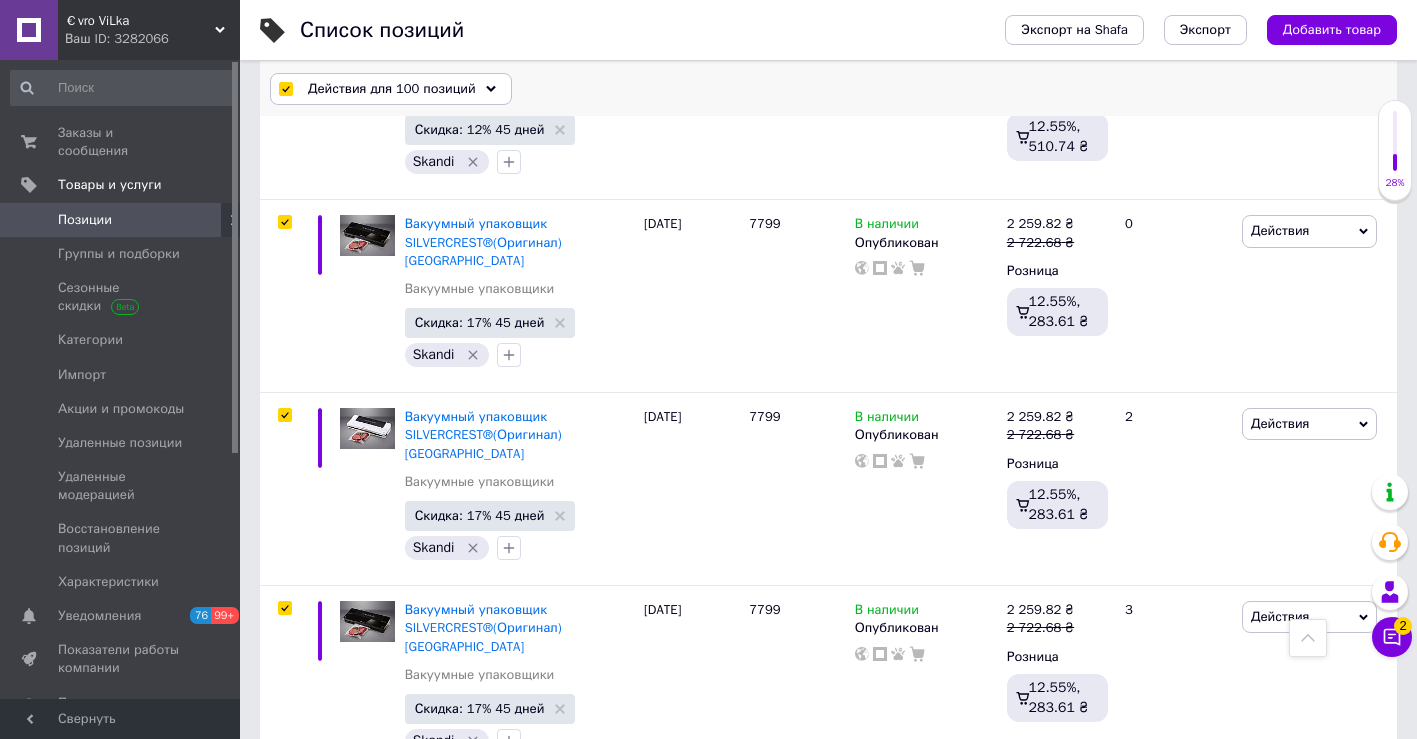 click on "Действия для 100 позиций" at bounding box center (392, 89) 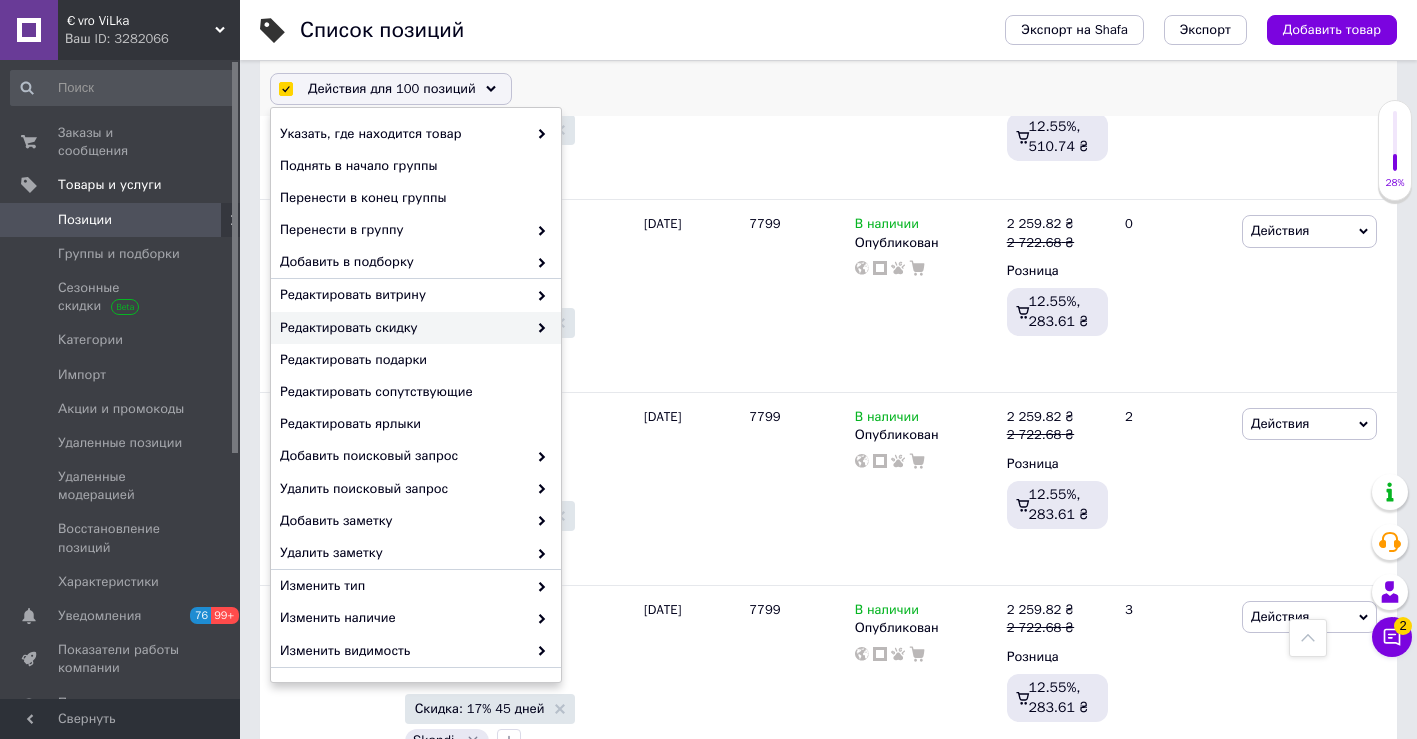 click on "Редактировать скидку" at bounding box center [416, 328] 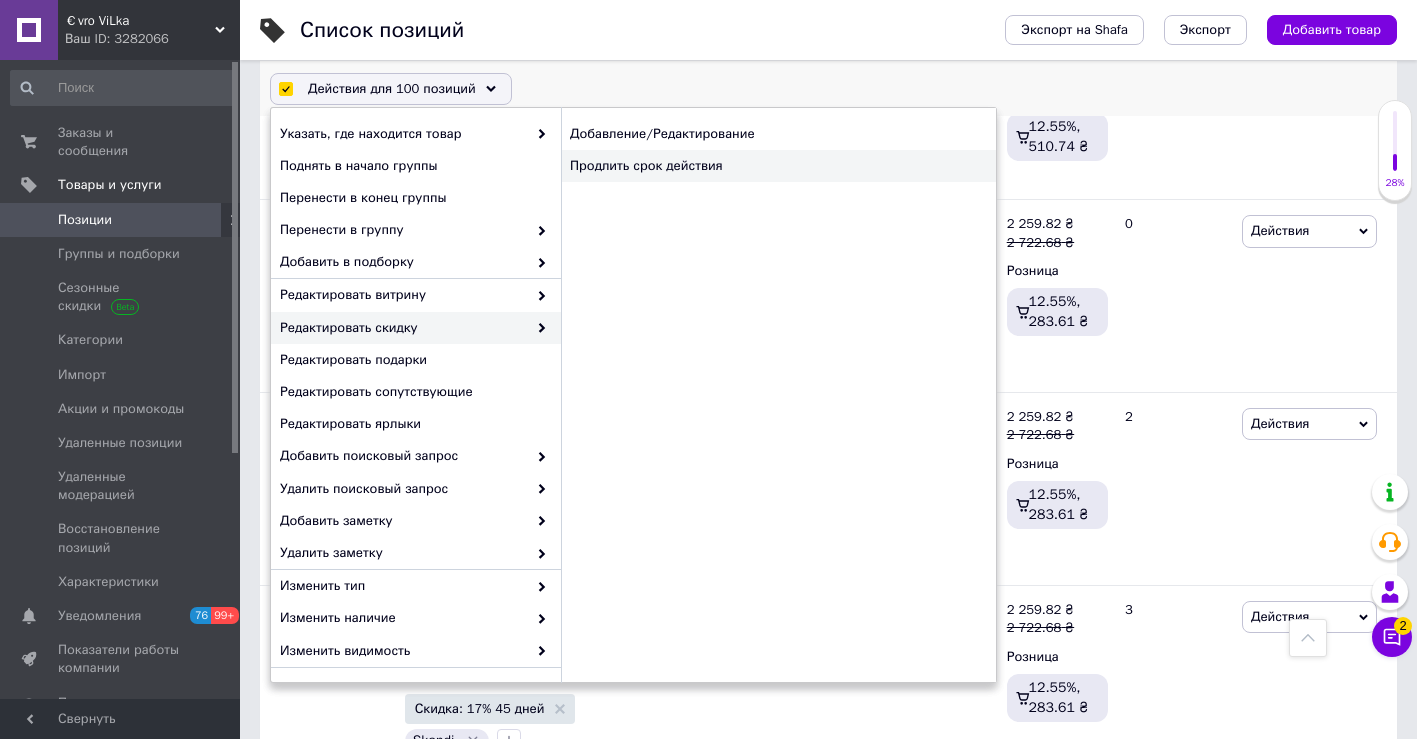click on "Продлить срок действия" at bounding box center [778, 166] 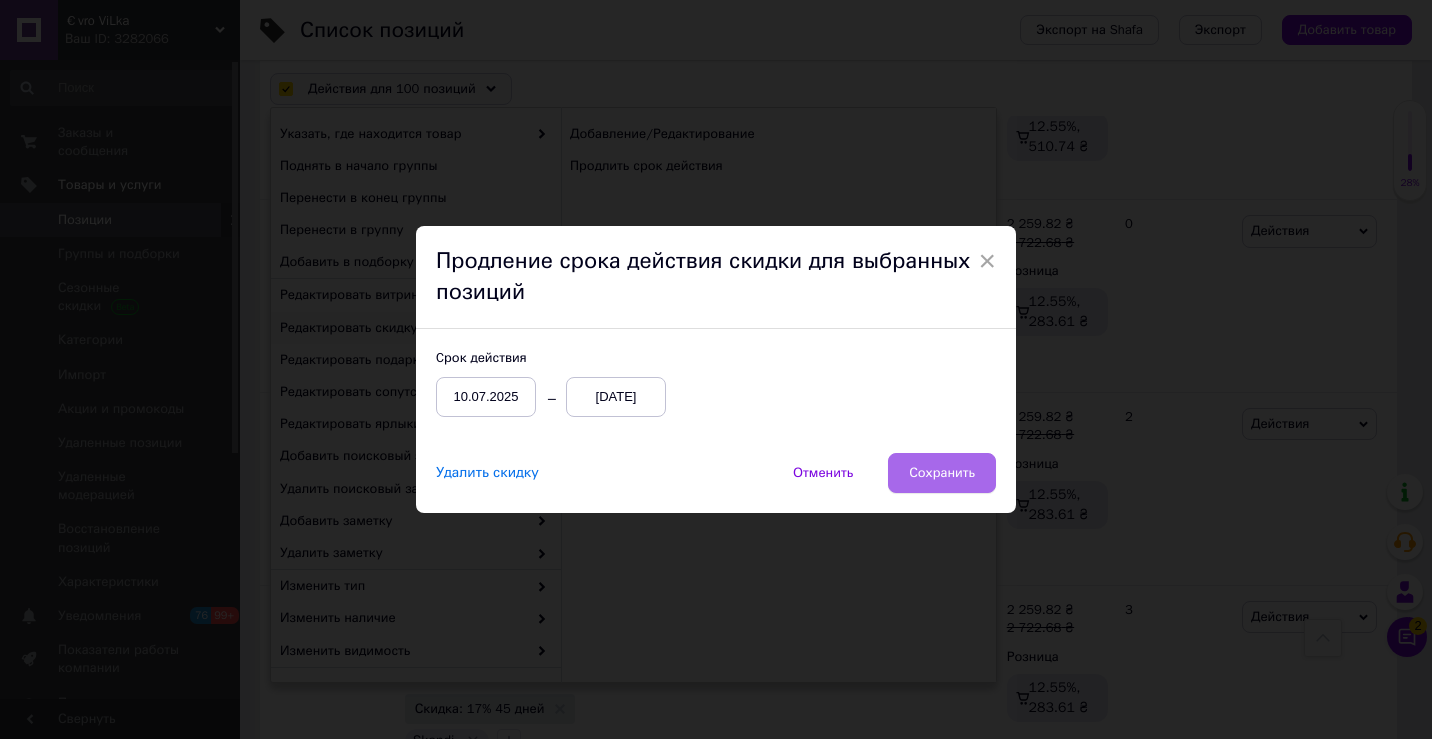 click on "Сохранить" at bounding box center (942, 473) 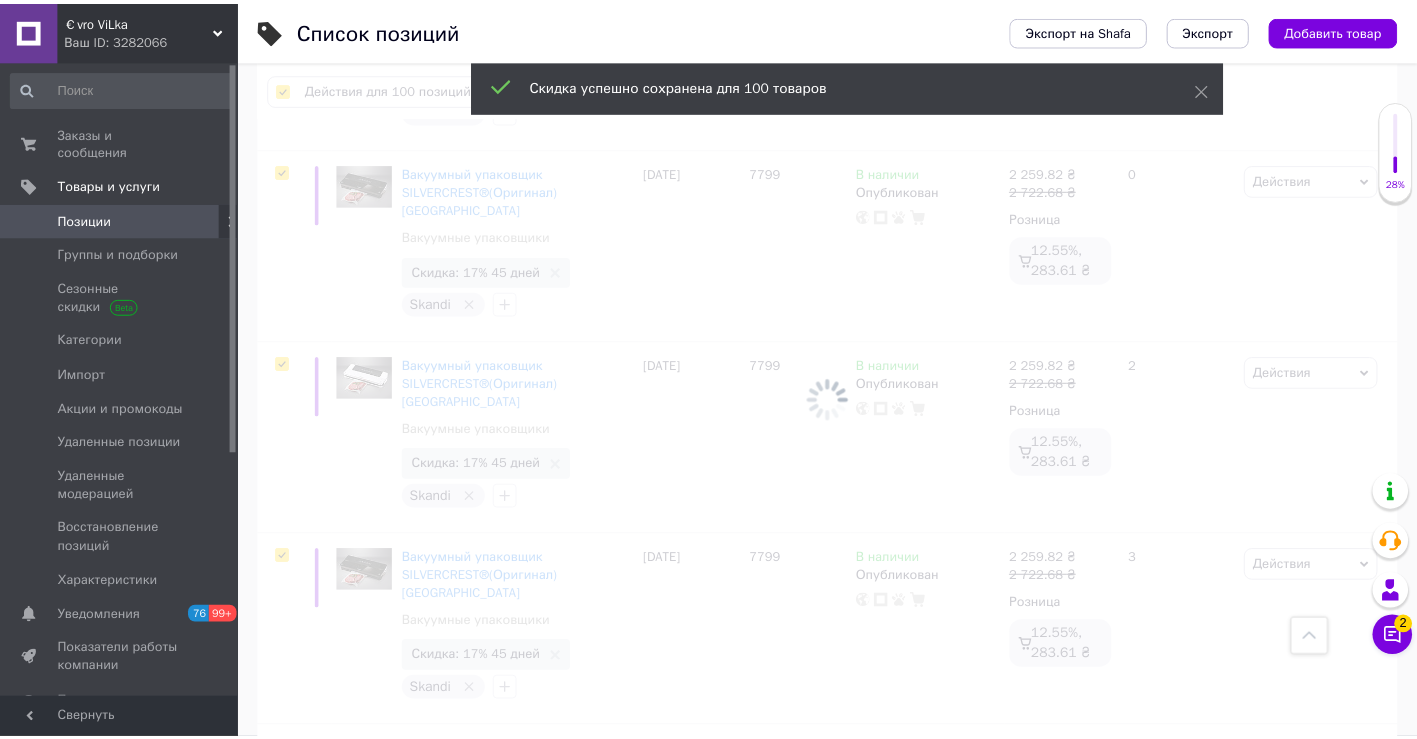 scroll, scrollTop: 17971, scrollLeft: 0, axis: vertical 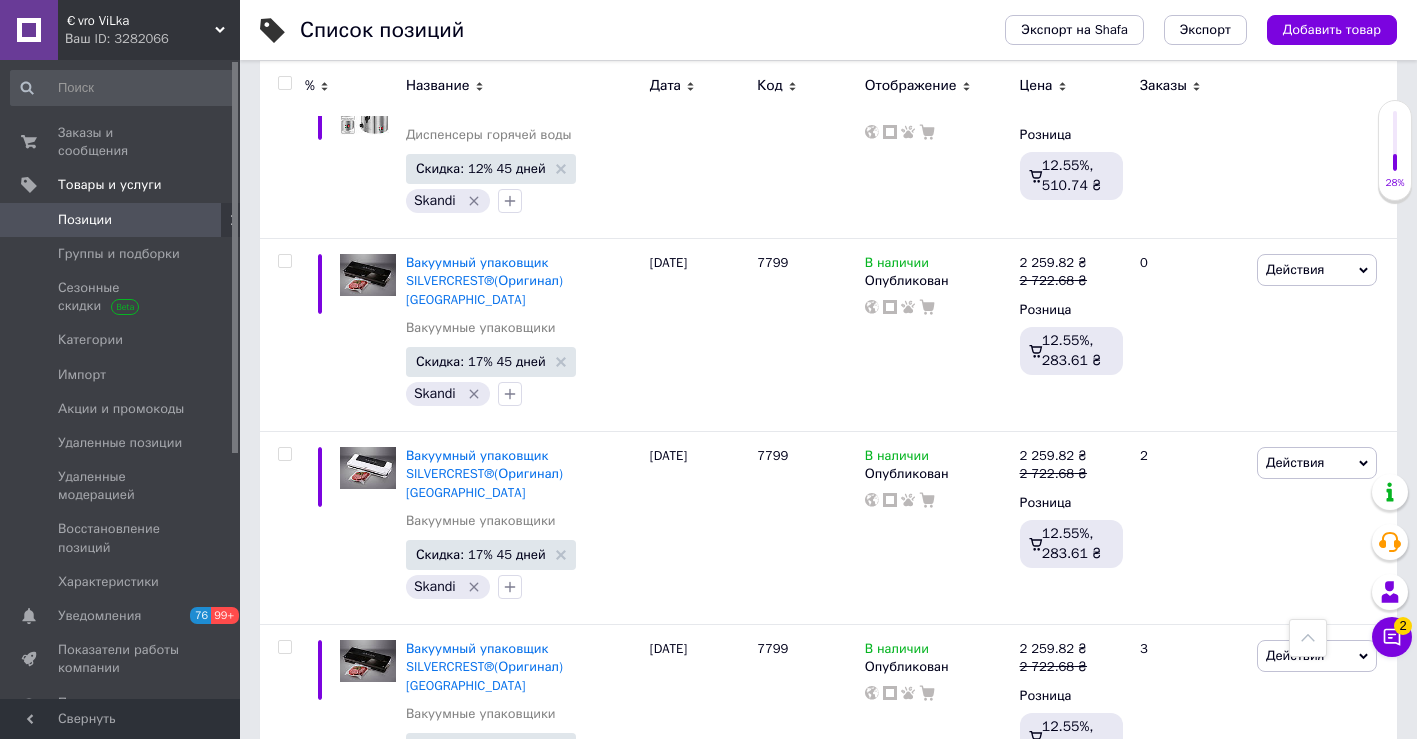 click on "3" at bounding box center [505, 1382] 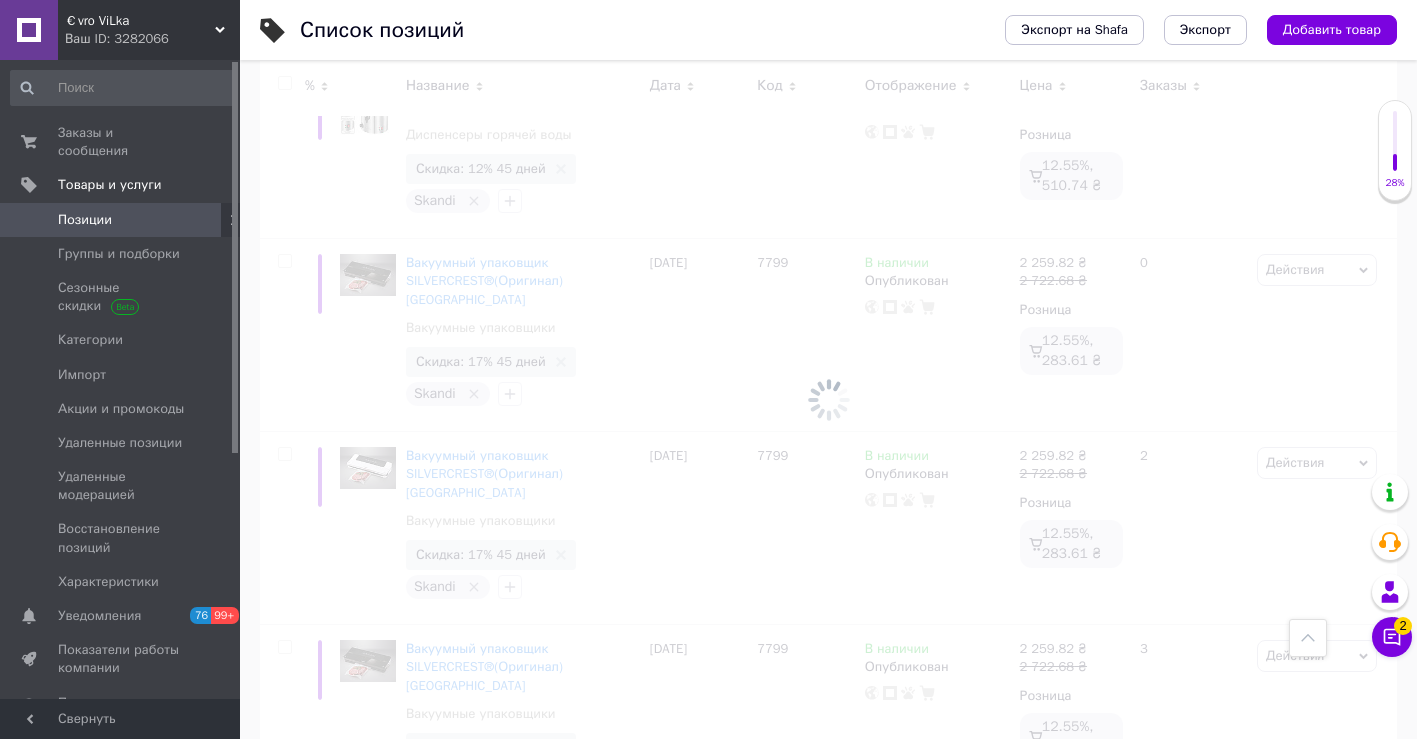 scroll, scrollTop: 17973, scrollLeft: 0, axis: vertical 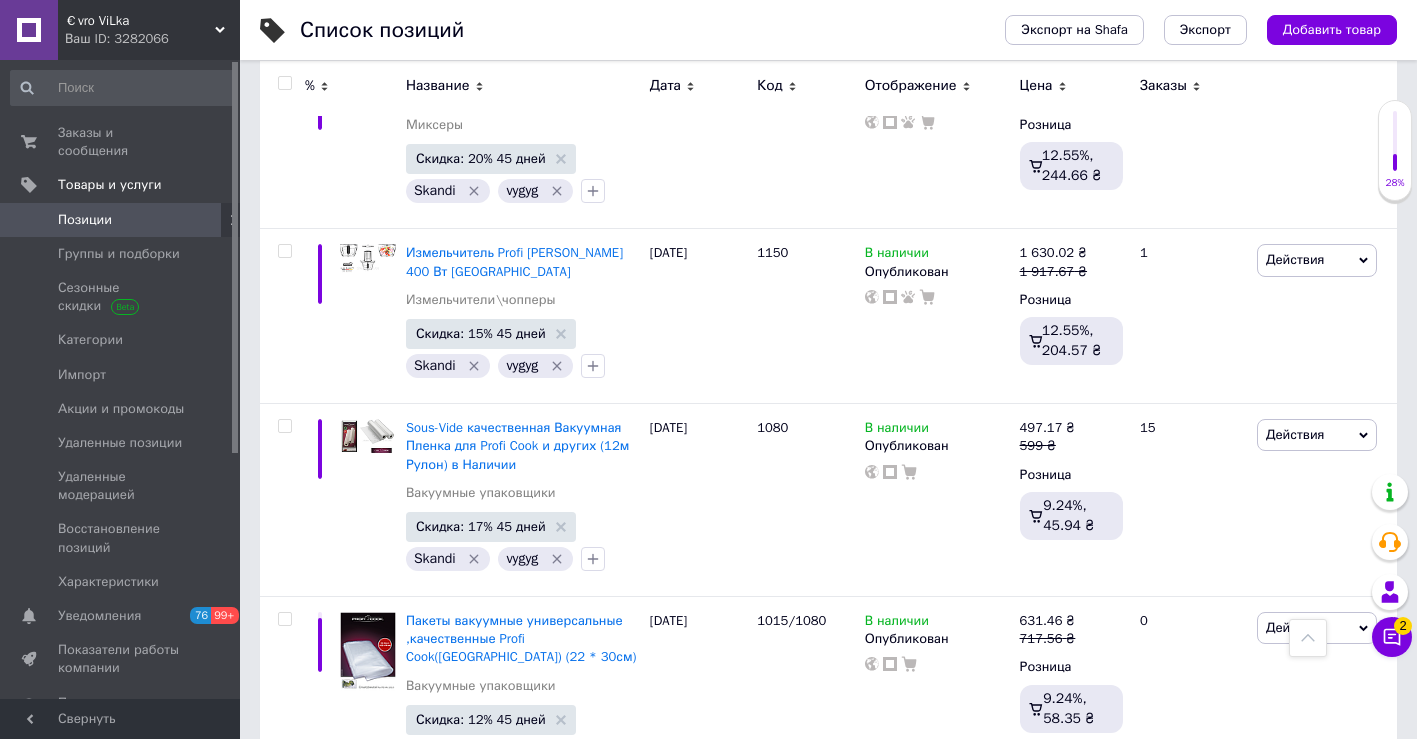 click at bounding box center (284, 83) 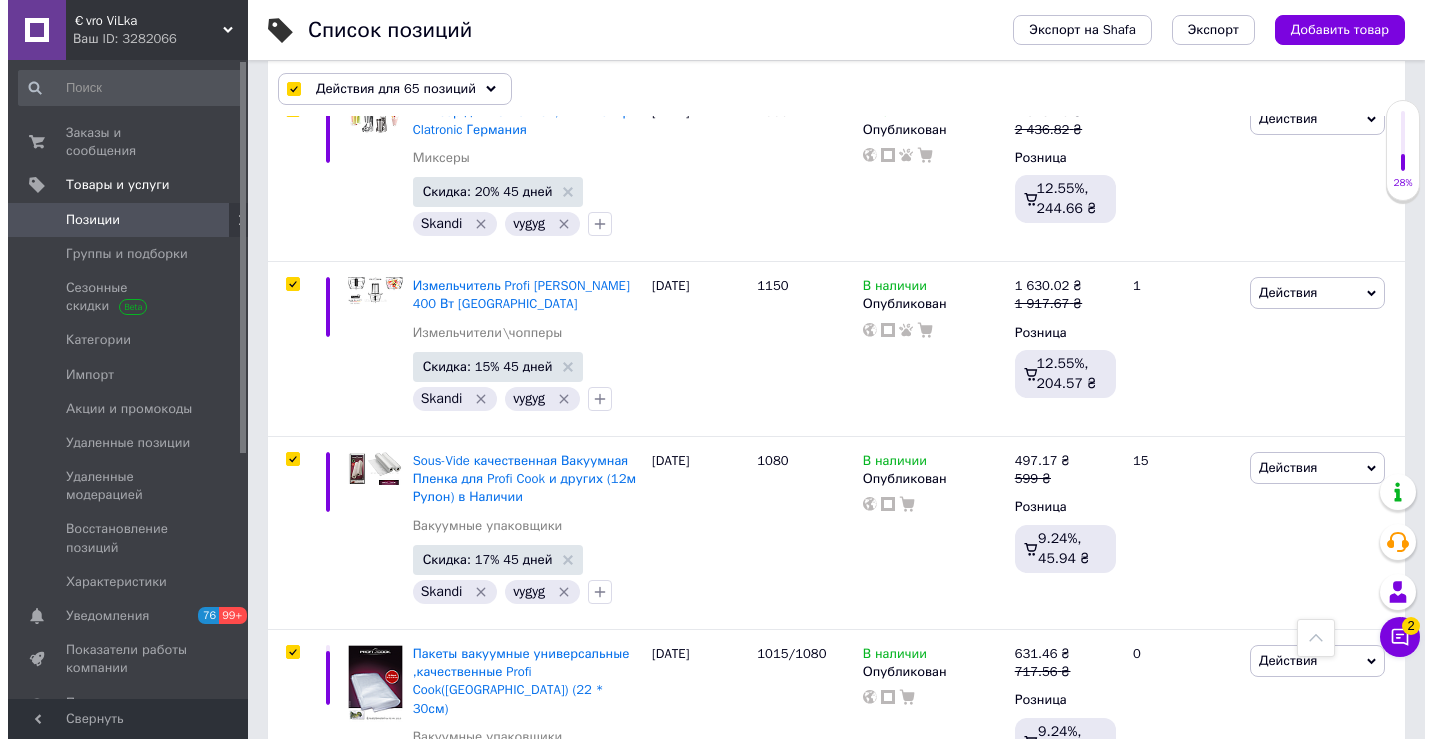scroll, scrollTop: 11606, scrollLeft: 0, axis: vertical 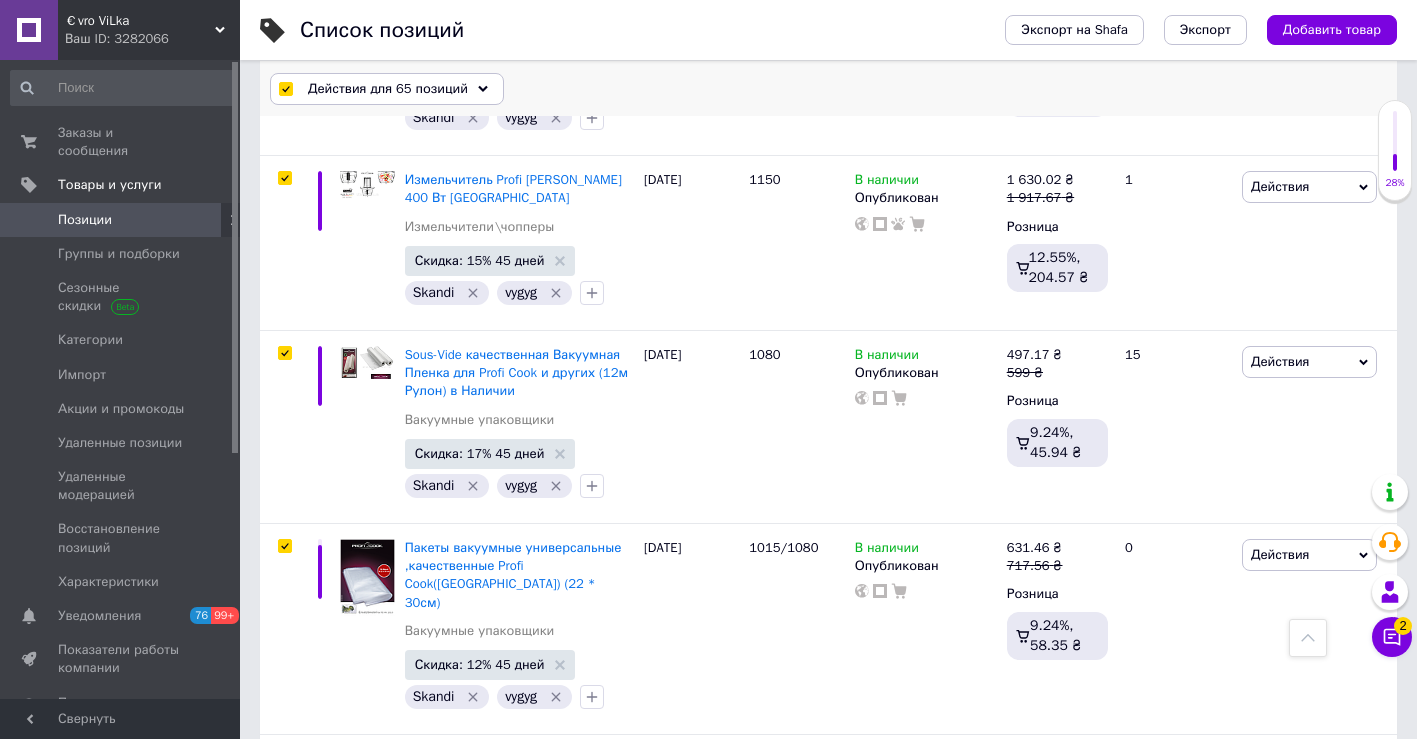 click on "Действия для 65 позиций" at bounding box center (388, 89) 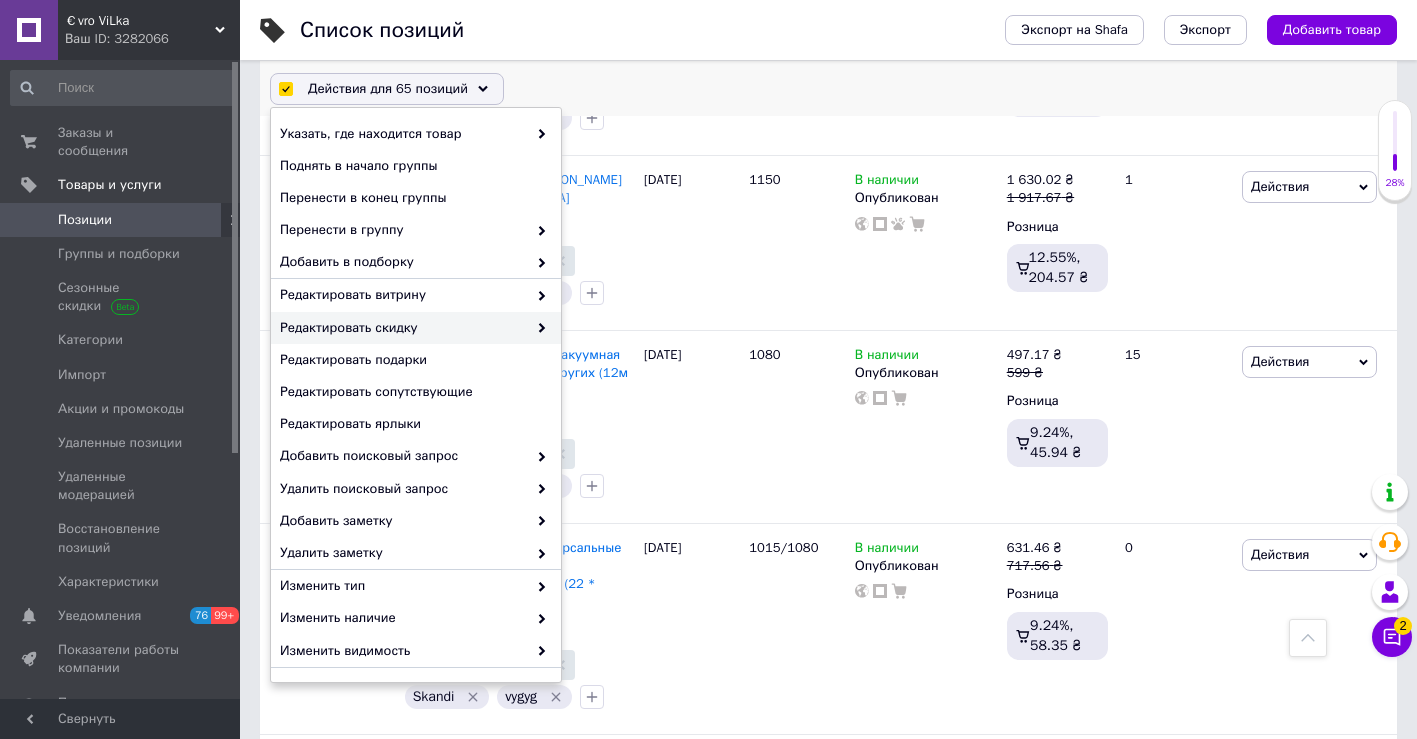 click on "Редактировать скидку" at bounding box center (403, 328) 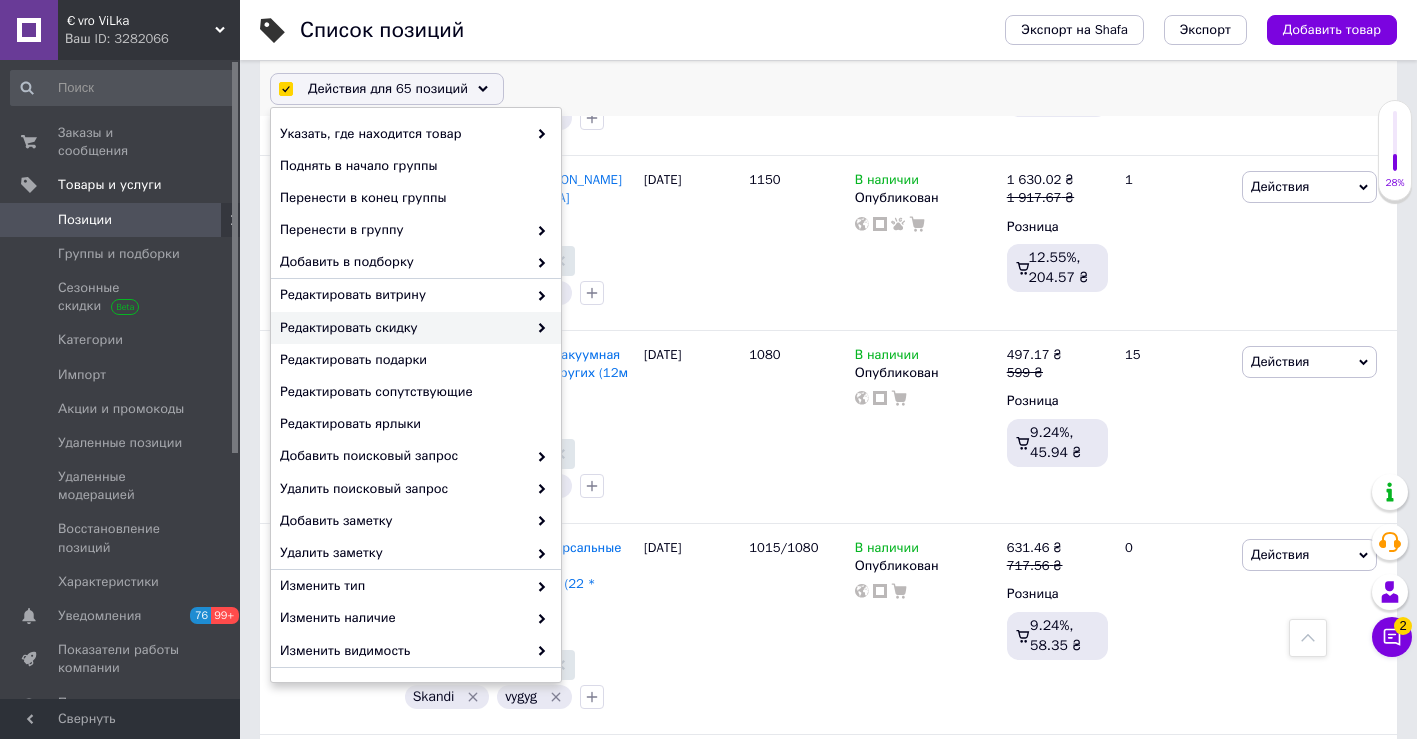click at bounding box center (537, 328) 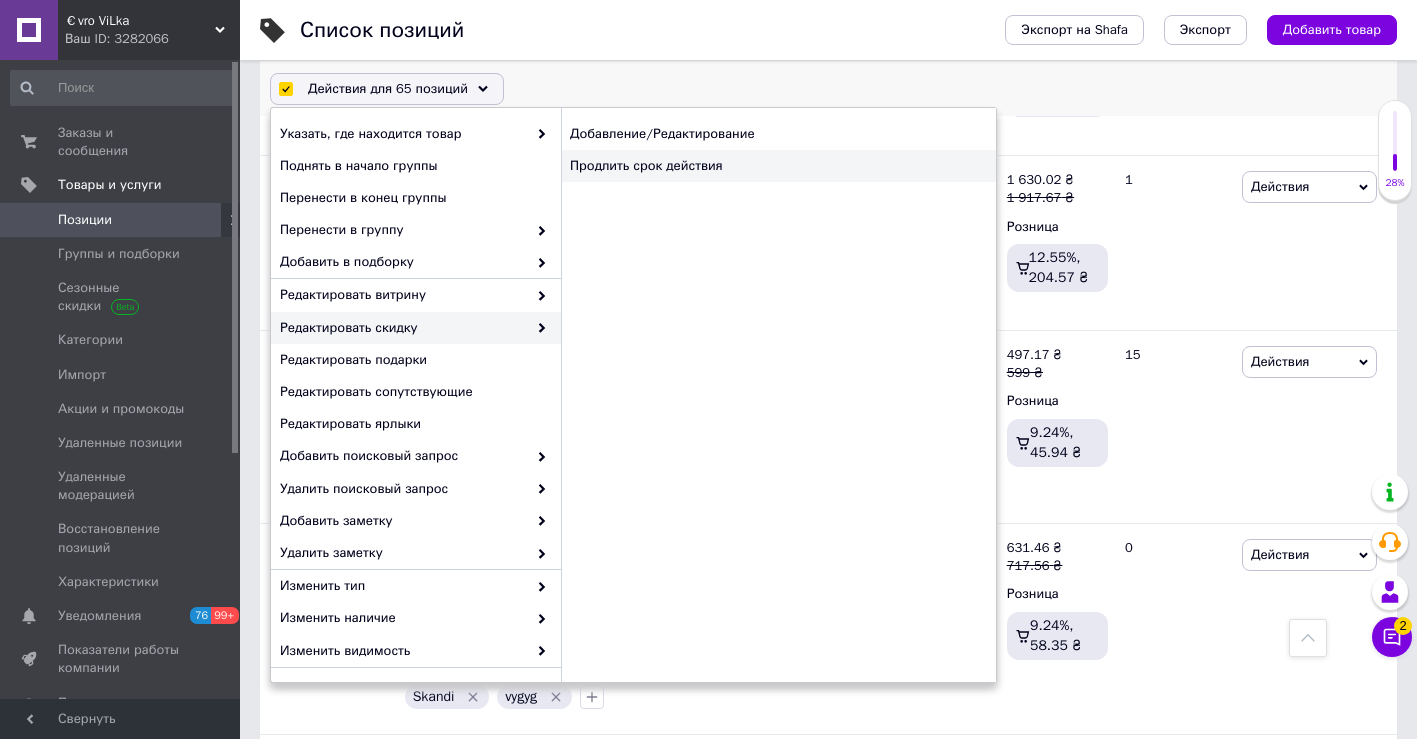 click on "Продлить срок действия" at bounding box center (778, 166) 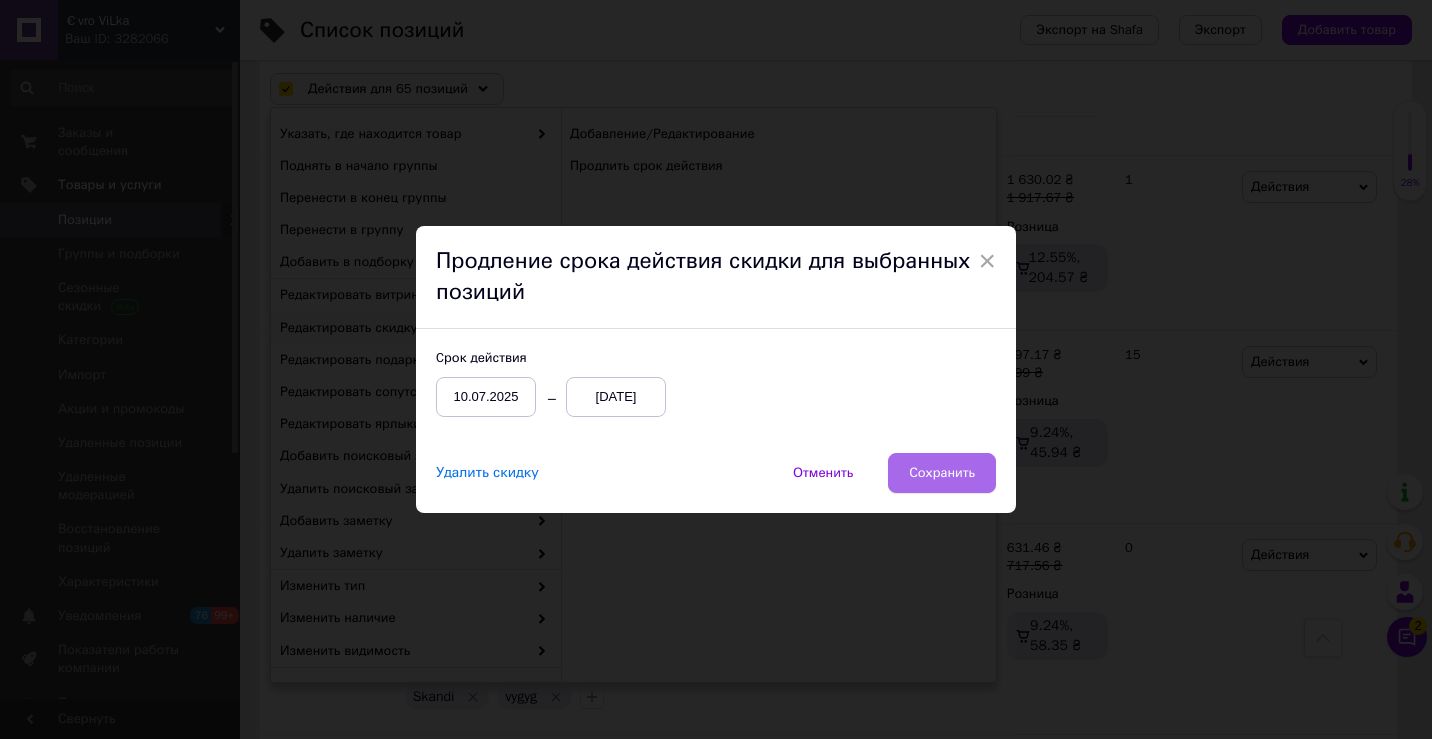 click on "Сохранить" at bounding box center (942, 473) 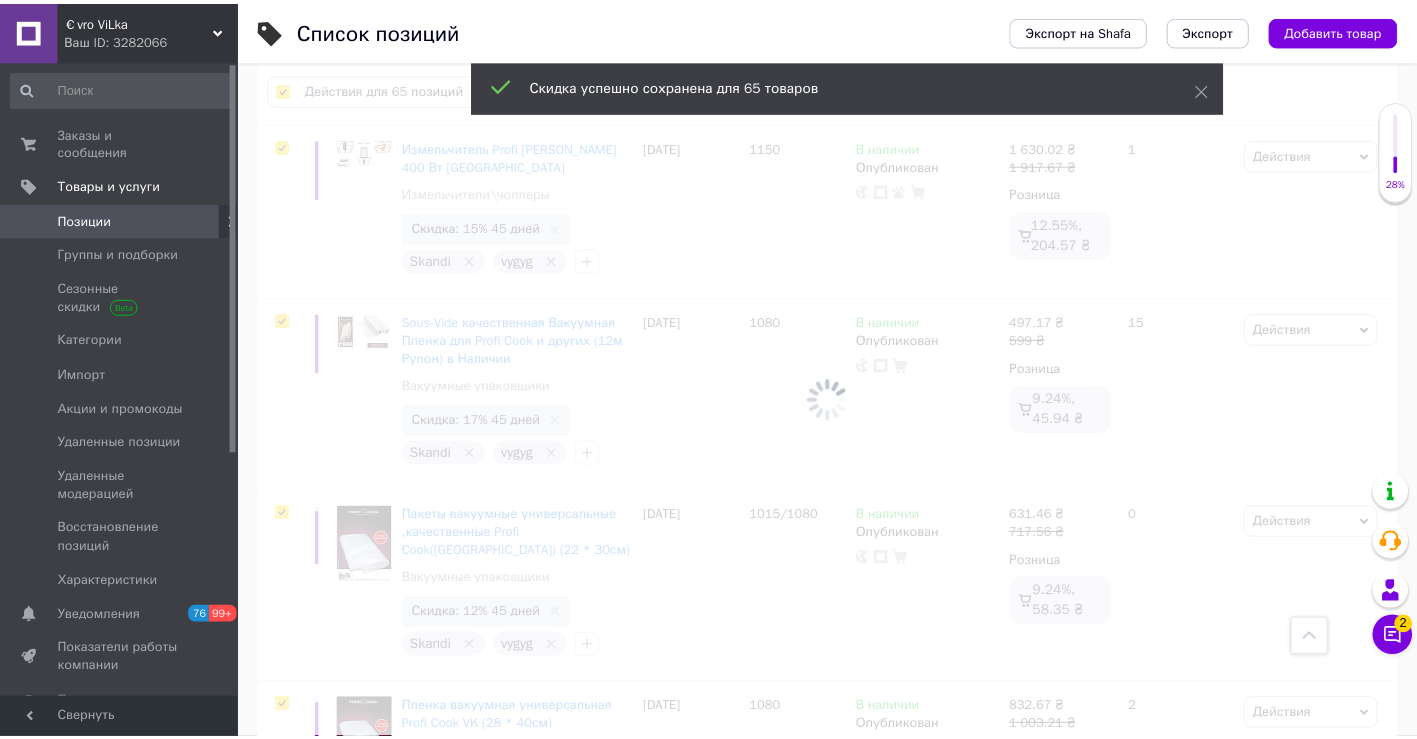 scroll, scrollTop: 11500, scrollLeft: 0, axis: vertical 